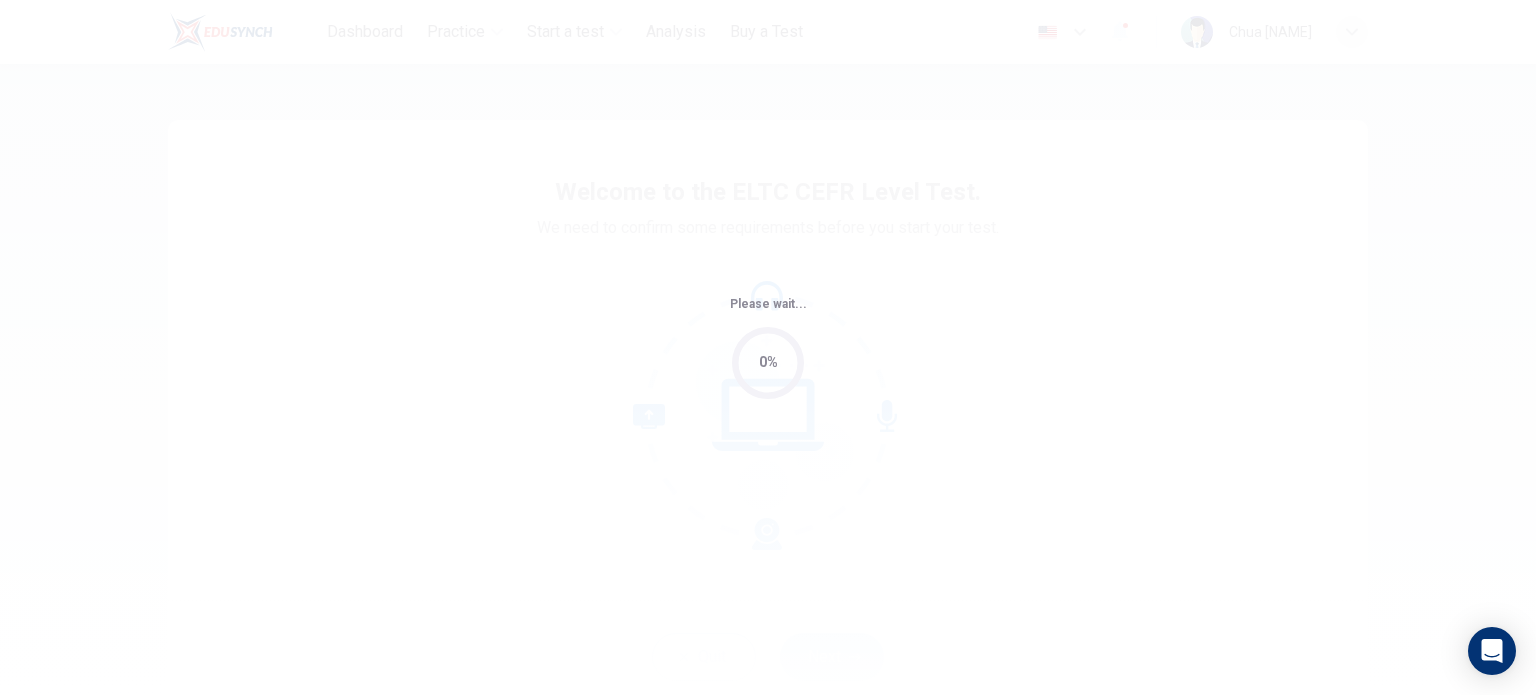 scroll, scrollTop: 0, scrollLeft: 0, axis: both 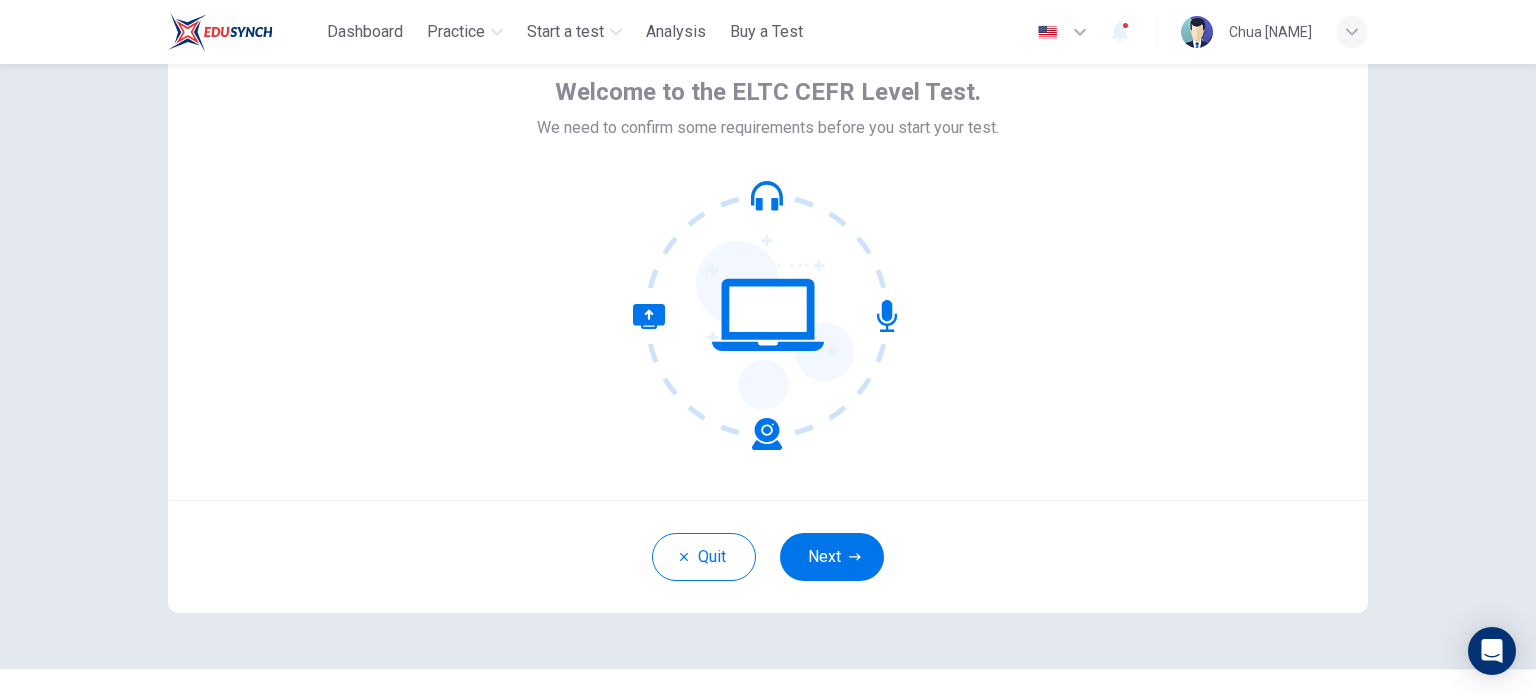 click 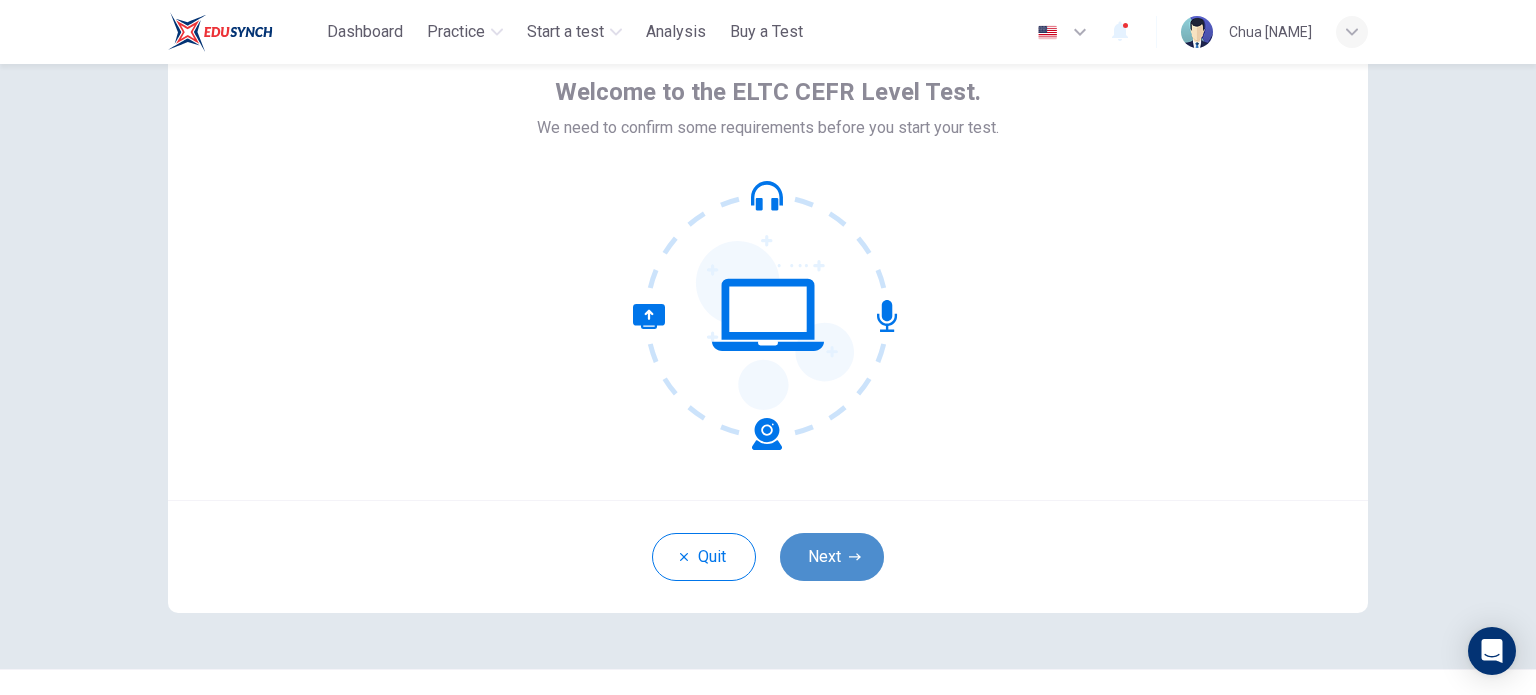 click on "Next" at bounding box center [832, 557] 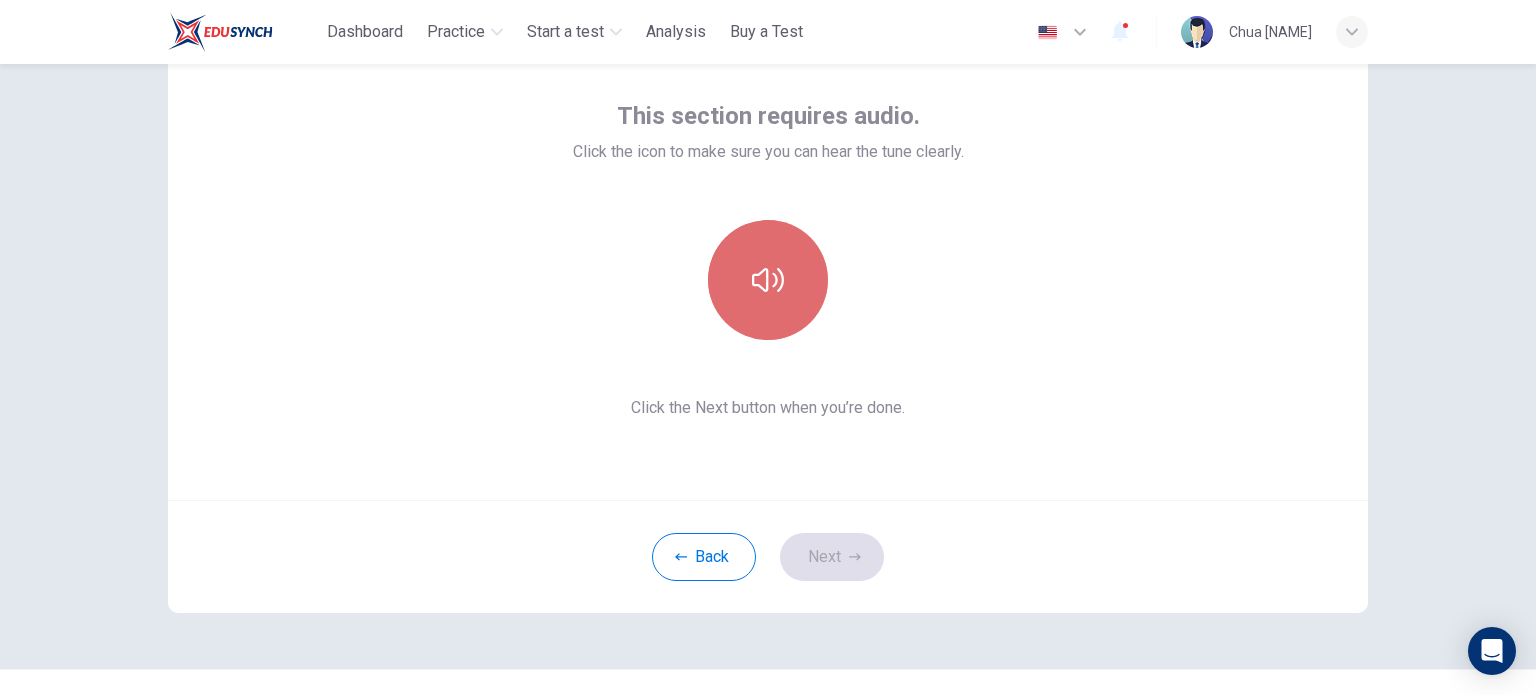 click 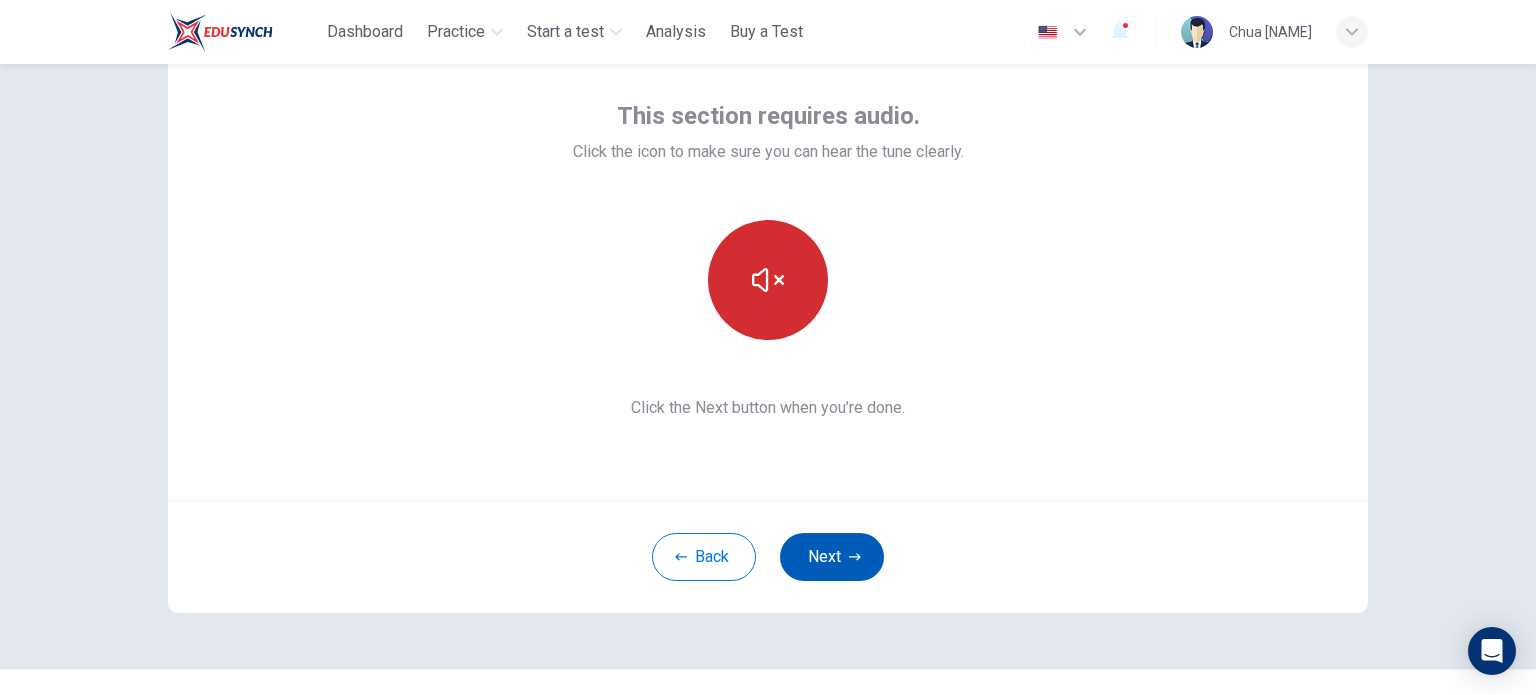 click on "Next" at bounding box center [832, 557] 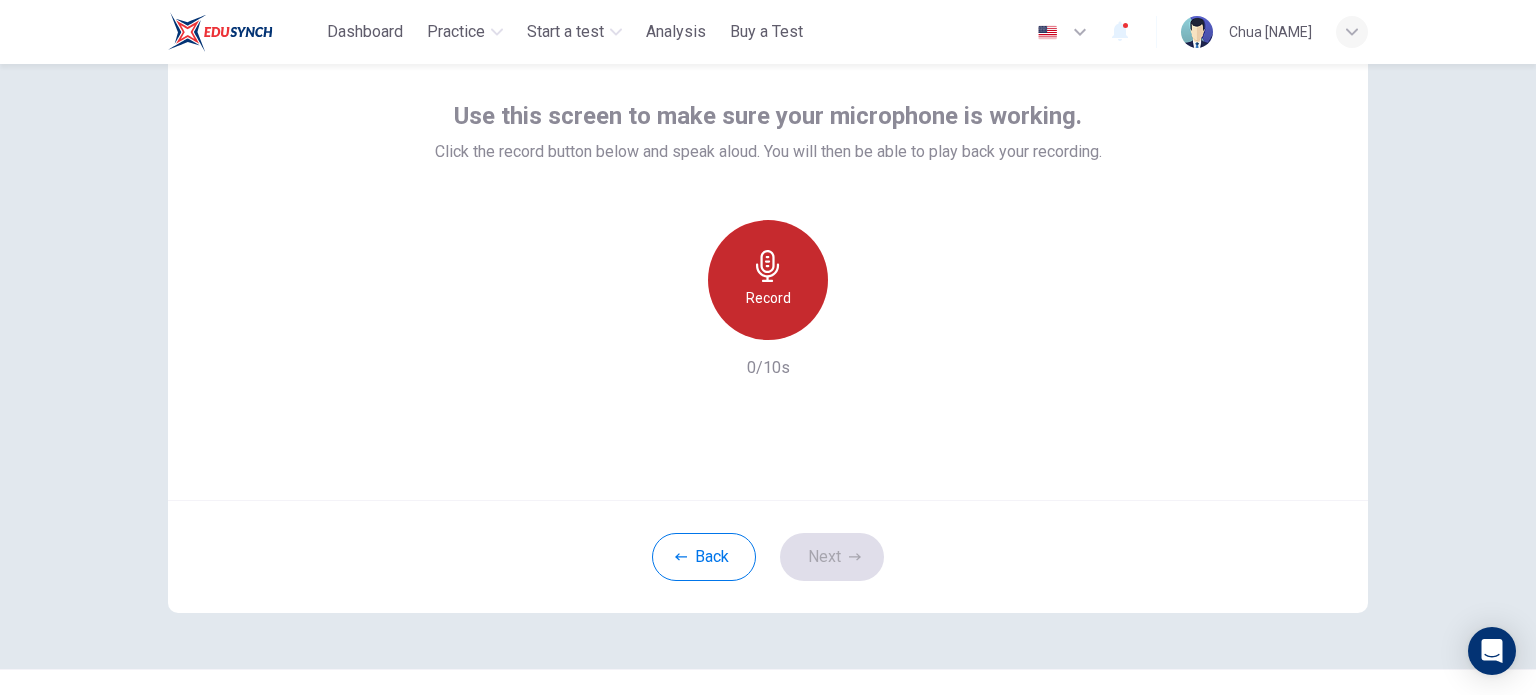 click on "Record" at bounding box center (768, 298) 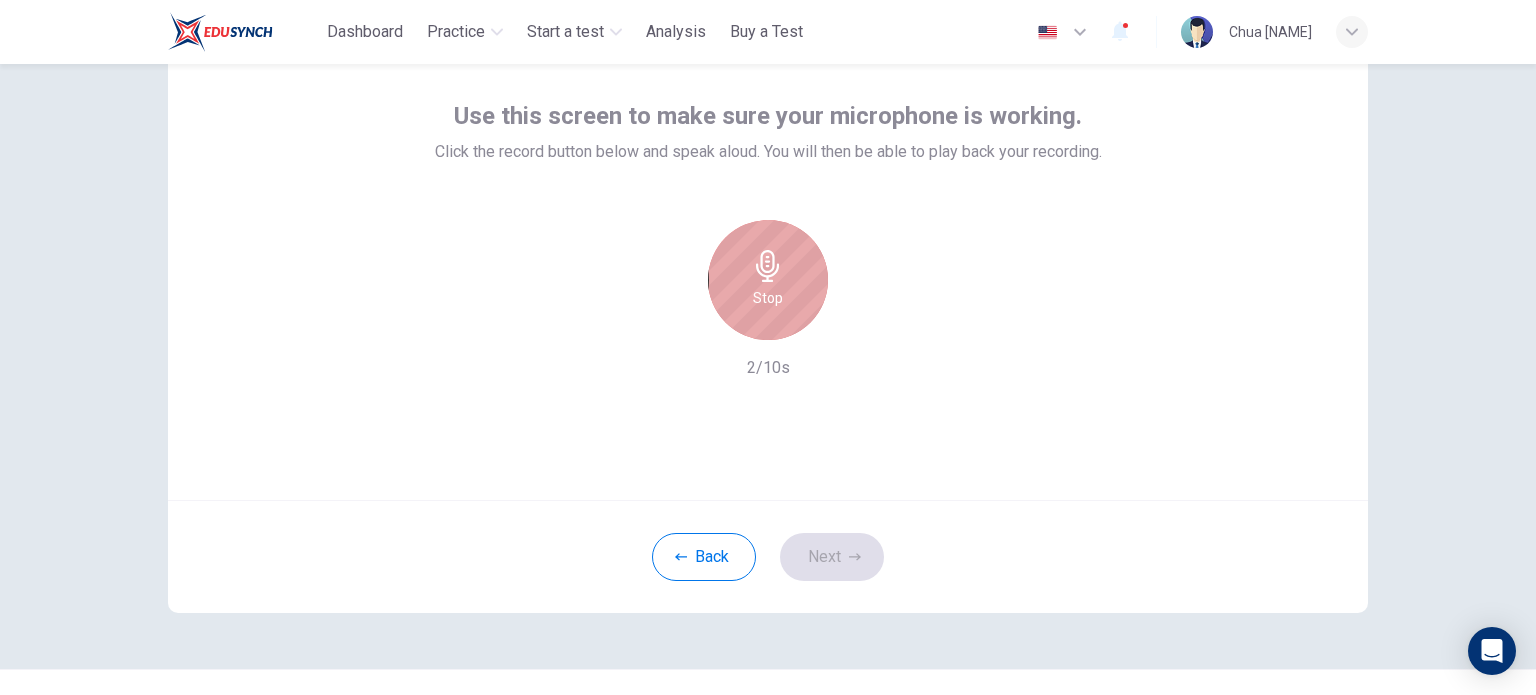 click on "Stop" at bounding box center [768, 280] 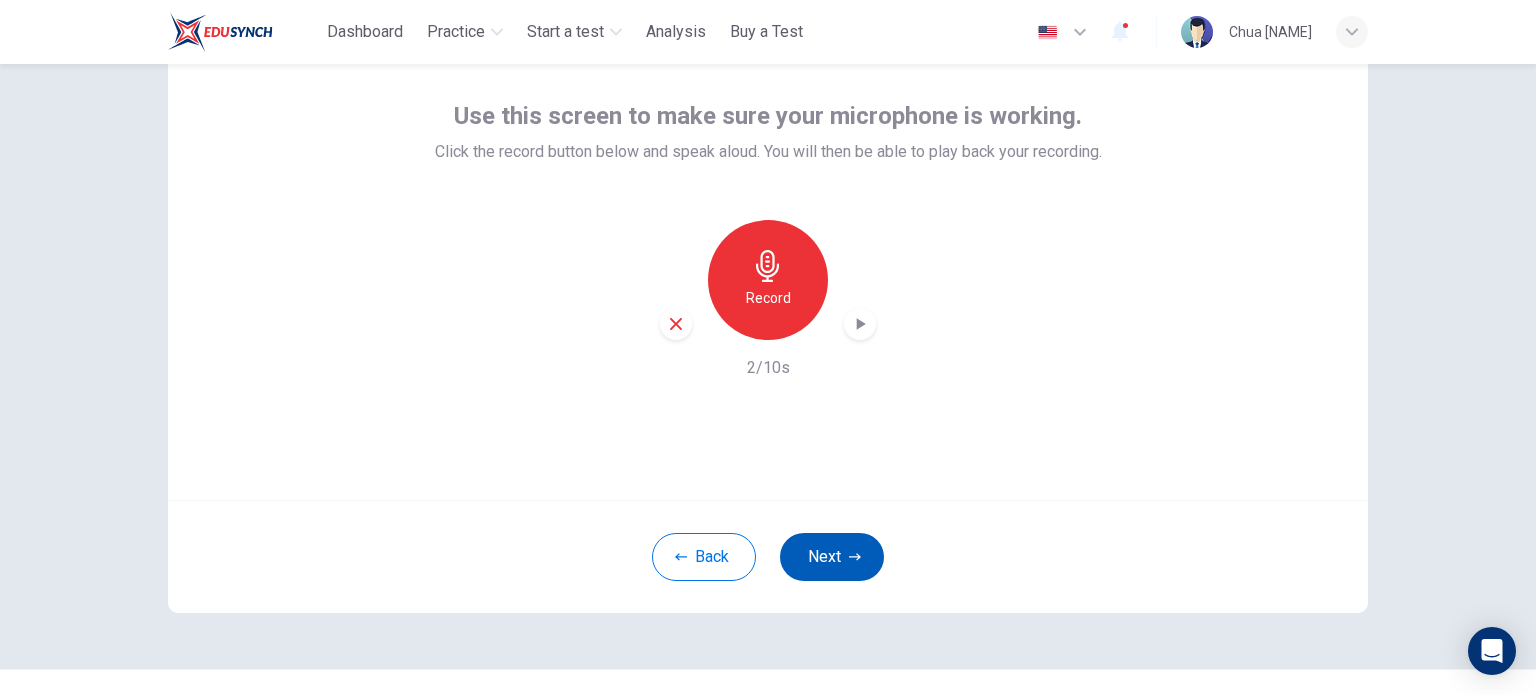 click on "Next" at bounding box center [832, 557] 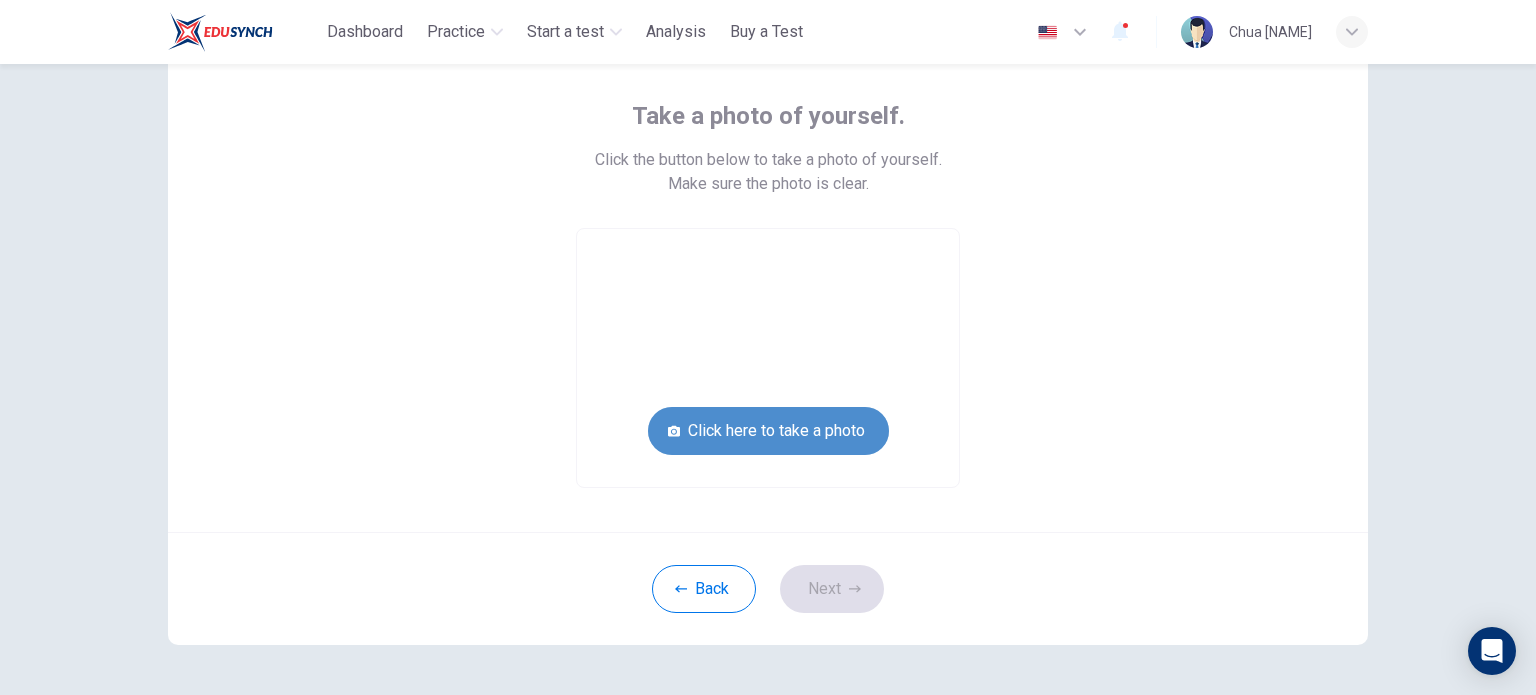 click on "Click here to take a photo" at bounding box center [768, 431] 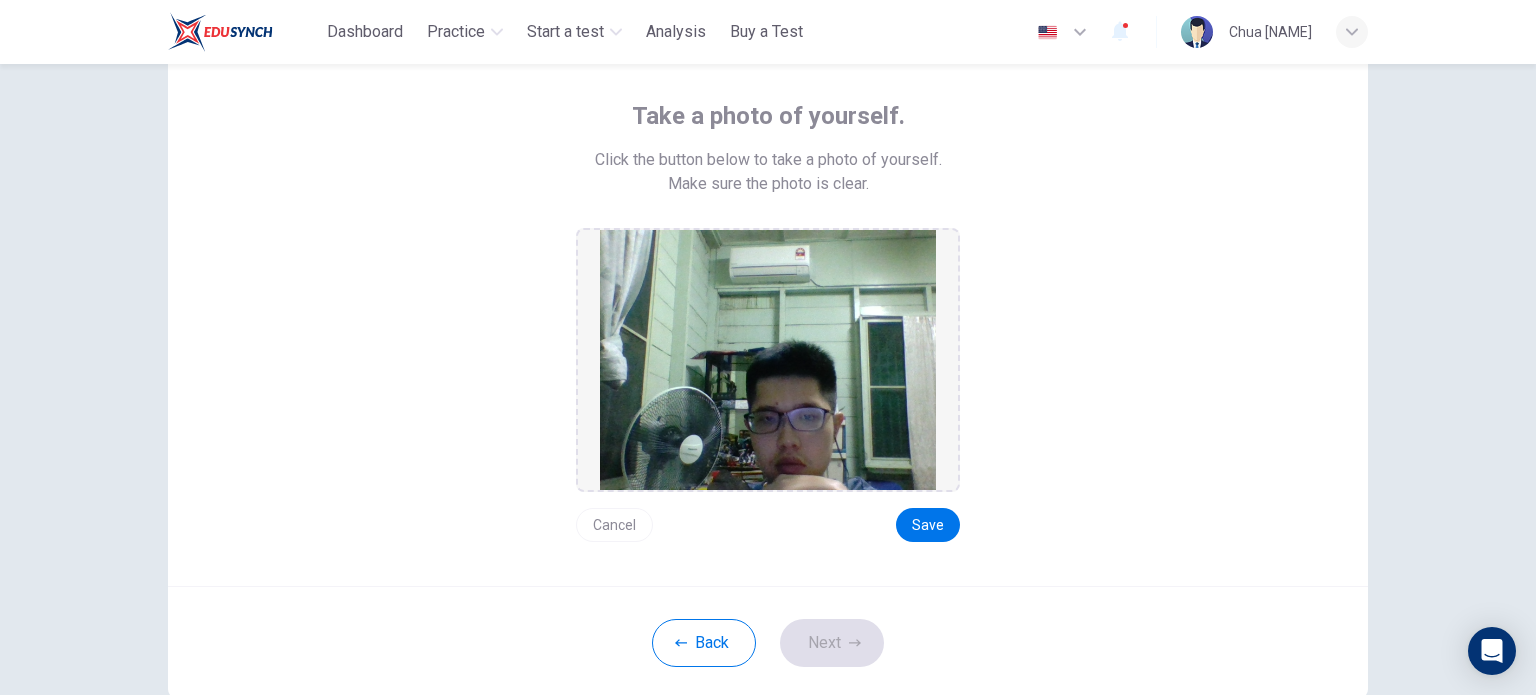 click on "Cancel" at bounding box center [614, 525] 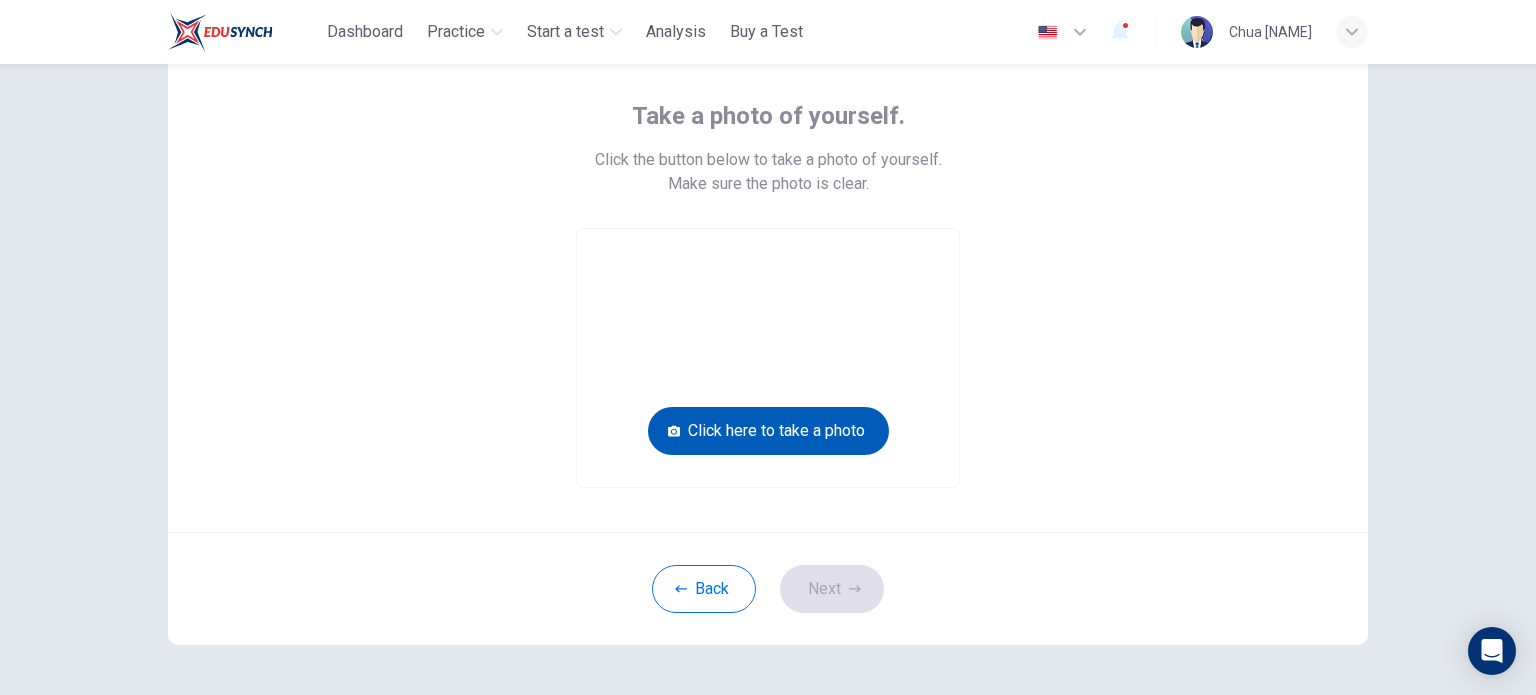 click on "Click here to take a photo" at bounding box center [768, 431] 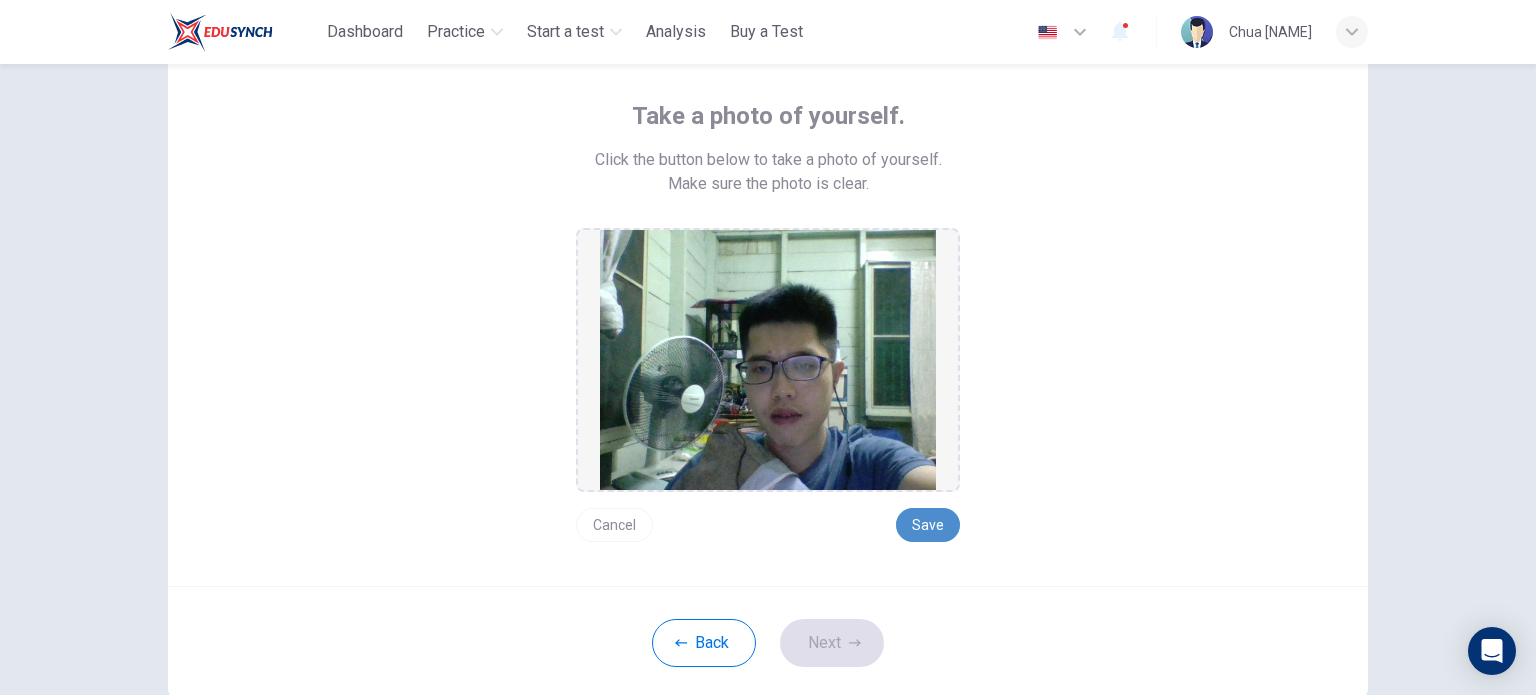 click on "Save" at bounding box center (928, 525) 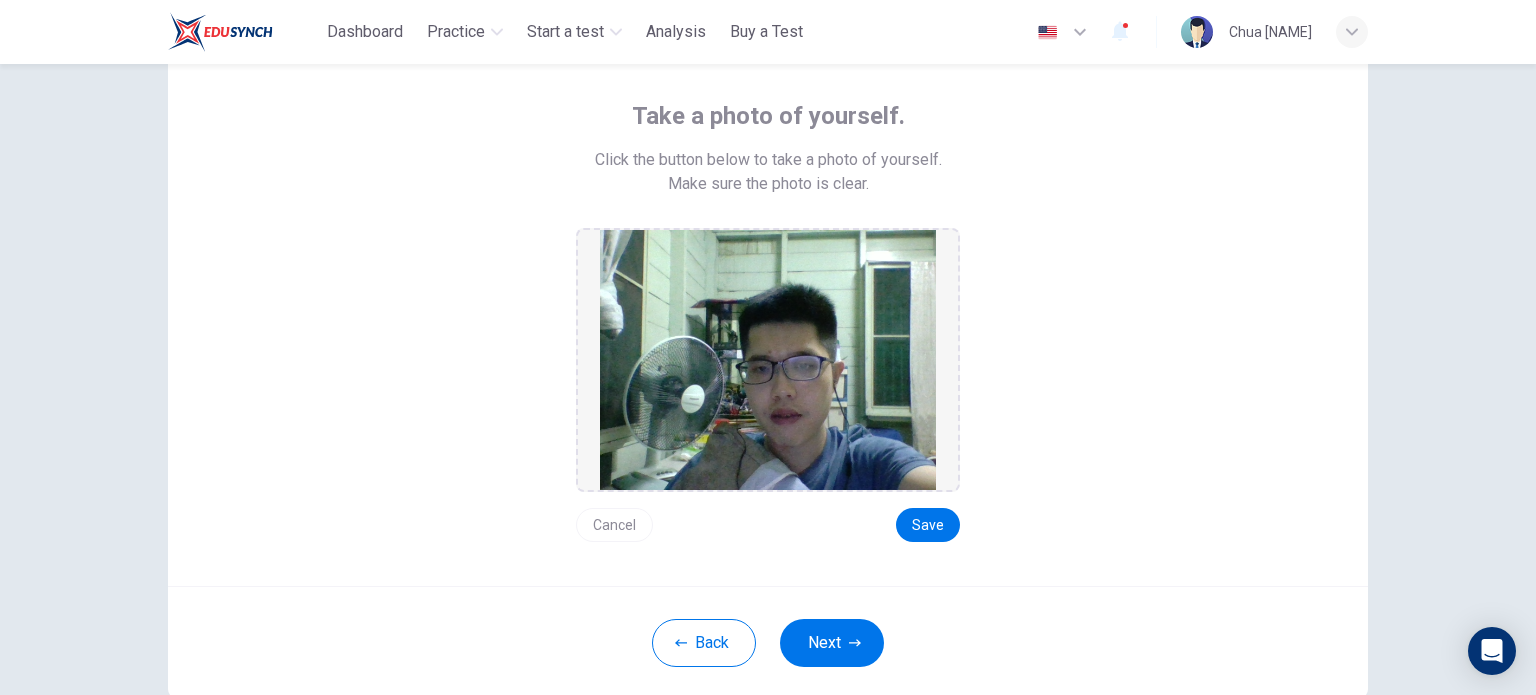click on "Cancel" at bounding box center (614, 525) 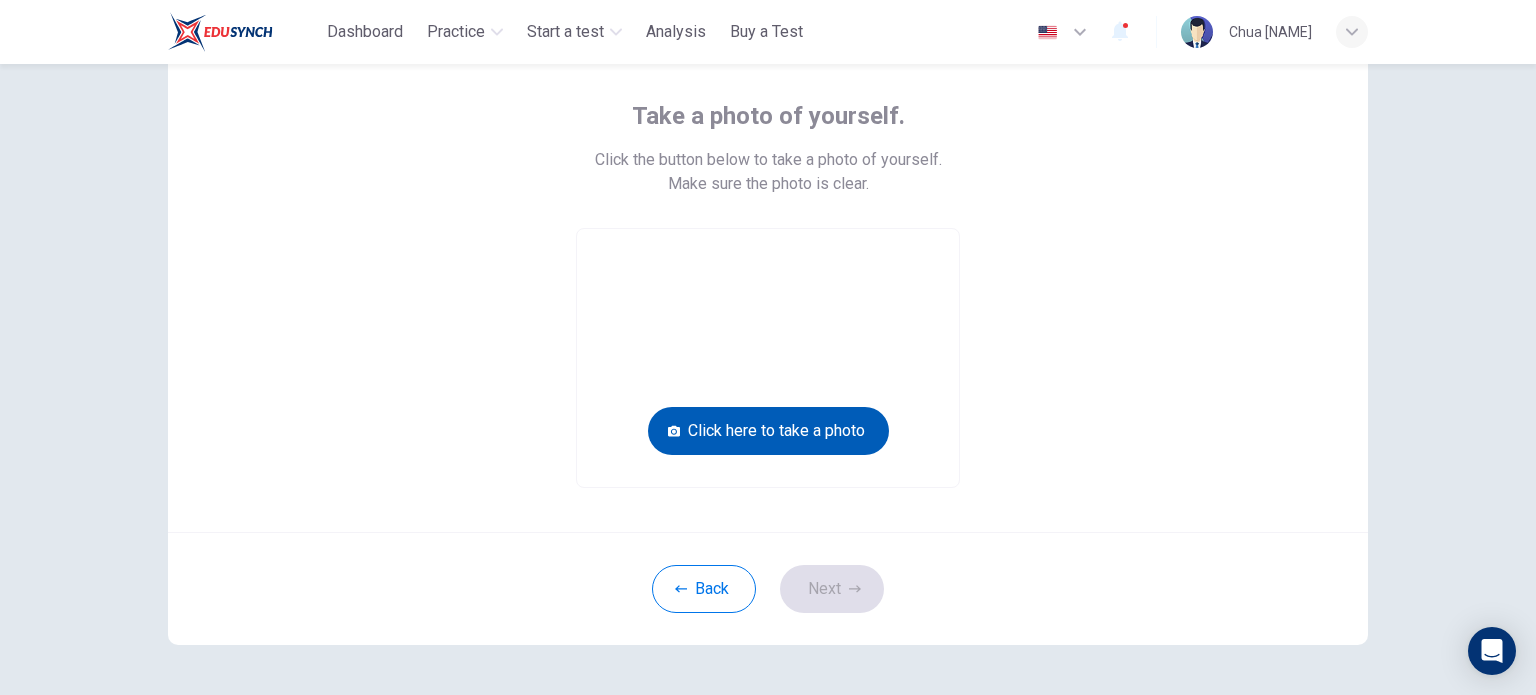 click on "Click here to take a photo" at bounding box center [768, 431] 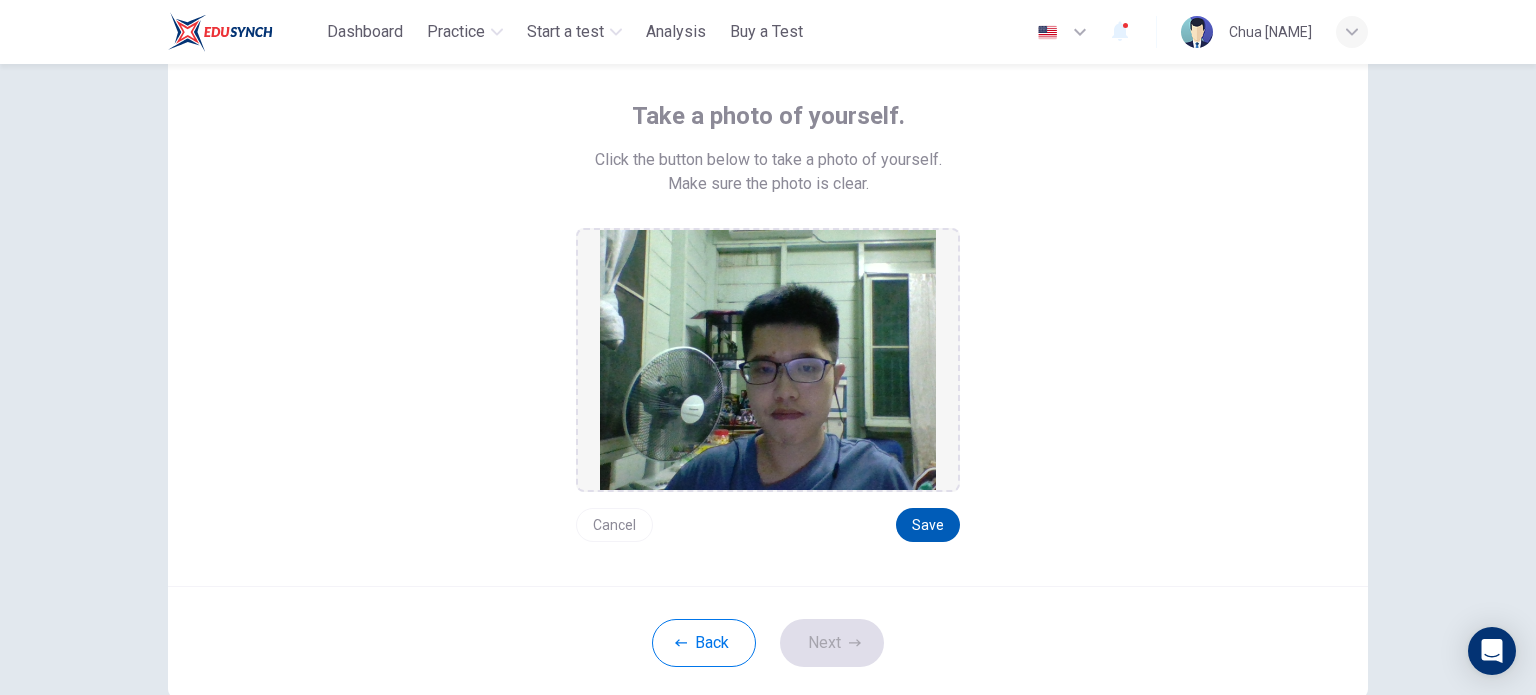 click on "Save" at bounding box center (928, 525) 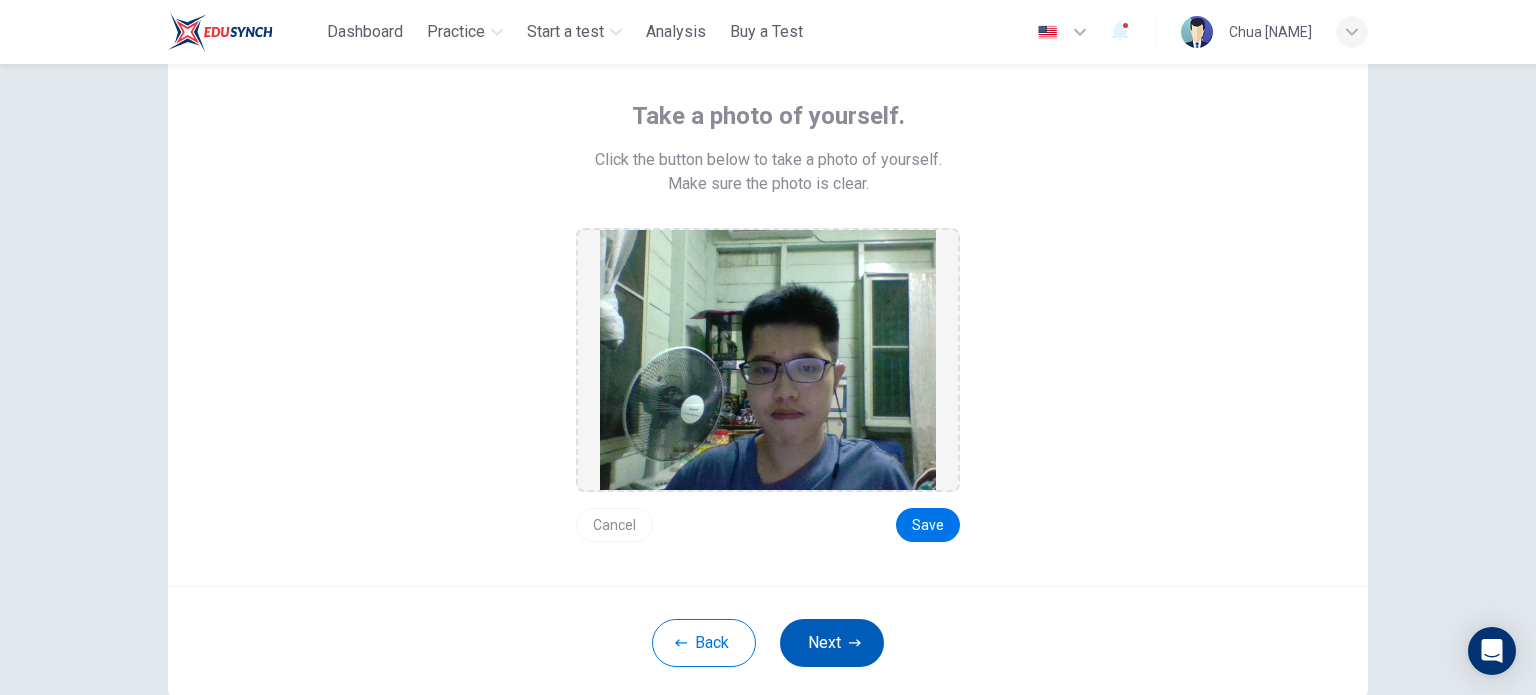 click on "Next" at bounding box center (832, 643) 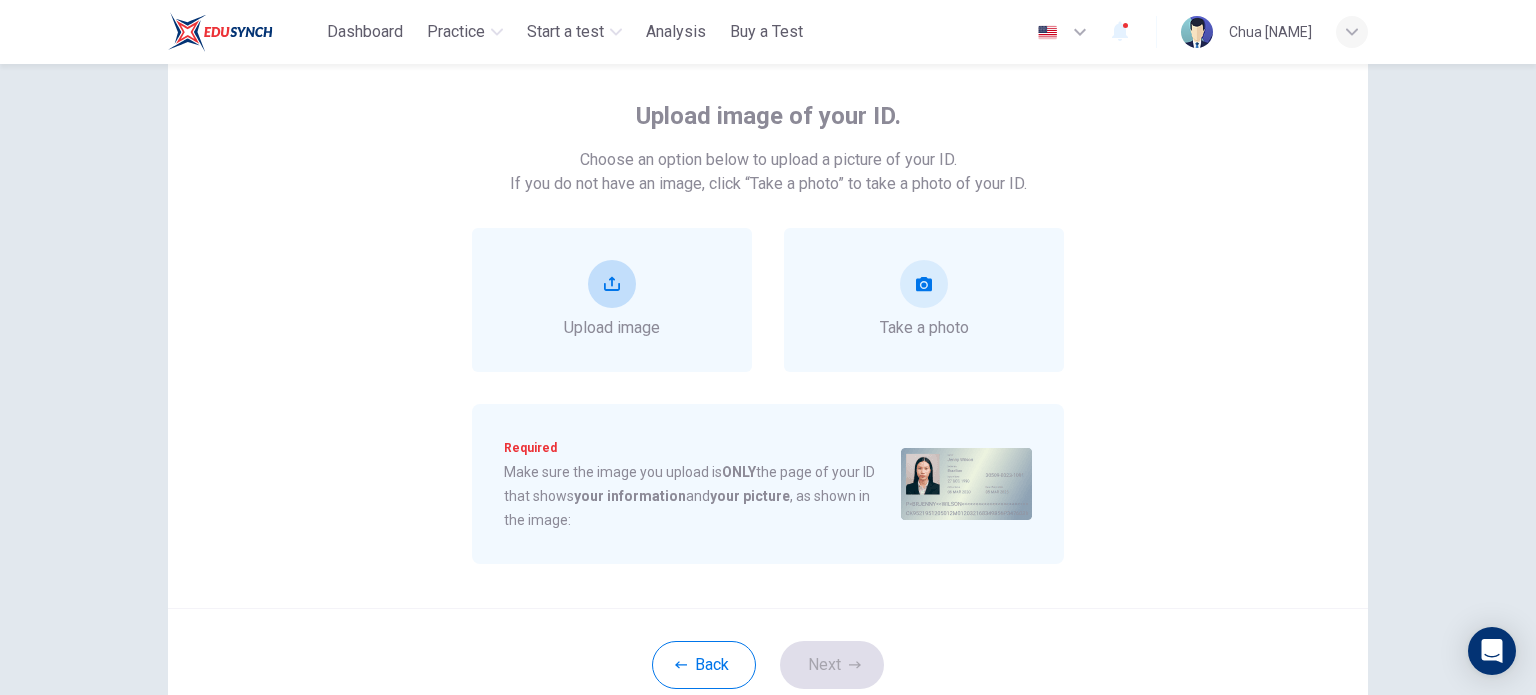 click at bounding box center [612, 284] 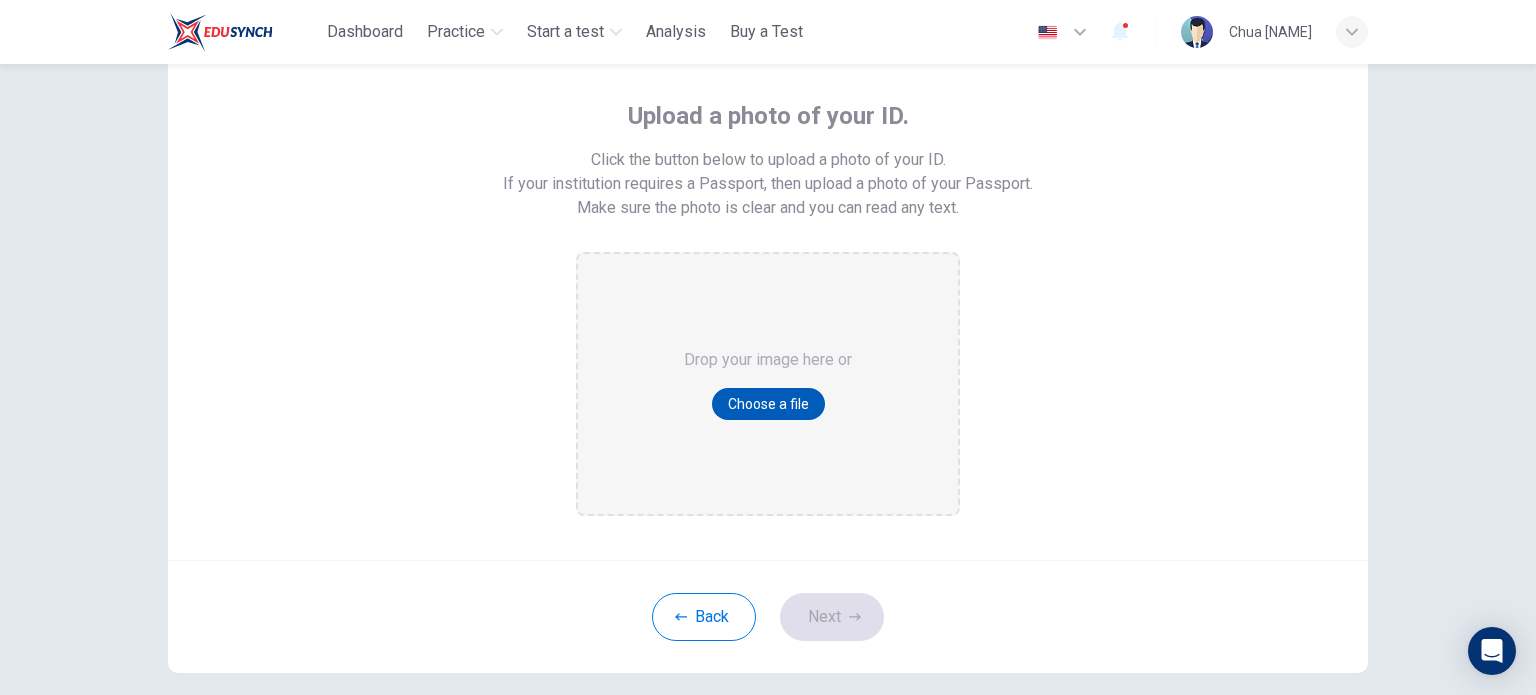 click on "Choose a file" at bounding box center [768, 404] 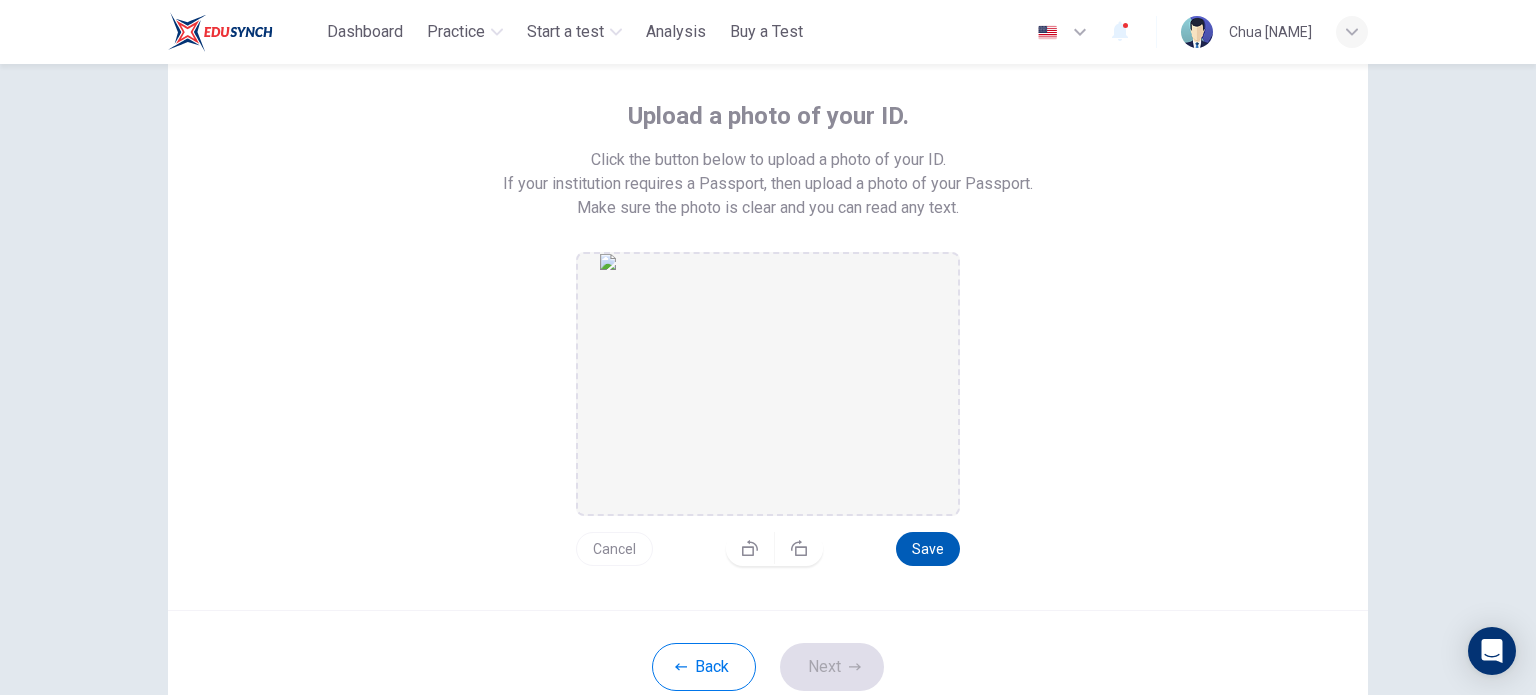 click on "Save" at bounding box center [928, 549] 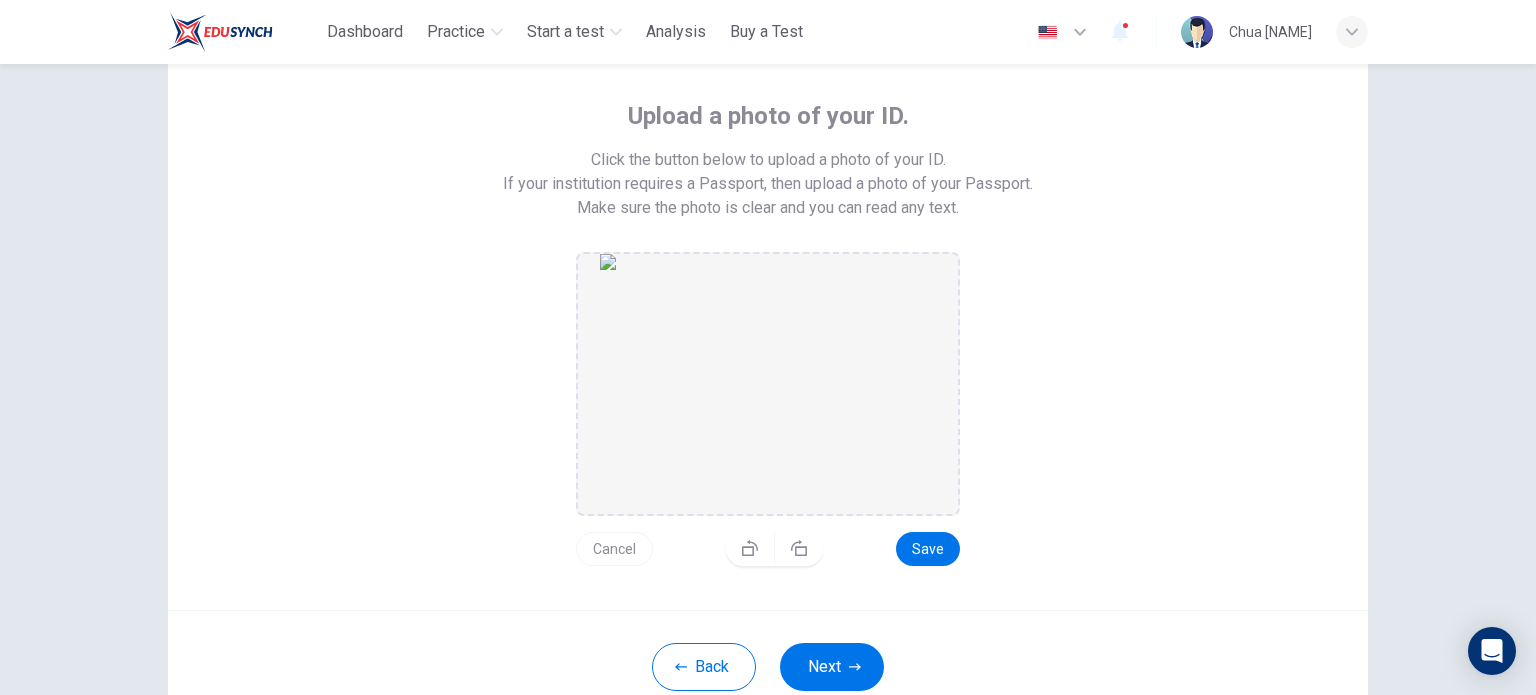 click on "Next" at bounding box center [832, 667] 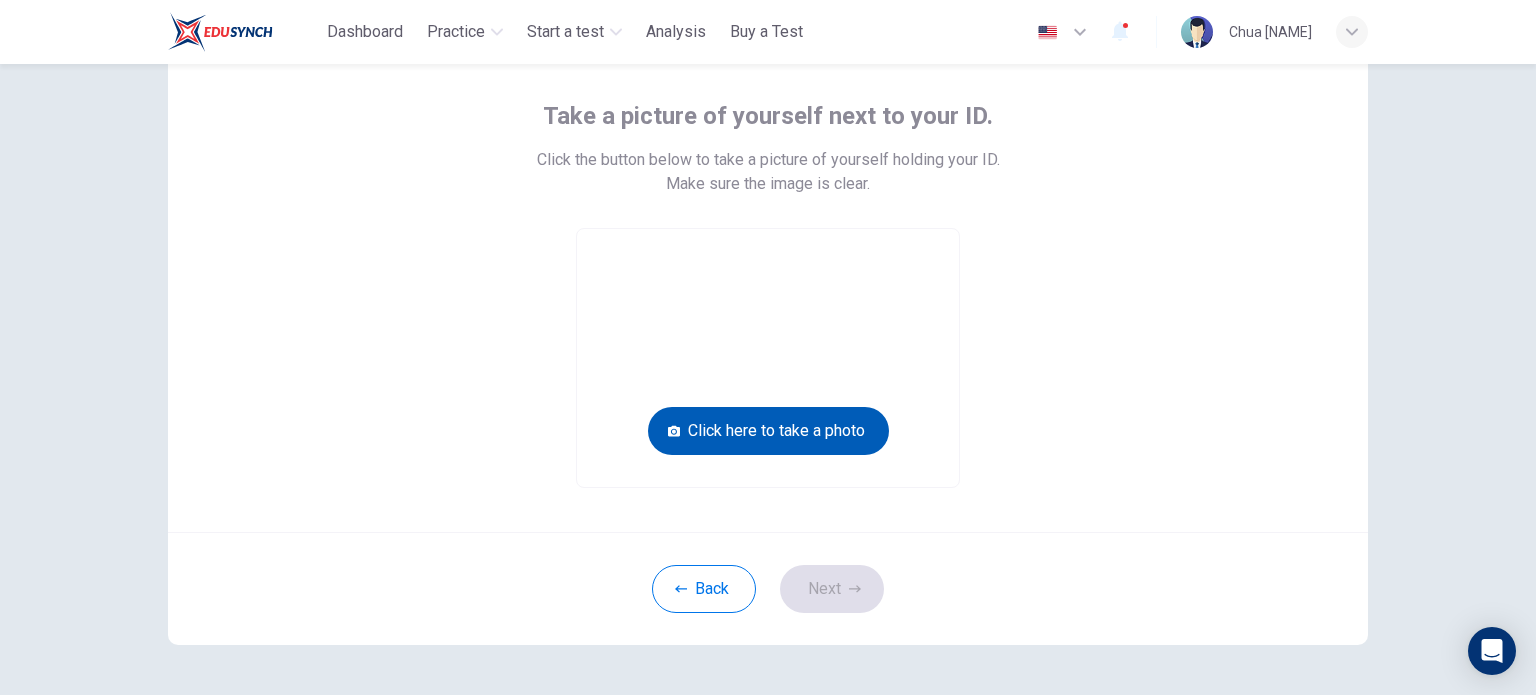 click on "Click here to take a photo" at bounding box center (768, 431) 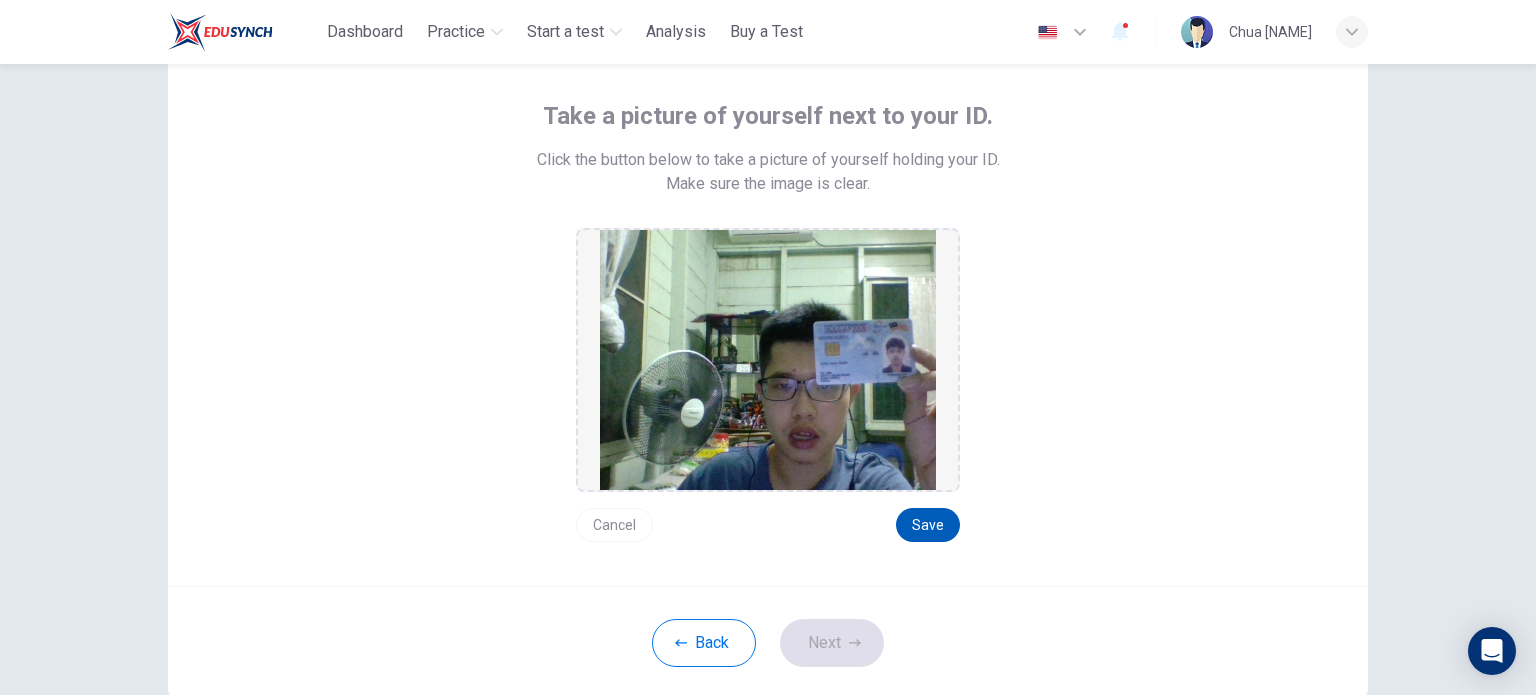 click on "Save" at bounding box center (928, 525) 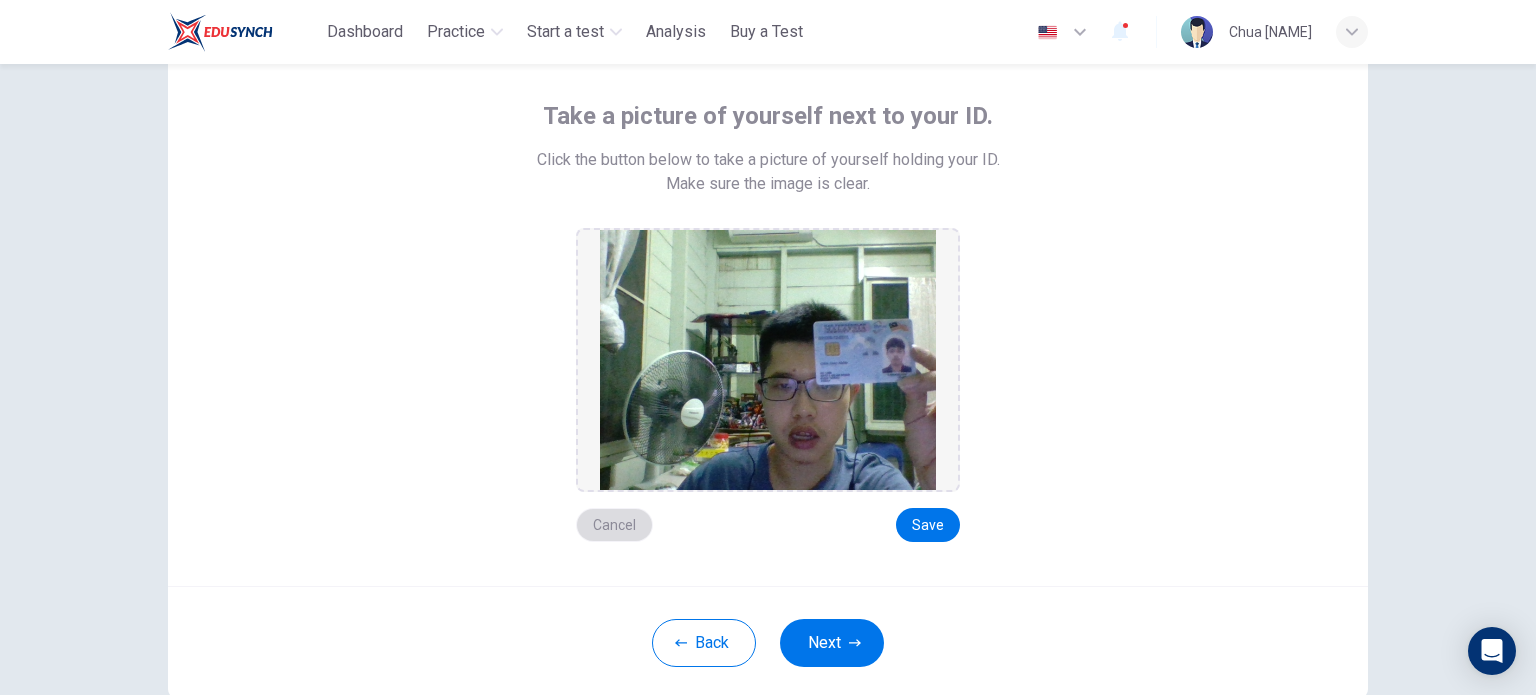 click on "Cancel" at bounding box center [614, 525] 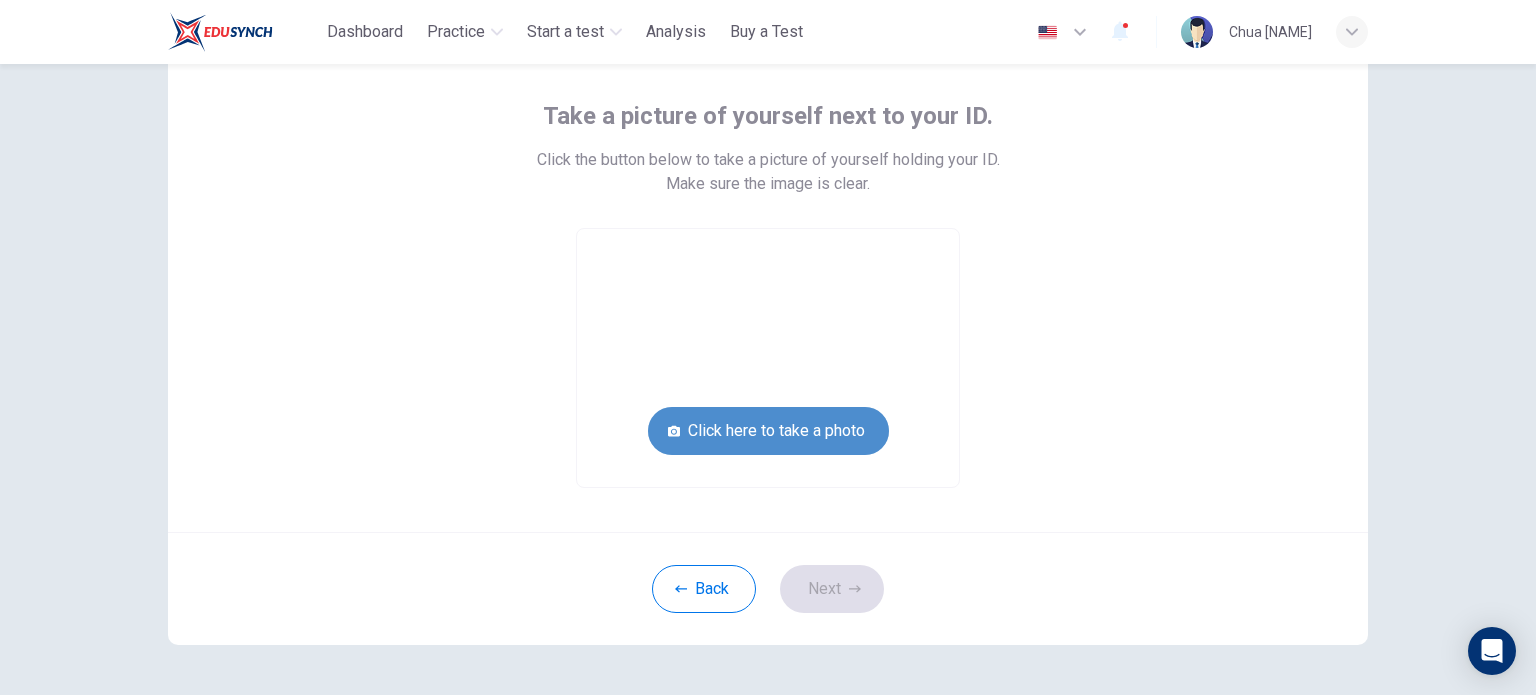click on "Click here to take a photo" at bounding box center [768, 431] 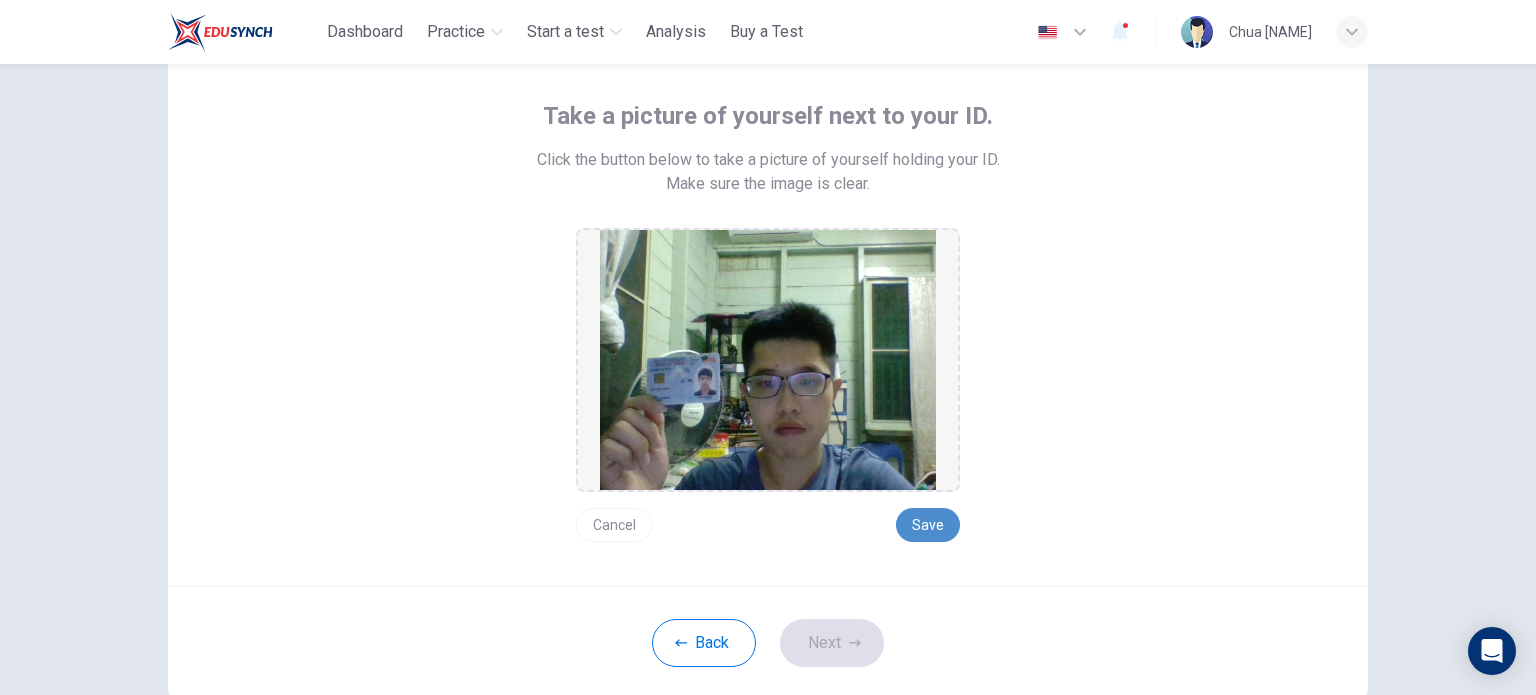 click on "Save" at bounding box center [928, 525] 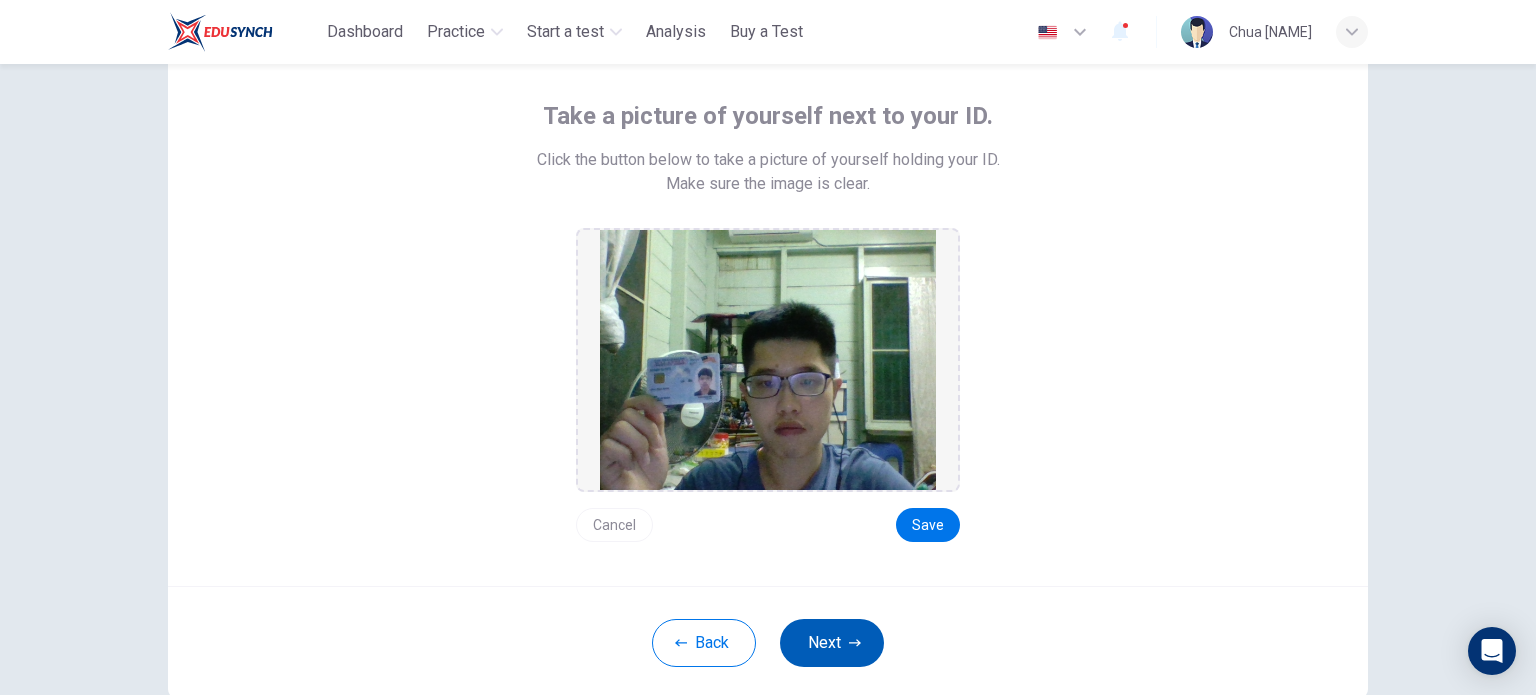 click on "Next" at bounding box center [832, 643] 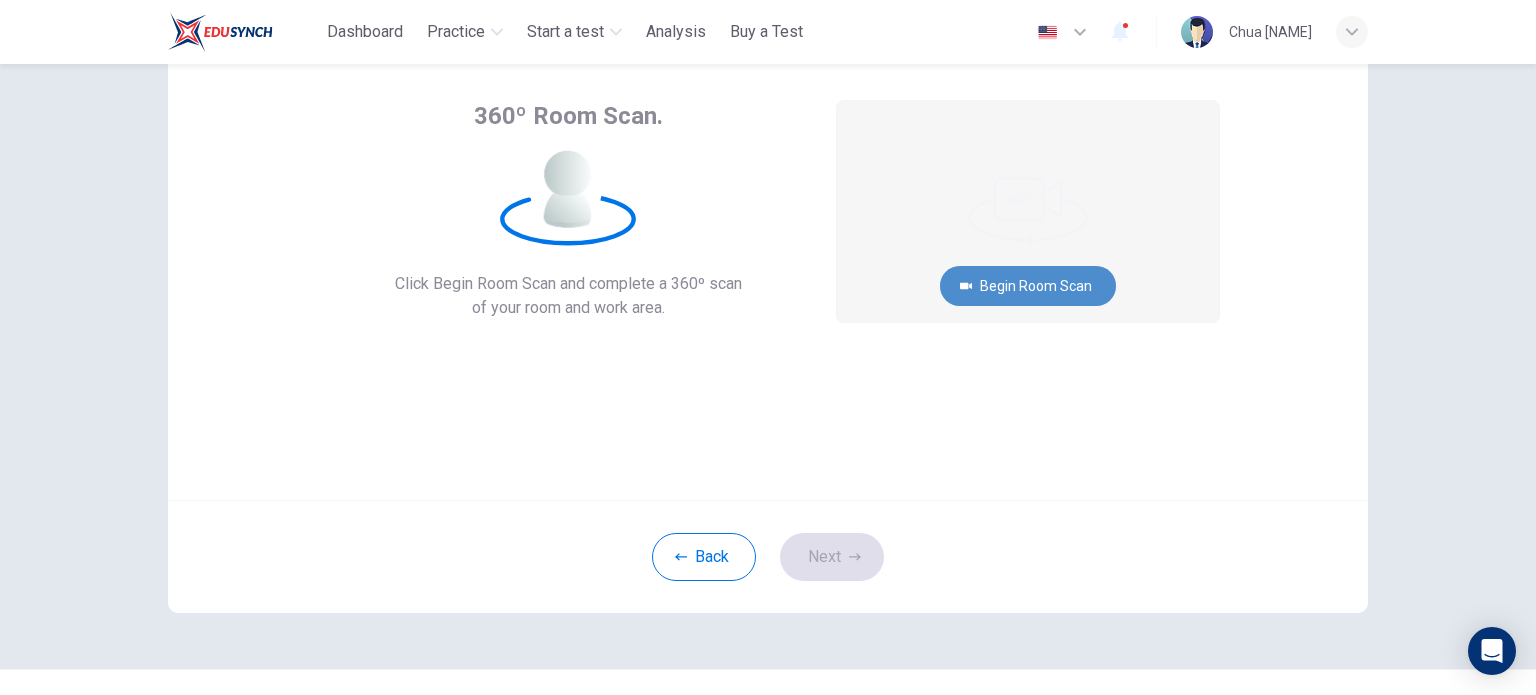click on "Begin Room Scan" at bounding box center (1028, 286) 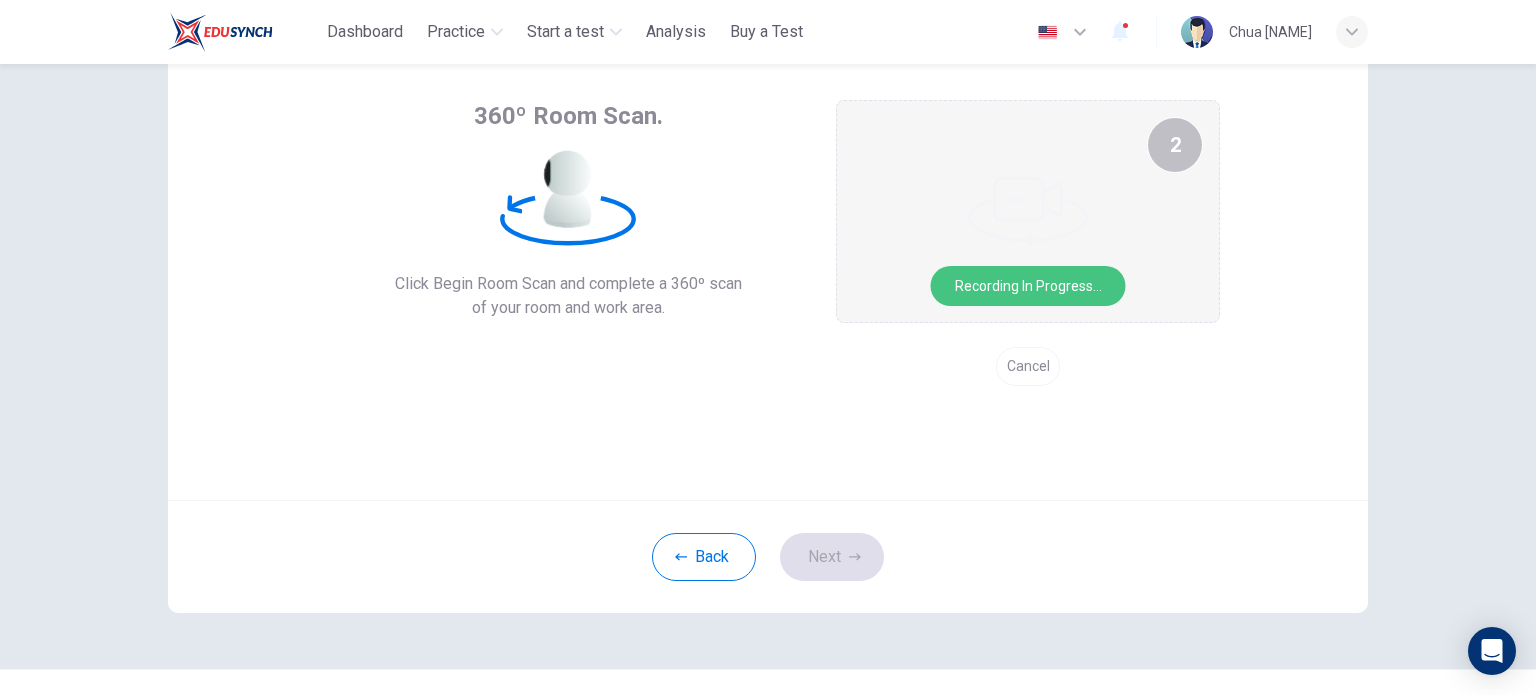 type 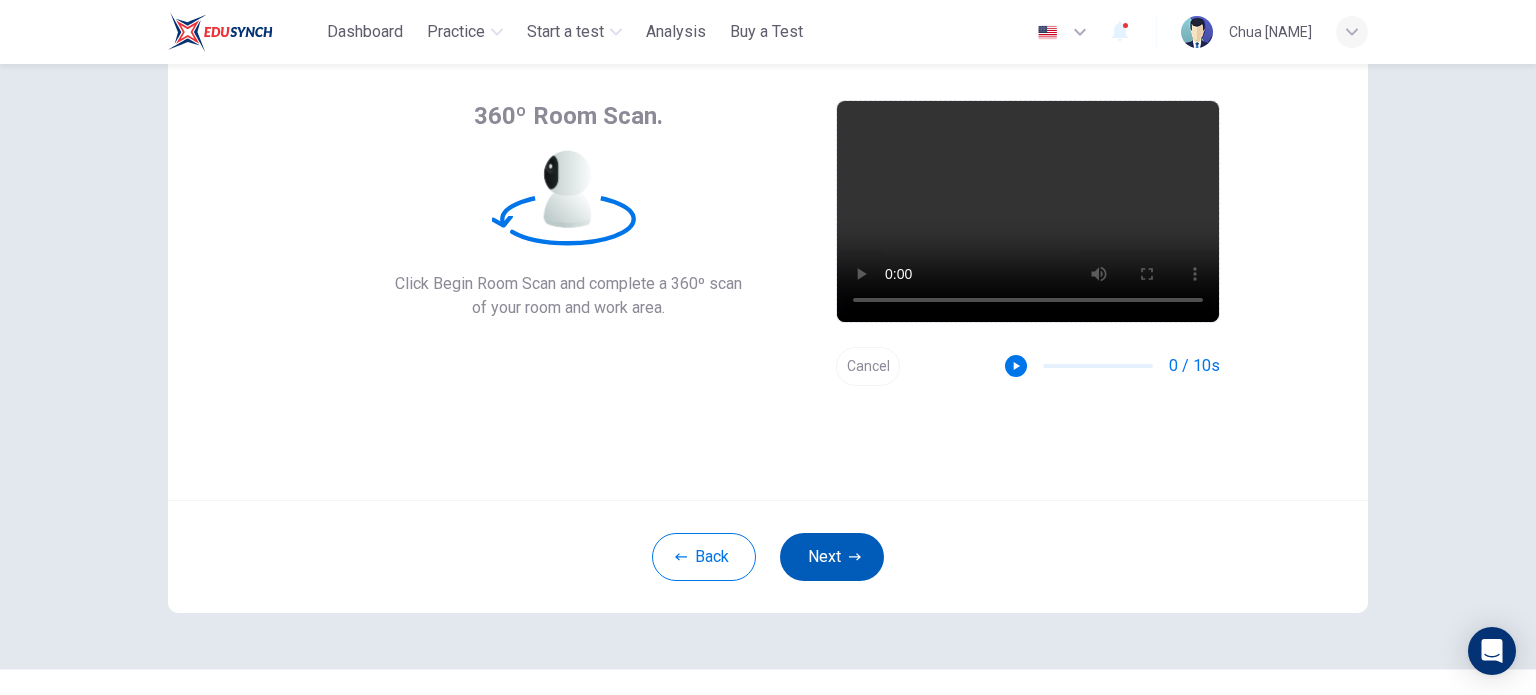 click on "Next" at bounding box center (832, 557) 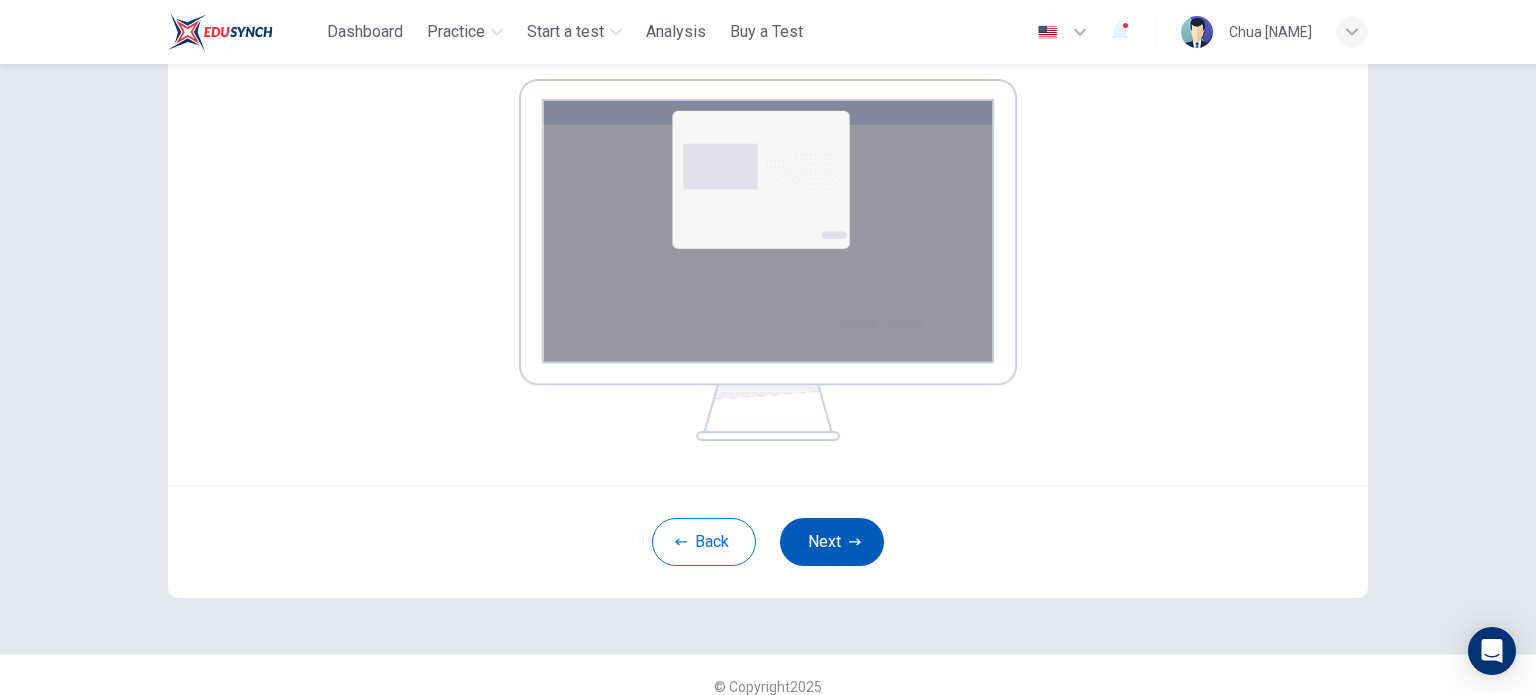 scroll, scrollTop: 343, scrollLeft: 0, axis: vertical 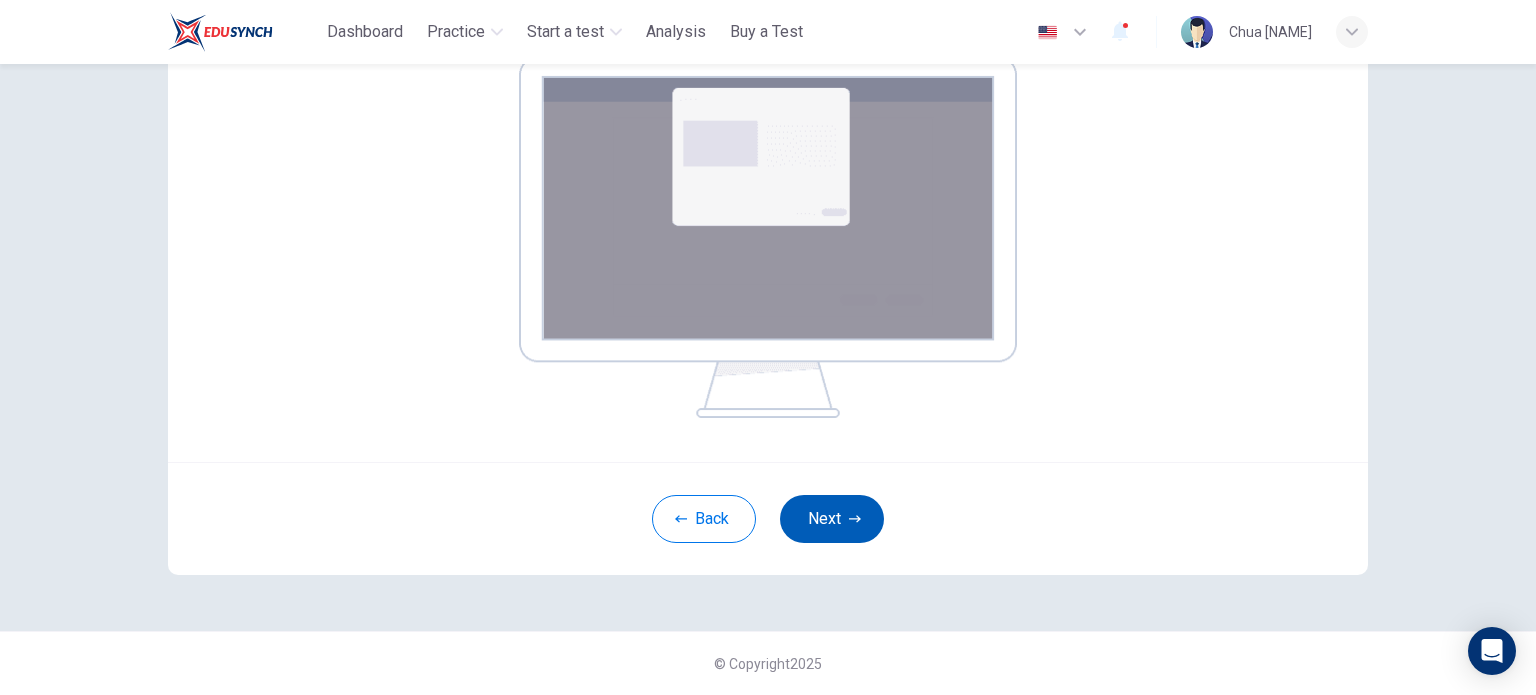 click on "Next" at bounding box center [832, 519] 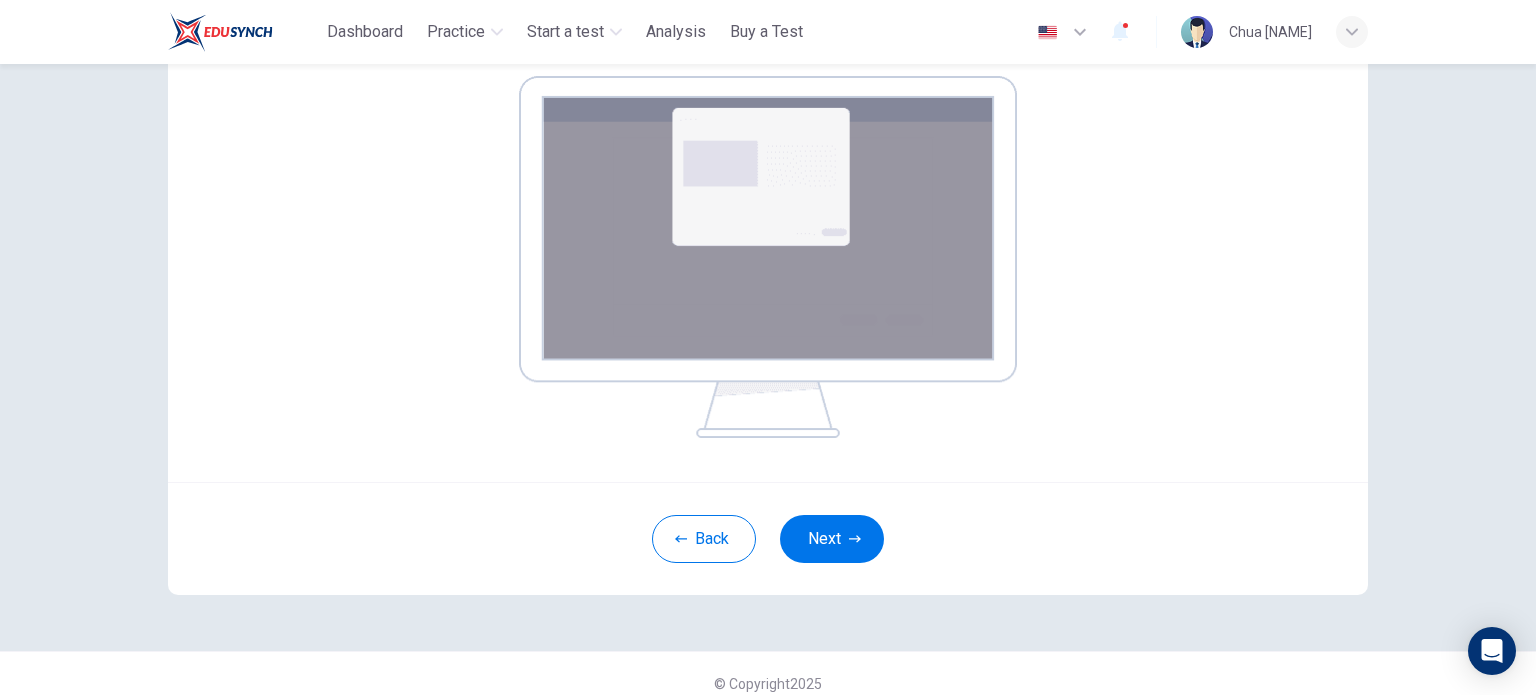 scroll, scrollTop: 343, scrollLeft: 0, axis: vertical 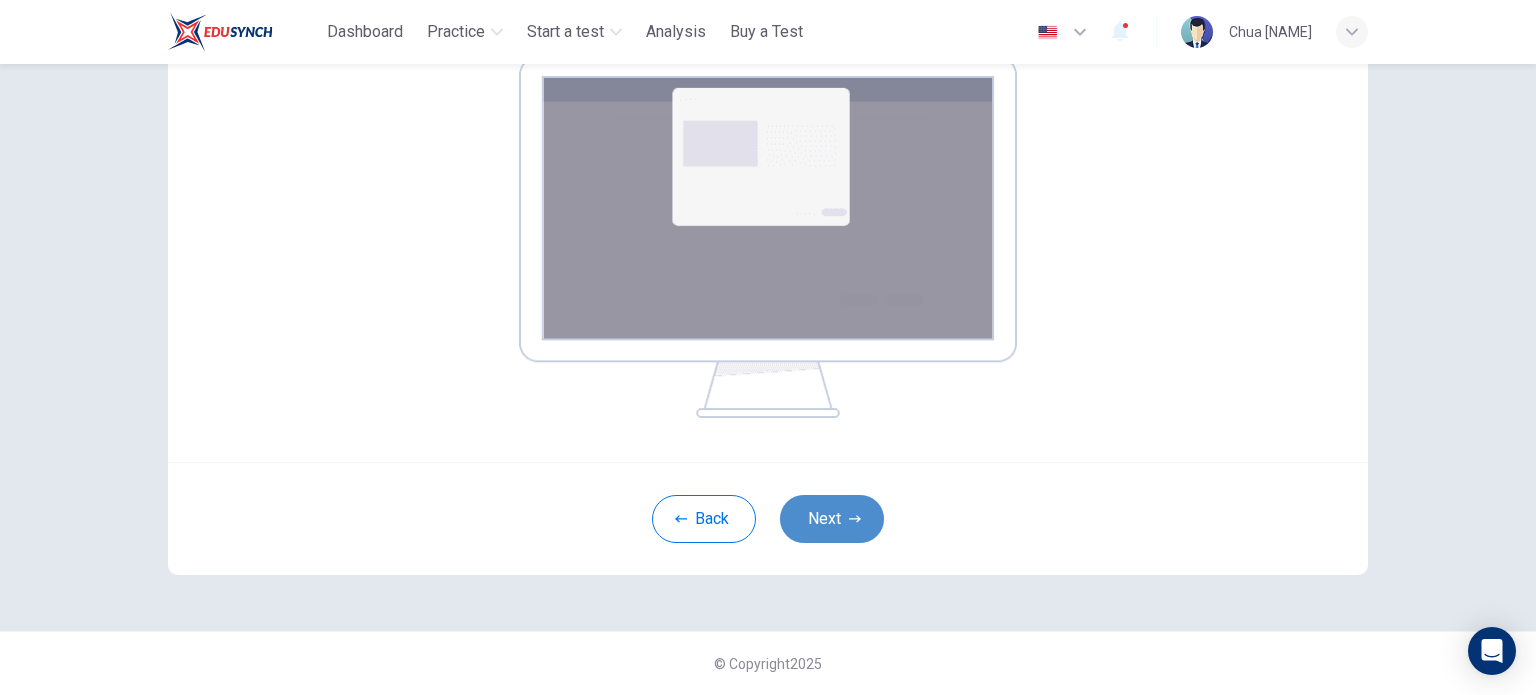 click on "Next" at bounding box center [832, 519] 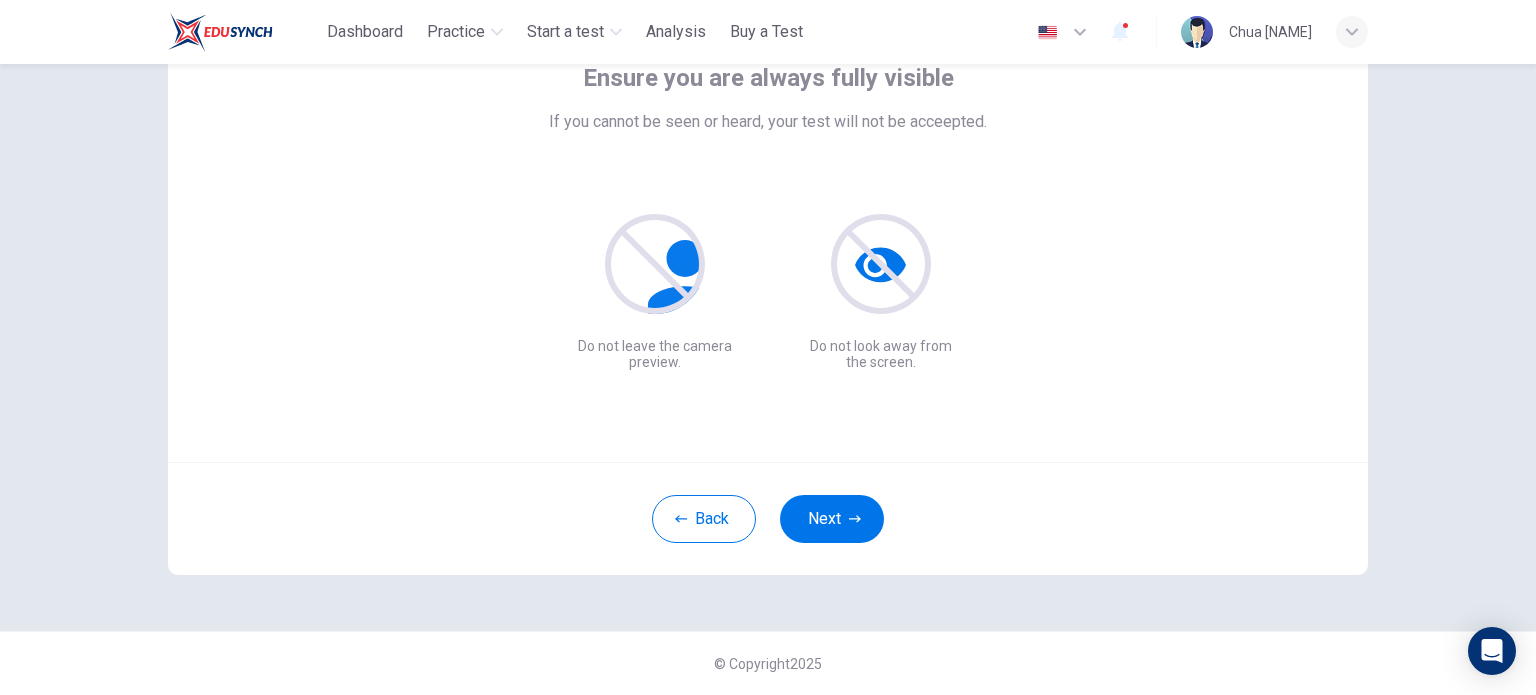 scroll, scrollTop: 137, scrollLeft: 0, axis: vertical 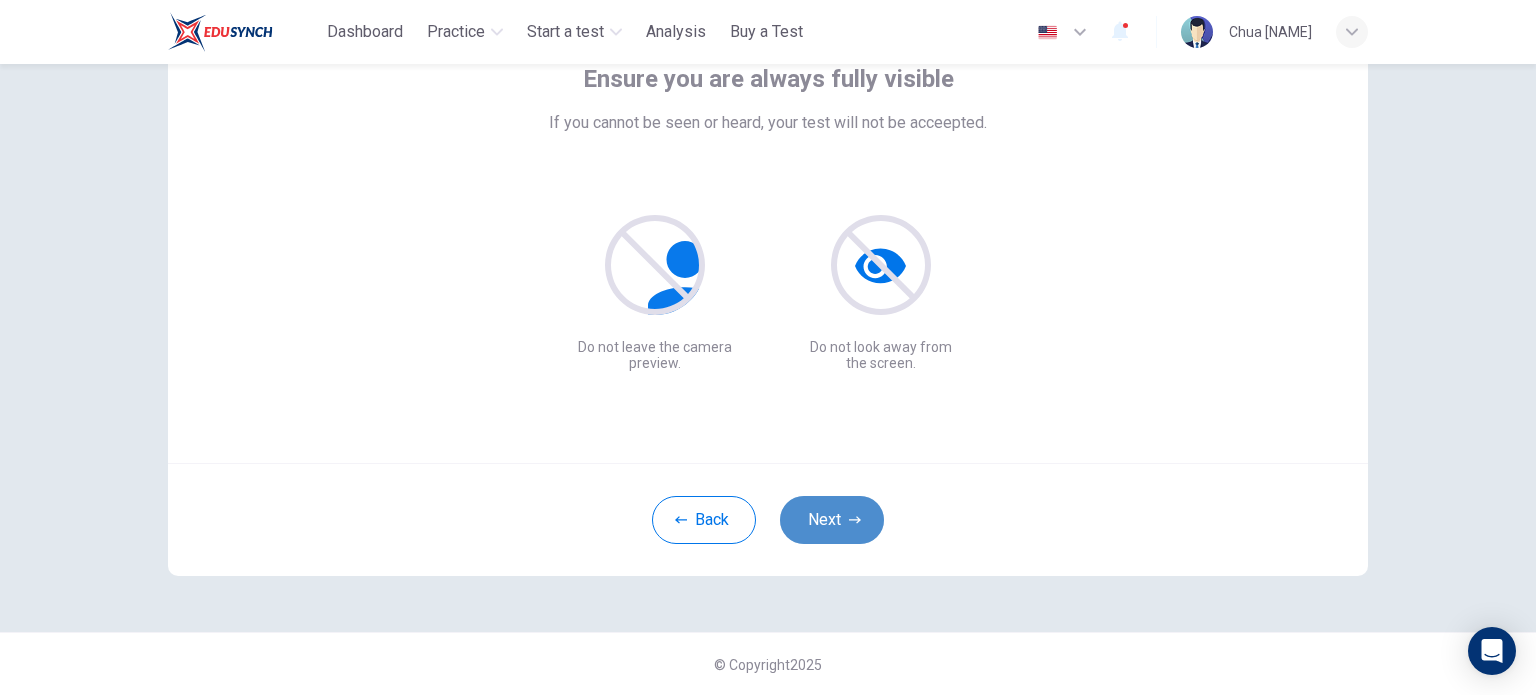 click on "Next" at bounding box center [832, 520] 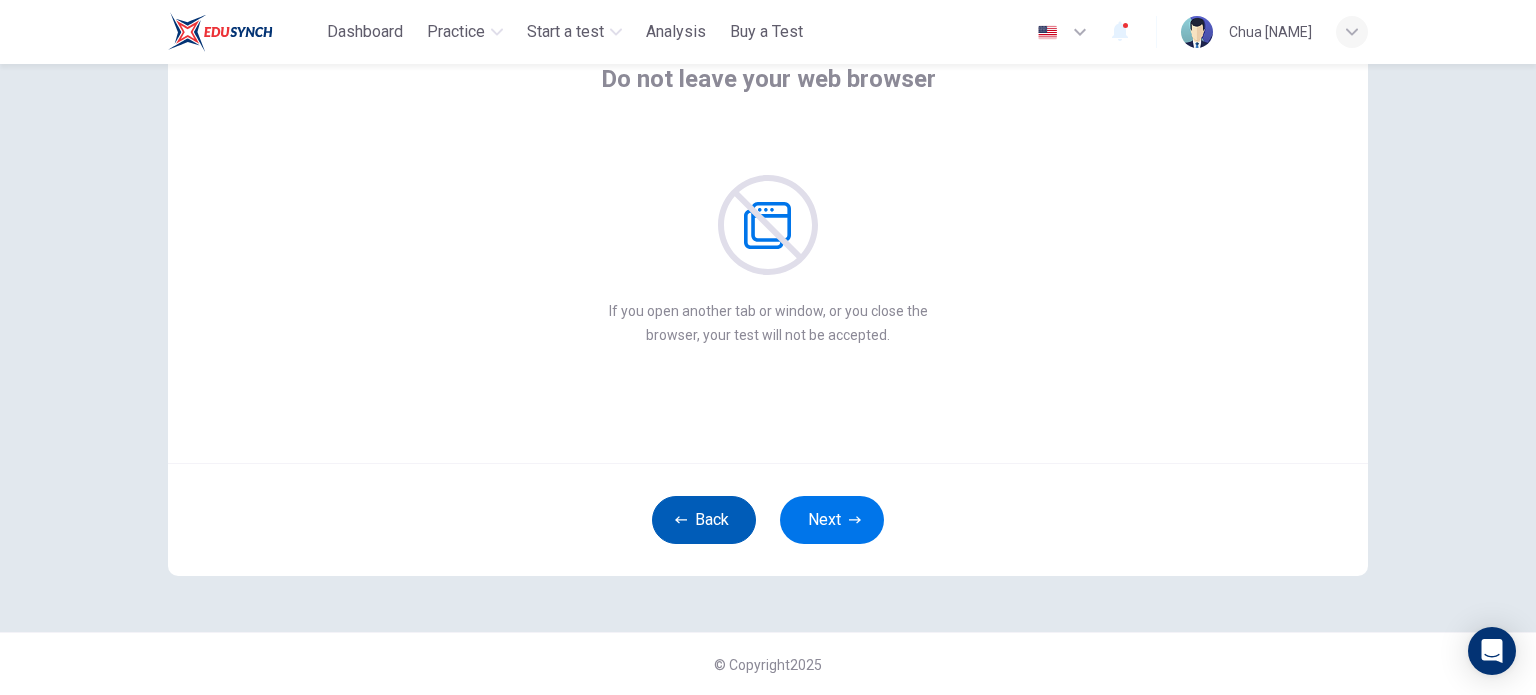 click on "Back" at bounding box center [704, 520] 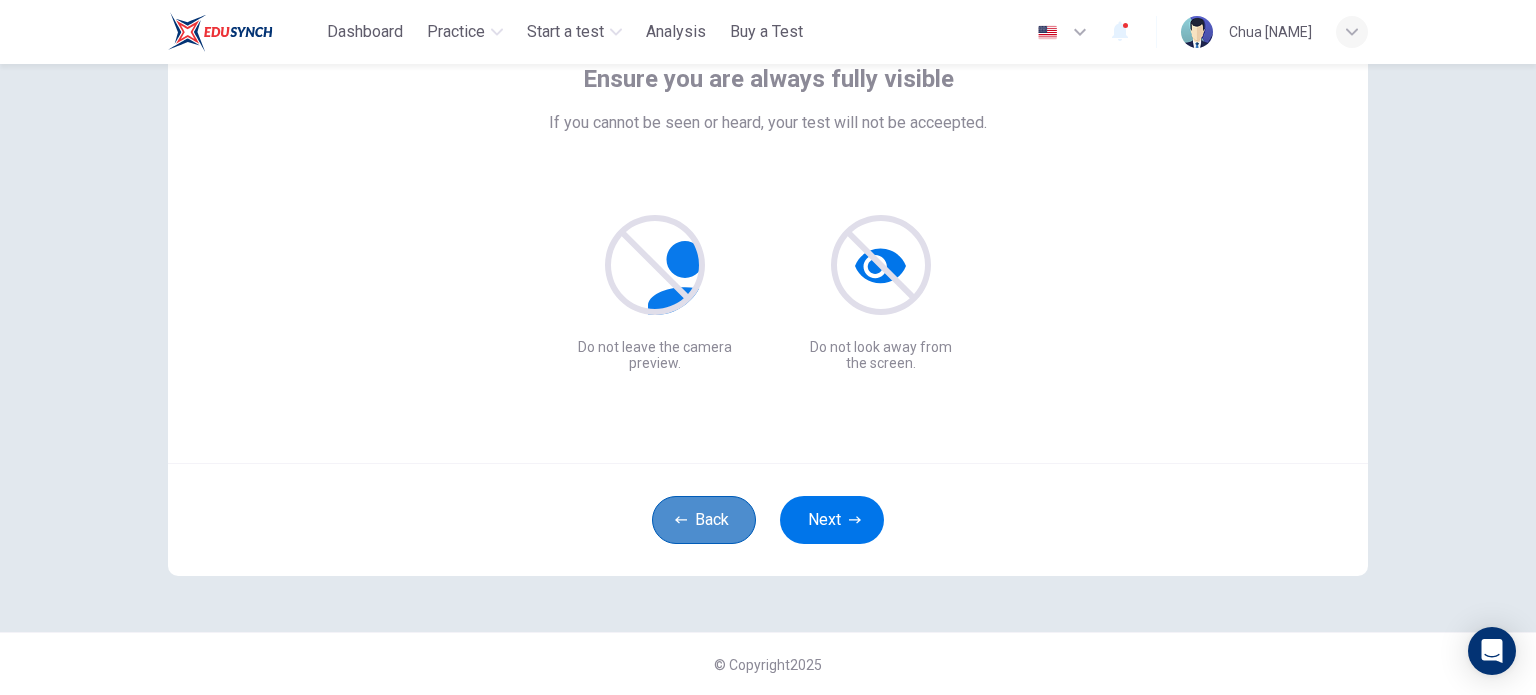 click on "Back" at bounding box center (704, 520) 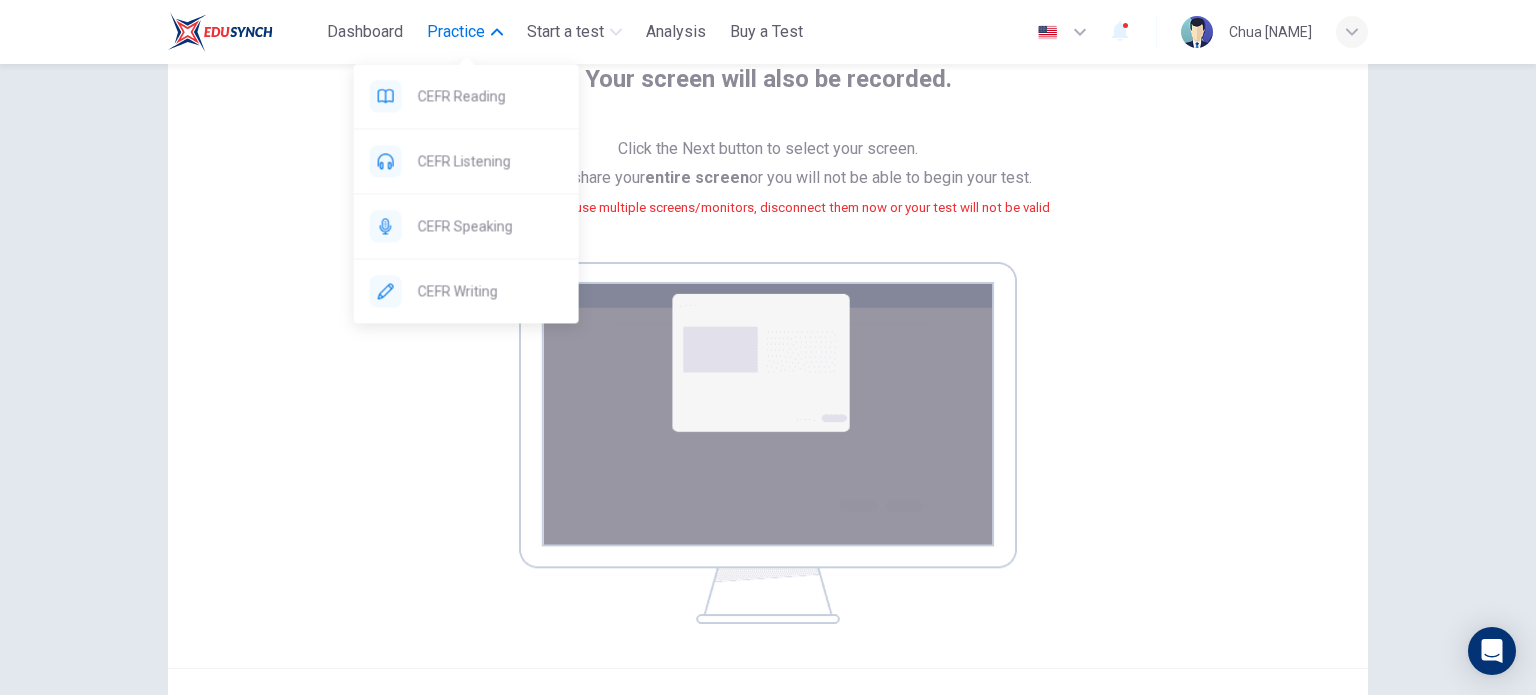 click on "Practice" at bounding box center [456, 32] 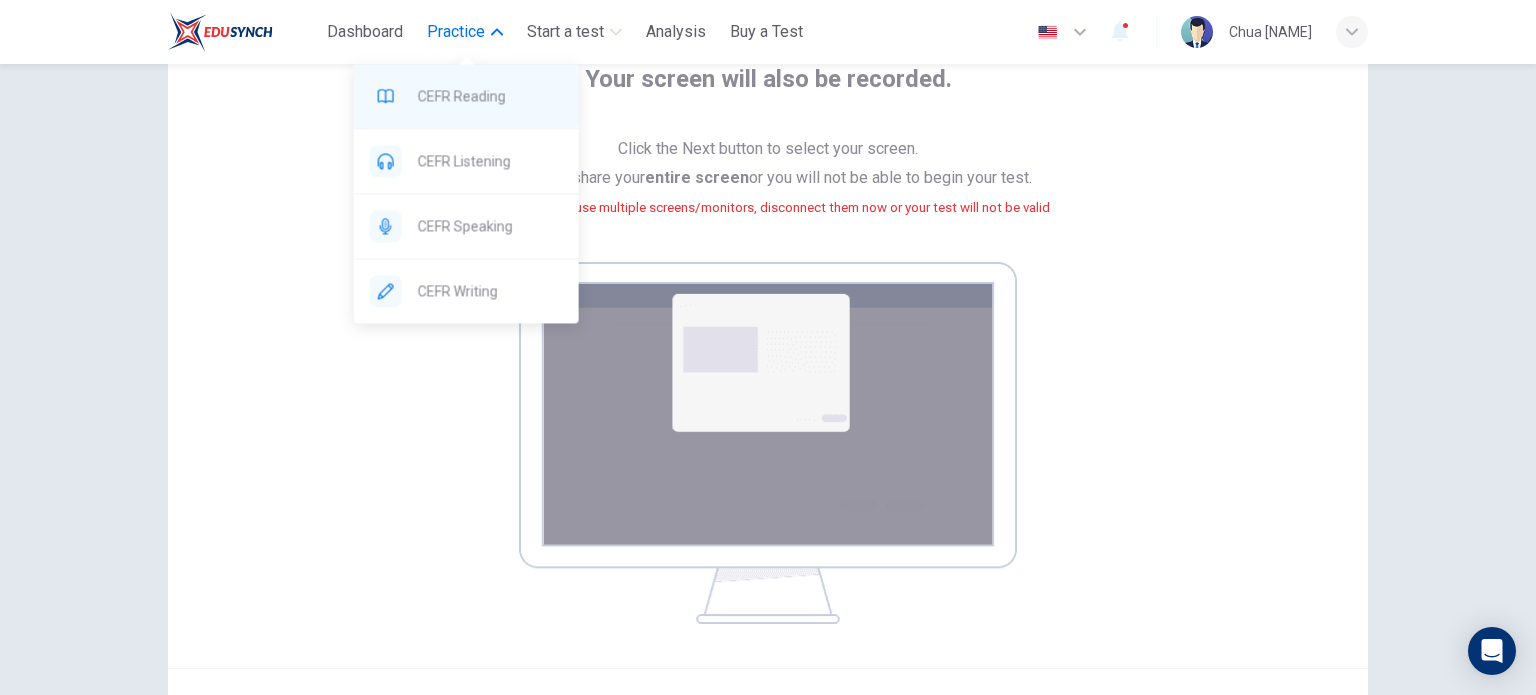 drag, startPoint x: 477, startPoint y: 229, endPoint x: 483, endPoint y: 95, distance: 134.13426 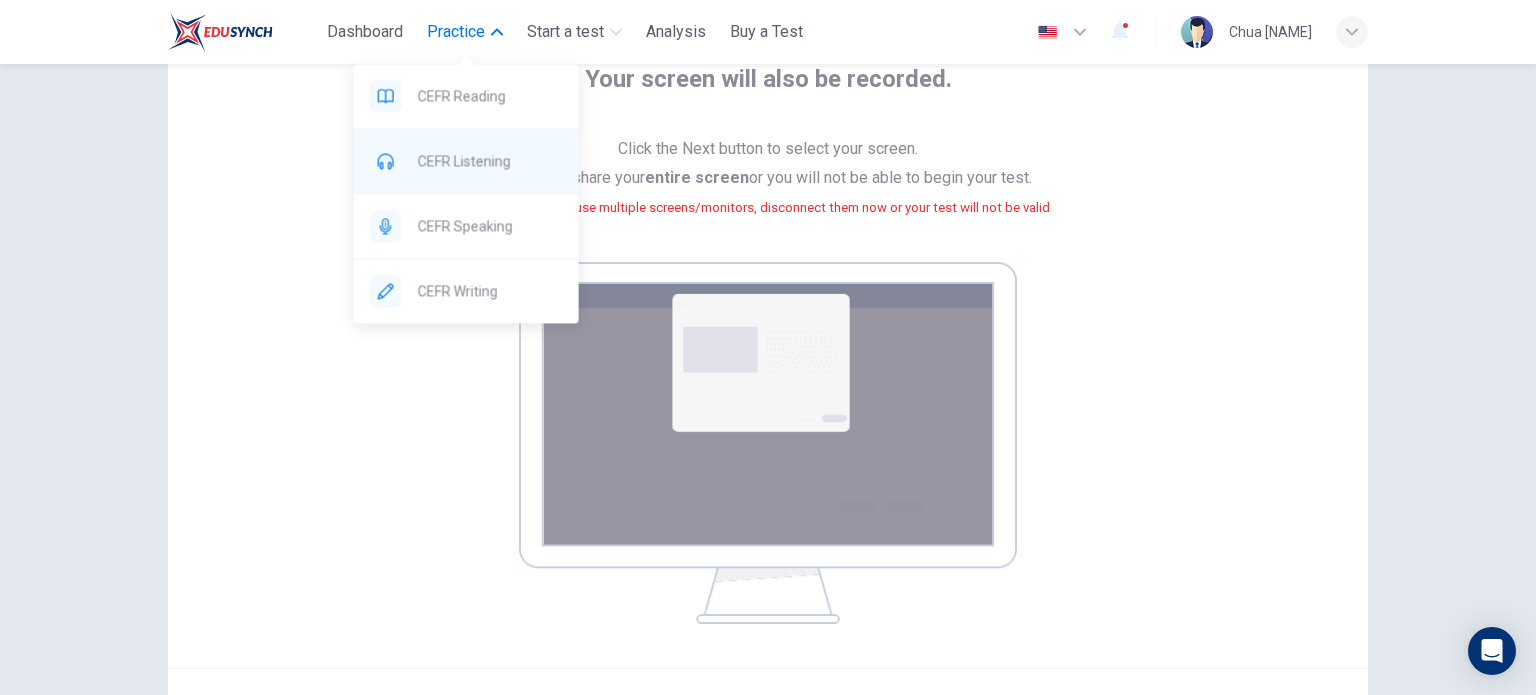 click on "CEFR Listening" at bounding box center [490, 161] 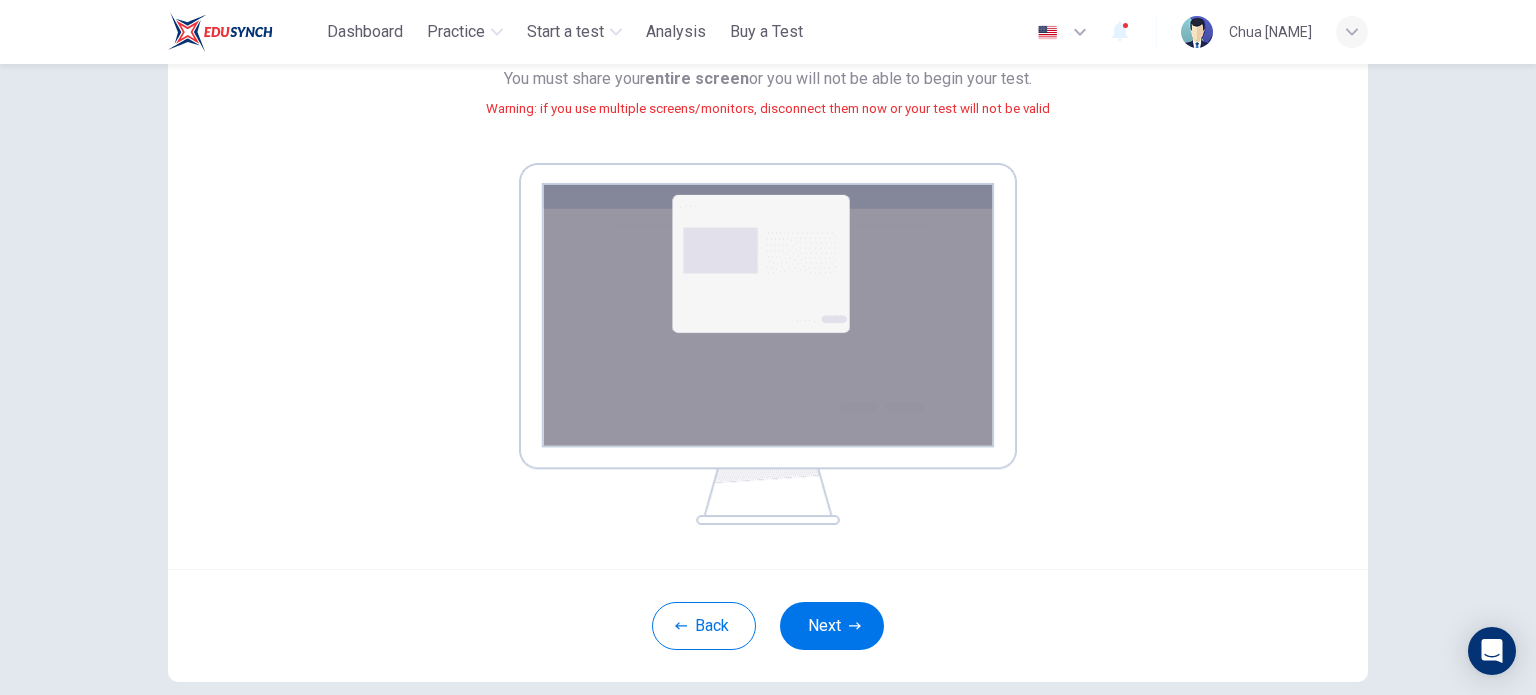 scroll, scrollTop: 237, scrollLeft: 0, axis: vertical 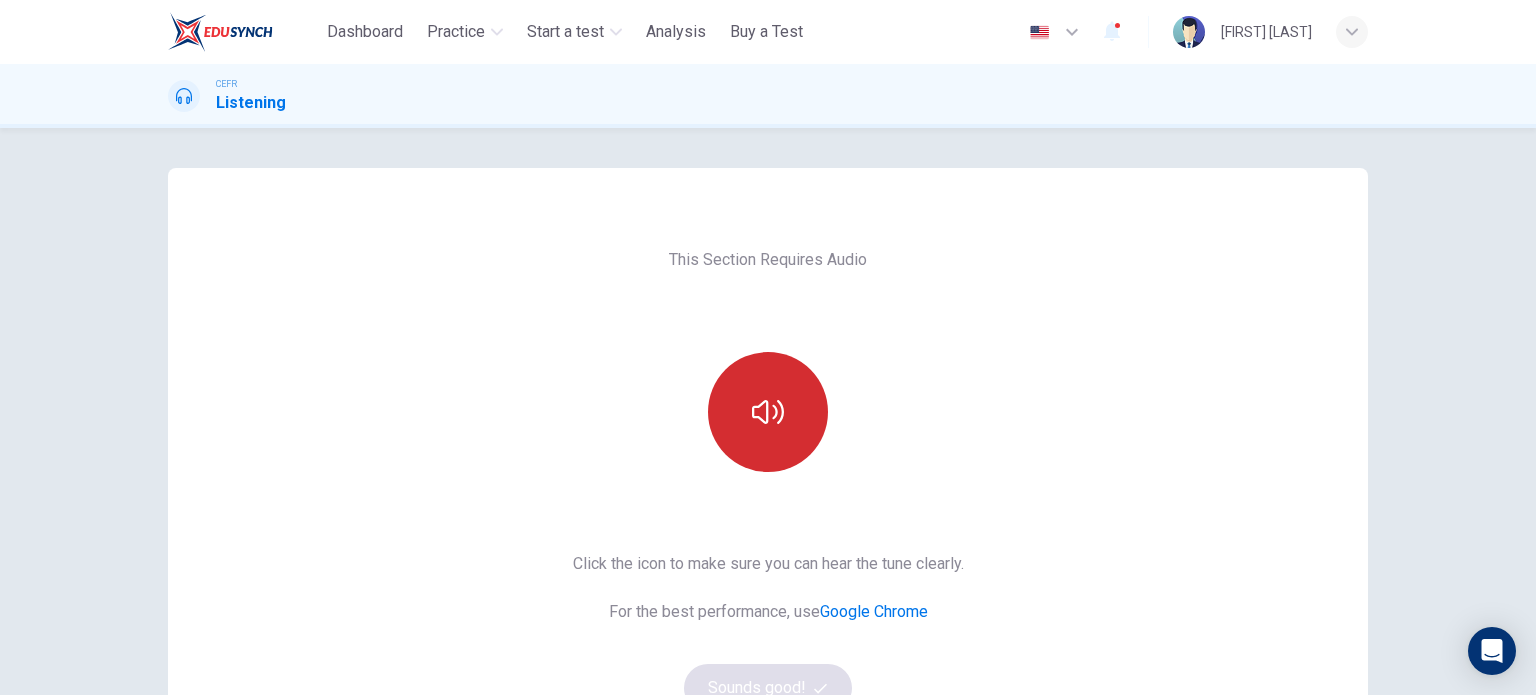 click at bounding box center (768, 412) 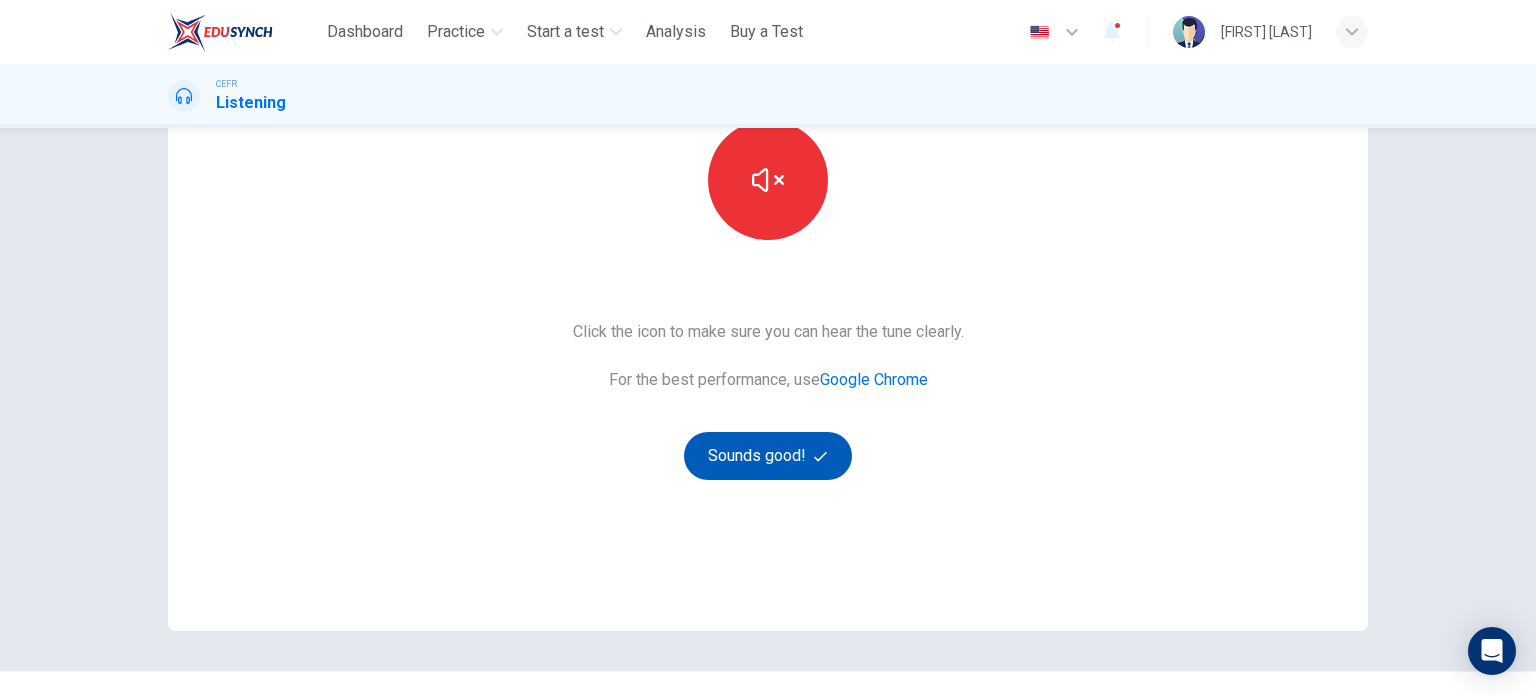 scroll, scrollTop: 272, scrollLeft: 0, axis: vertical 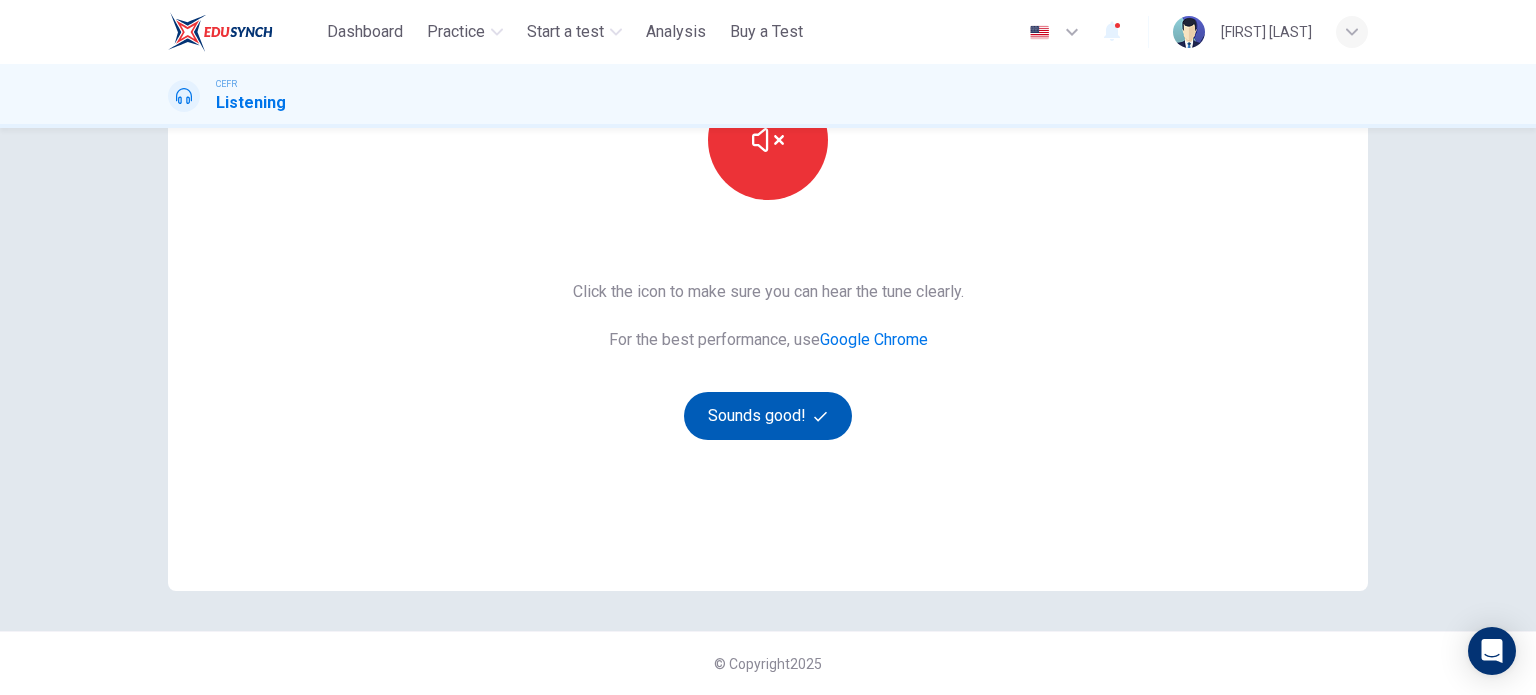 click on "Sounds good!" at bounding box center [768, 416] 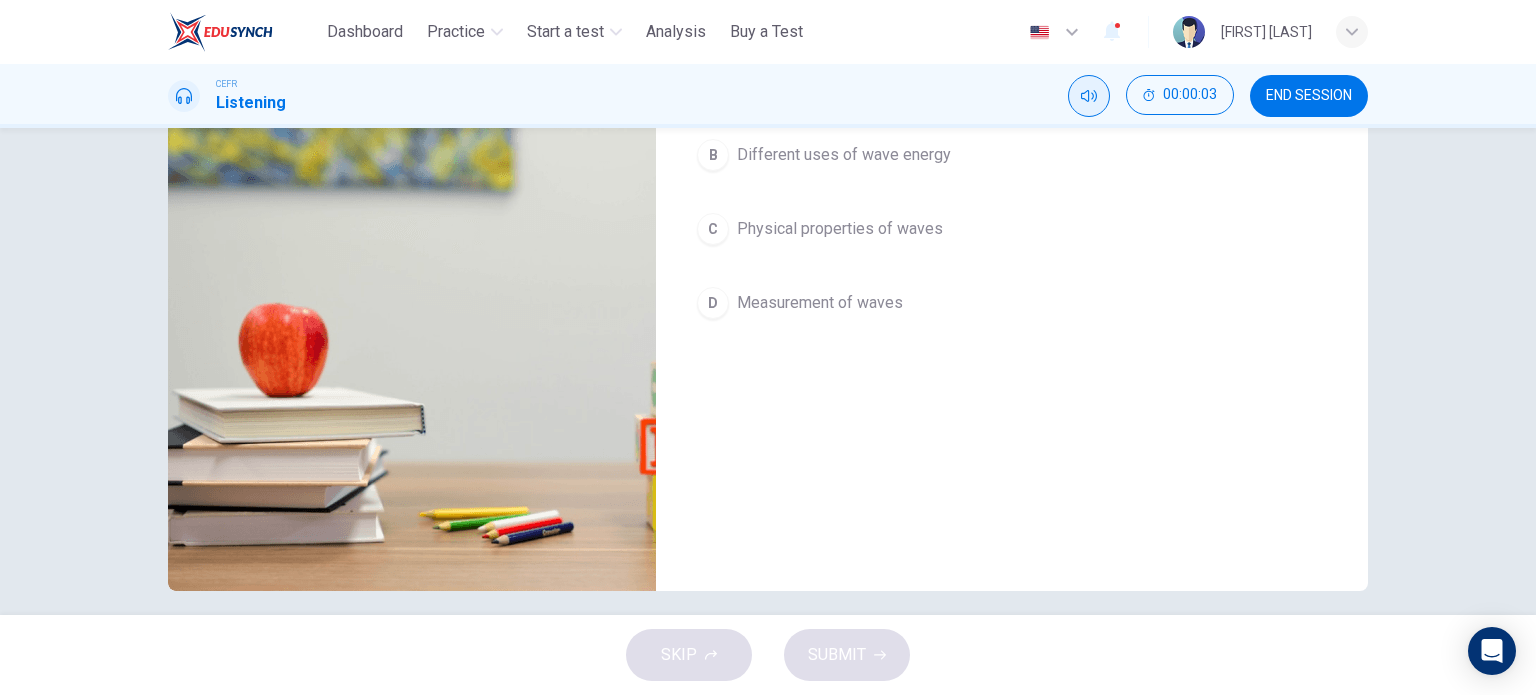 click 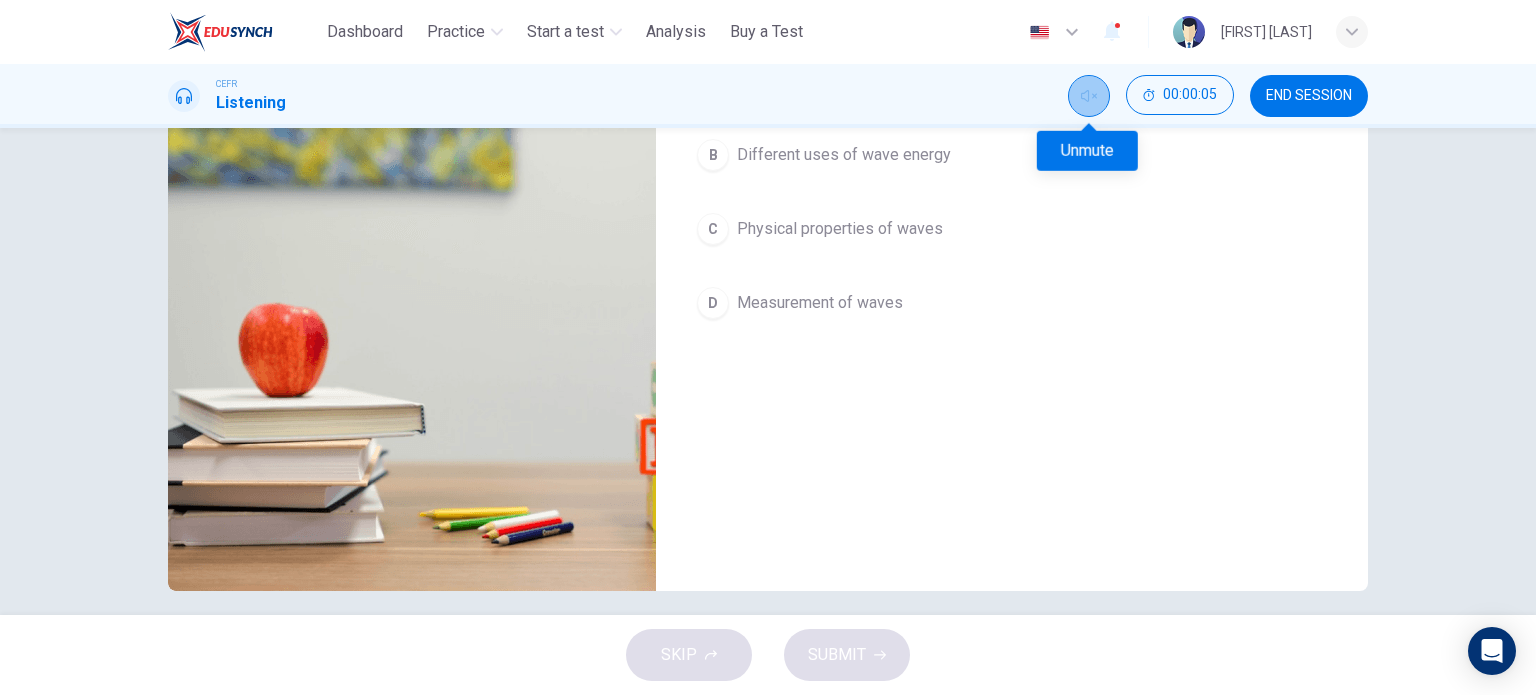 click 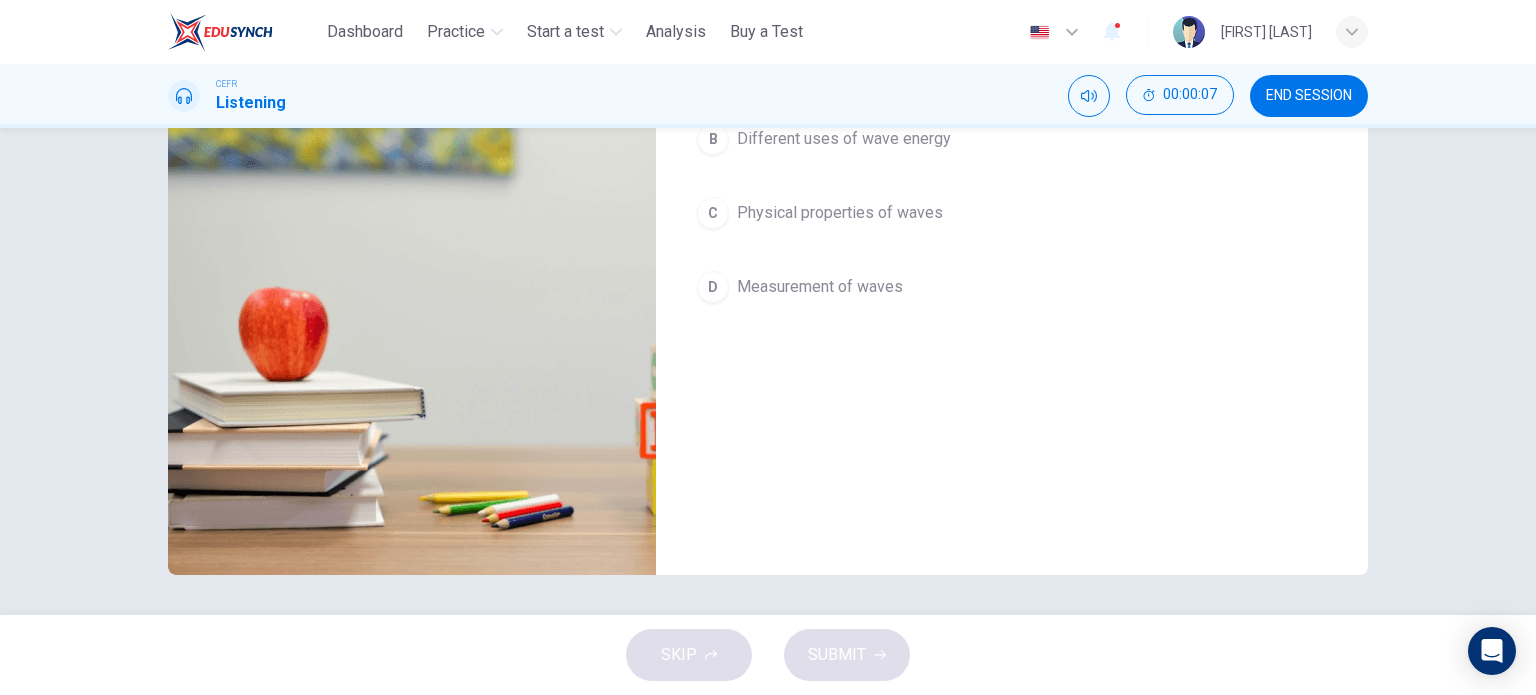 scroll, scrollTop: 0, scrollLeft: 0, axis: both 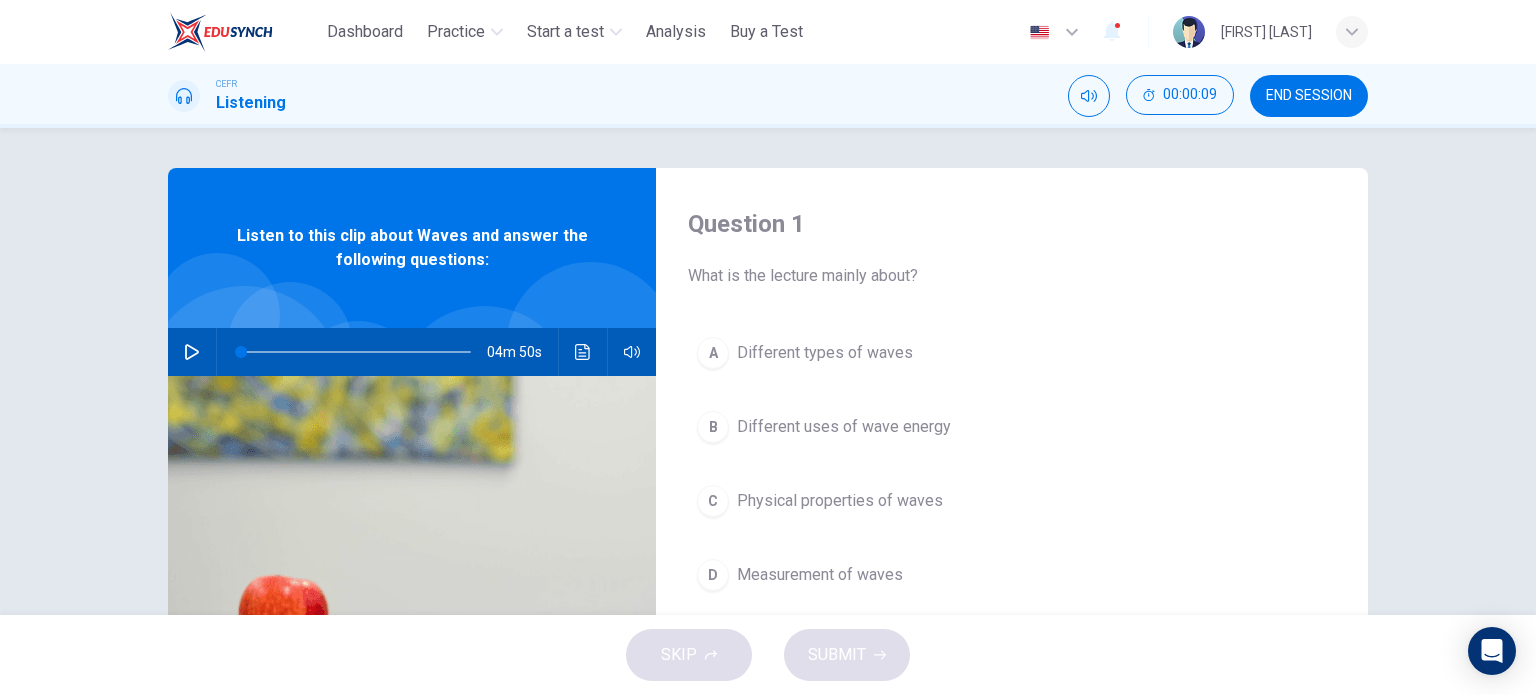 click at bounding box center (192, 352) 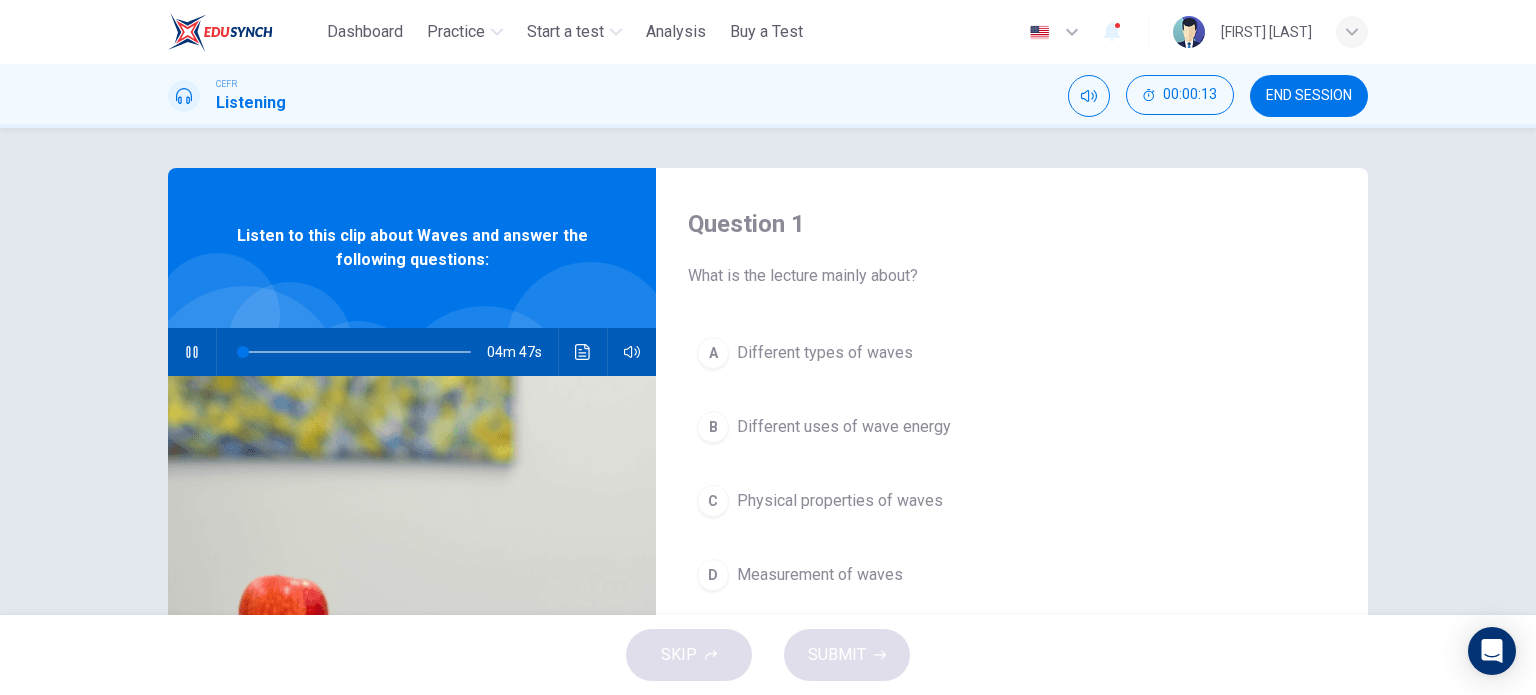 type on "*" 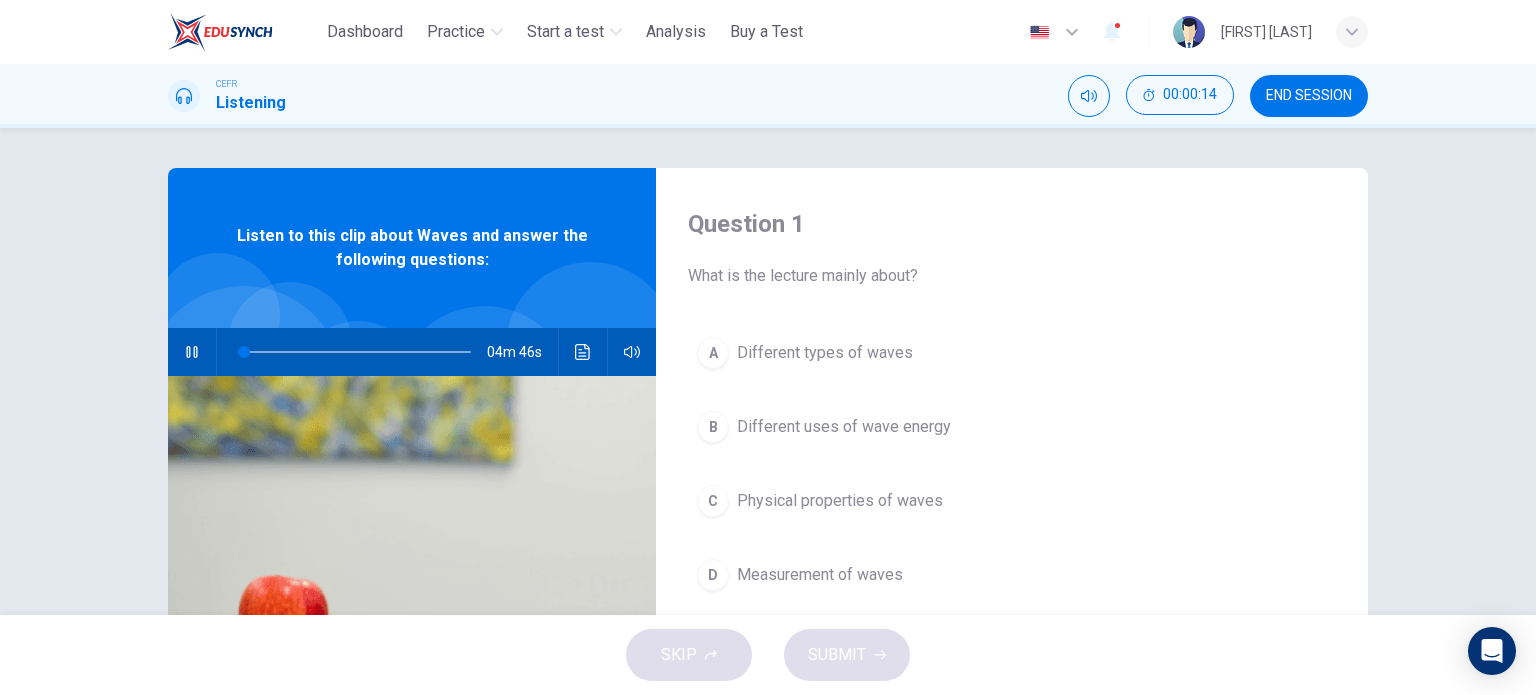 type 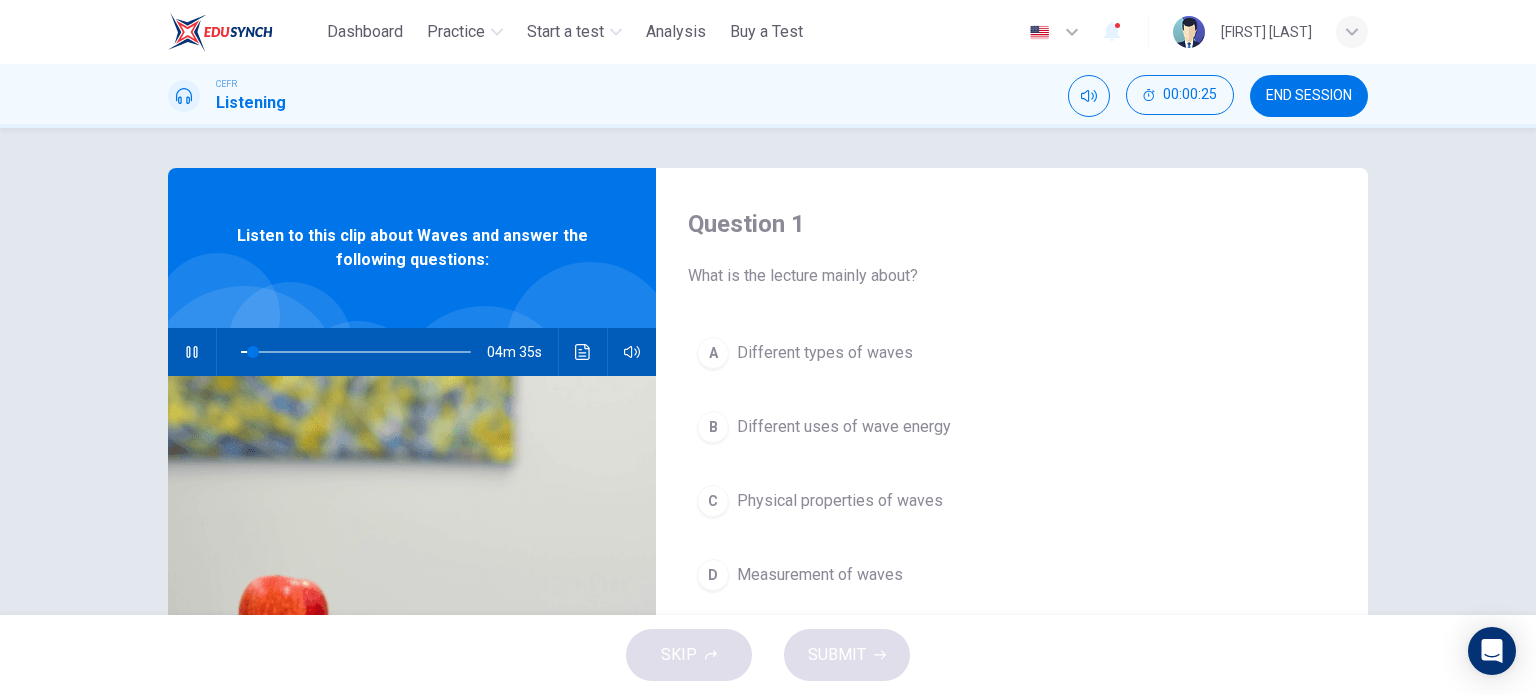 click on "Different types of waves" at bounding box center [825, 353] 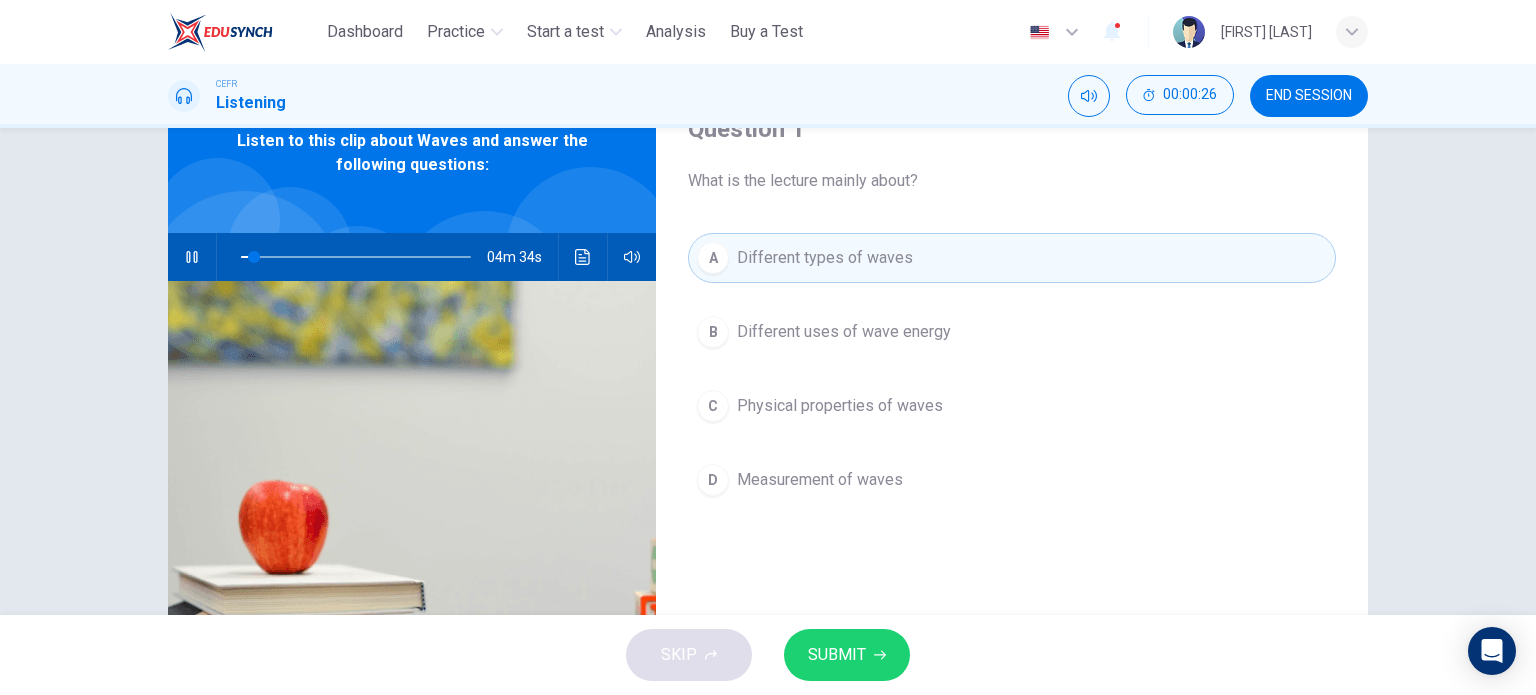 scroll, scrollTop: 100, scrollLeft: 0, axis: vertical 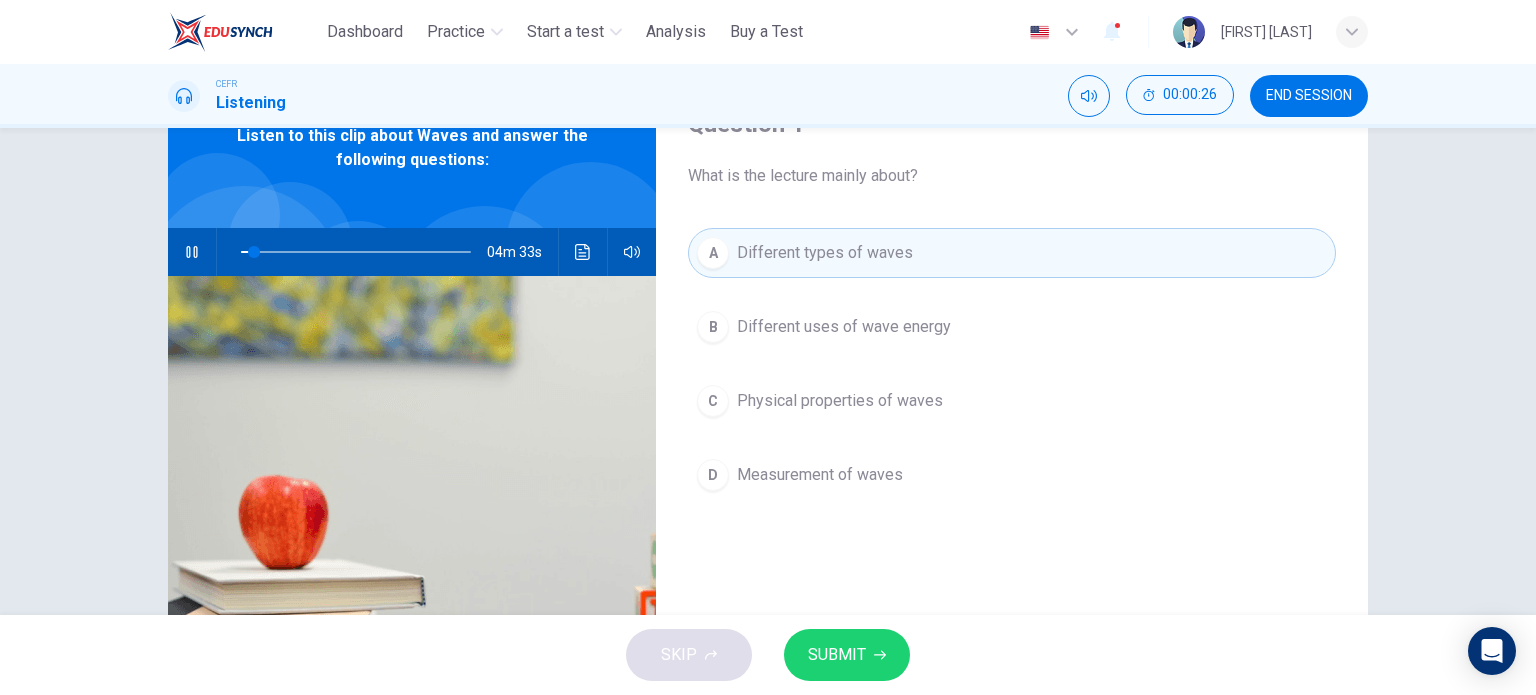 click on "Different uses of wave energy" at bounding box center [844, 327] 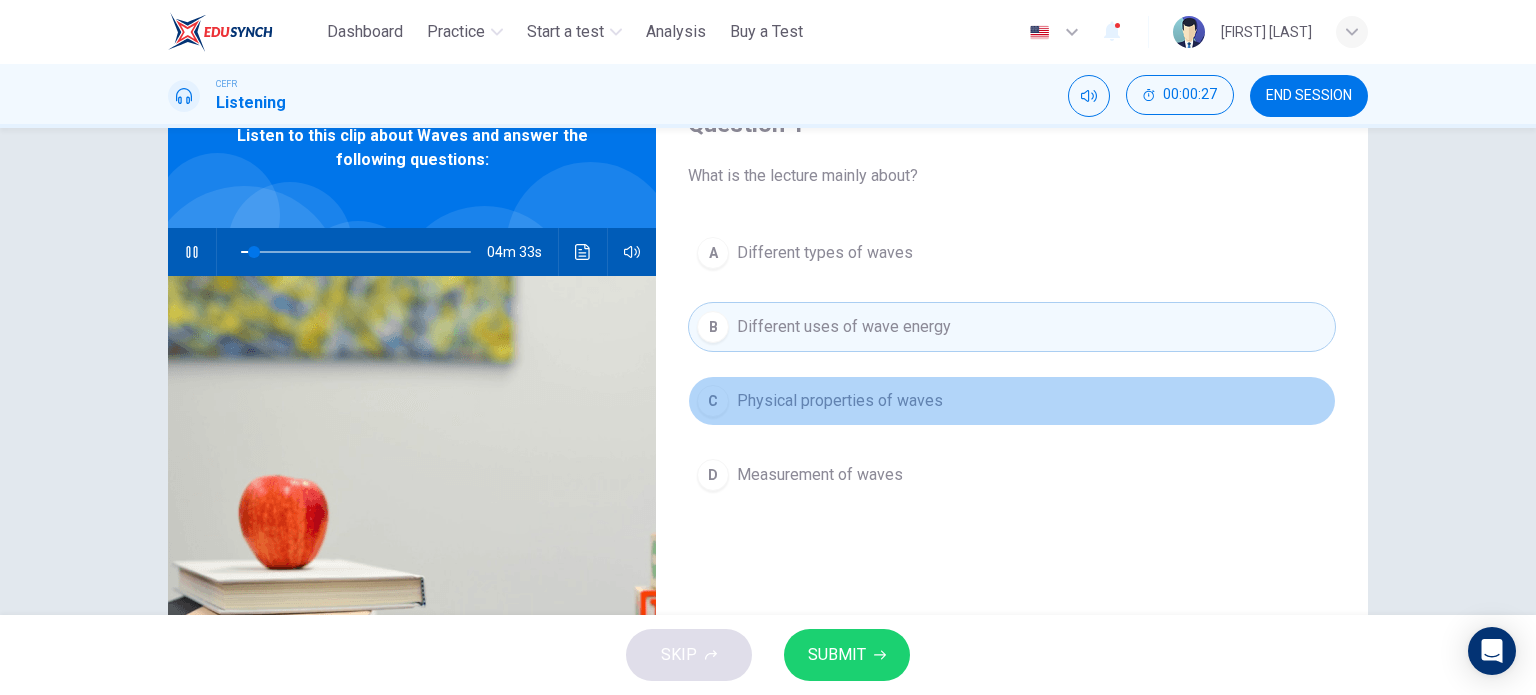 drag, startPoint x: 836, startPoint y: 407, endPoint x: 831, endPoint y: 424, distance: 17.720045 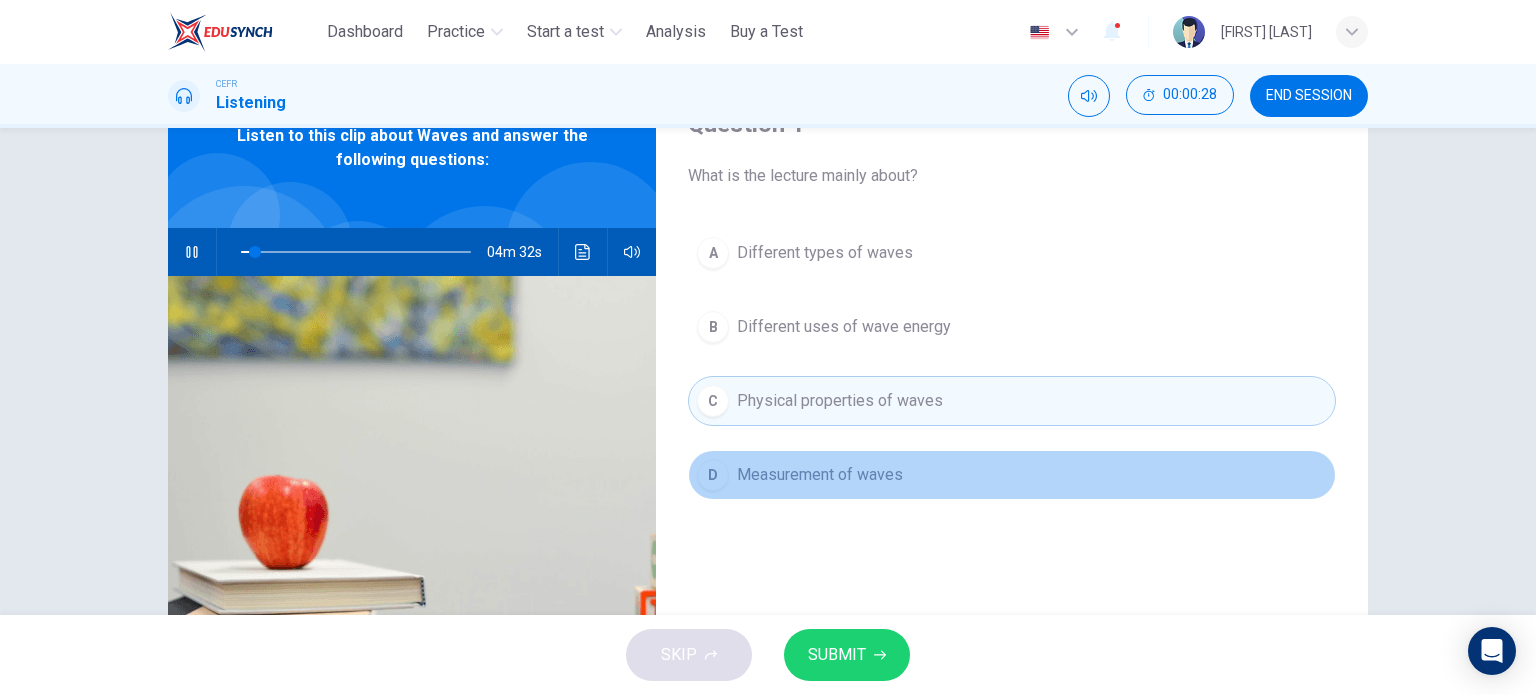 click on "Measurement of waves" at bounding box center [820, 475] 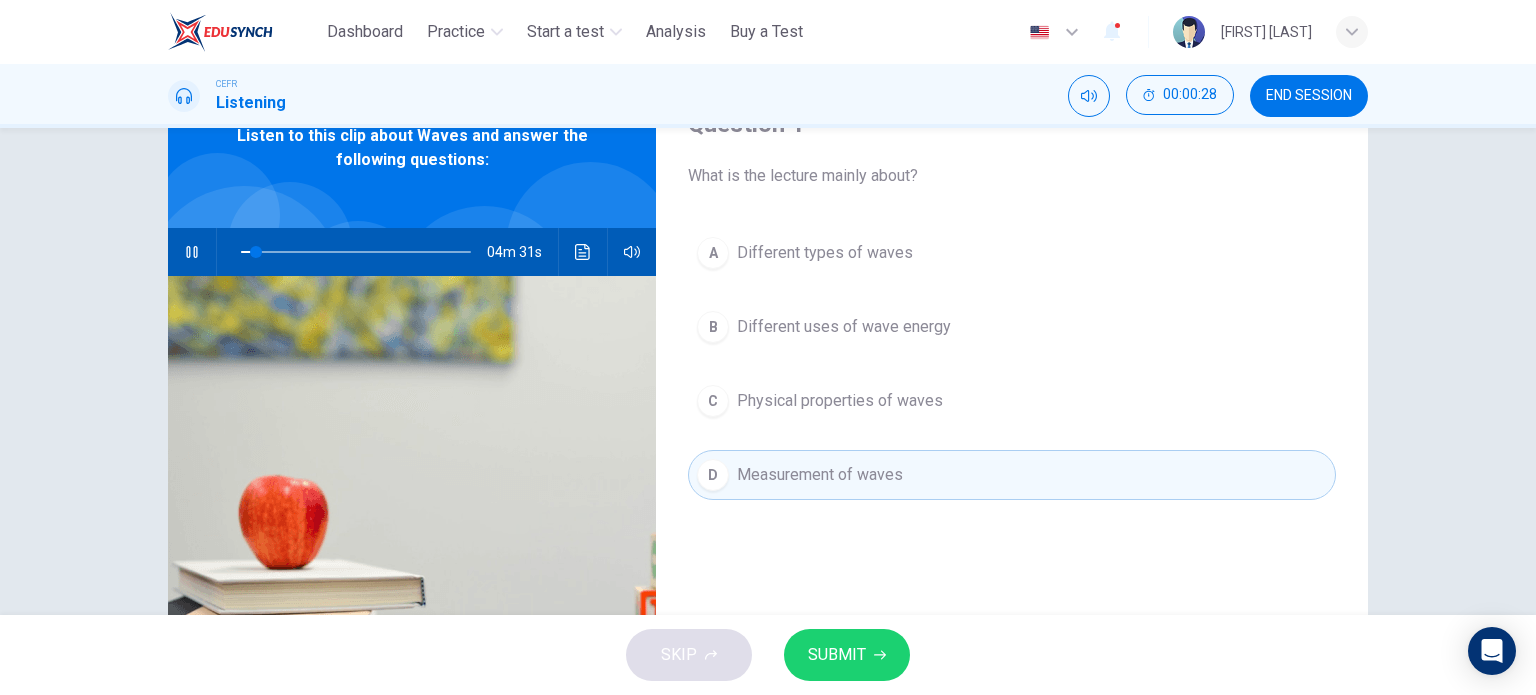 click on "Different types of waves" at bounding box center [825, 253] 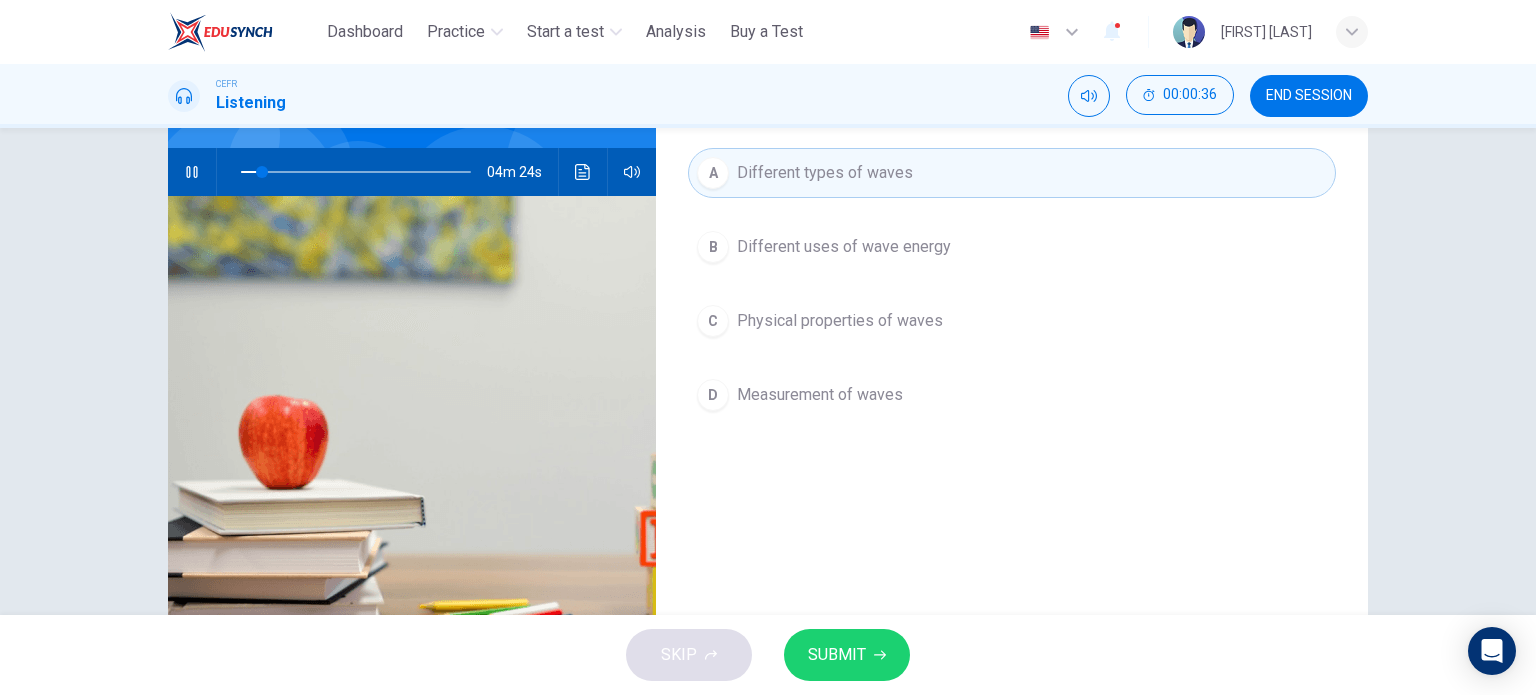 scroll, scrollTop: 200, scrollLeft: 0, axis: vertical 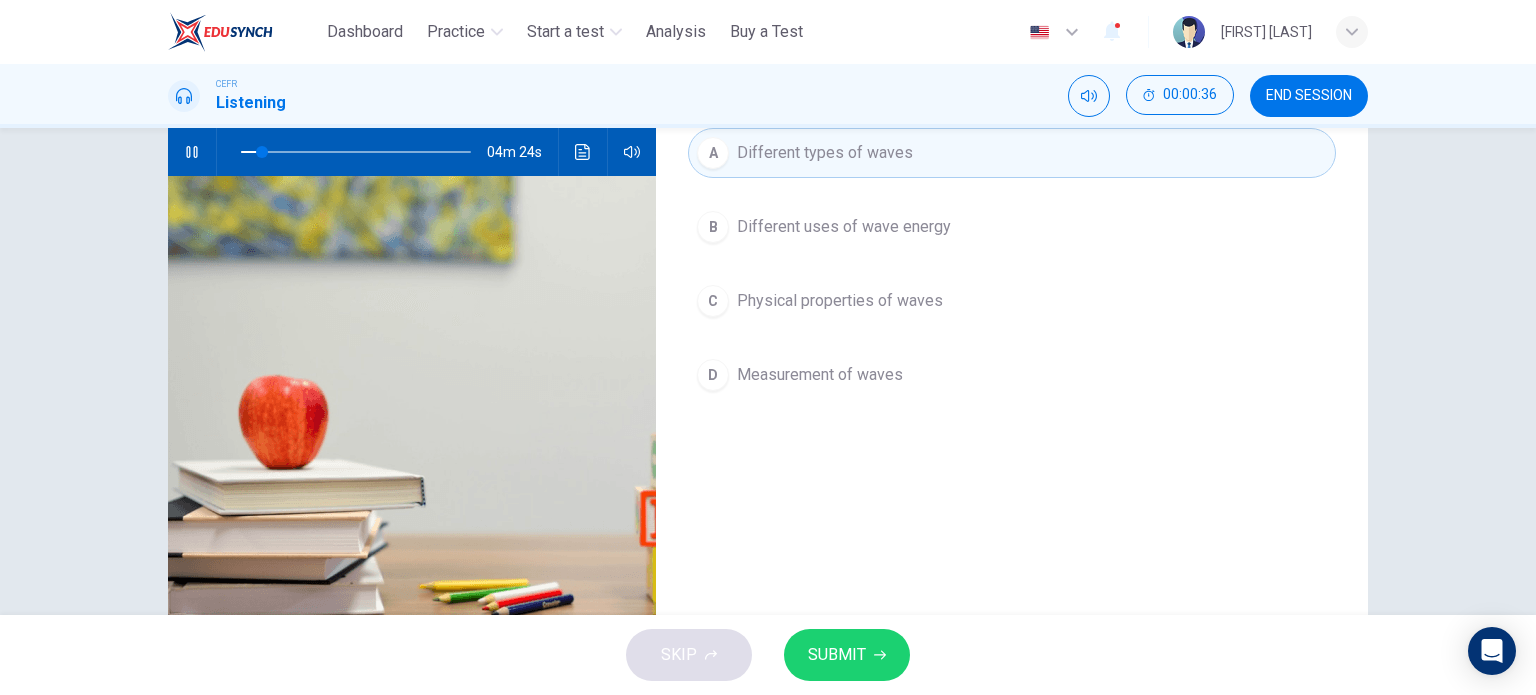 click on "SUBMIT" at bounding box center [847, 655] 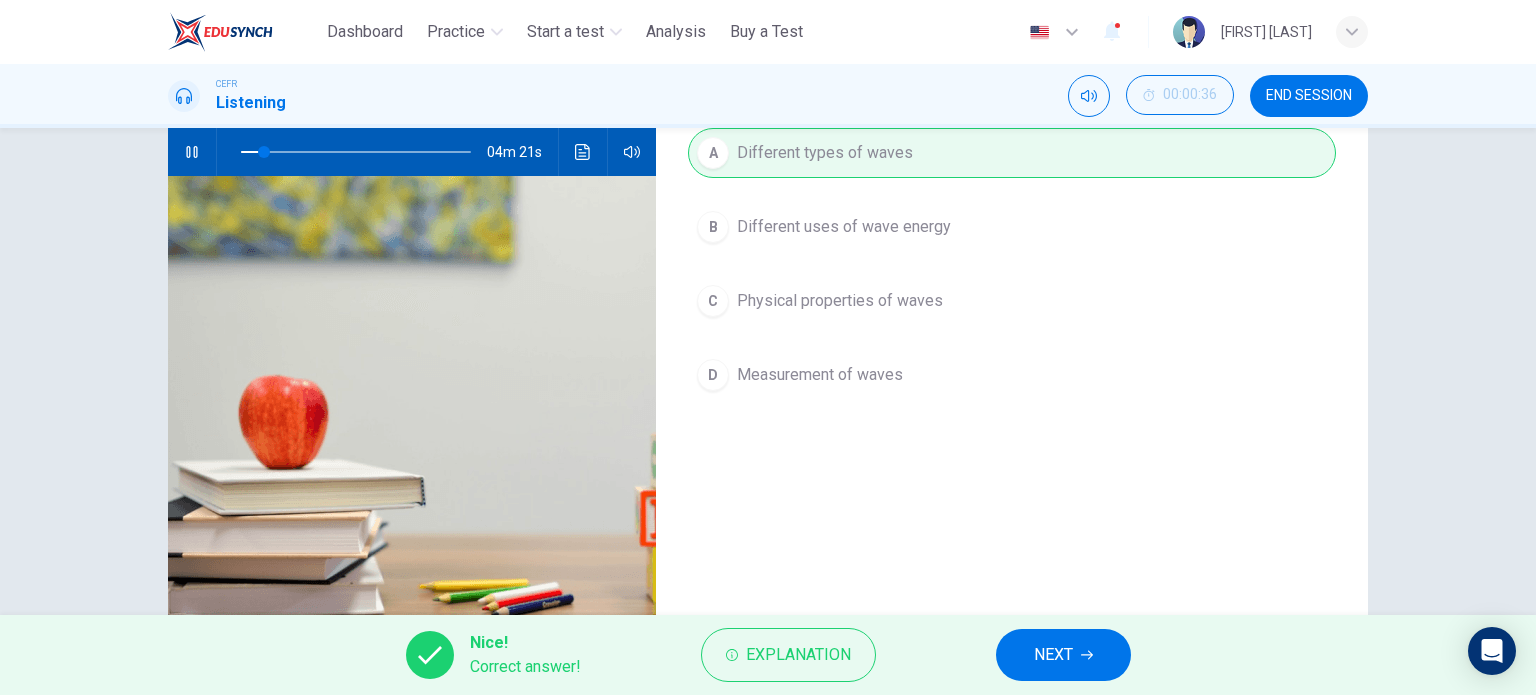 click on "NEXT" at bounding box center [1063, 655] 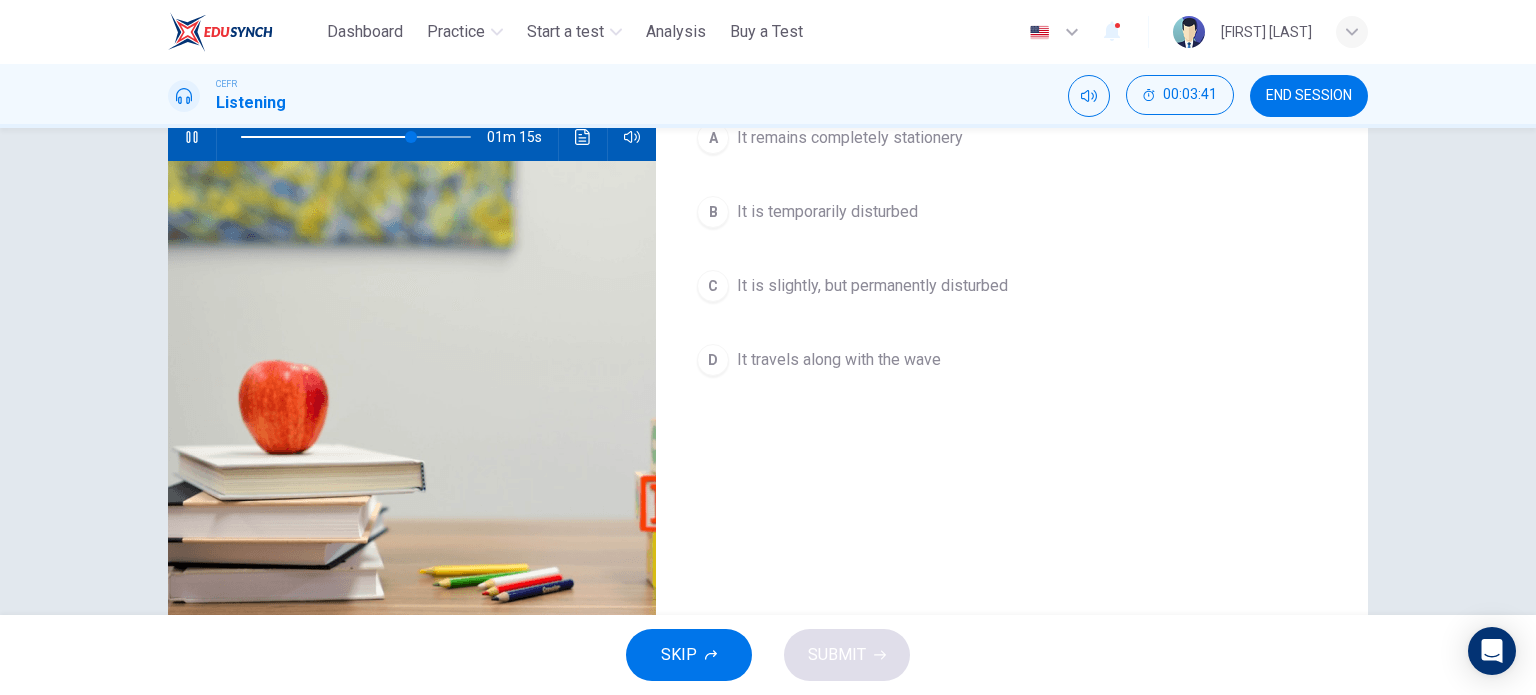 scroll, scrollTop: 88, scrollLeft: 0, axis: vertical 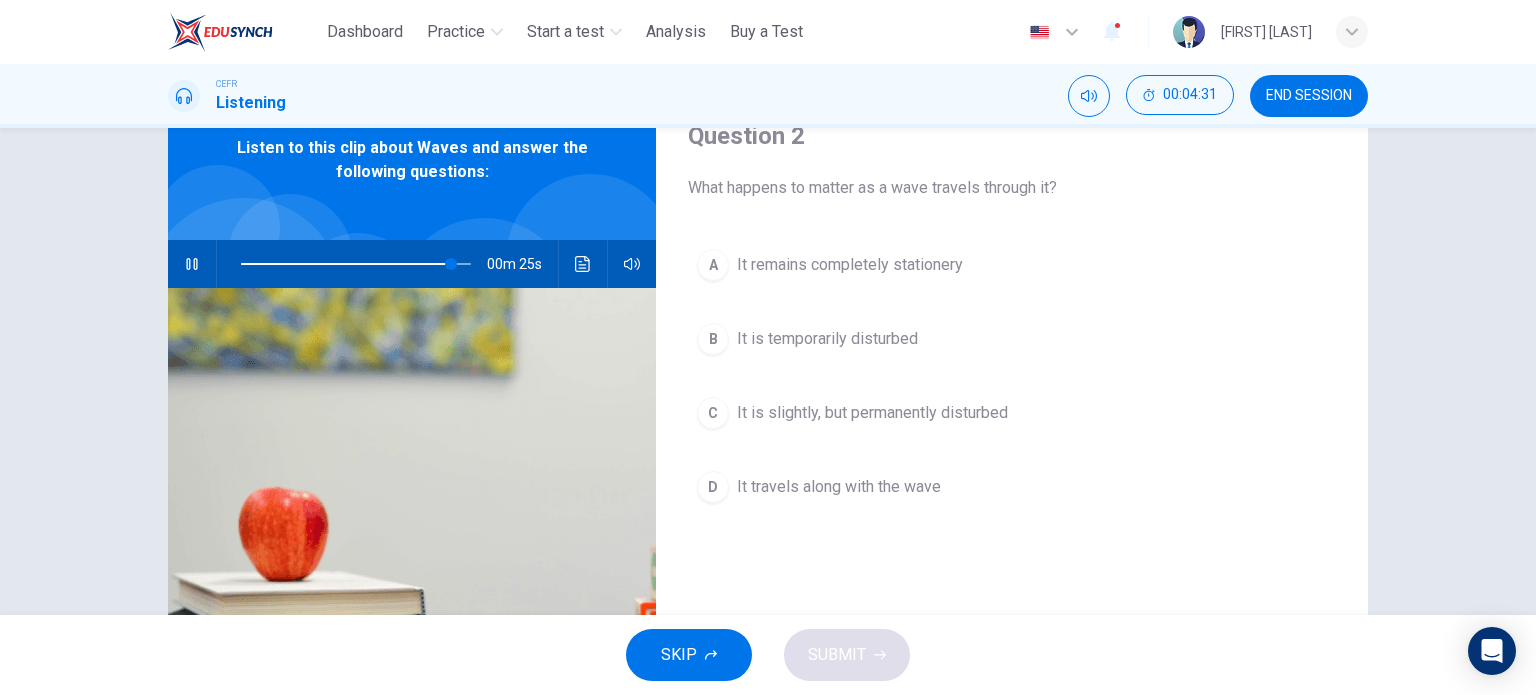 click on "It travels along with the wave" at bounding box center [839, 487] 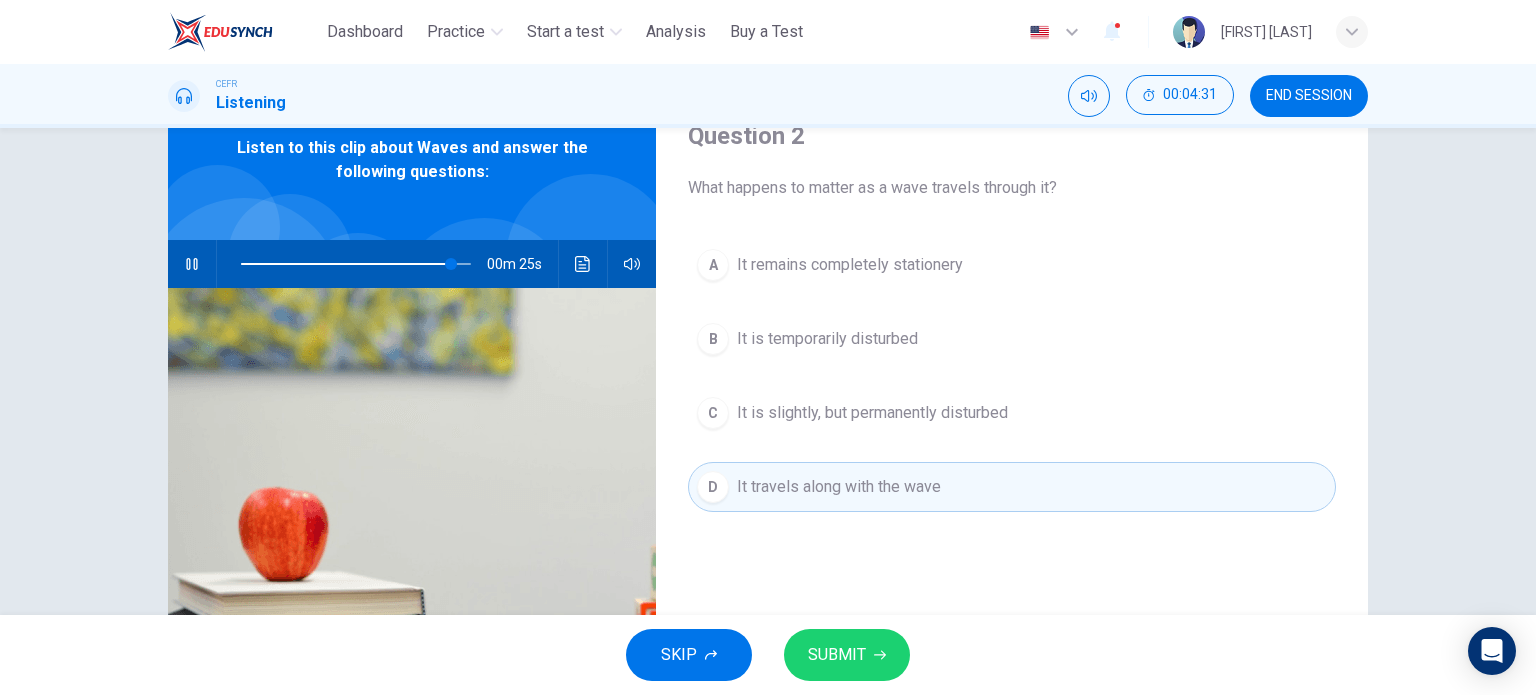click on "SUBMIT" at bounding box center (837, 655) 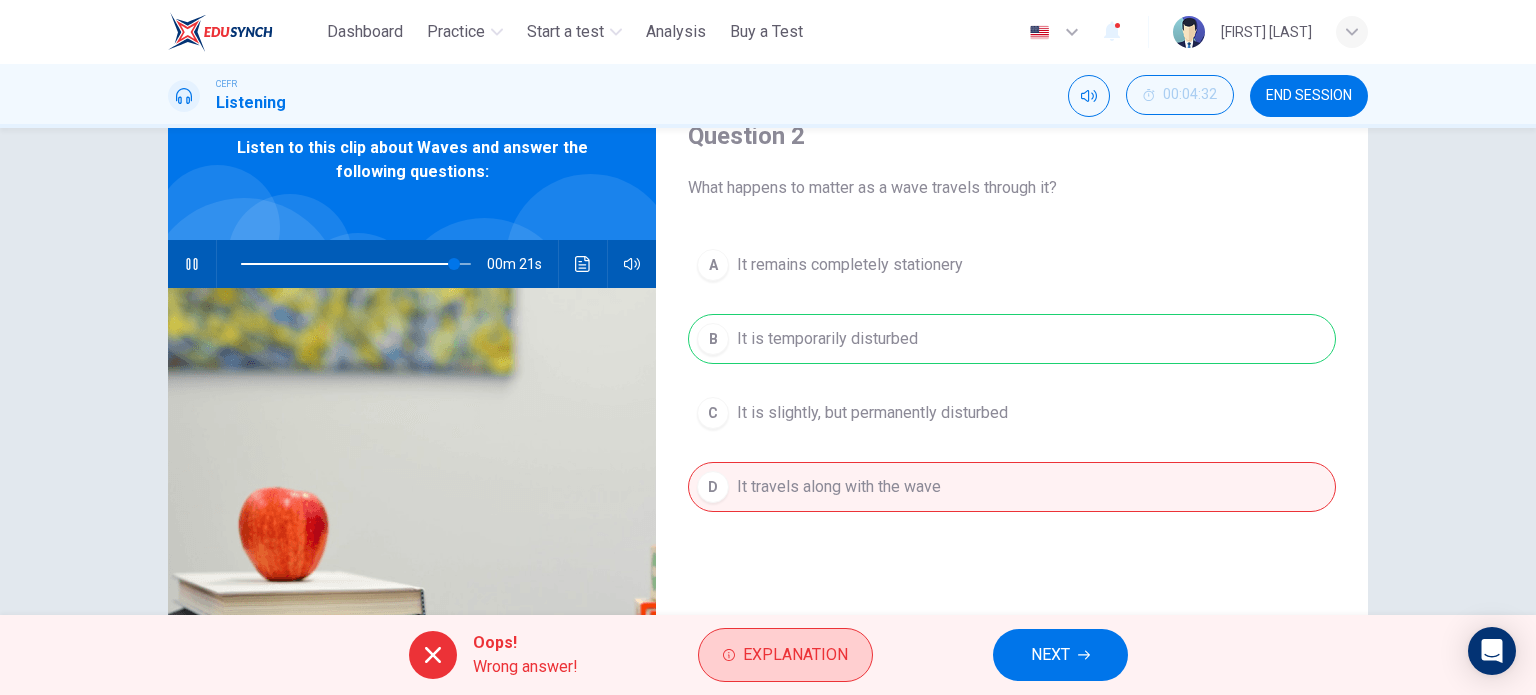 click on "Explanation" at bounding box center [795, 655] 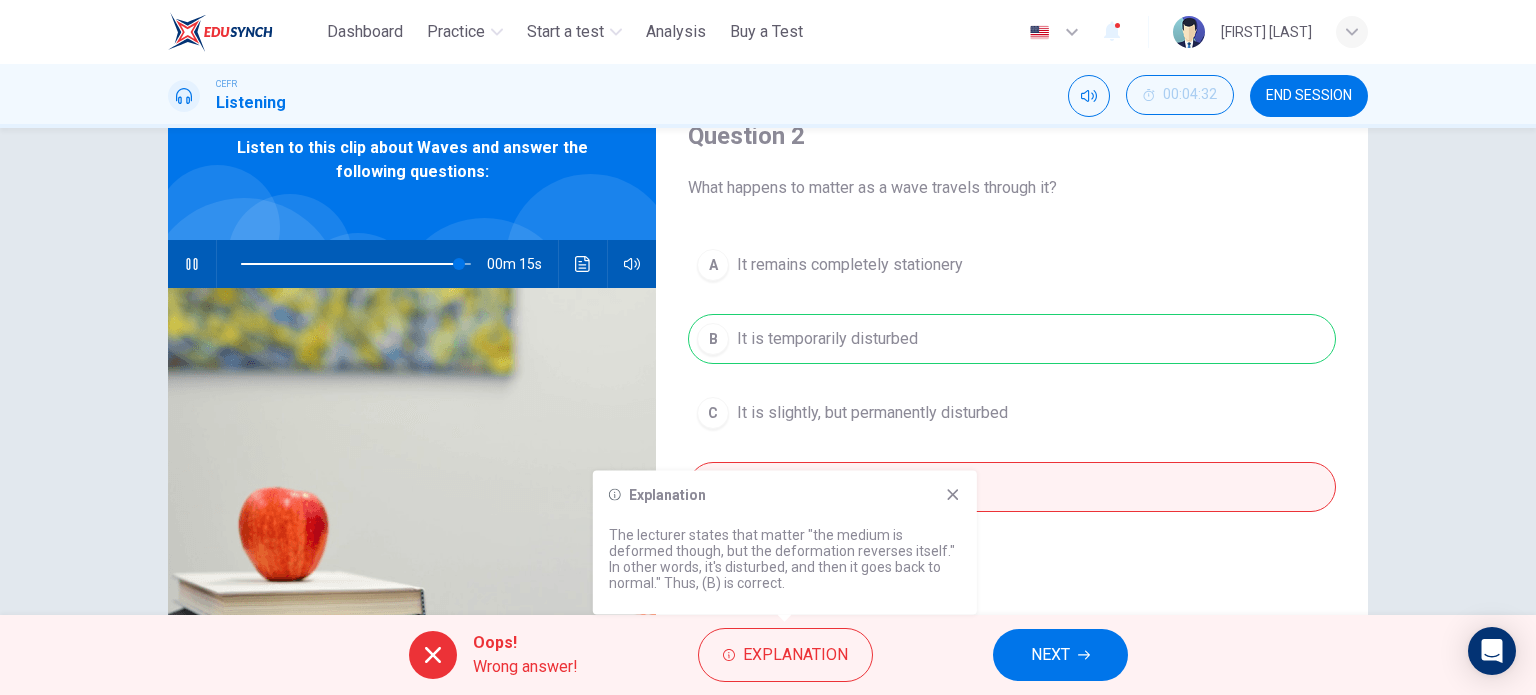 click on "NEXT" at bounding box center (1050, 655) 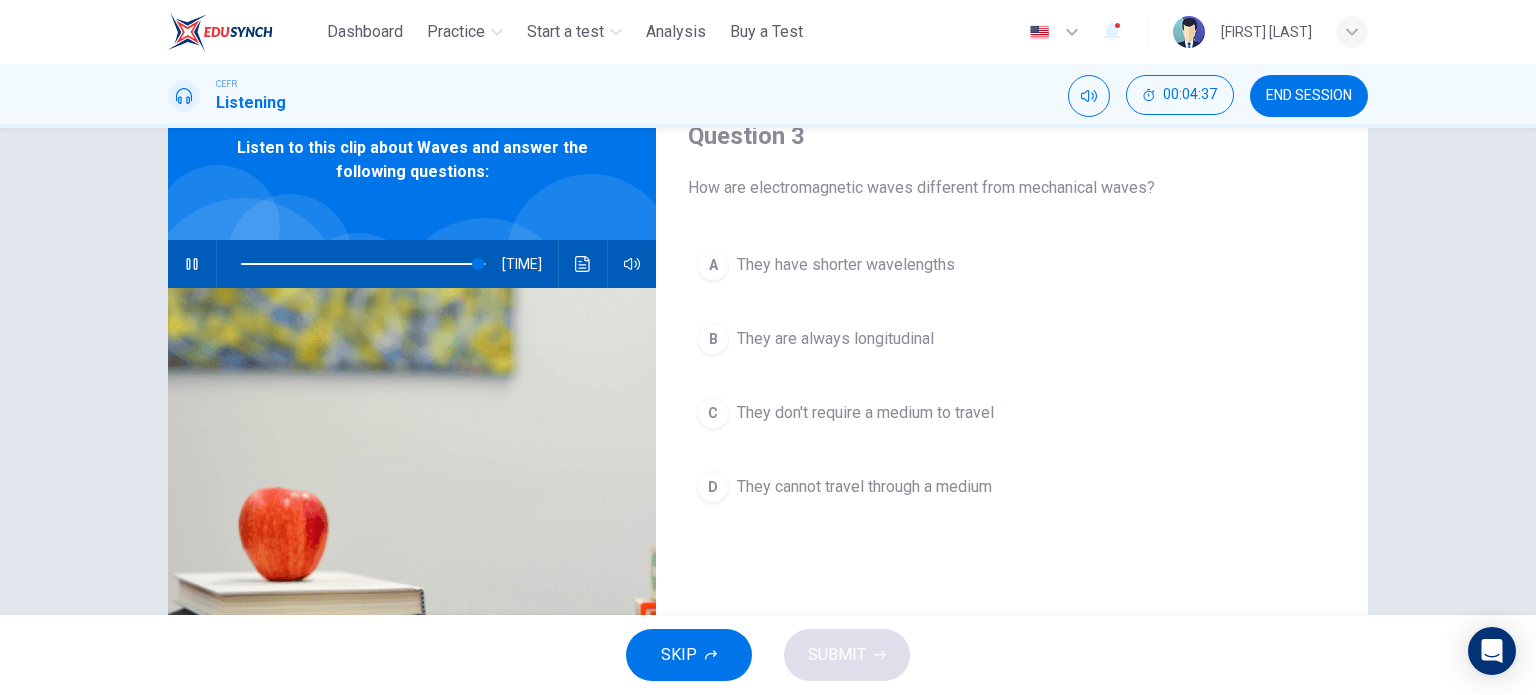 click on "They don't require a medium to travel" at bounding box center [865, 413] 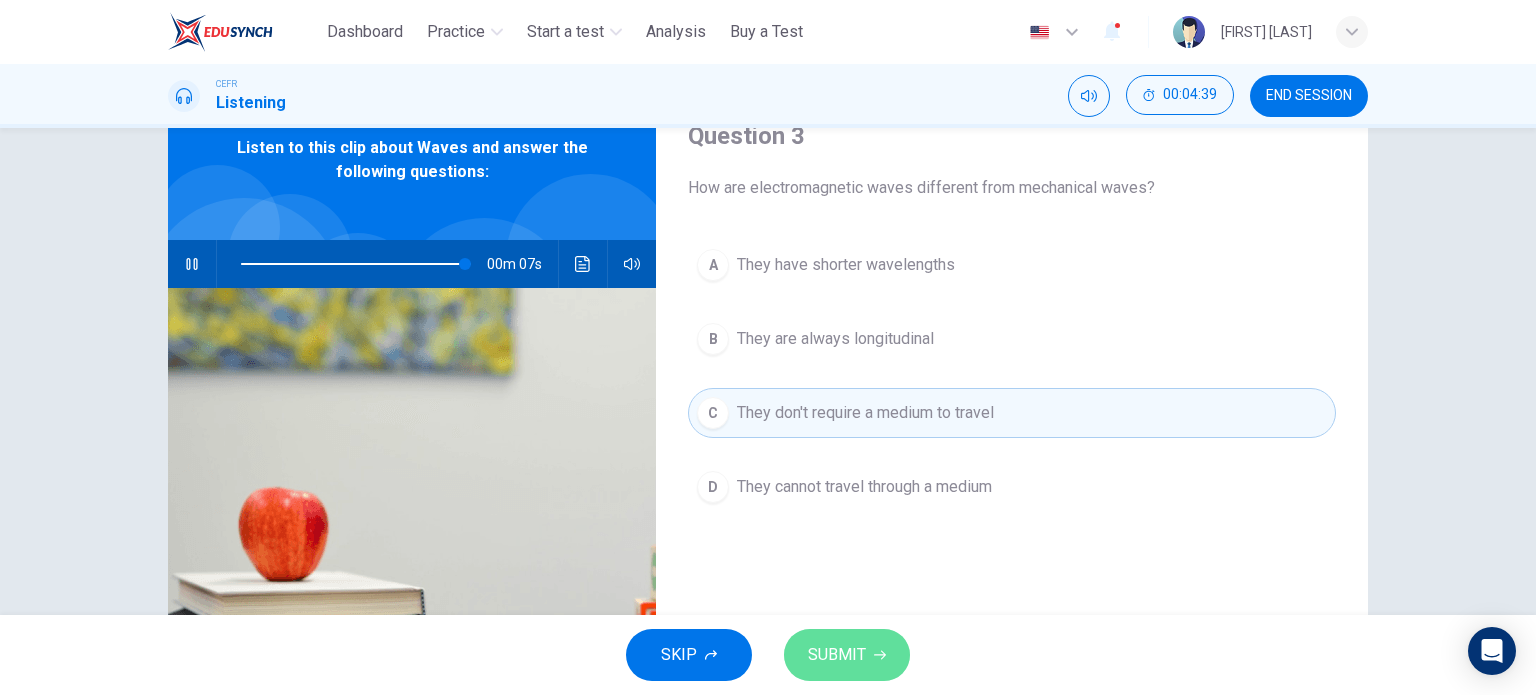 click on "SUBMIT" at bounding box center (847, 655) 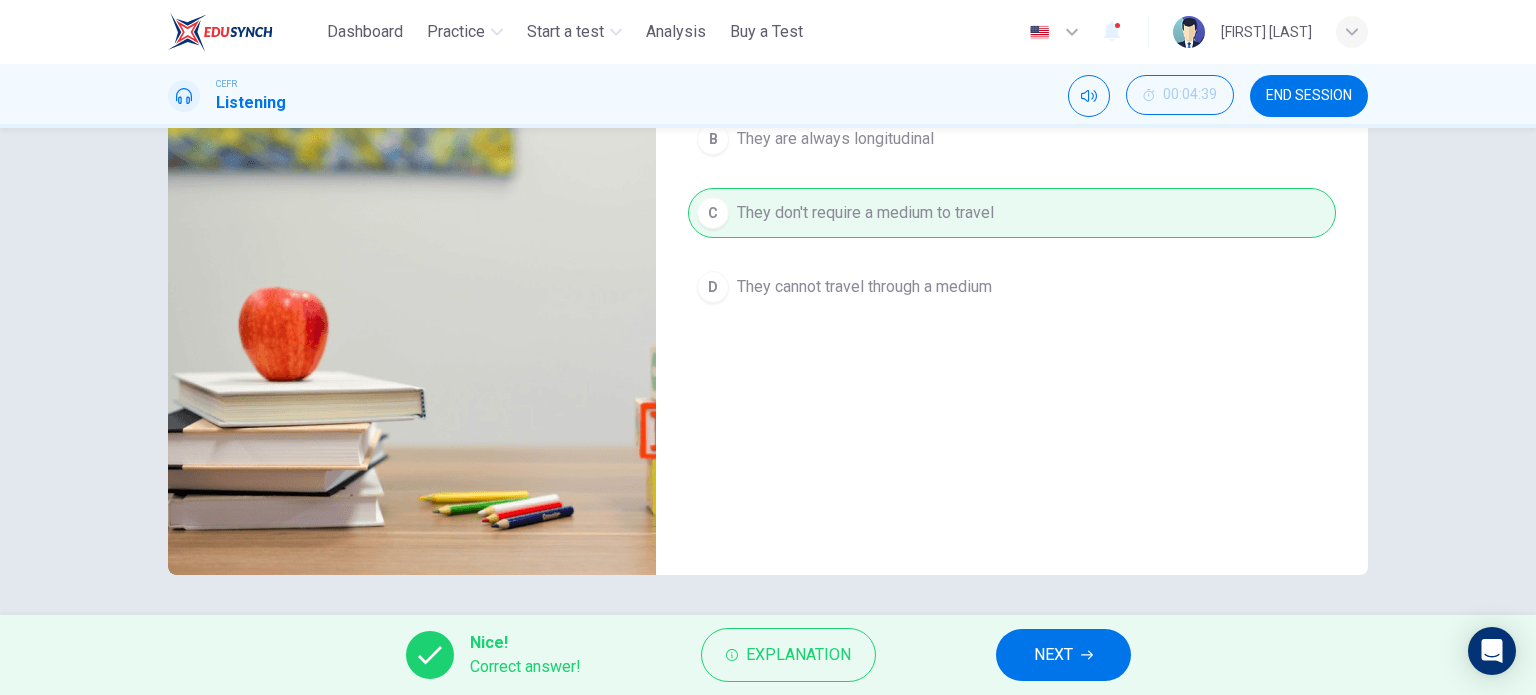 click on "NEXT" at bounding box center (1053, 655) 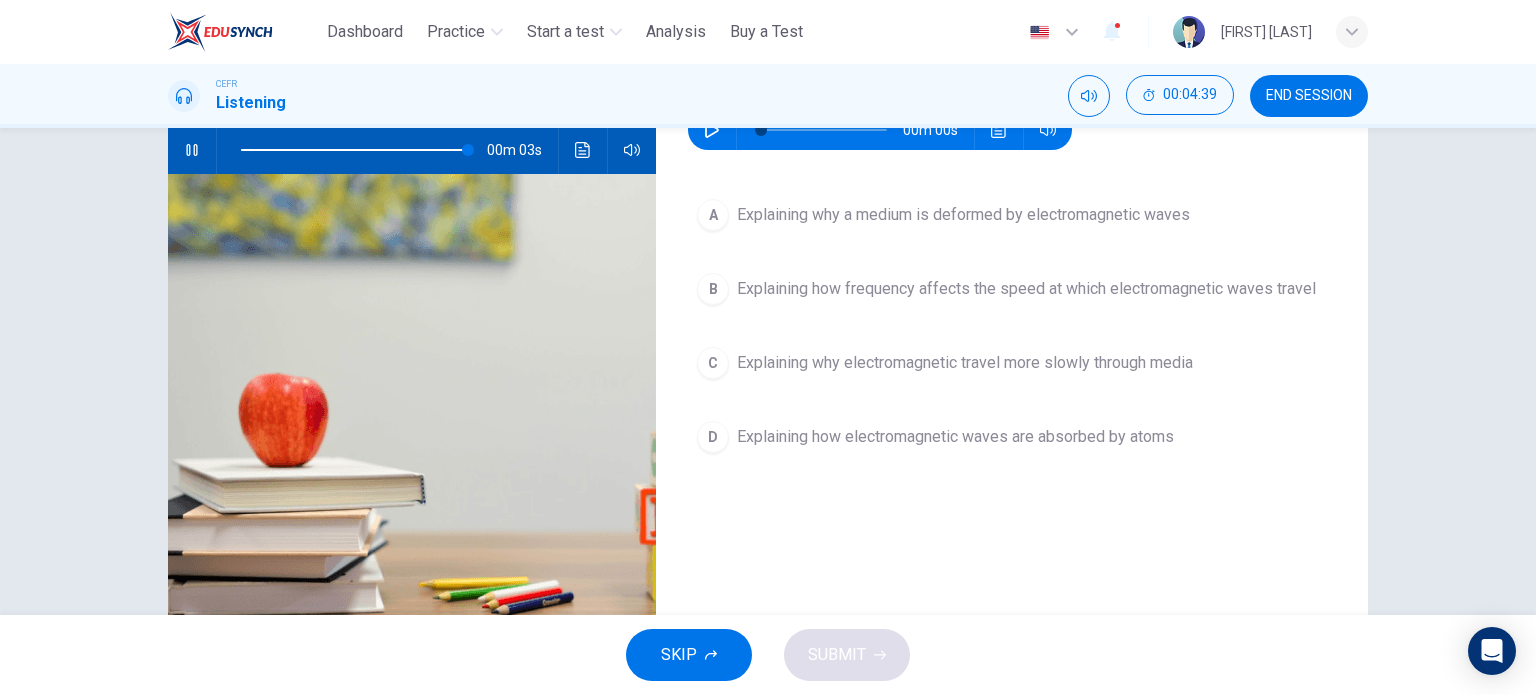 scroll, scrollTop: 0, scrollLeft: 0, axis: both 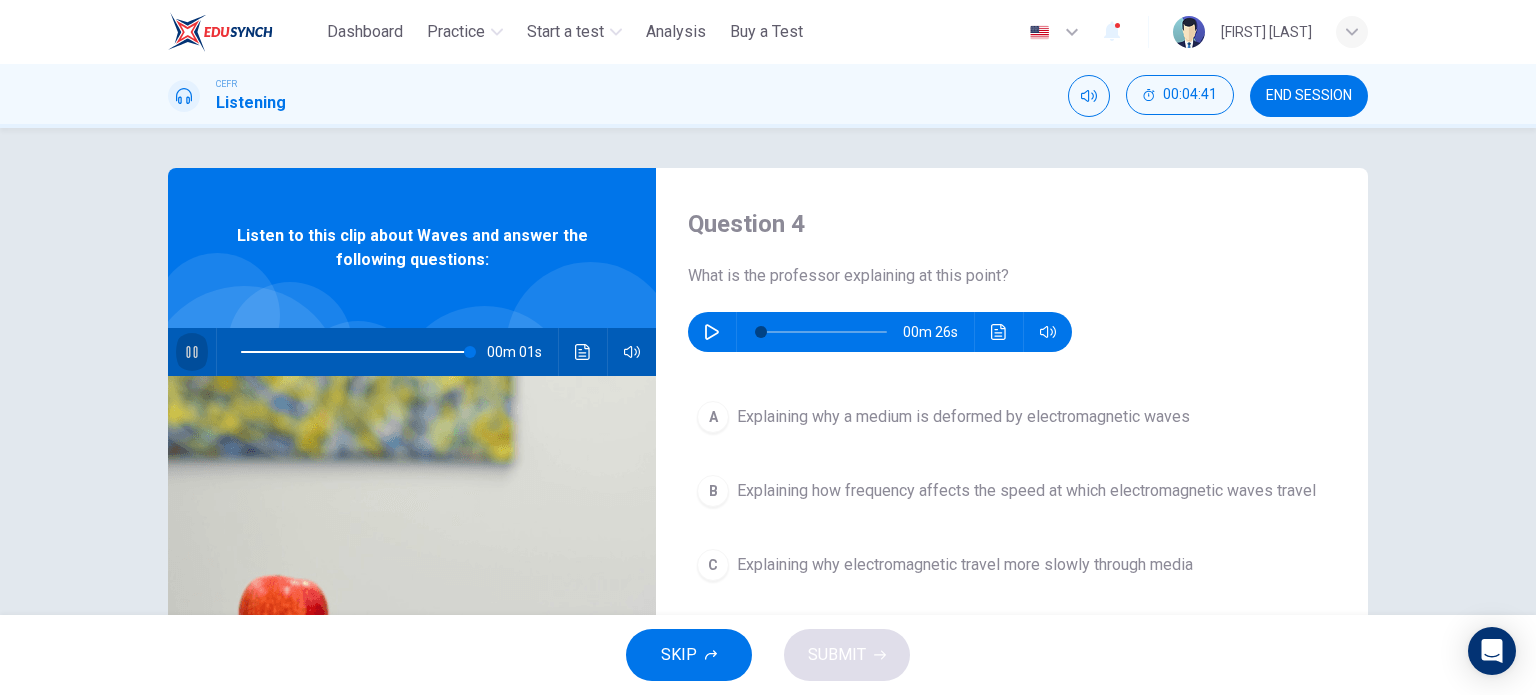 click 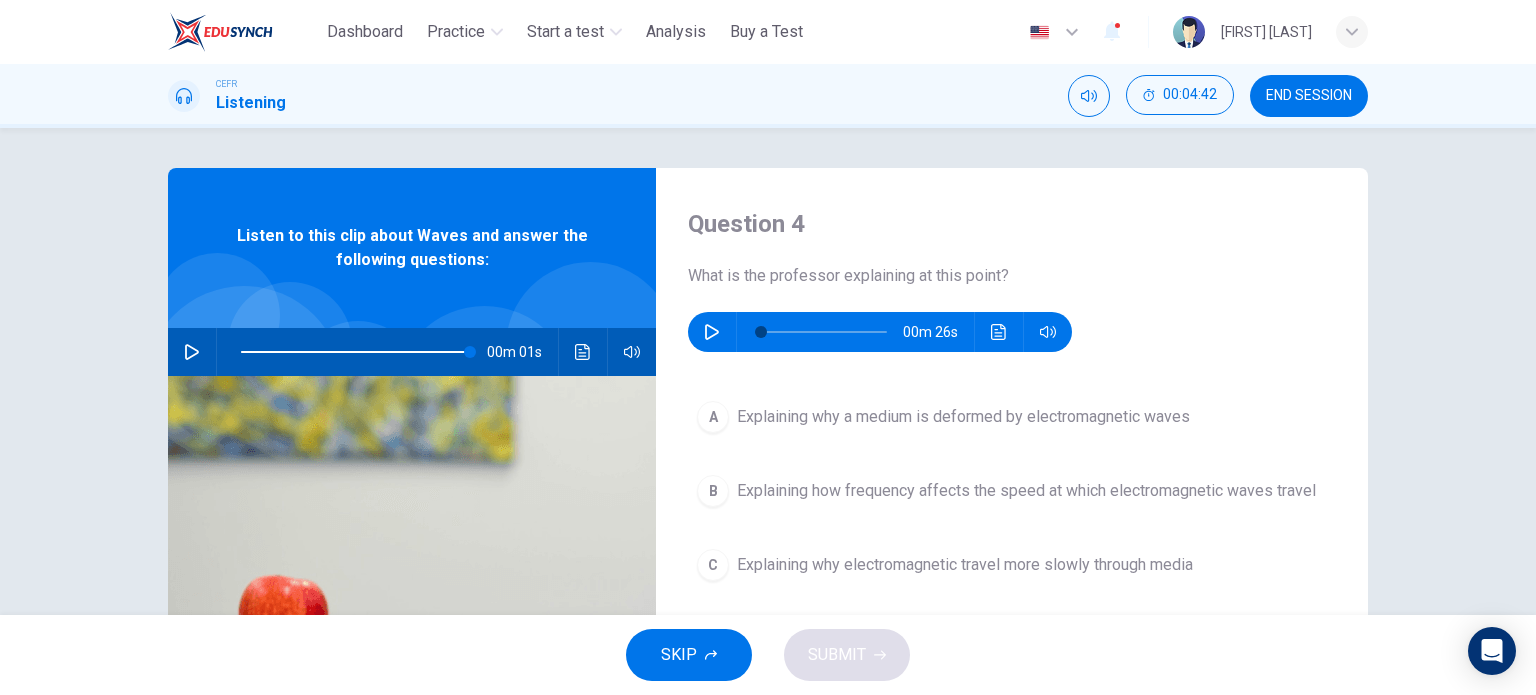 click at bounding box center (712, 332) 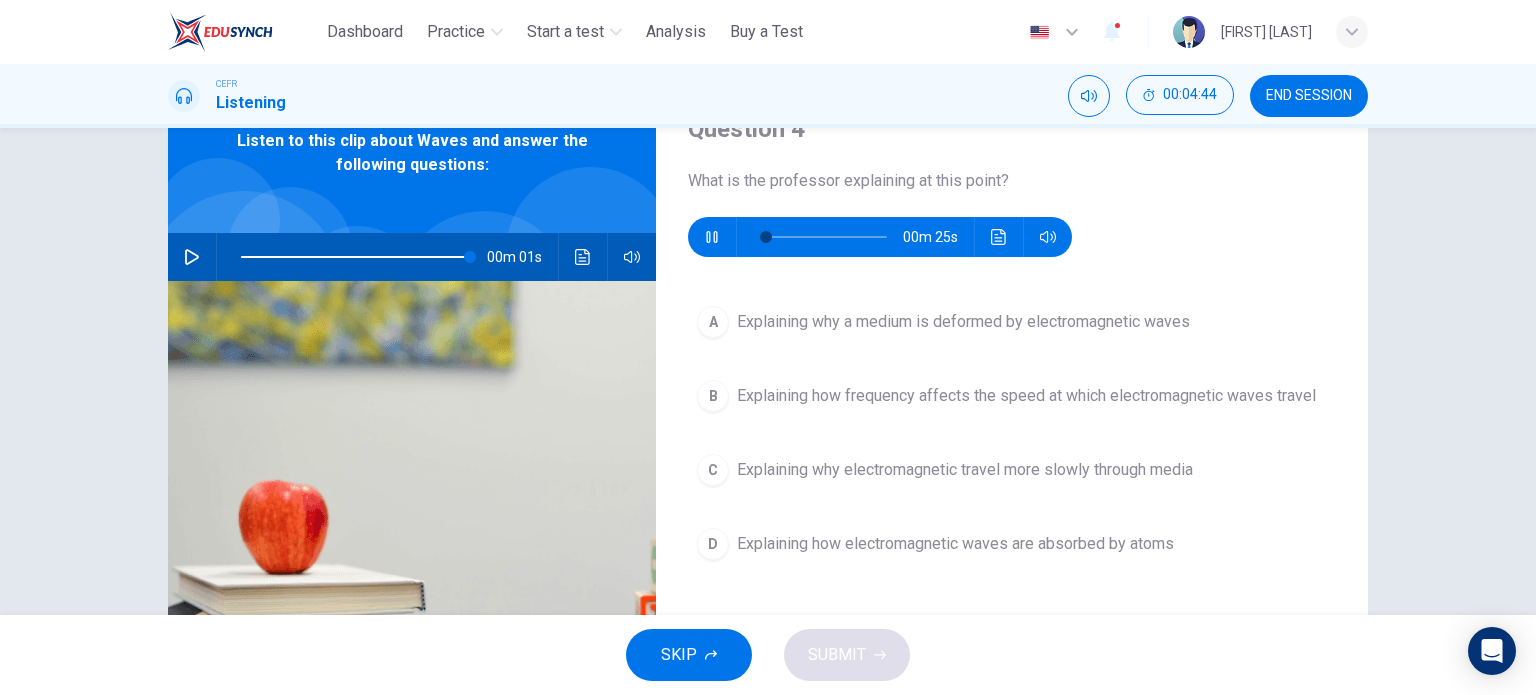 scroll, scrollTop: 100, scrollLeft: 0, axis: vertical 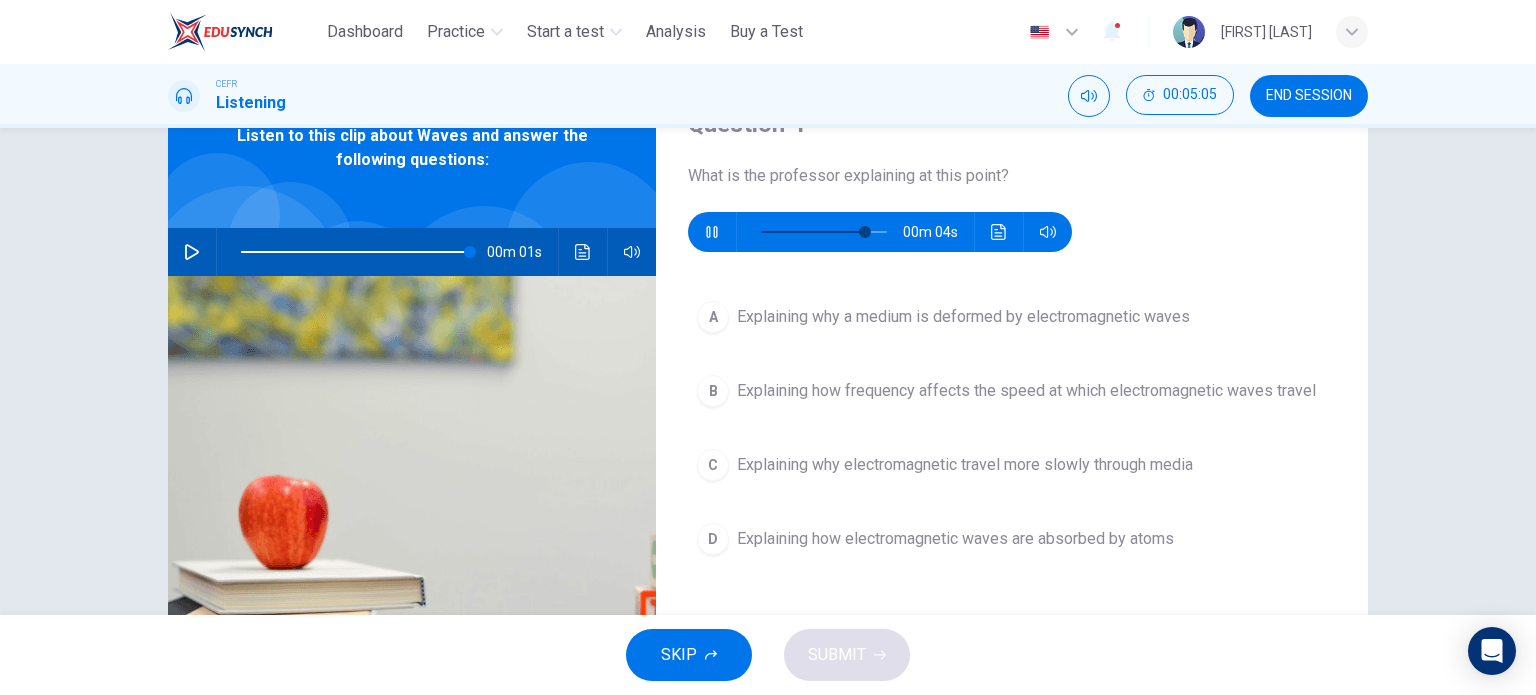 type on "**" 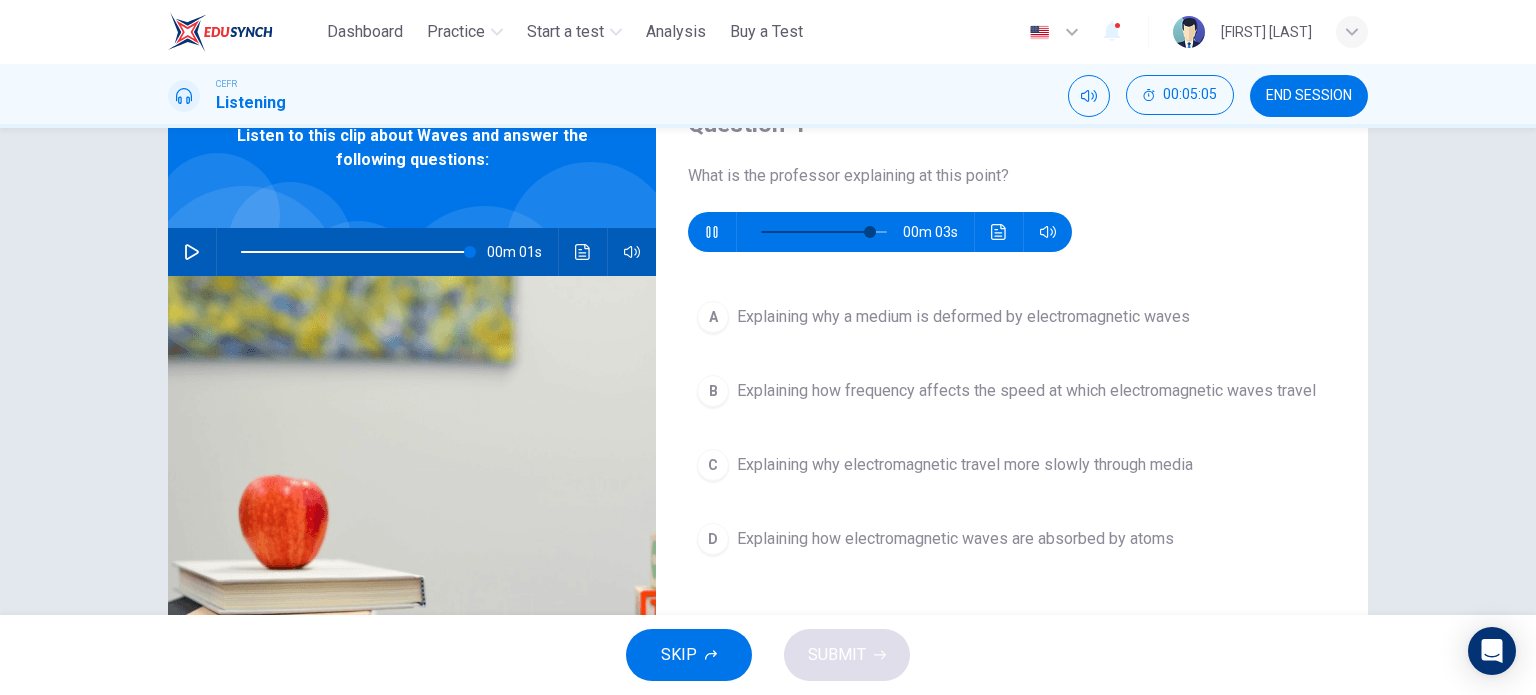 click on "Explaining why a medium is deformed by electromagnetic waves" at bounding box center [963, 317] 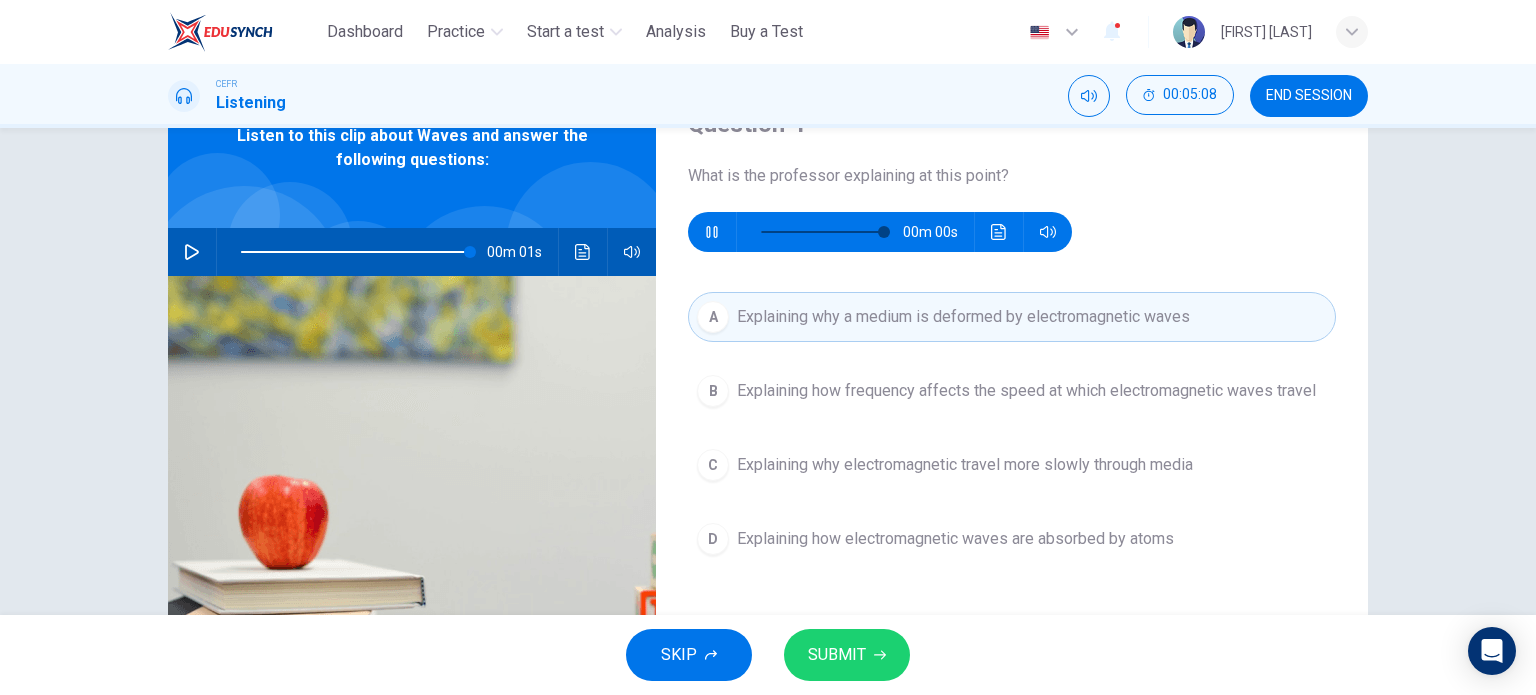 click 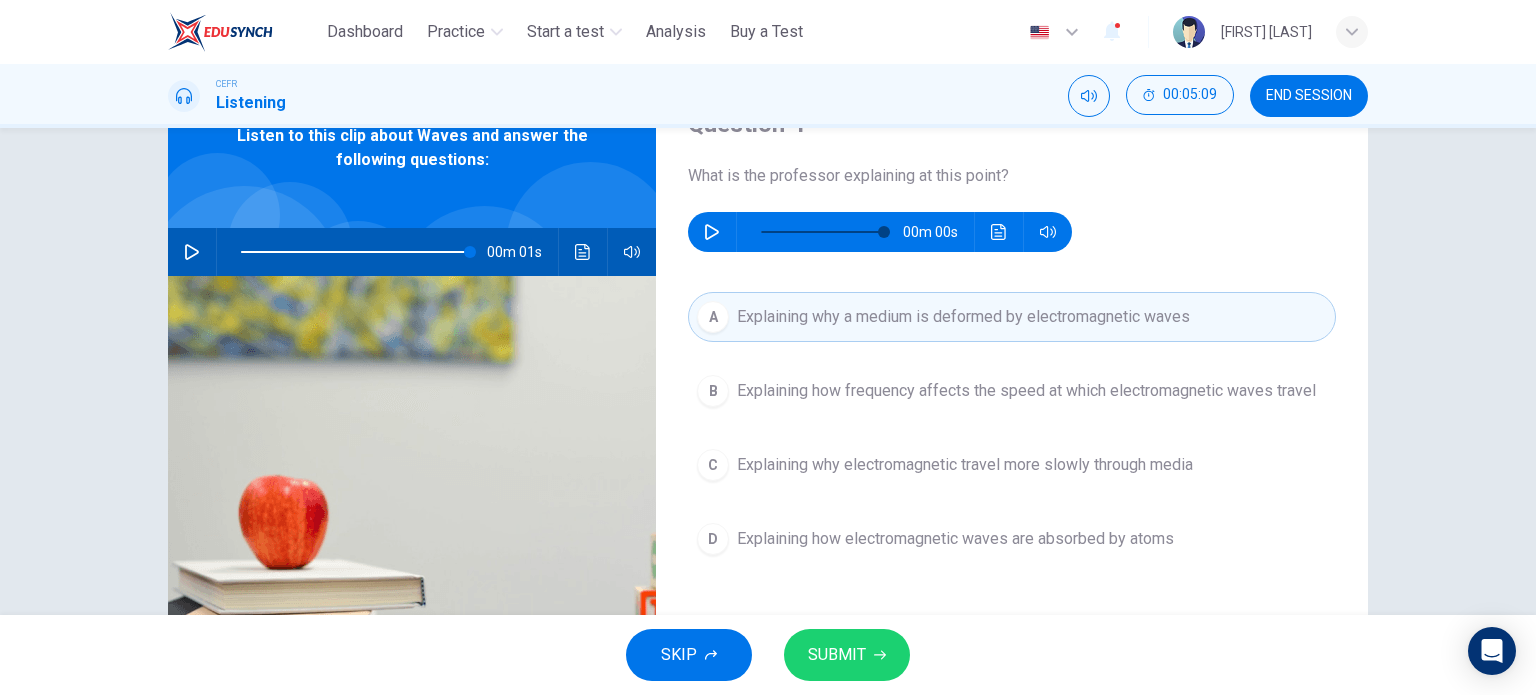 click 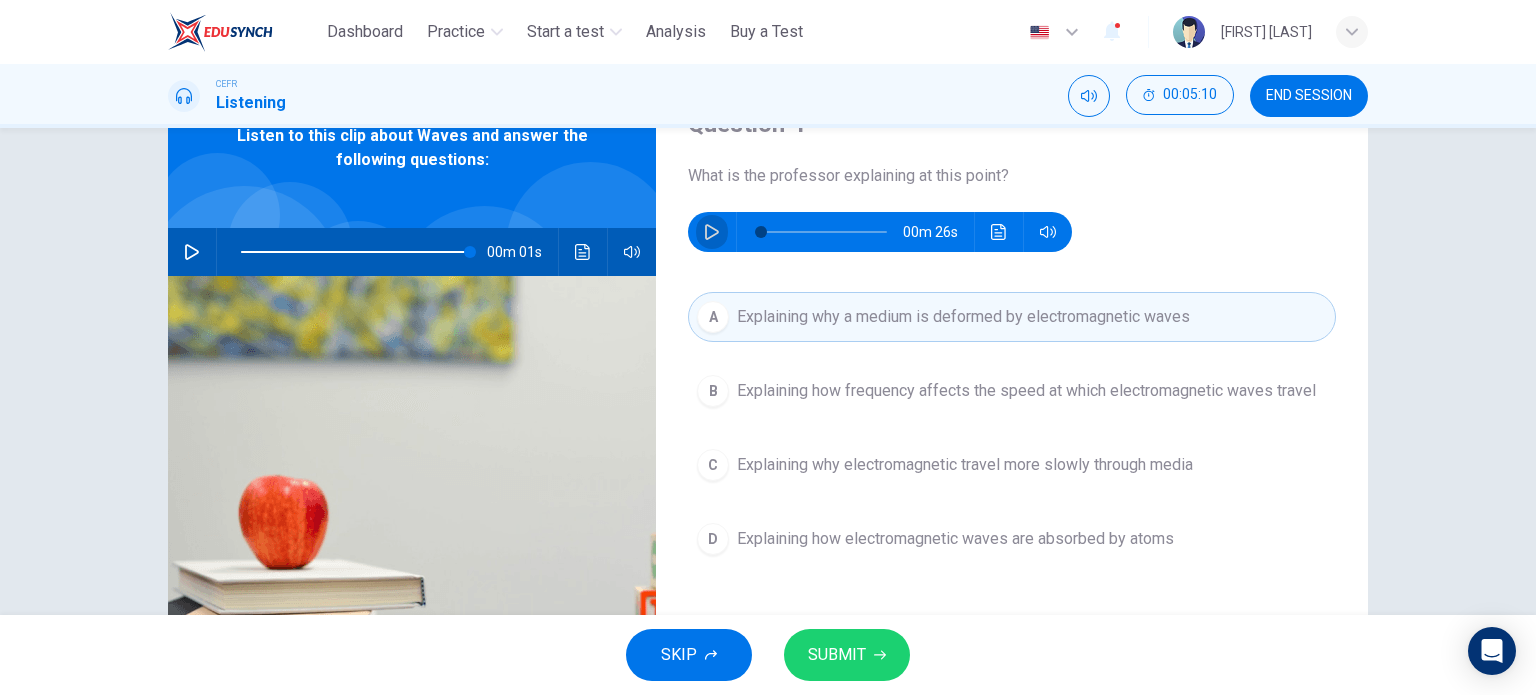 click 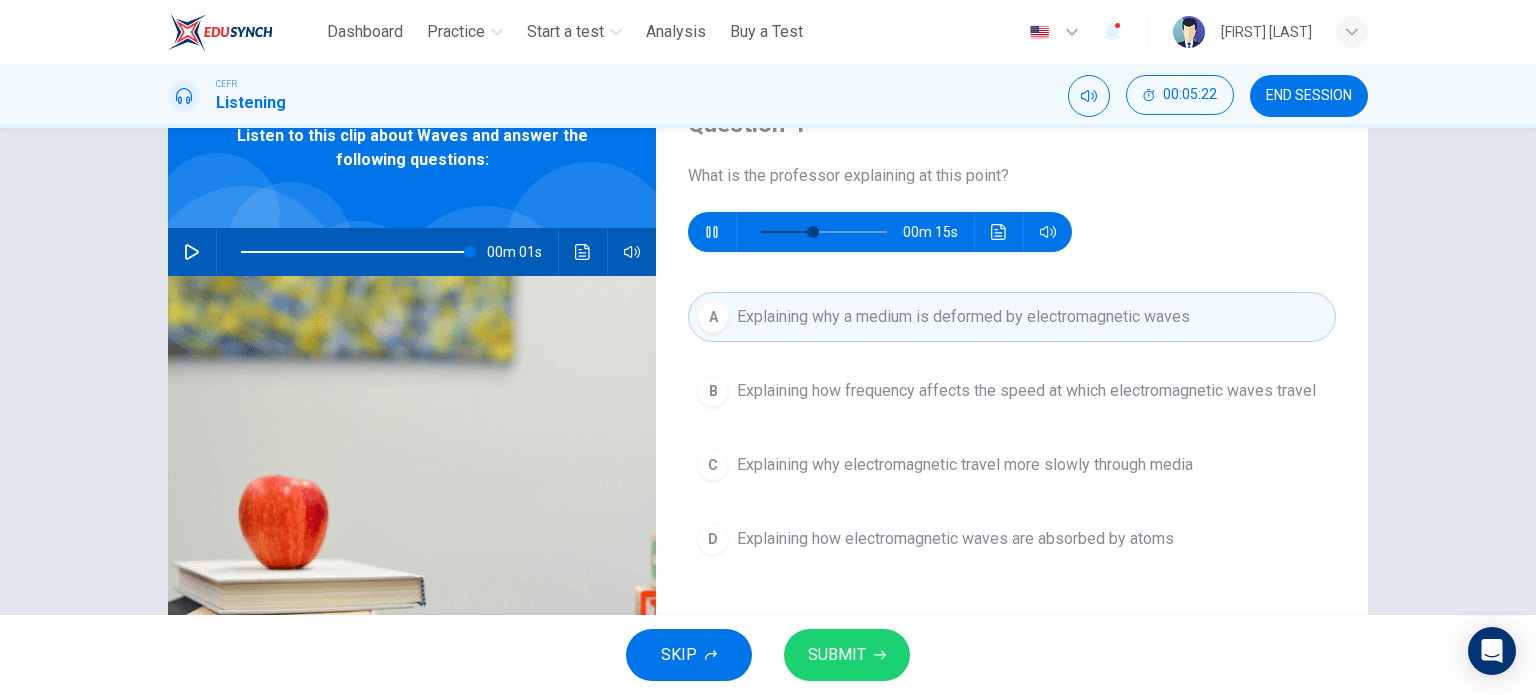 type on "**" 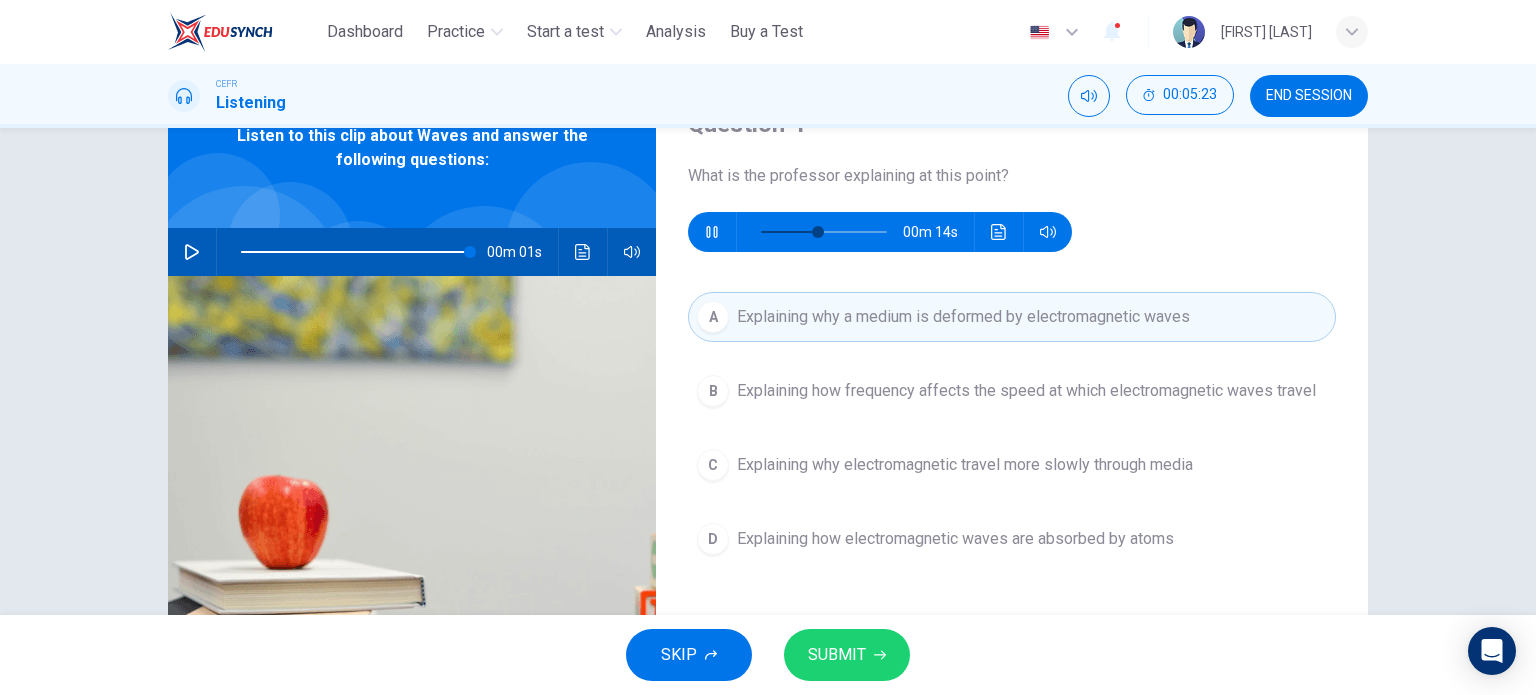 click on "Explaining why a medium is deformed by electromagnetic waves" at bounding box center [963, 317] 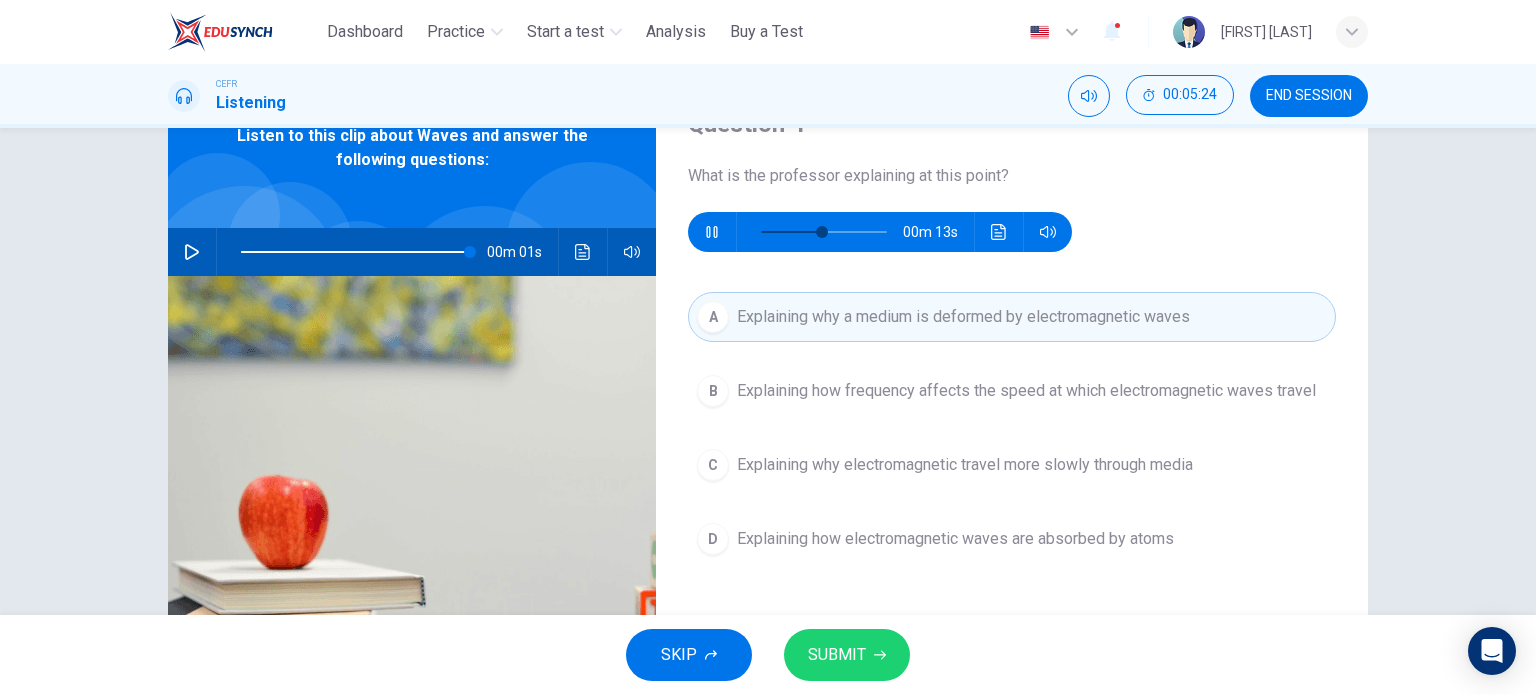 type on "**" 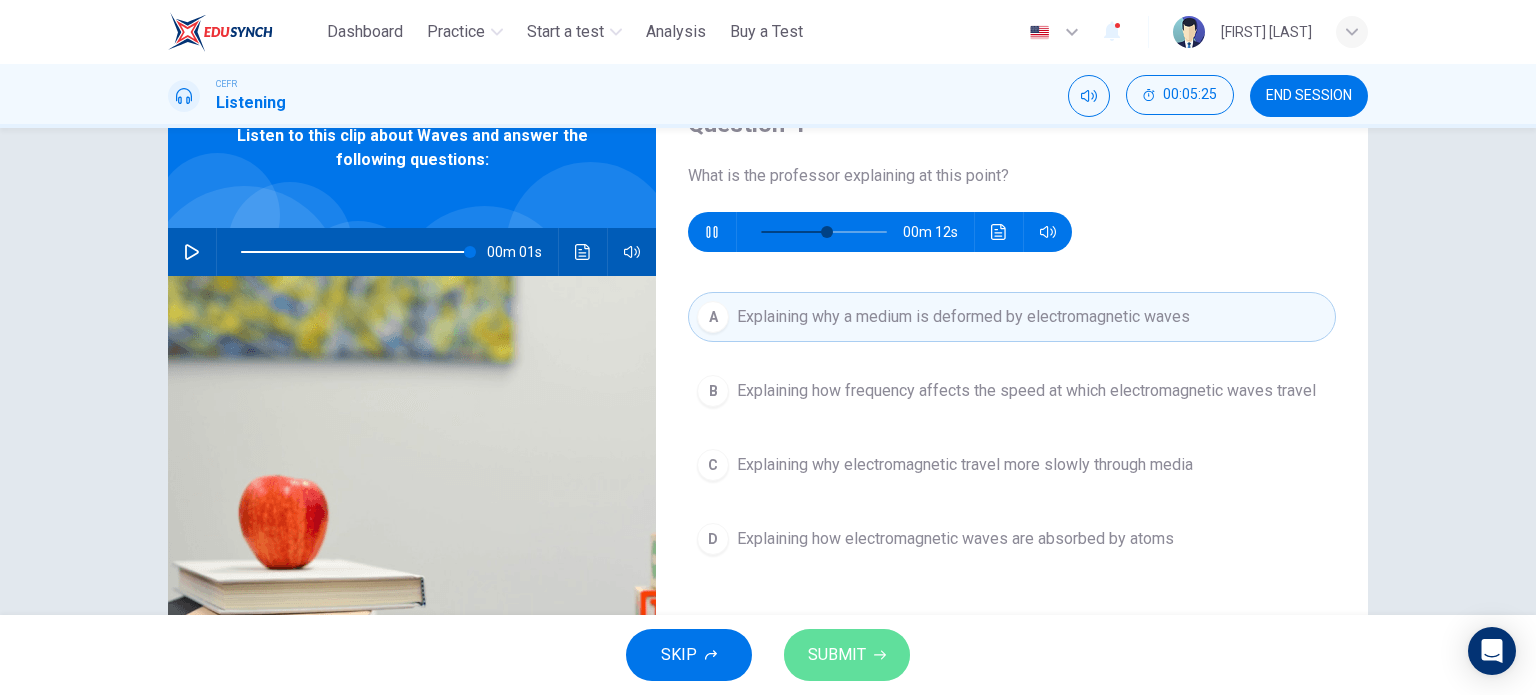 click on "SUBMIT" at bounding box center [847, 655] 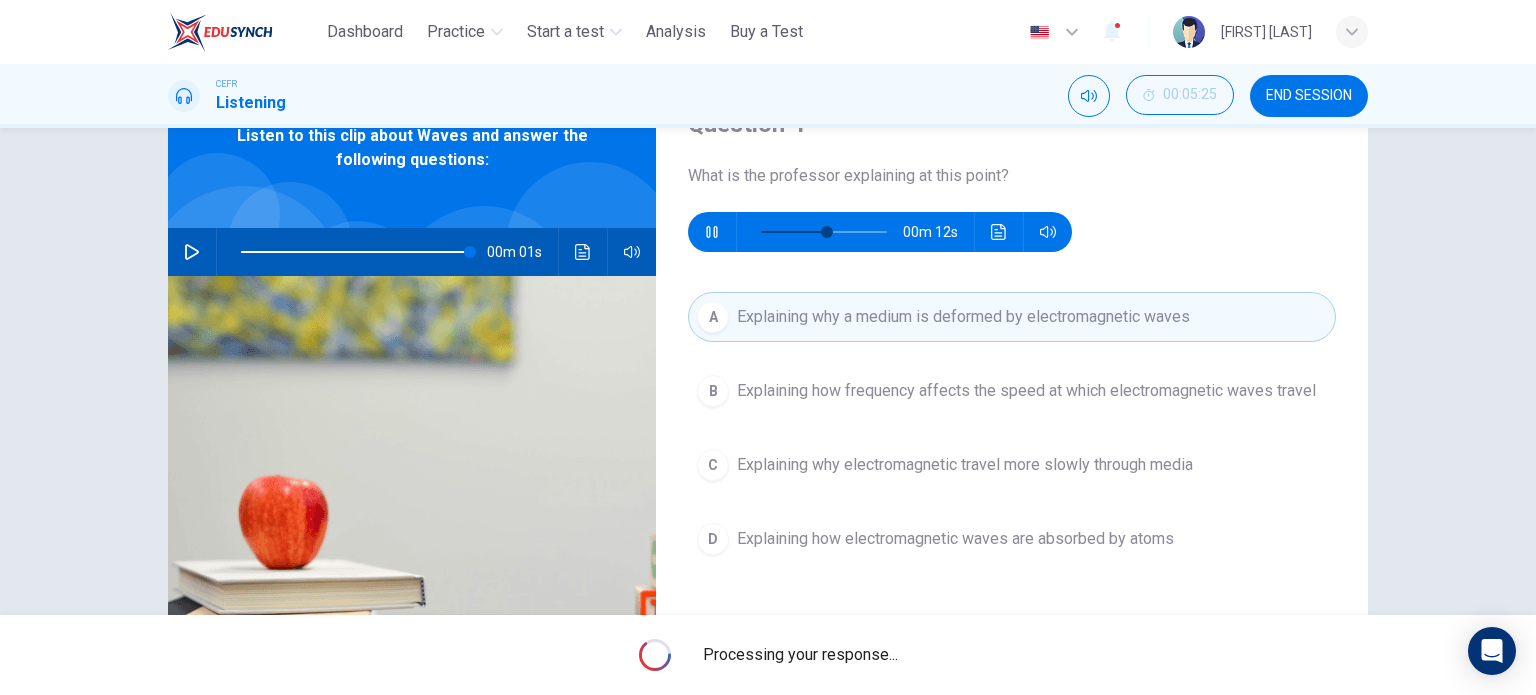 type on "**" 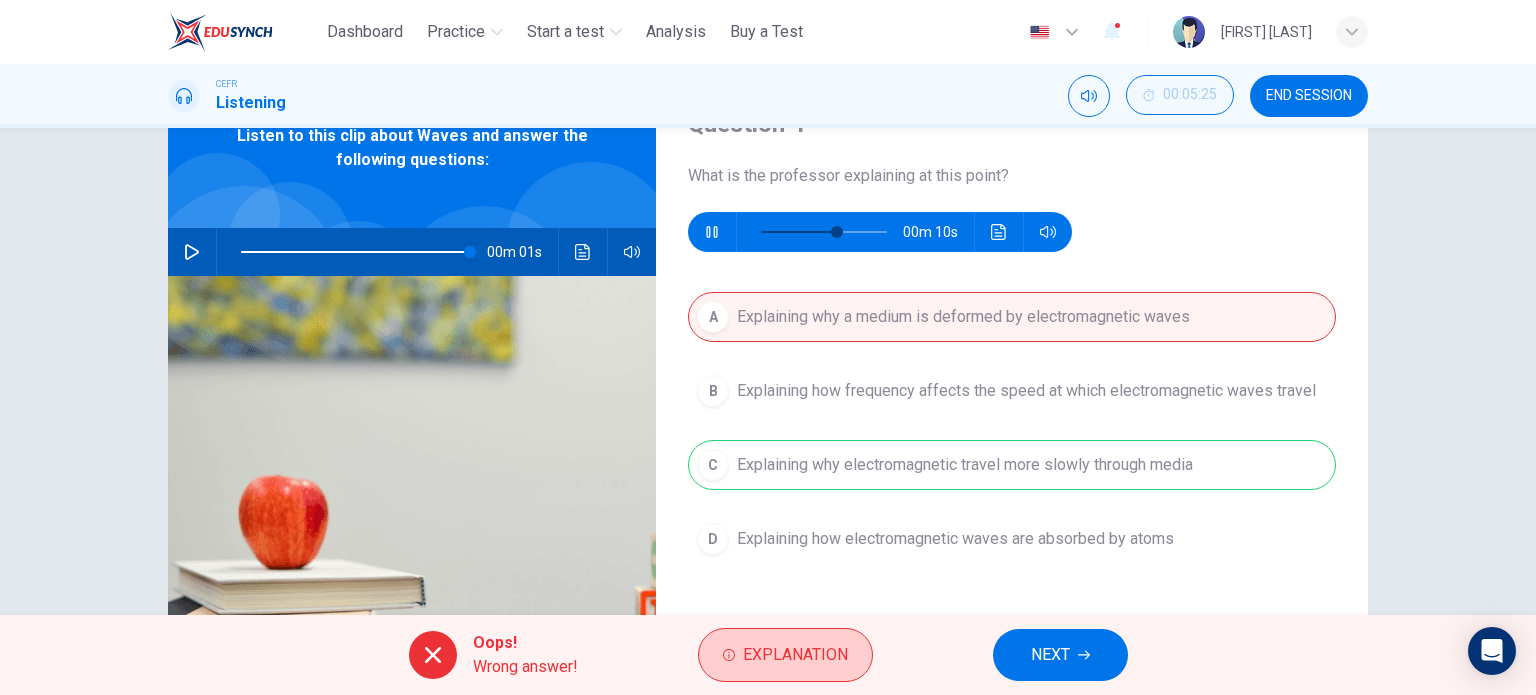 click on "Explanation" at bounding box center [795, 655] 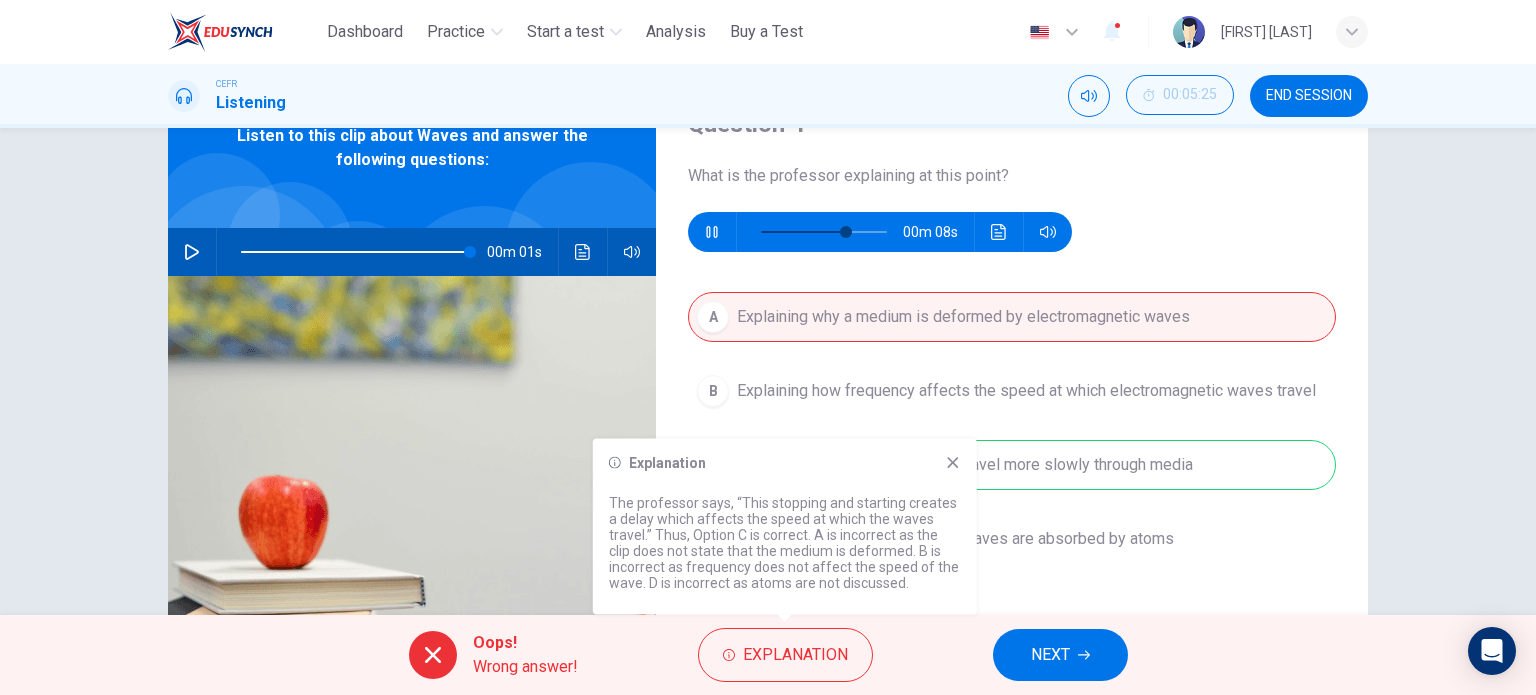 click 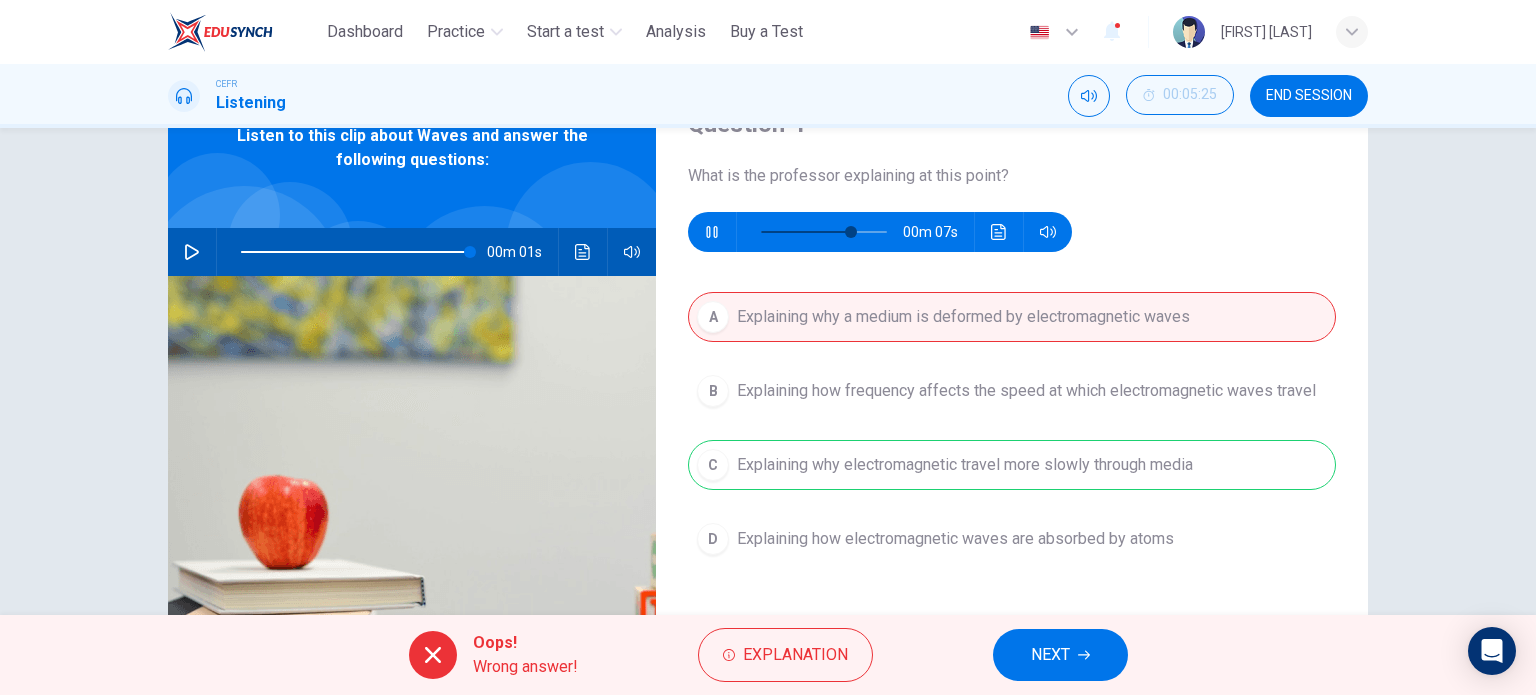 type on "**" 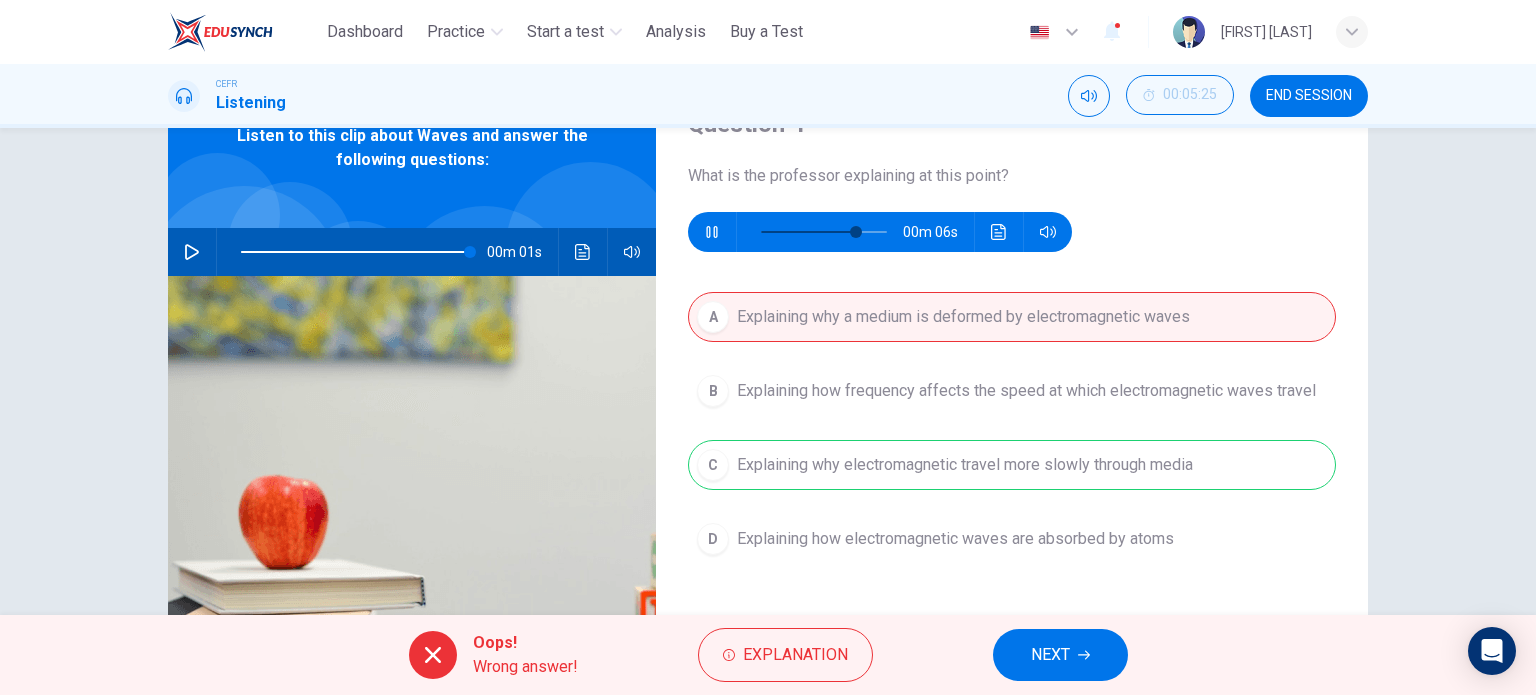 click on "NEXT" at bounding box center [1060, 655] 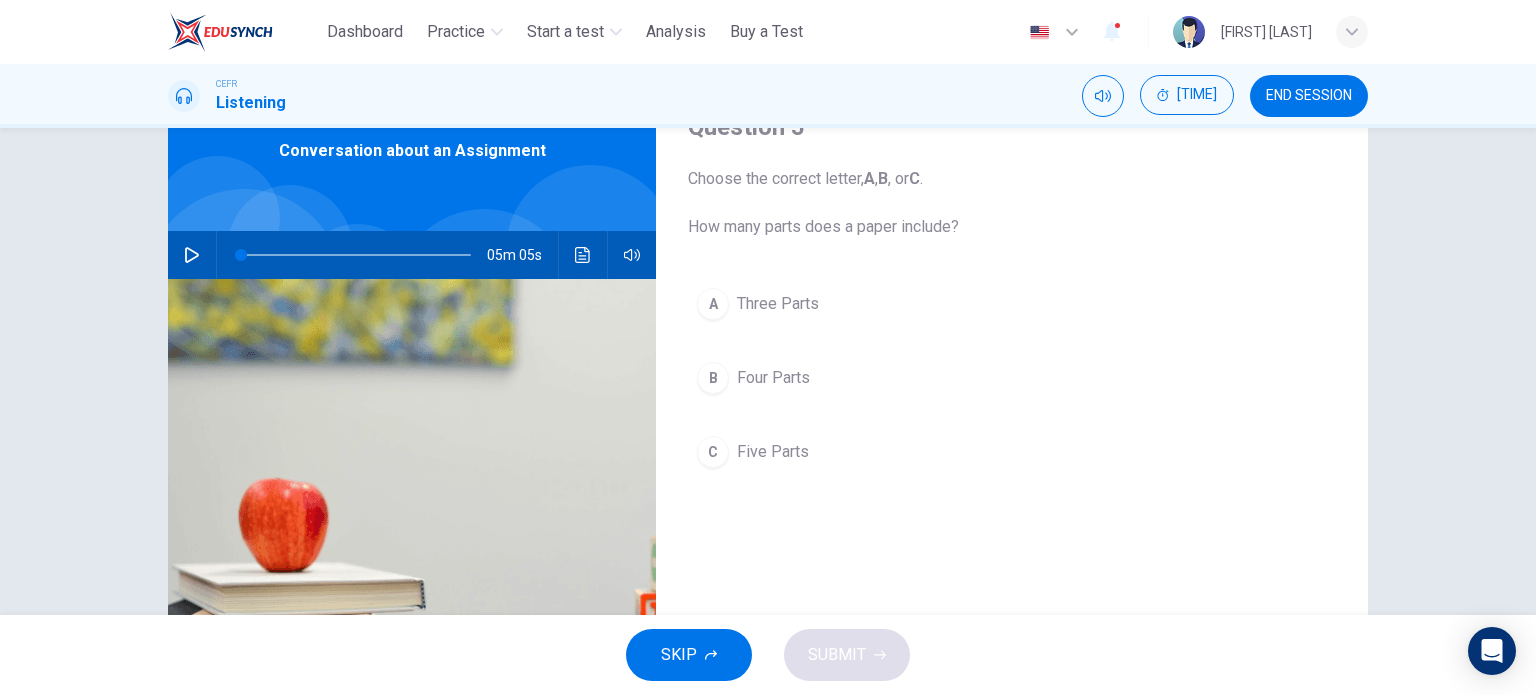 scroll, scrollTop: 100, scrollLeft: 0, axis: vertical 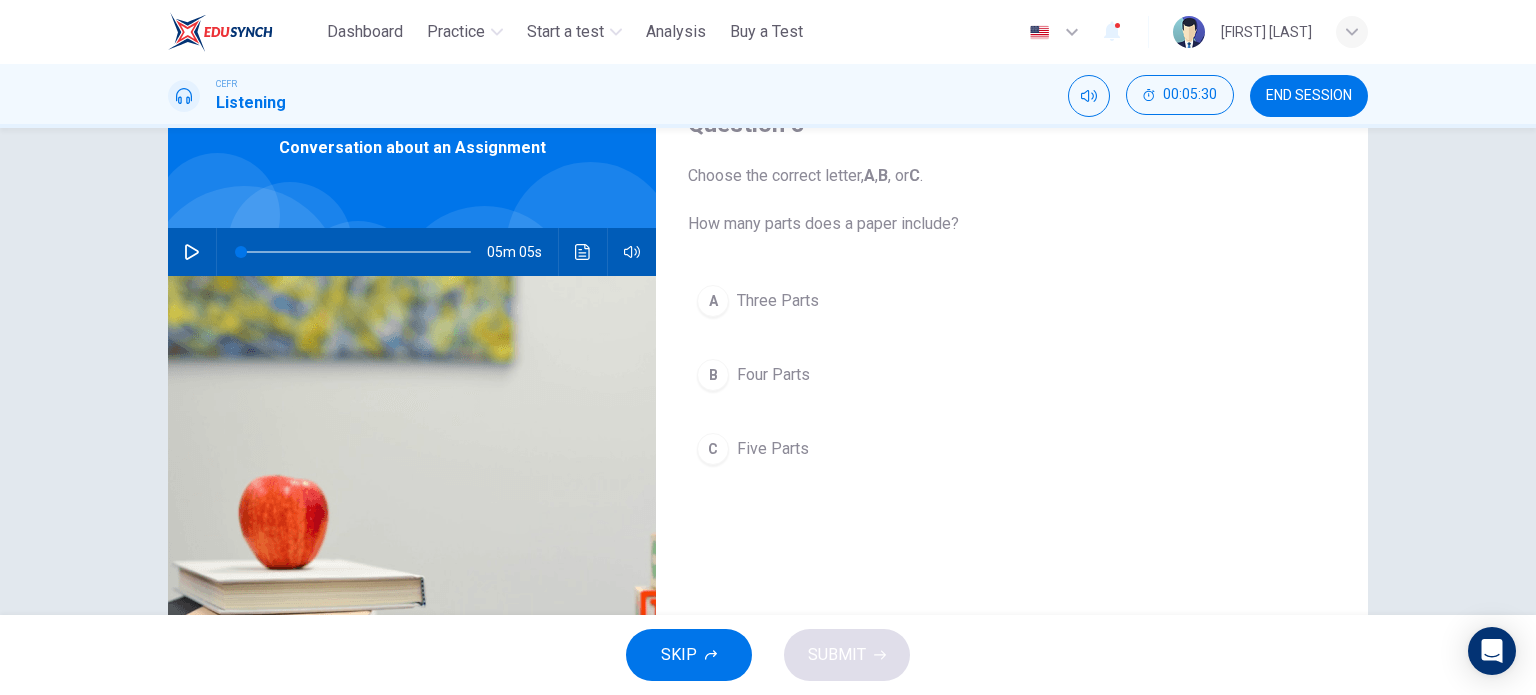 click at bounding box center [192, 252] 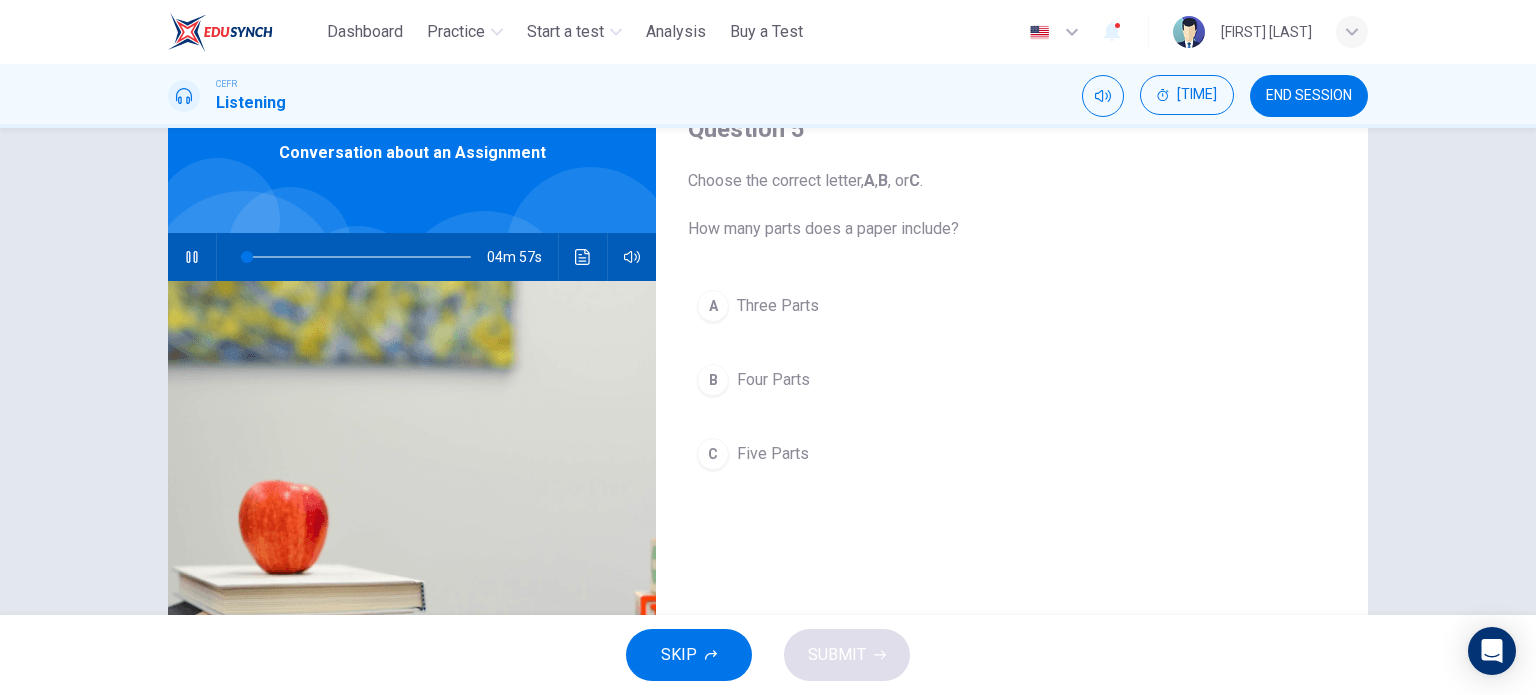 scroll, scrollTop: 100, scrollLeft: 0, axis: vertical 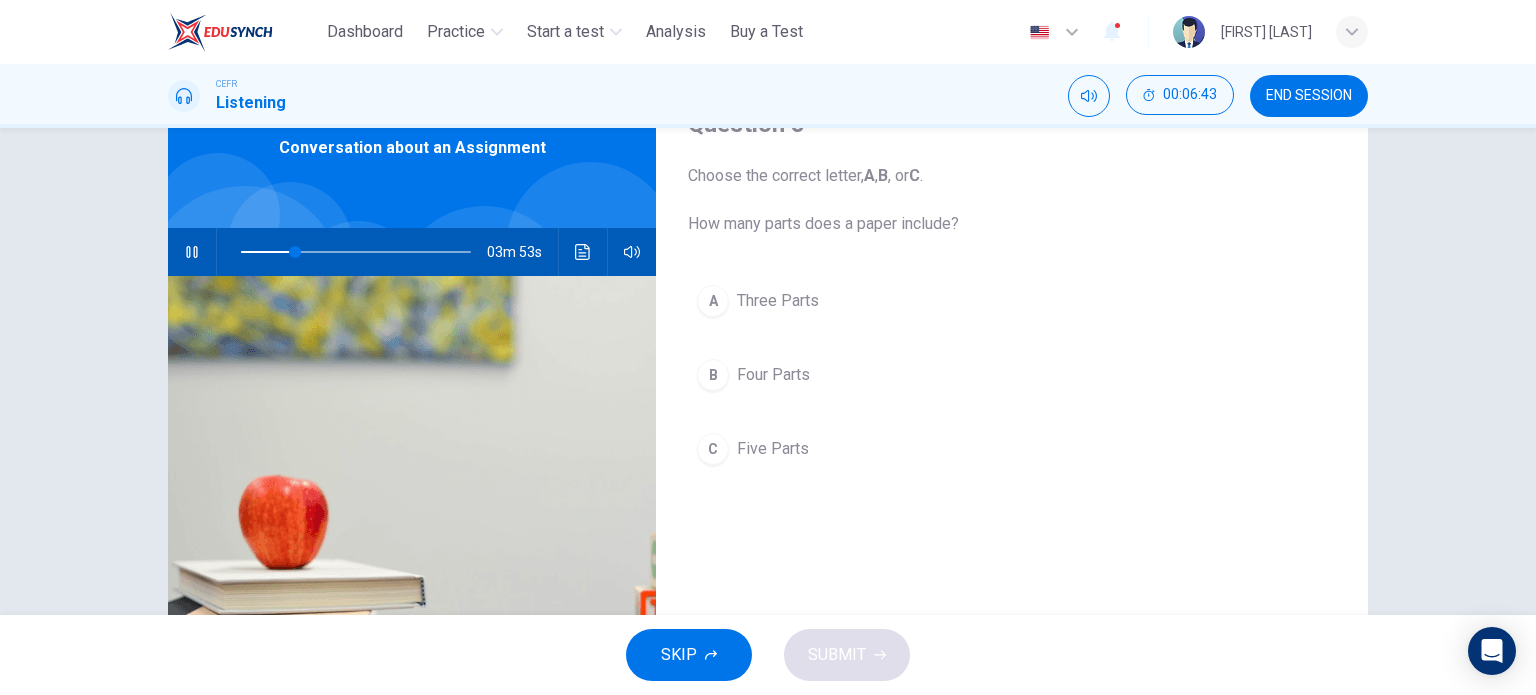click on "Four Parts" at bounding box center (773, 375) 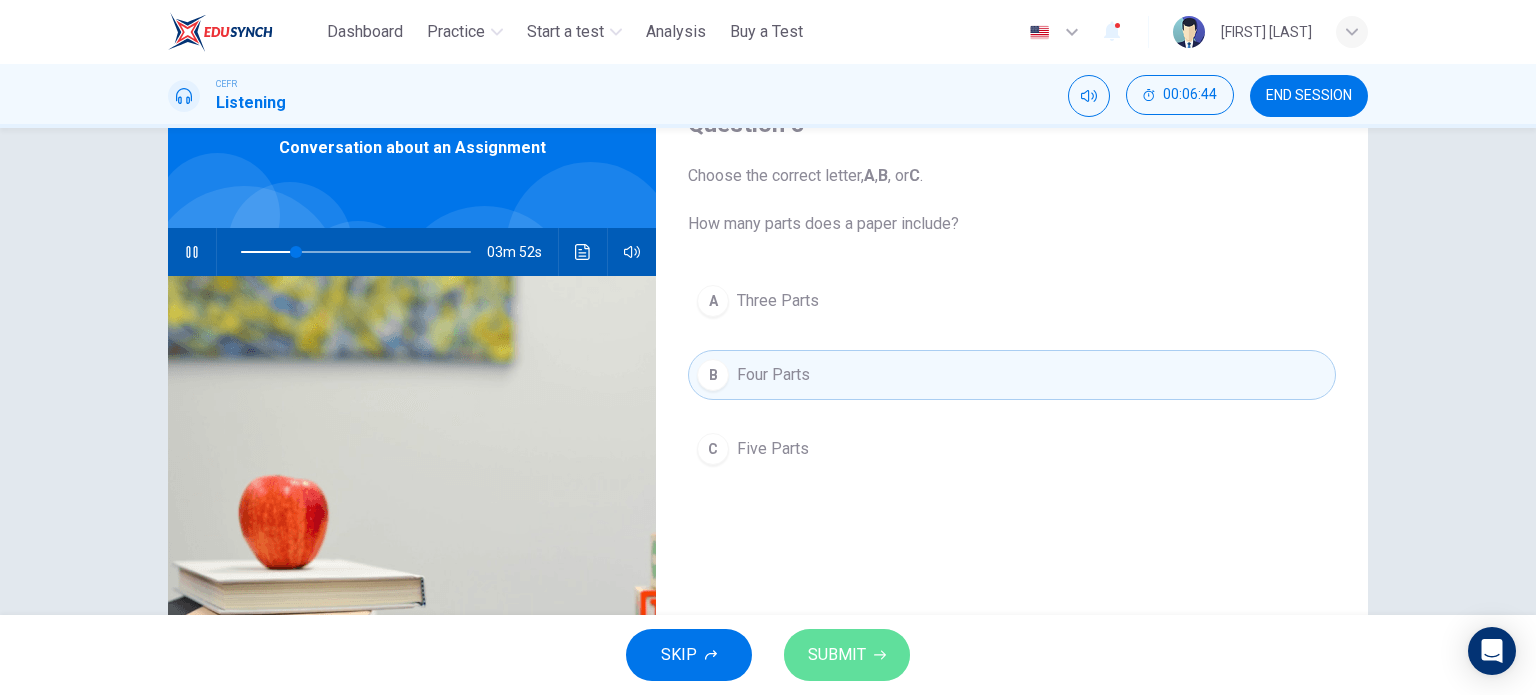click on "SUBMIT" at bounding box center (837, 655) 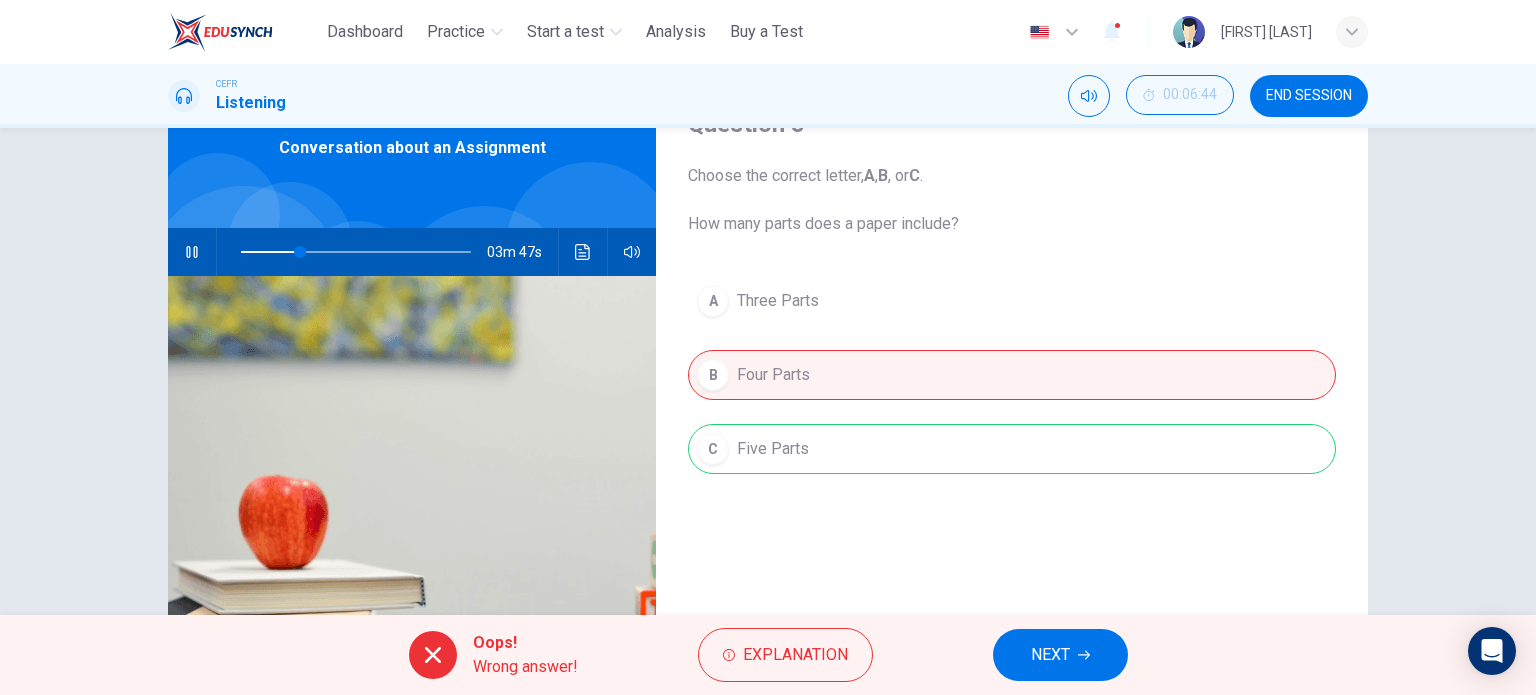 click on "NEXT" at bounding box center [1060, 655] 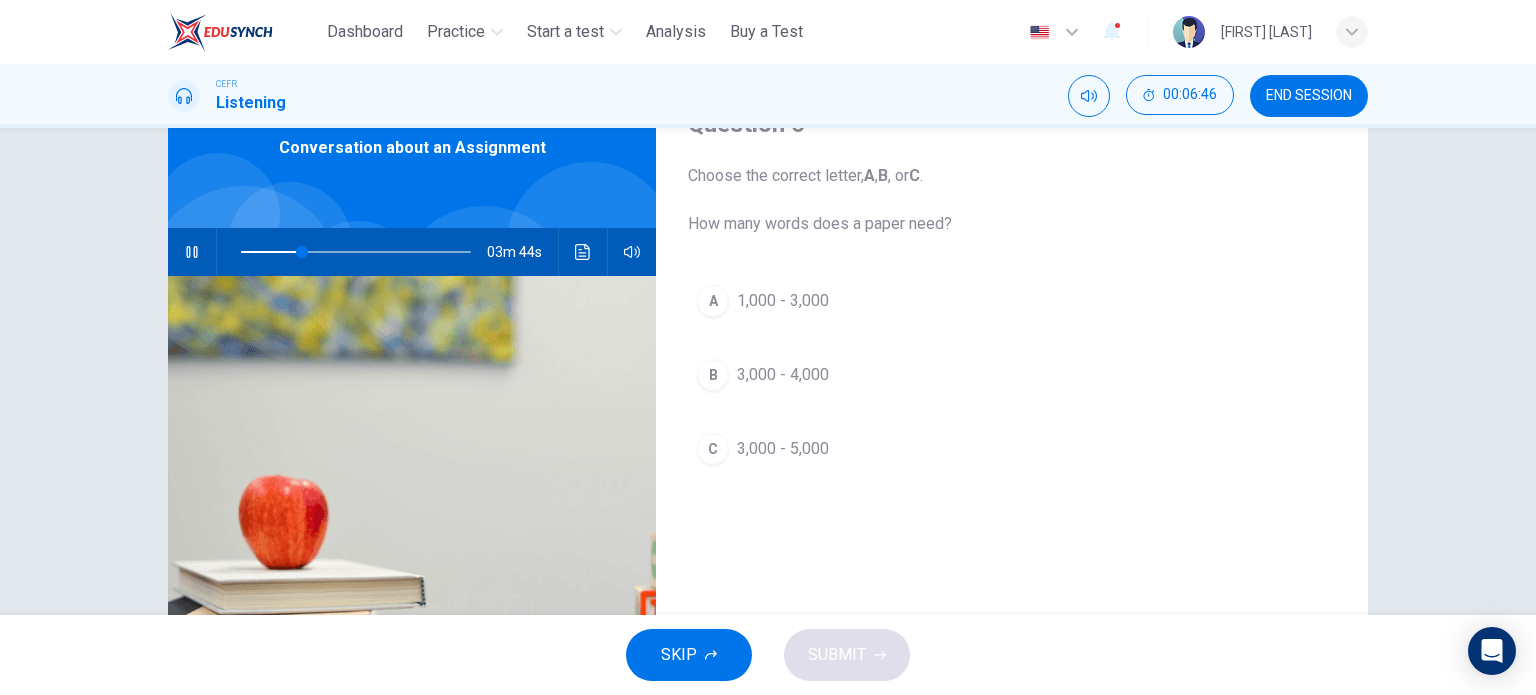 click on "3,000 - 4,000" at bounding box center [783, 375] 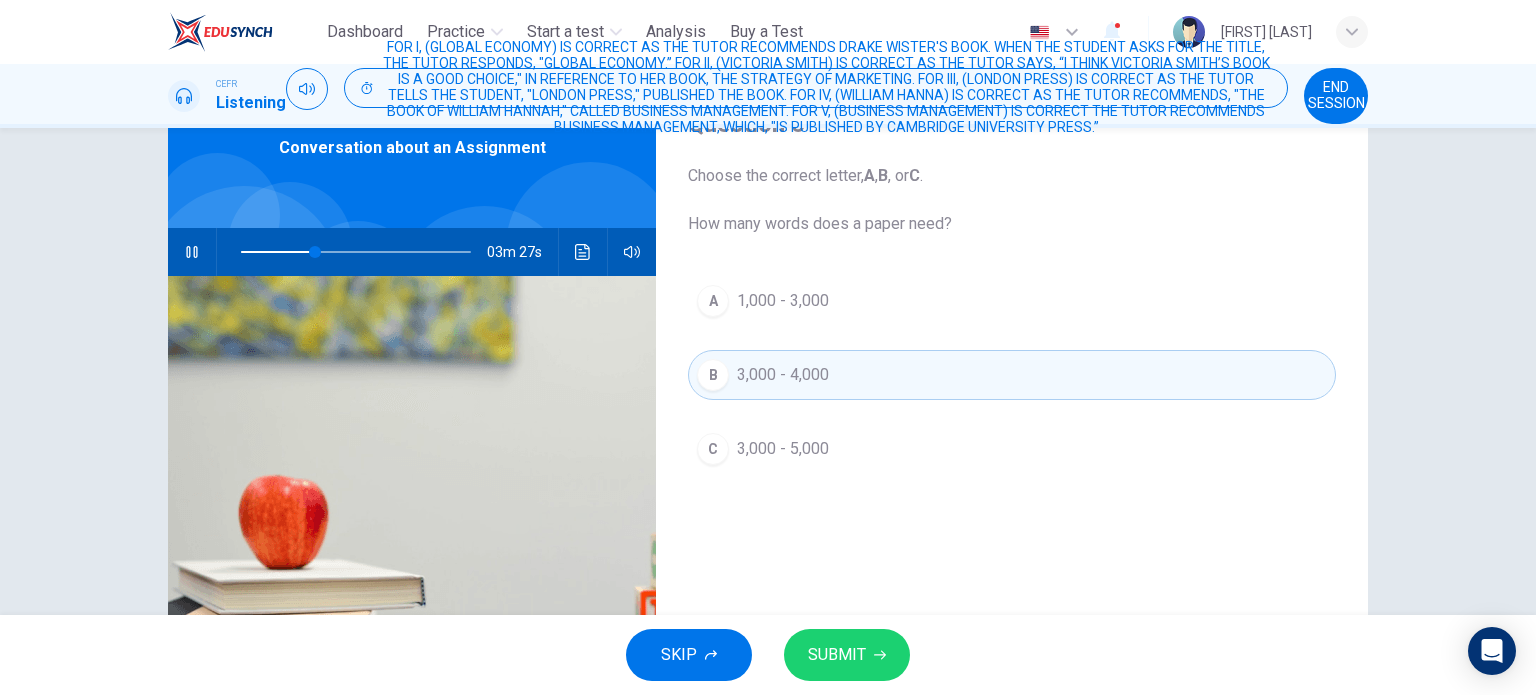 click on "C 3,000 - 5,000" at bounding box center [1012, 449] 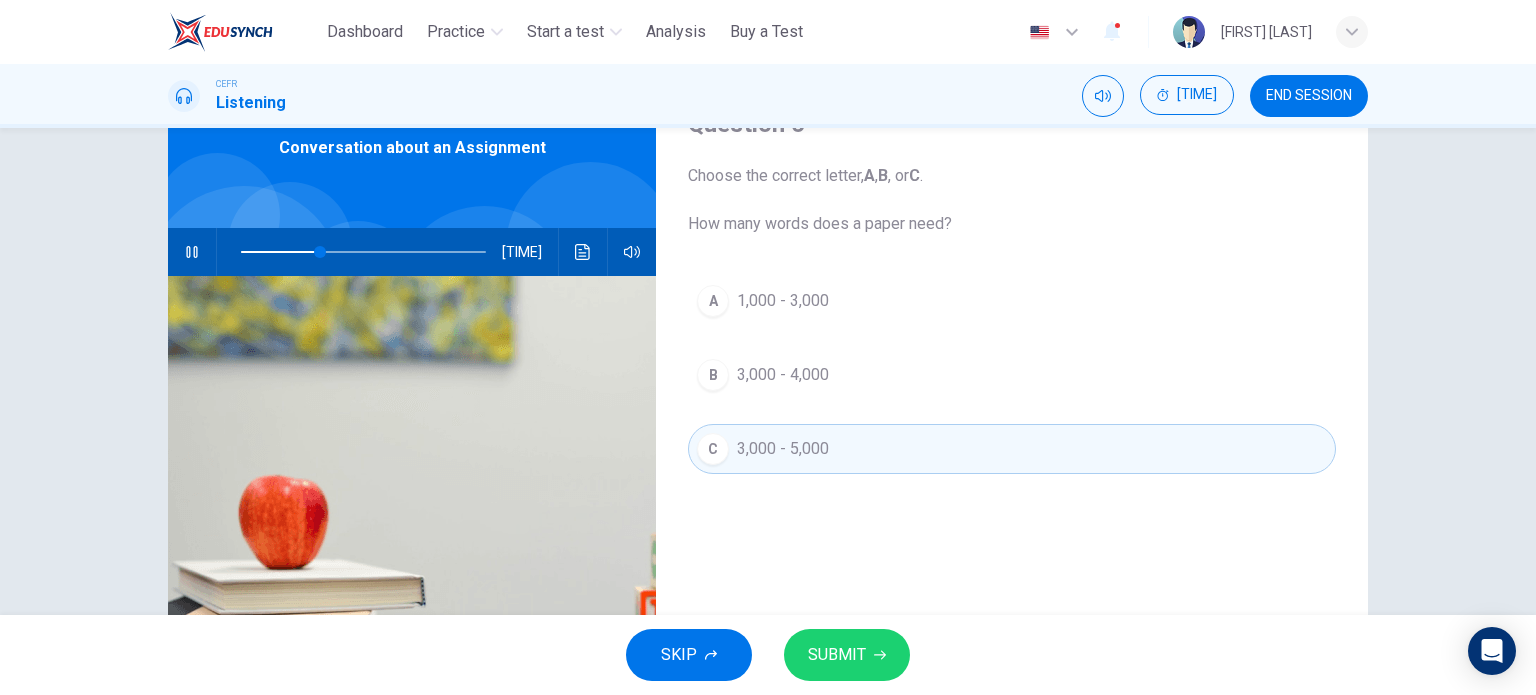 click on "3,000 - 5,000" at bounding box center [783, 449] 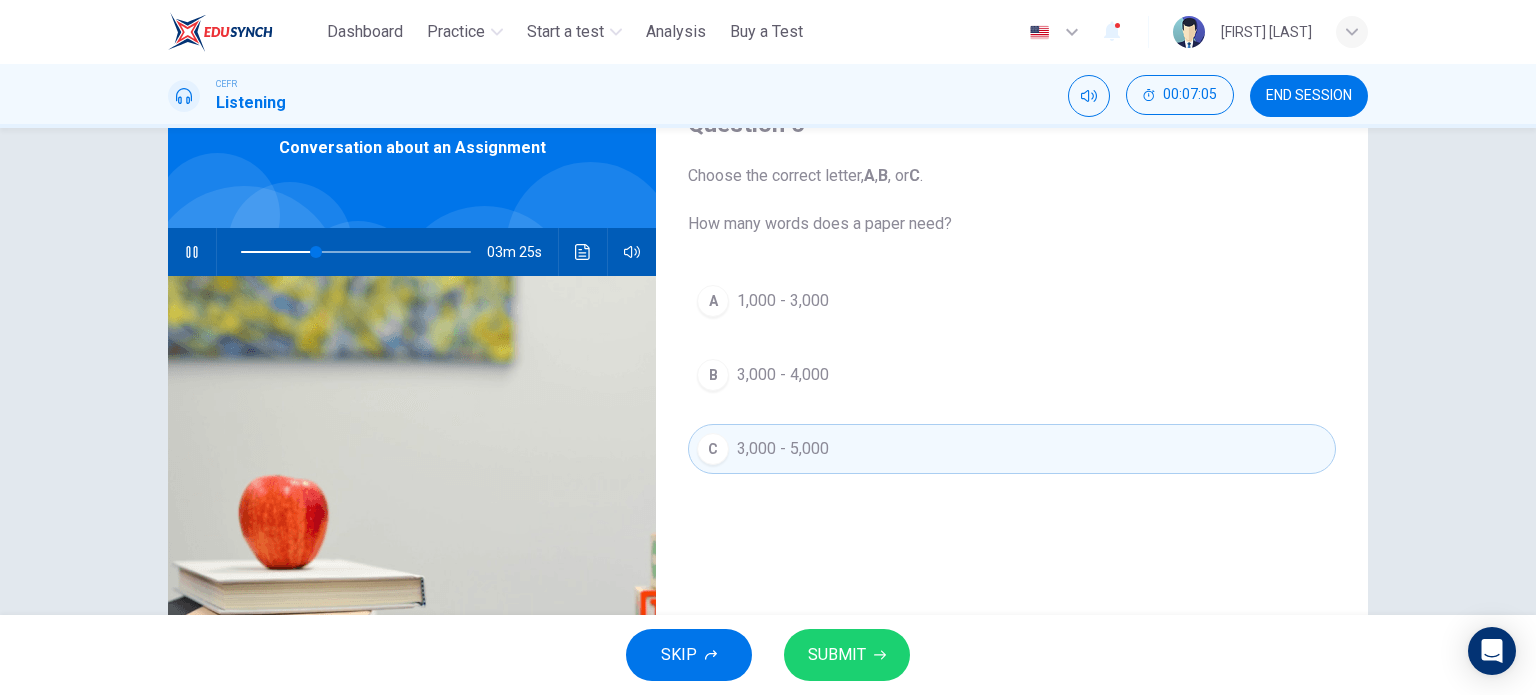 click on "SUBMIT" at bounding box center [847, 655] 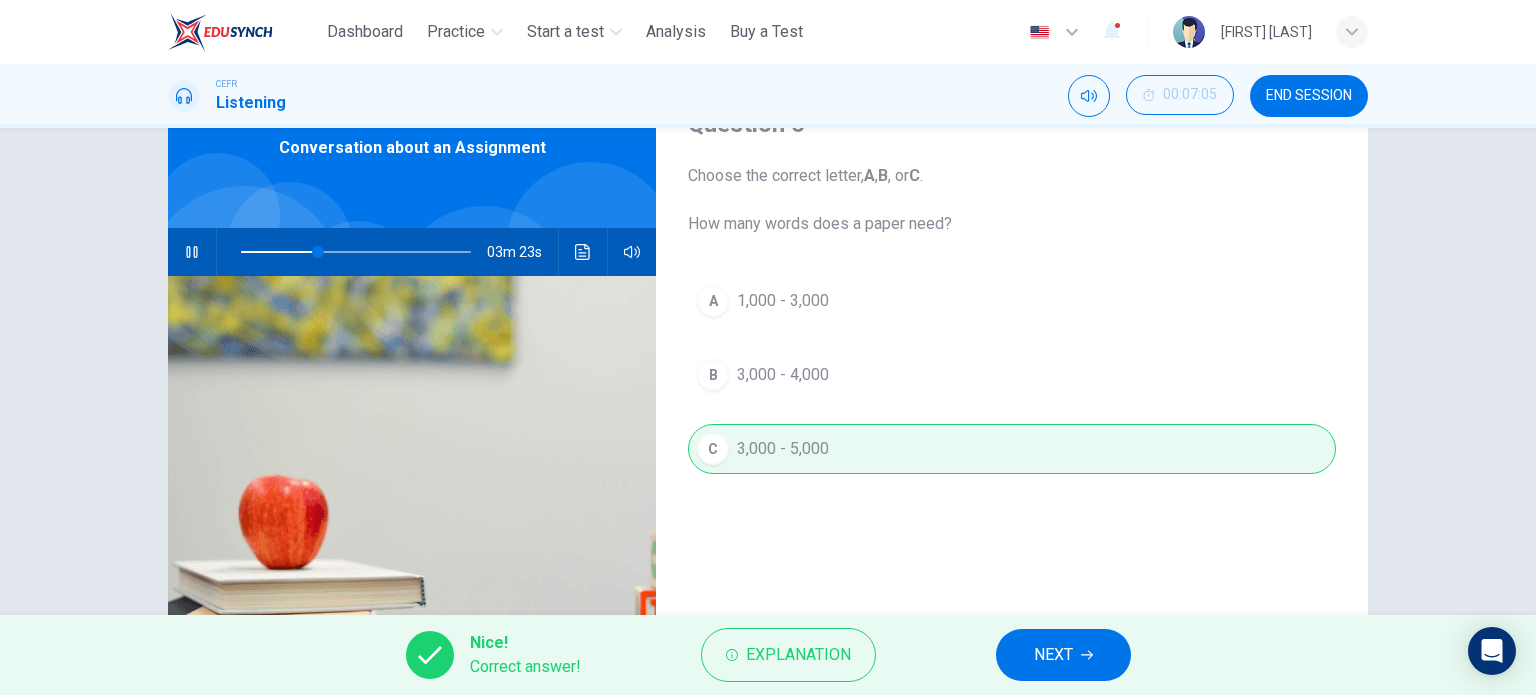 click on "NEXT" at bounding box center (1053, 655) 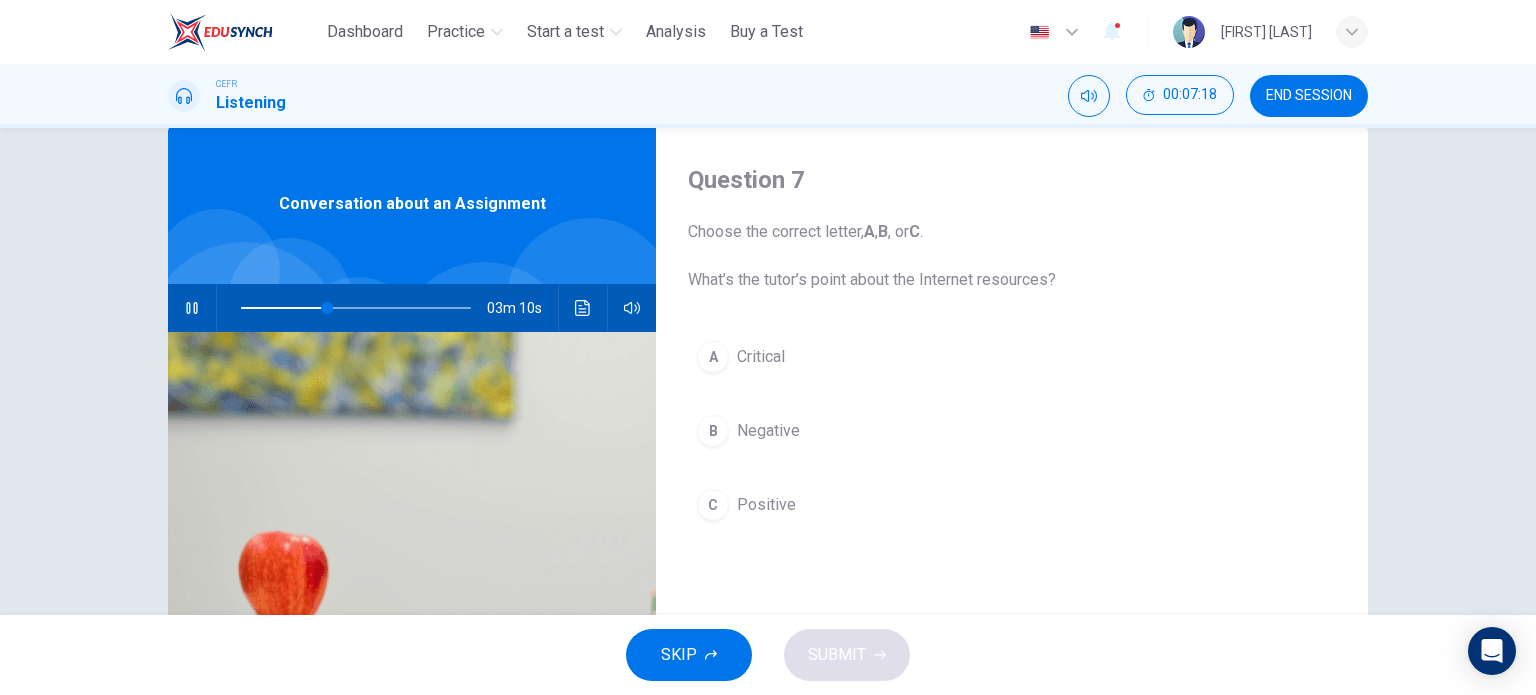 scroll, scrollTop: 100, scrollLeft: 0, axis: vertical 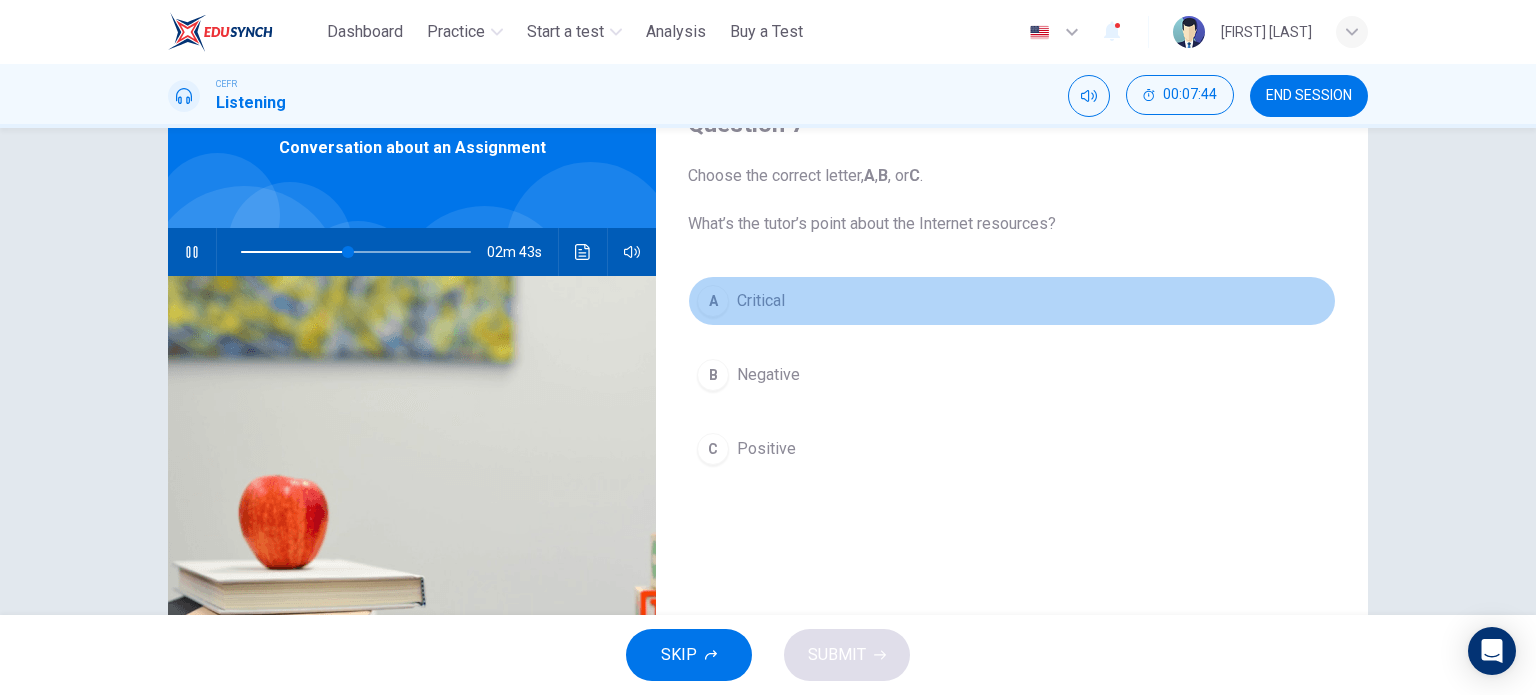 click on "Critical" at bounding box center (761, 301) 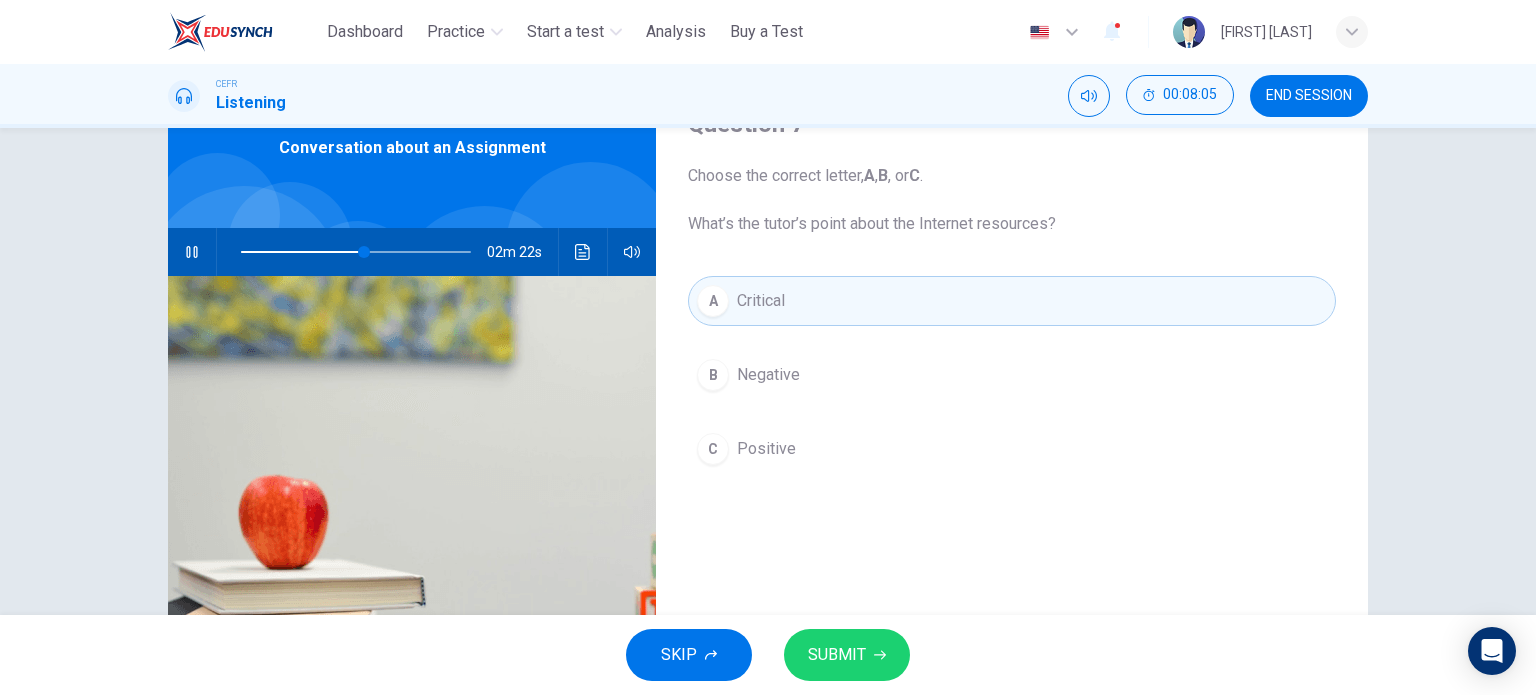 click on "A Critical" at bounding box center (1012, 301) 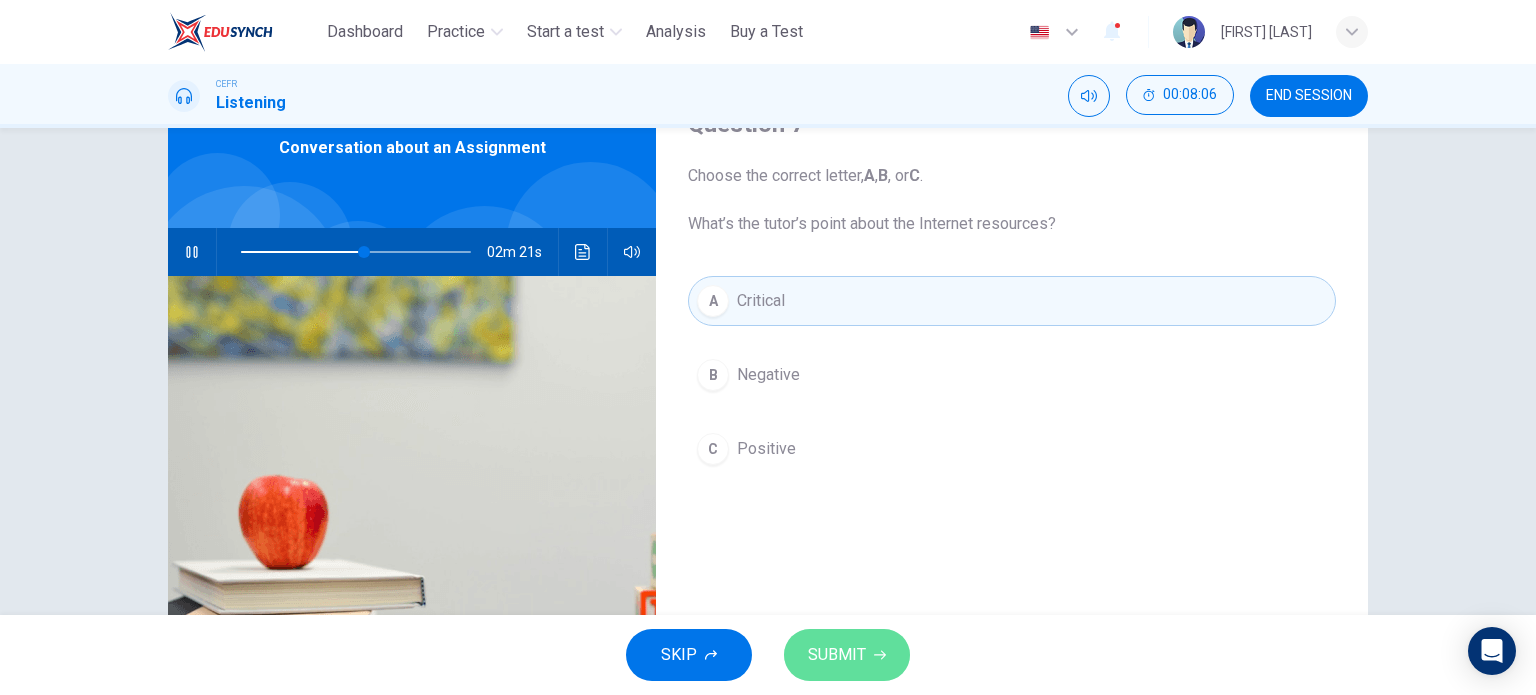 click on "SUBMIT" at bounding box center [847, 655] 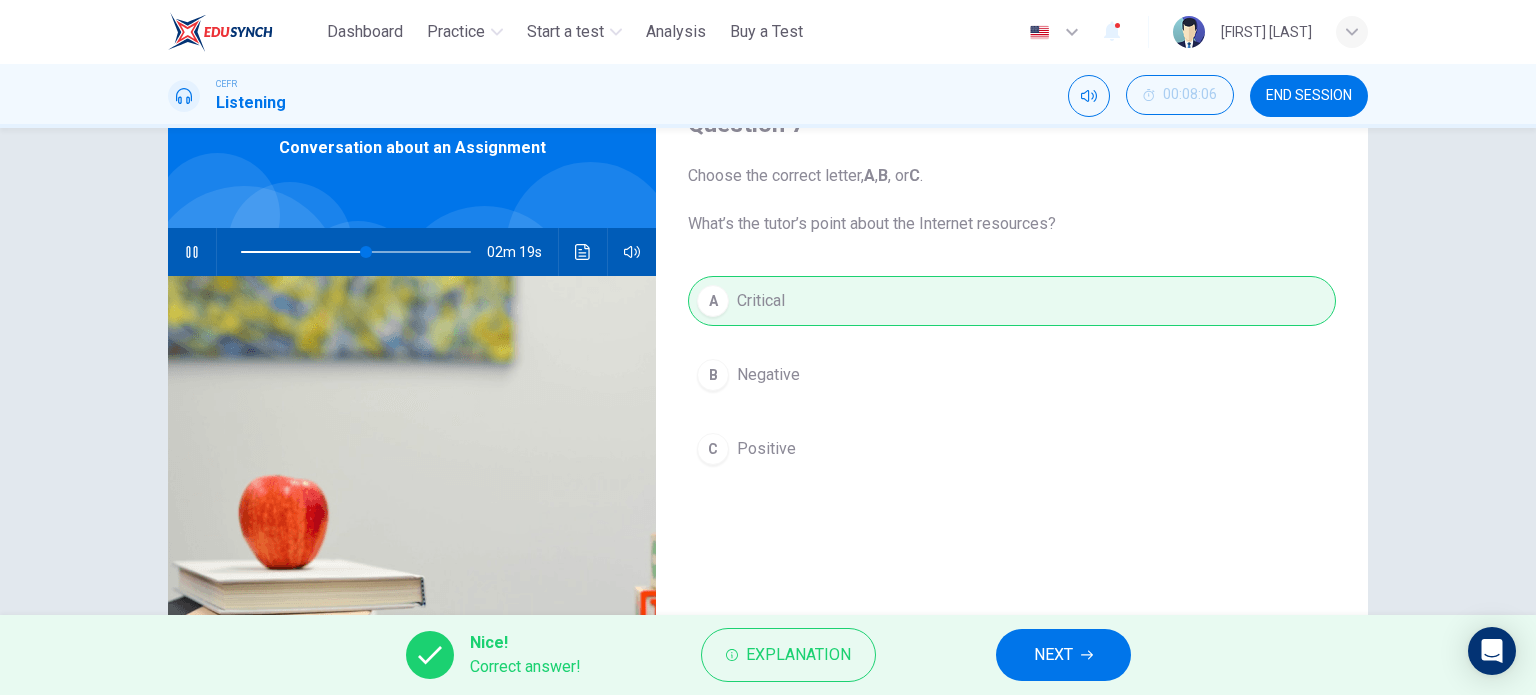 click 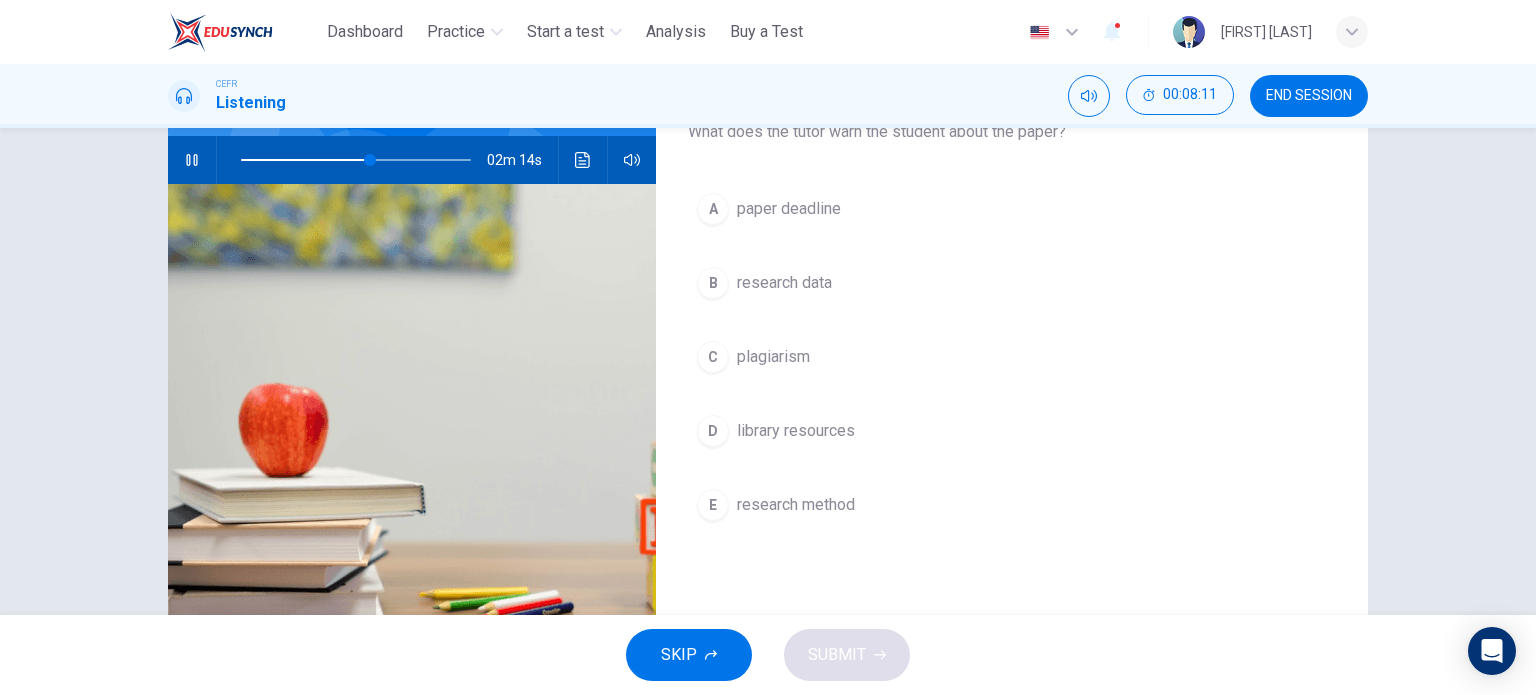 scroll, scrollTop: 200, scrollLeft: 0, axis: vertical 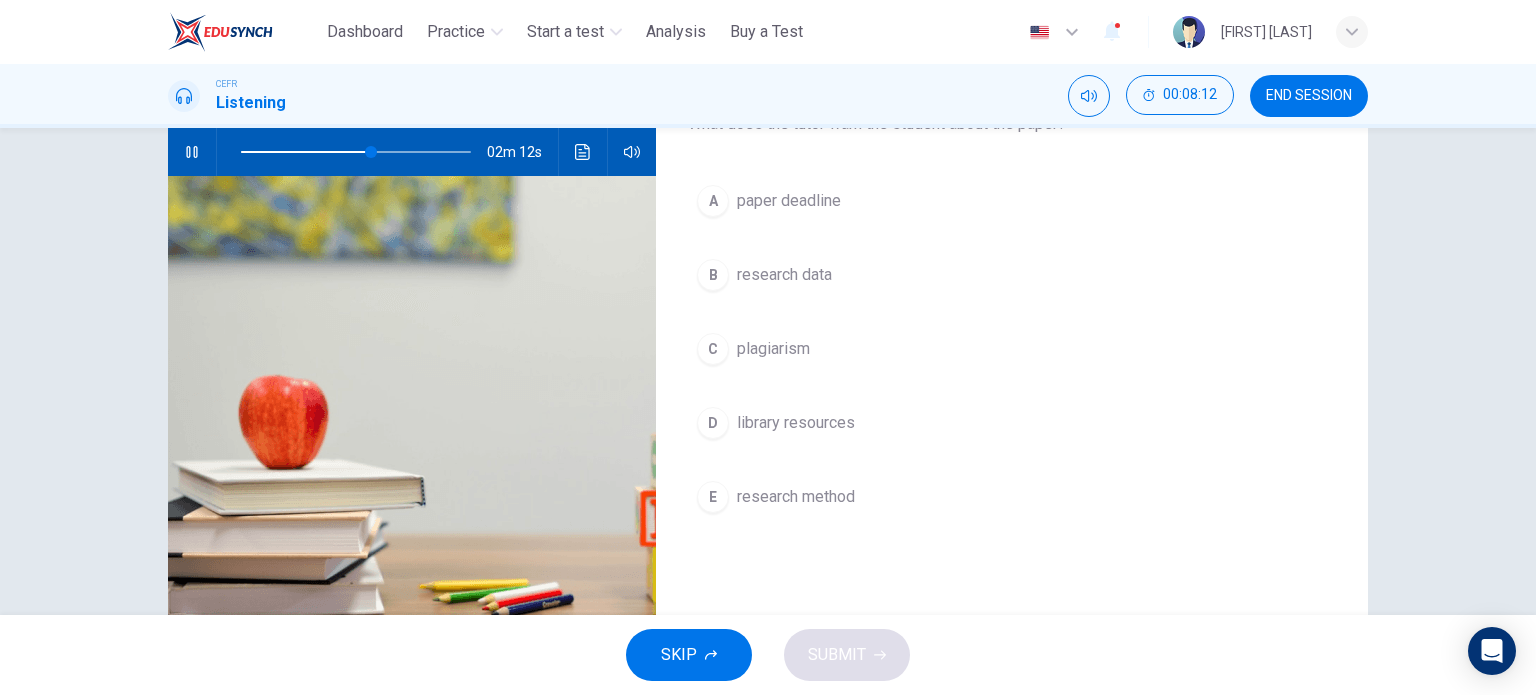 click on "plagiarism" at bounding box center [773, 349] 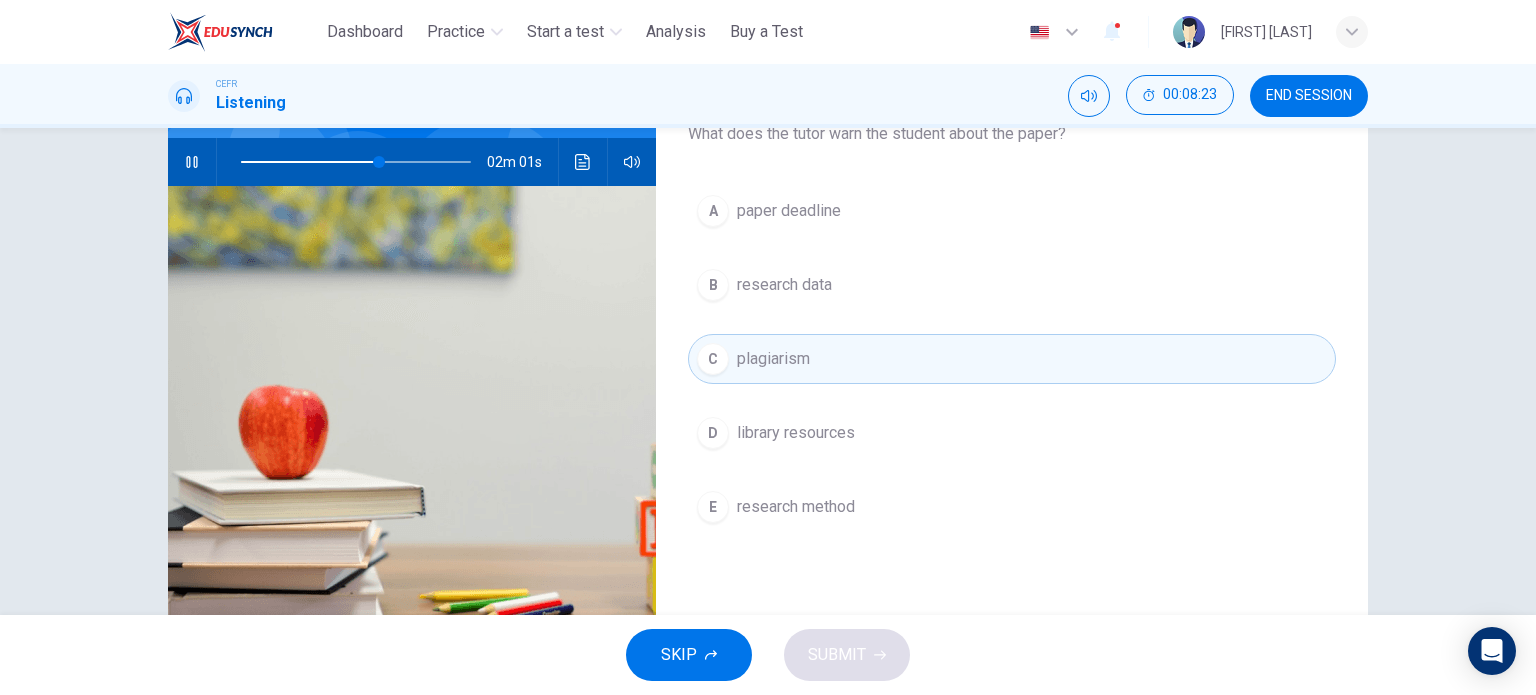 scroll, scrollTop: 188, scrollLeft: 0, axis: vertical 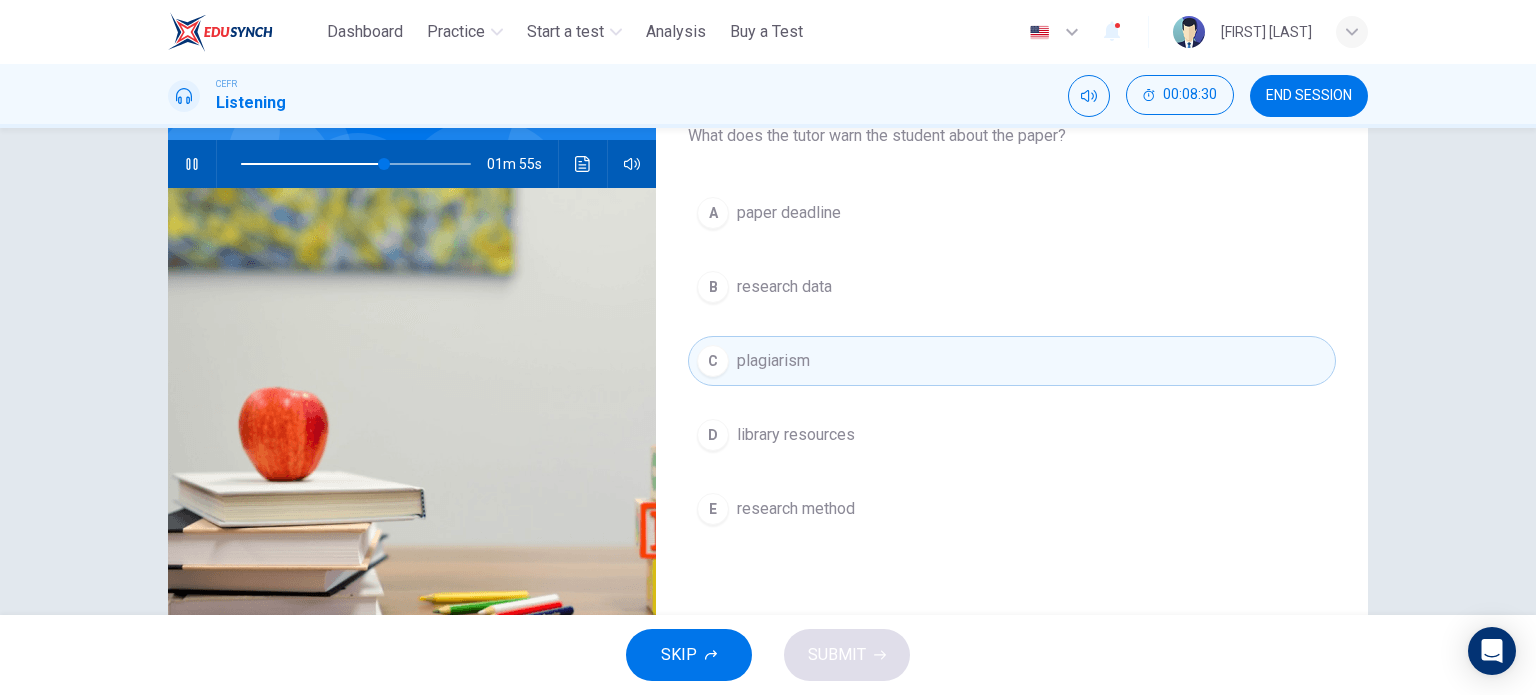 click on "C plagiarism" at bounding box center [1012, 361] 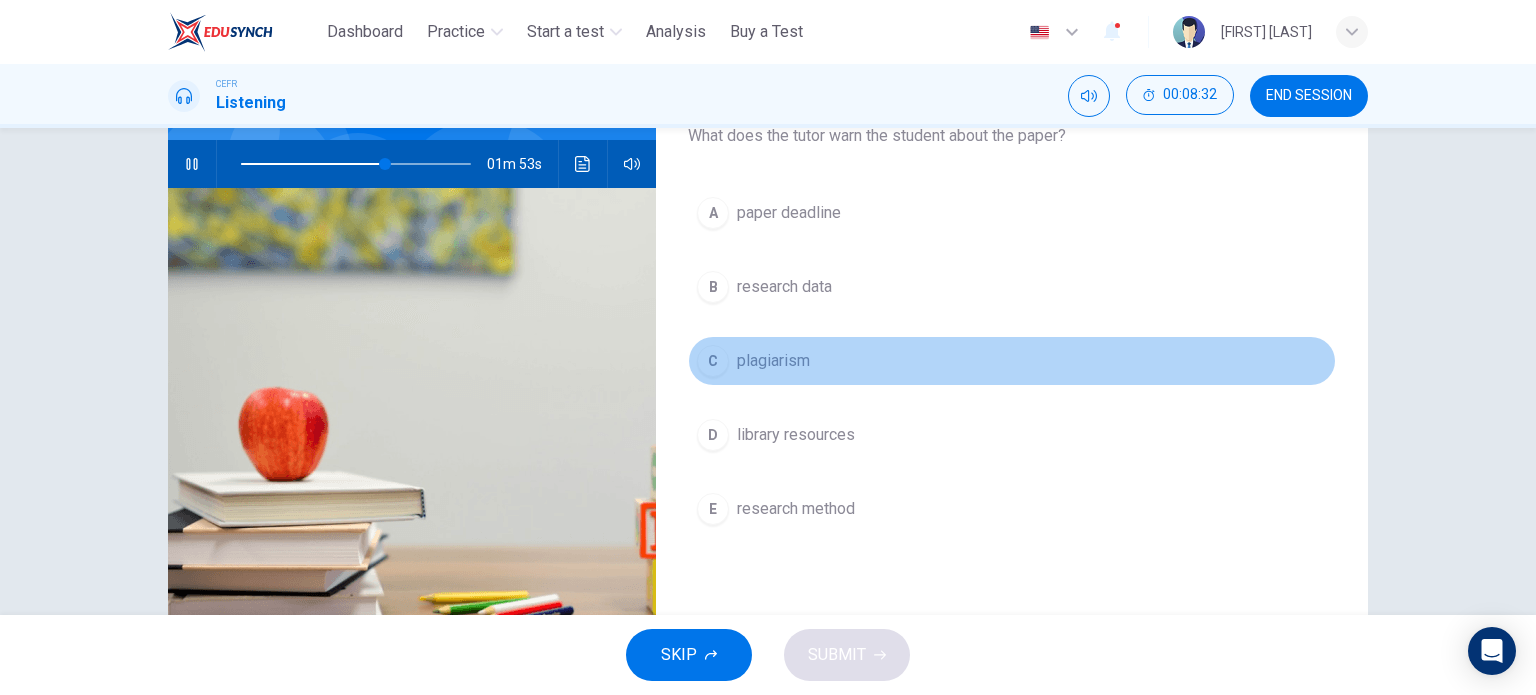 click on "plagiarism" at bounding box center (773, 361) 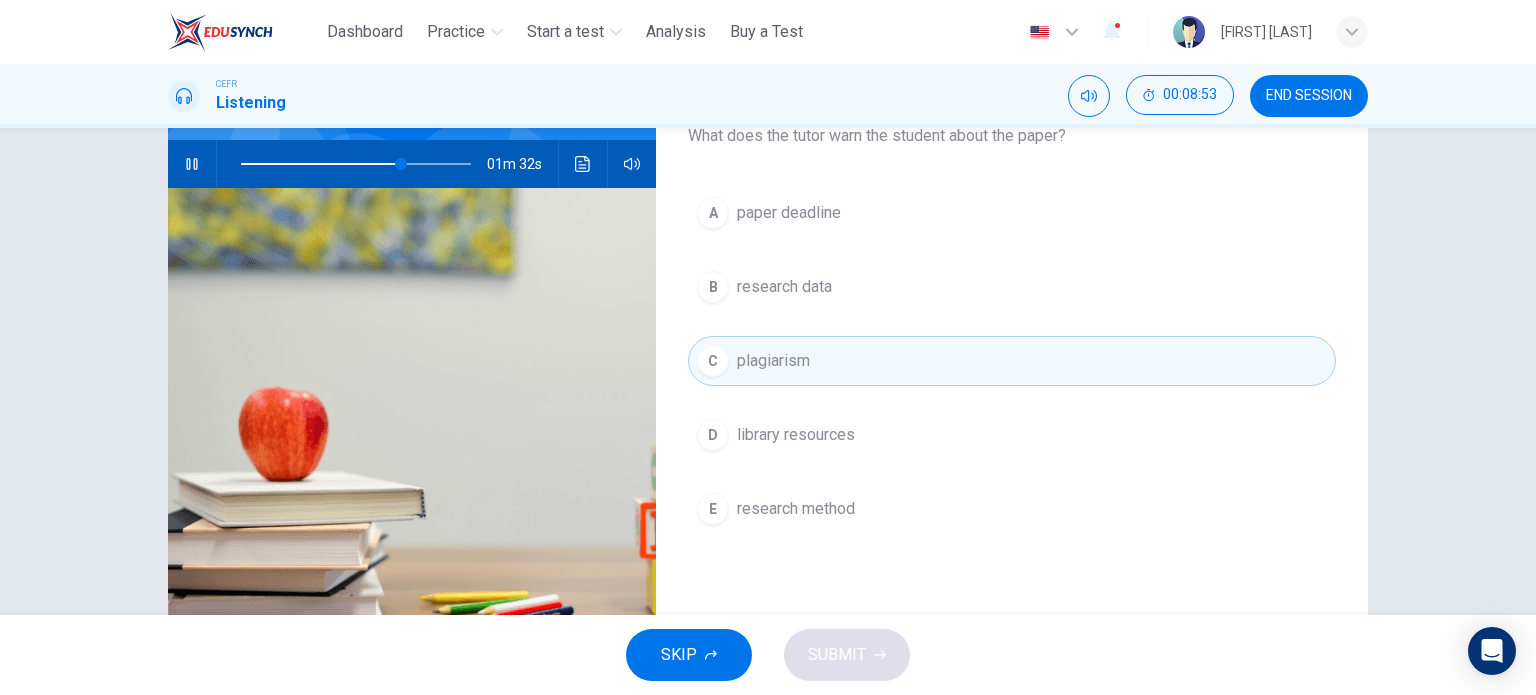 click on "B research data" at bounding box center [1012, 287] 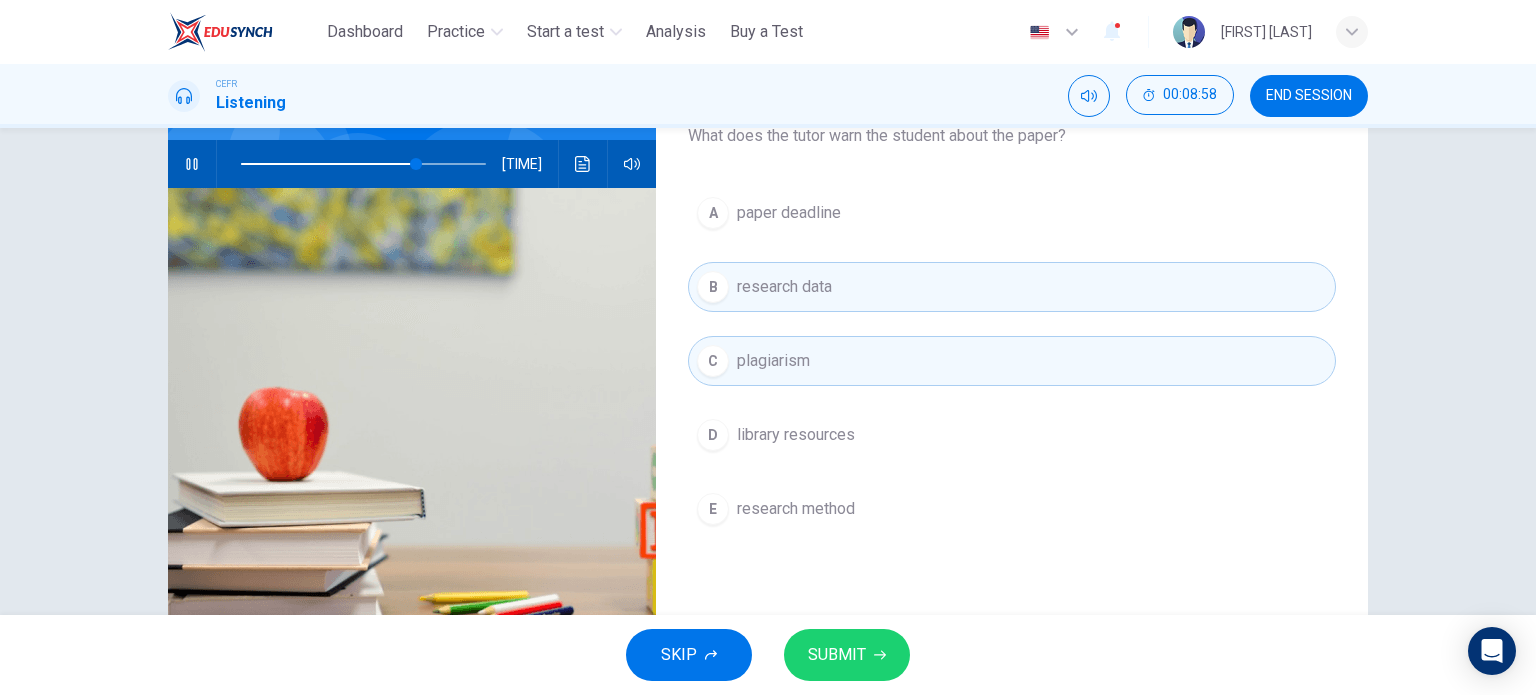 click on "SUBMIT" at bounding box center (837, 655) 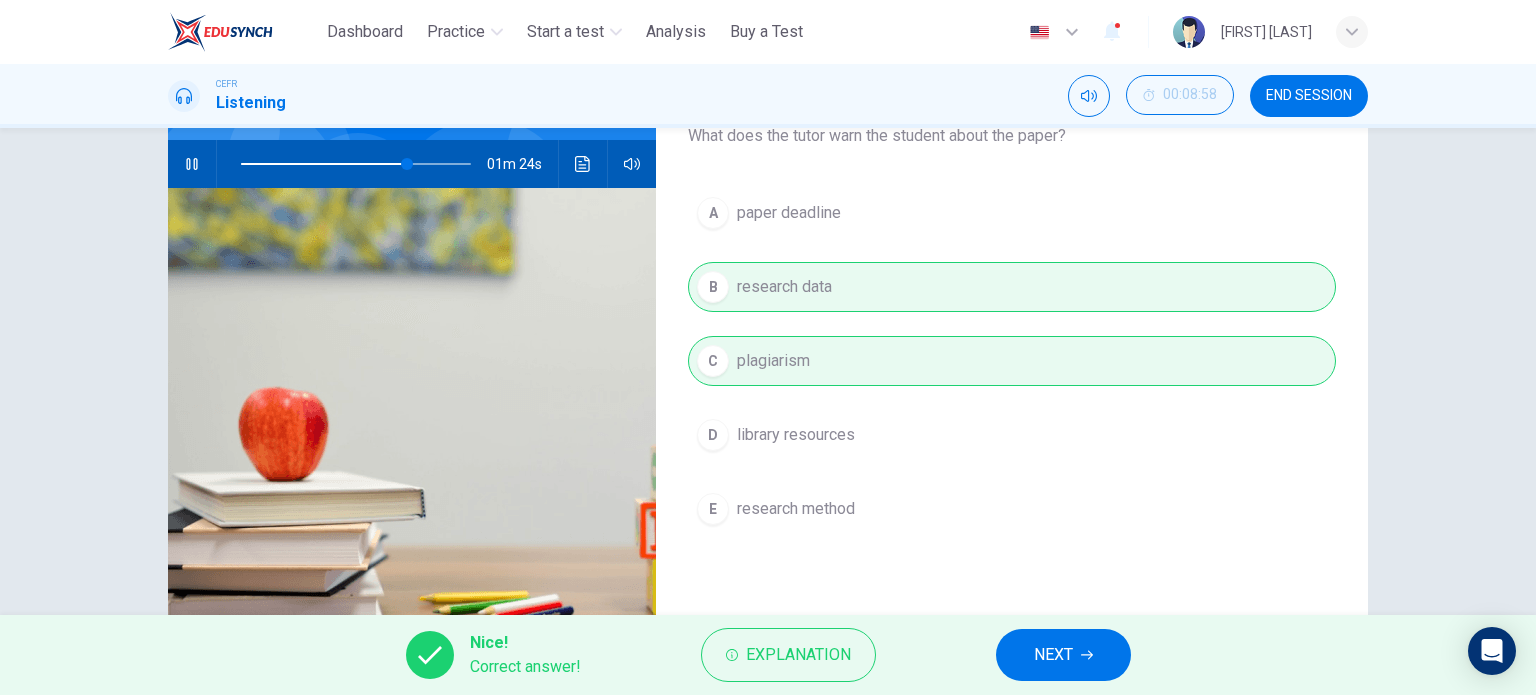 click on "NEXT" at bounding box center [1063, 655] 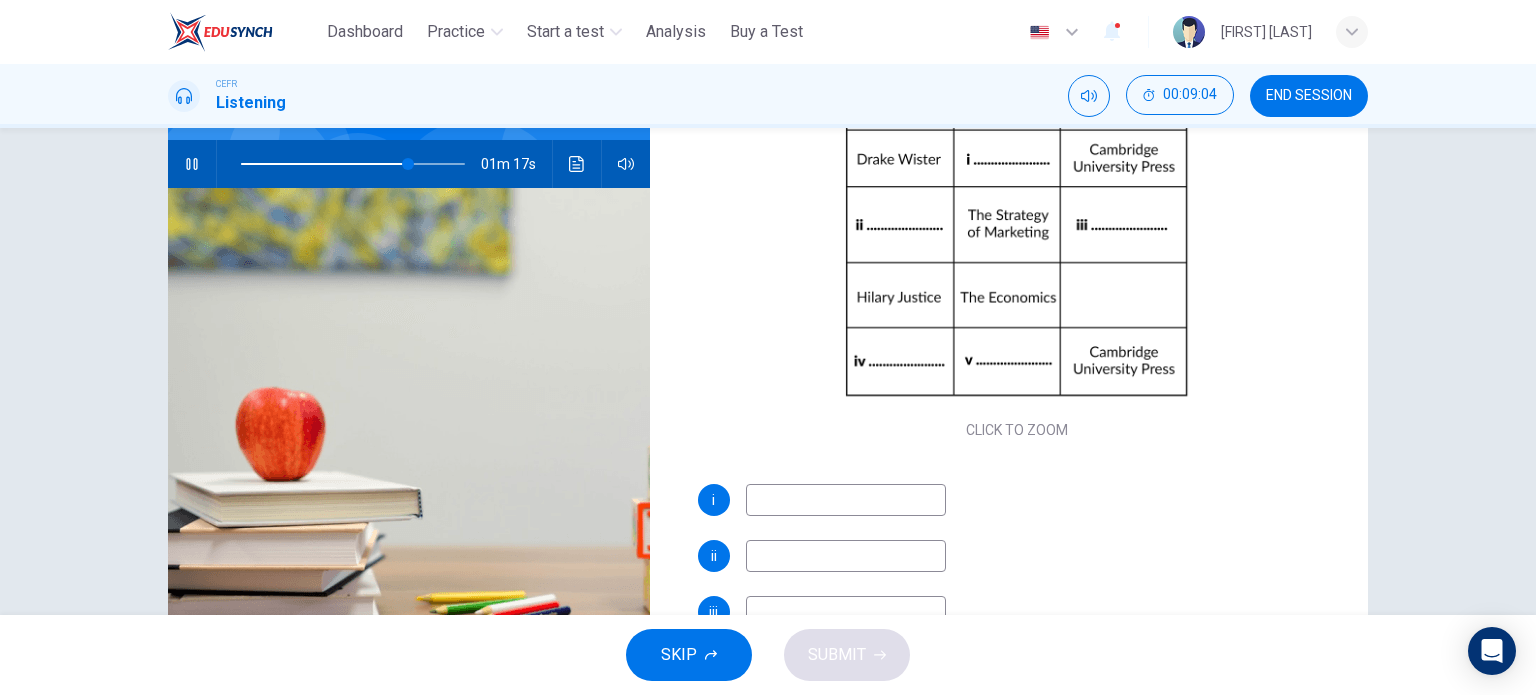 scroll, scrollTop: 129, scrollLeft: 0, axis: vertical 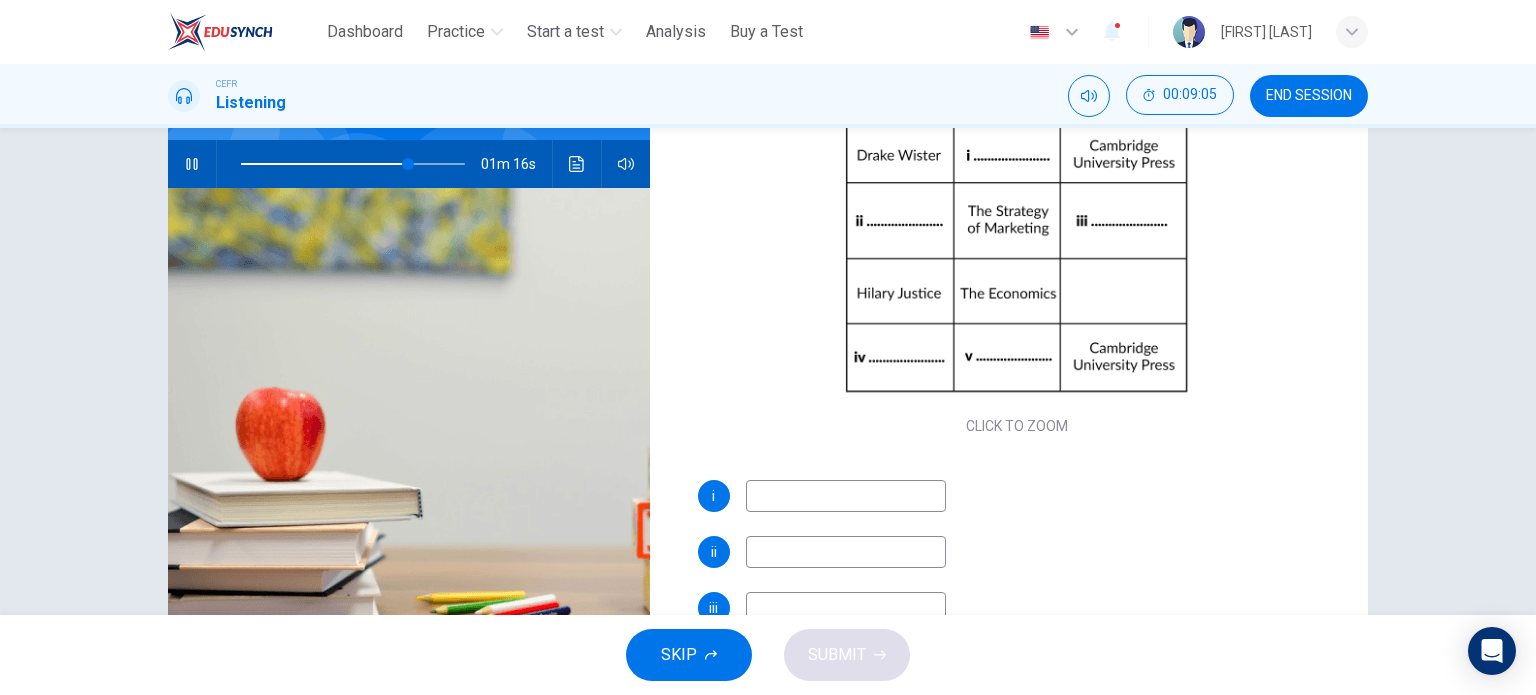 click at bounding box center (846, 496) 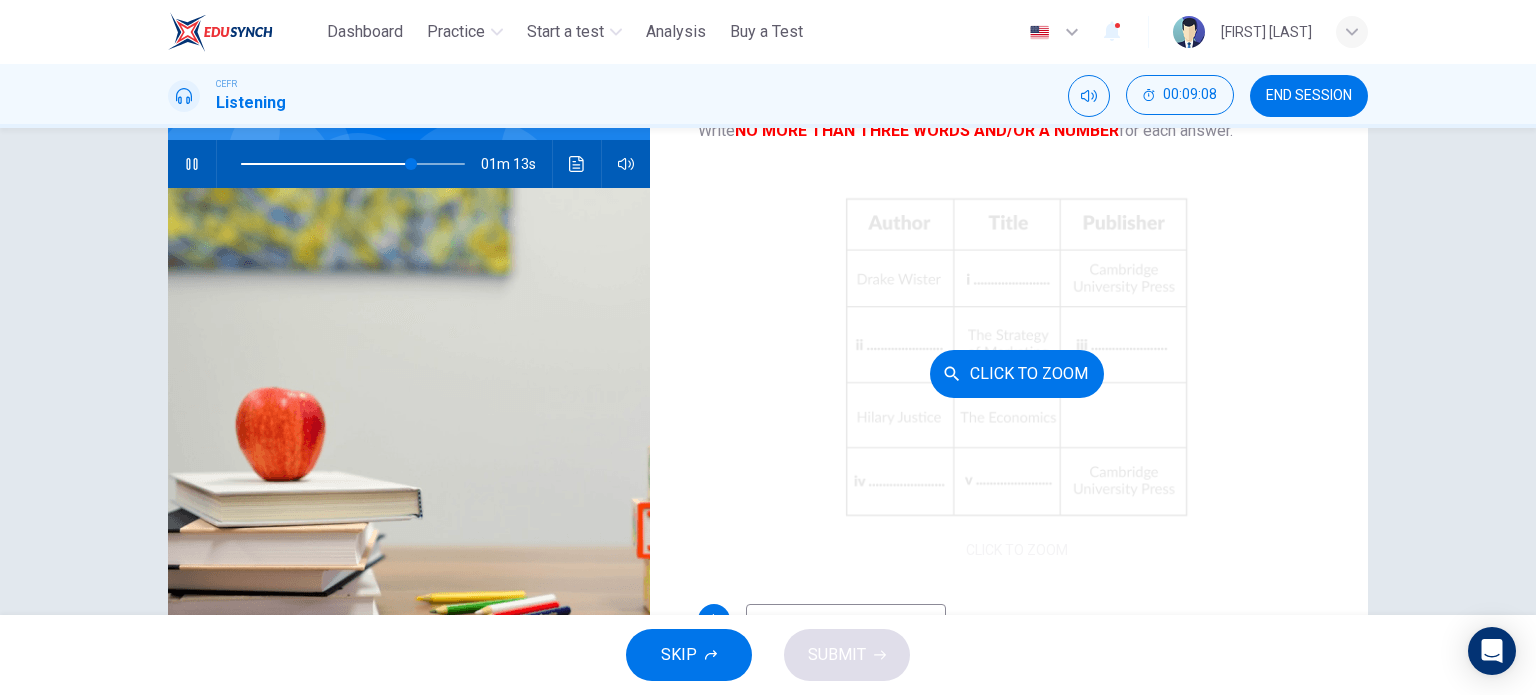 scroll, scrollTop: 0, scrollLeft: 0, axis: both 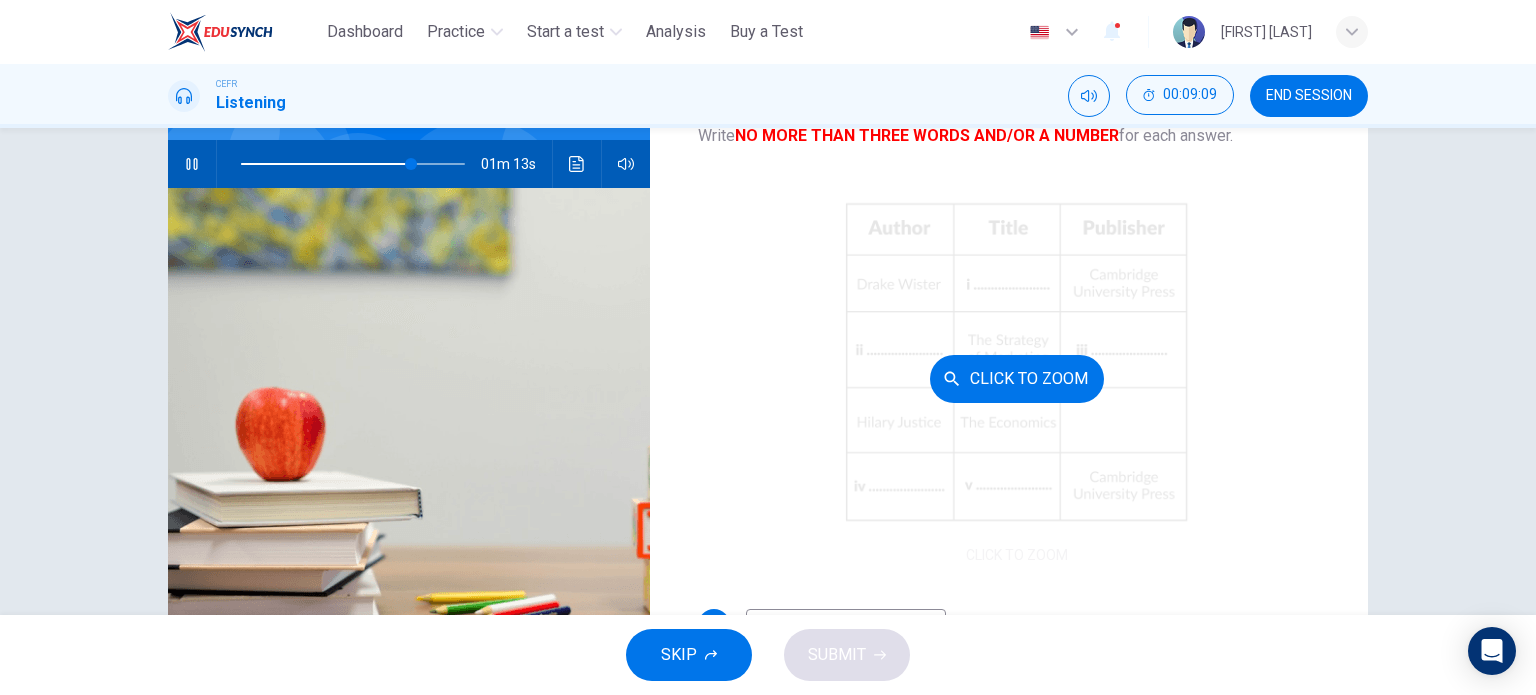 type on "**" 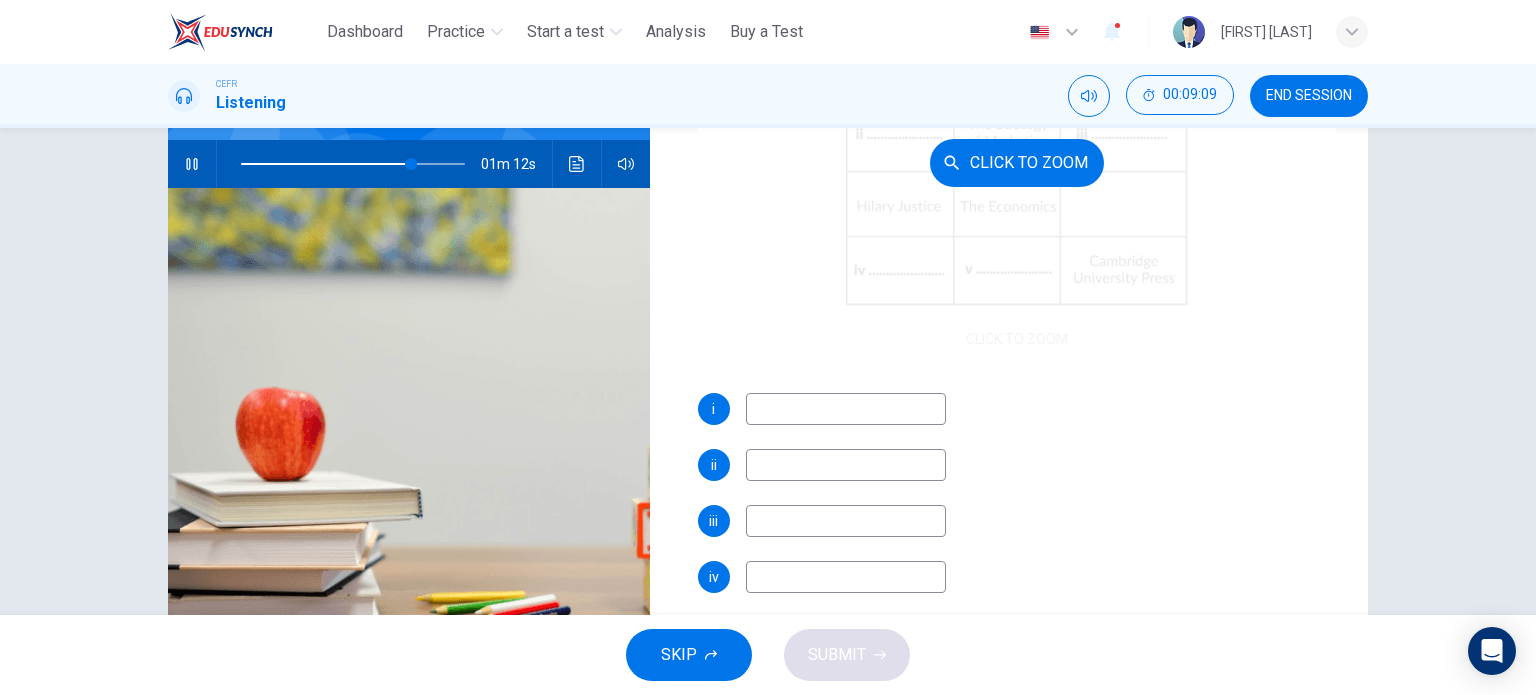 scroll, scrollTop: 229, scrollLeft: 0, axis: vertical 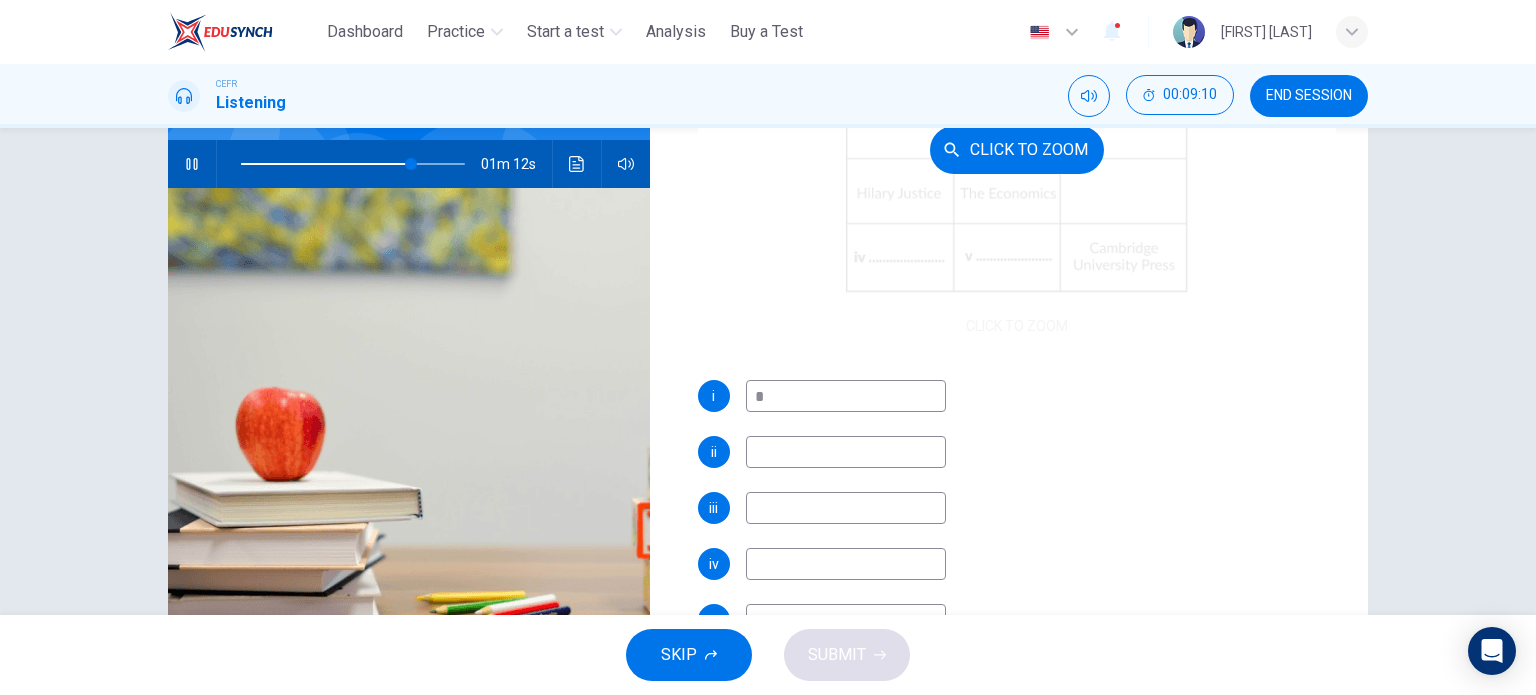 type on "**" 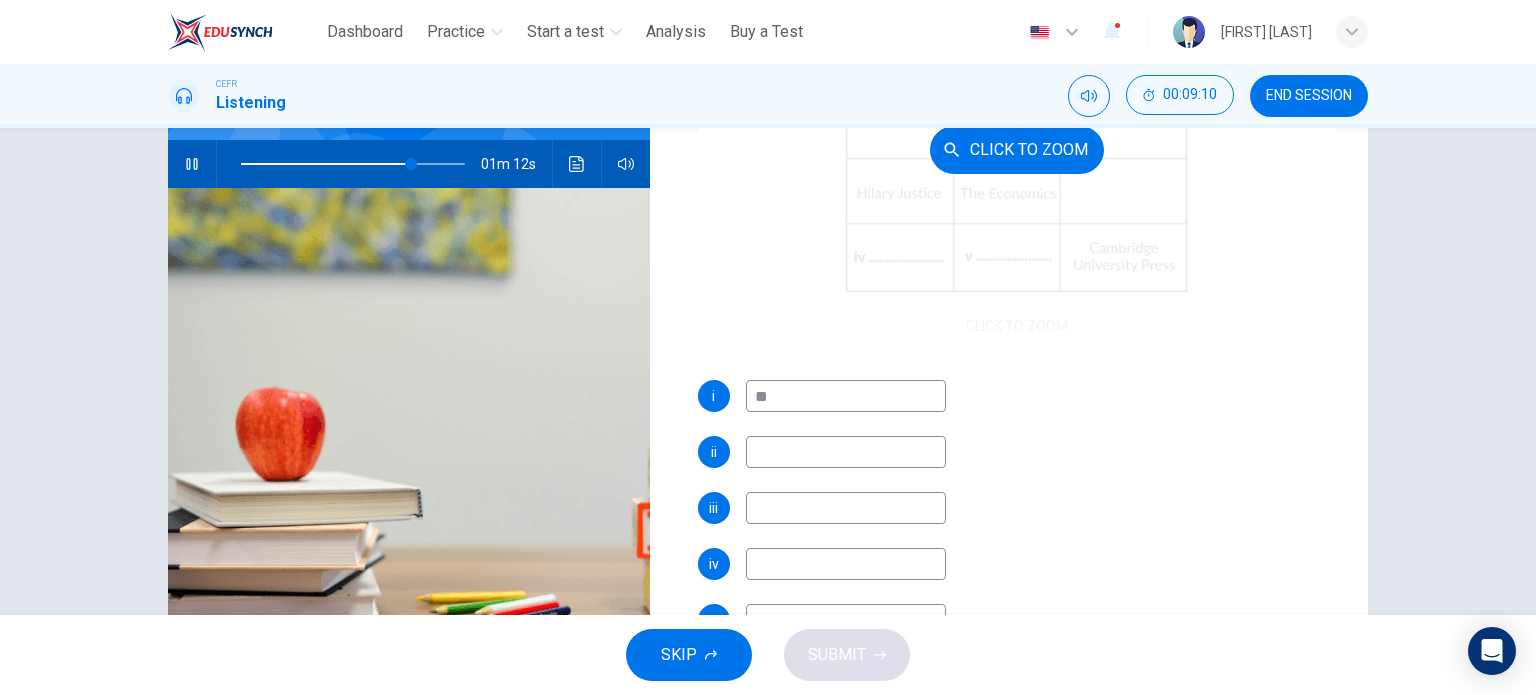 type on "**" 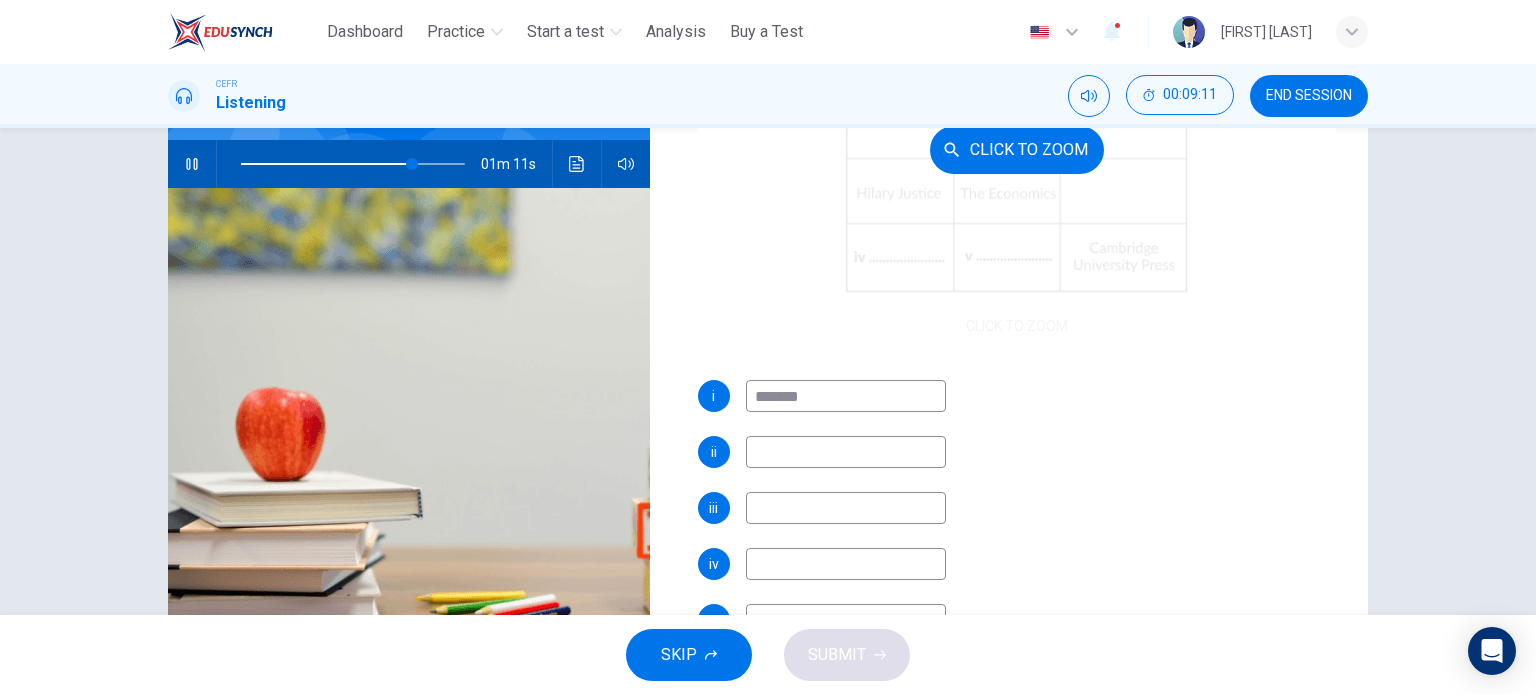 type on "********" 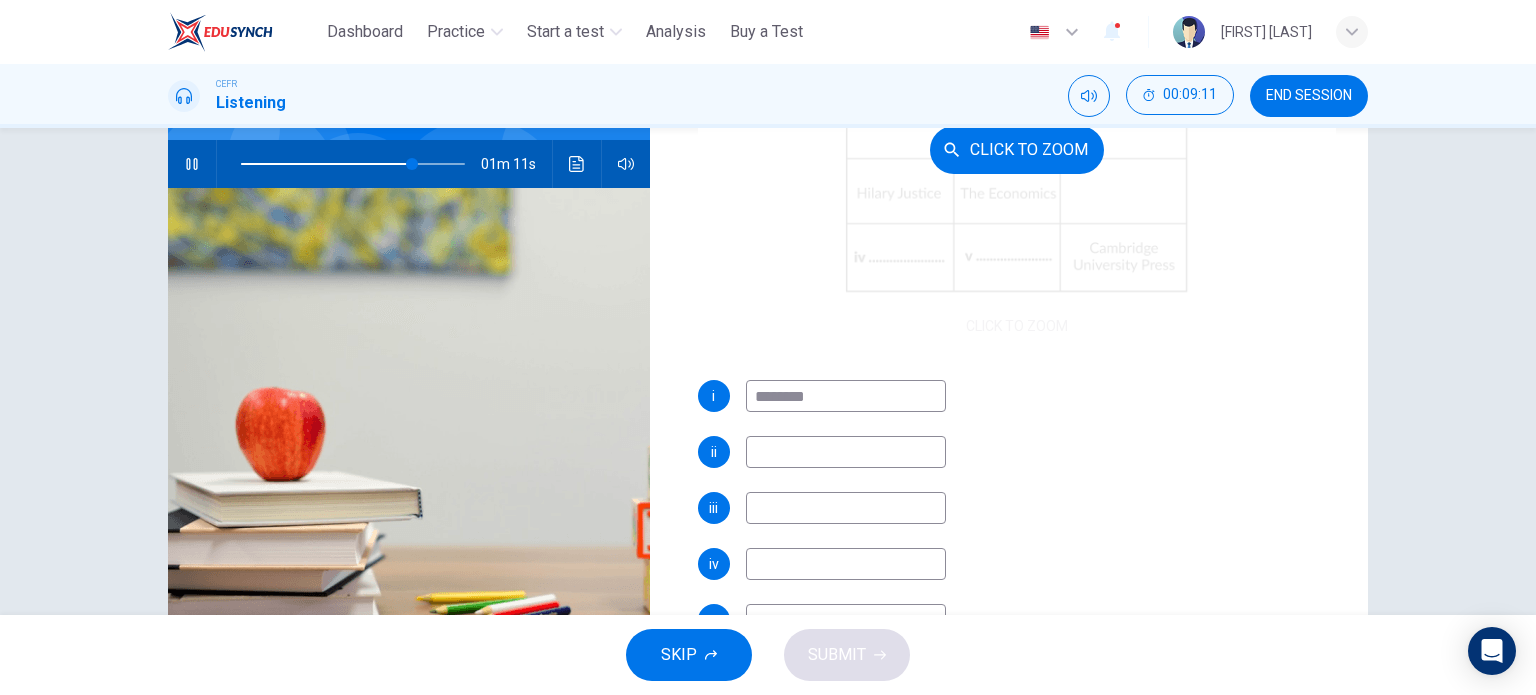 type on "**" 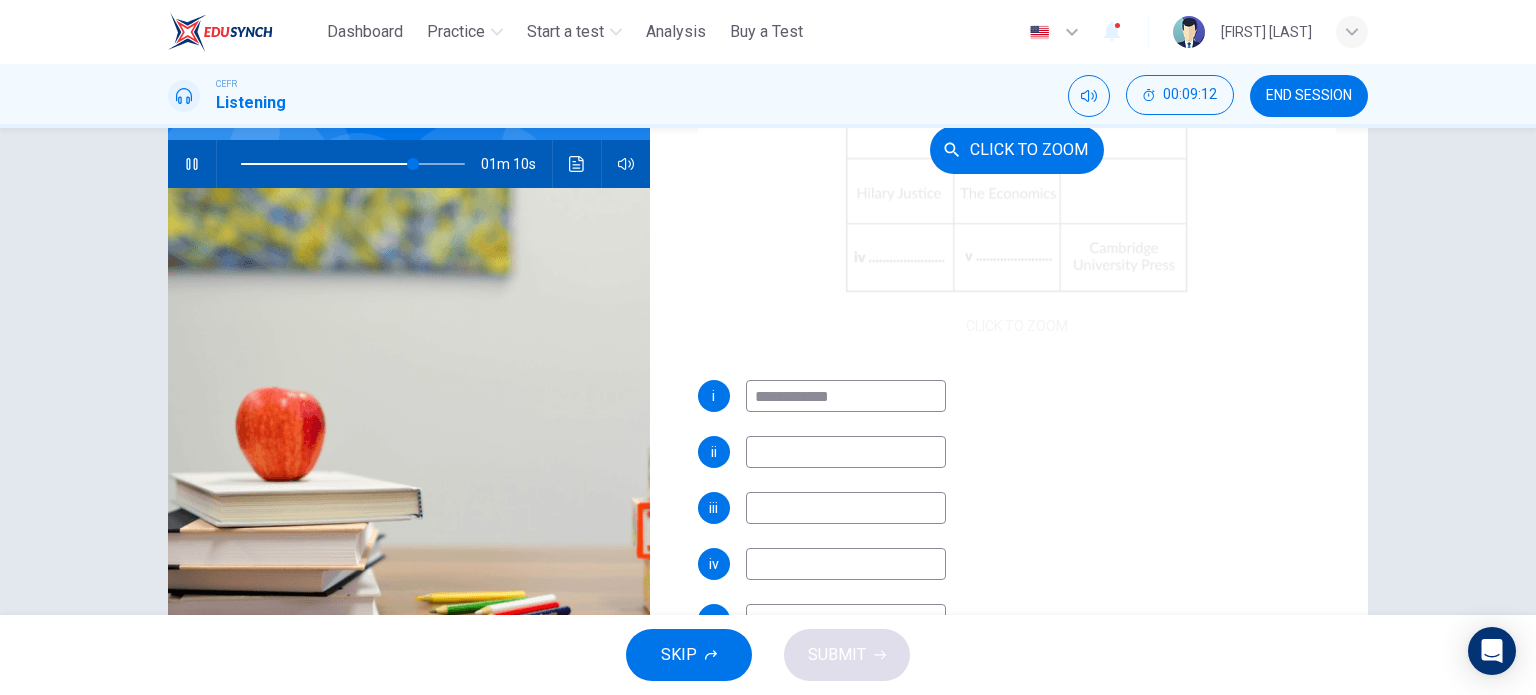 type on "**********" 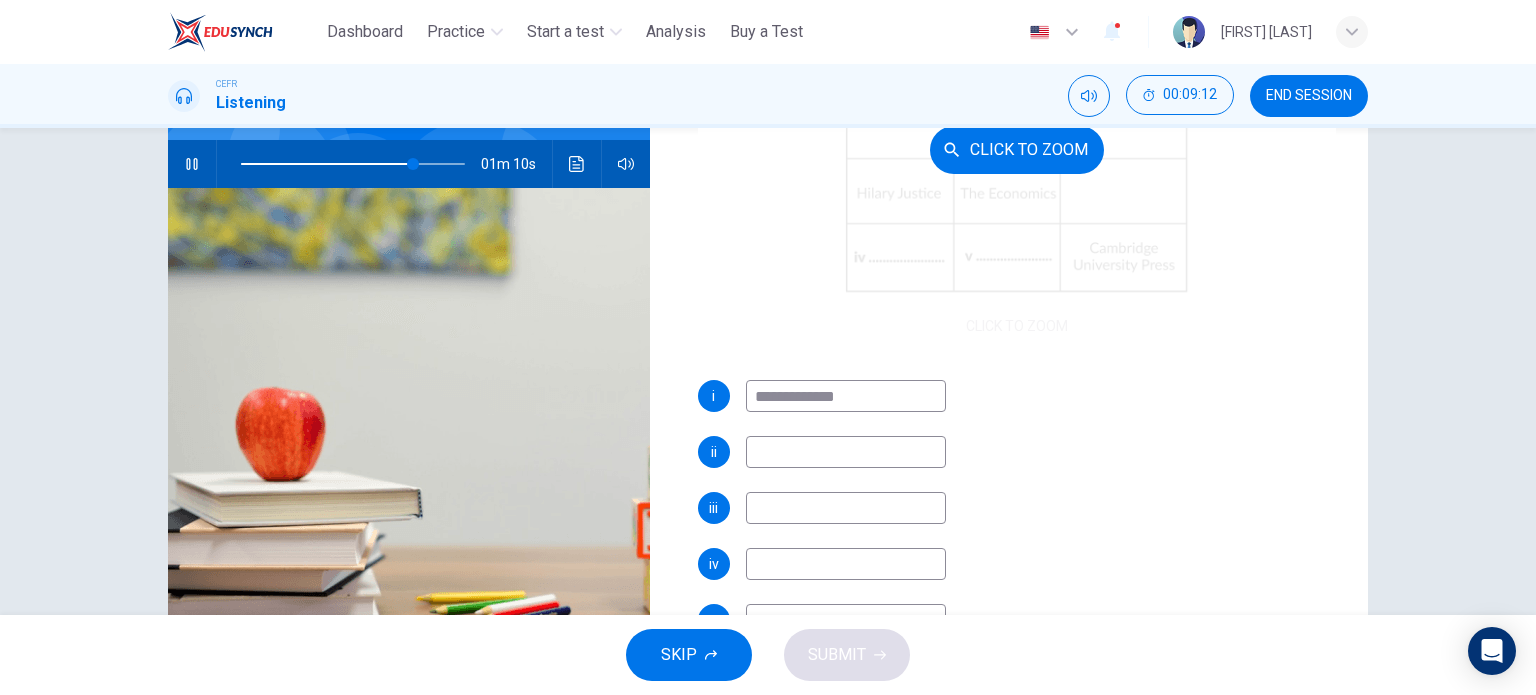 type on "**" 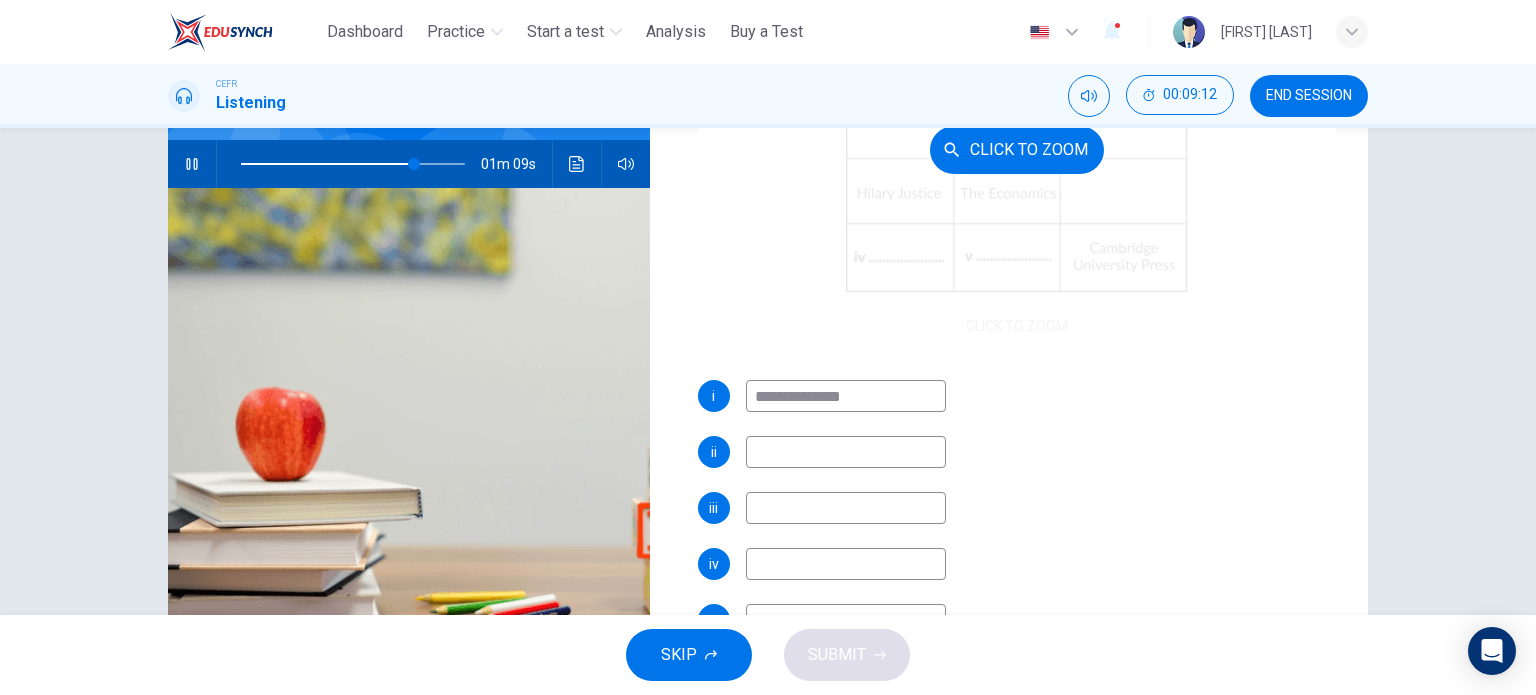 type on "**********" 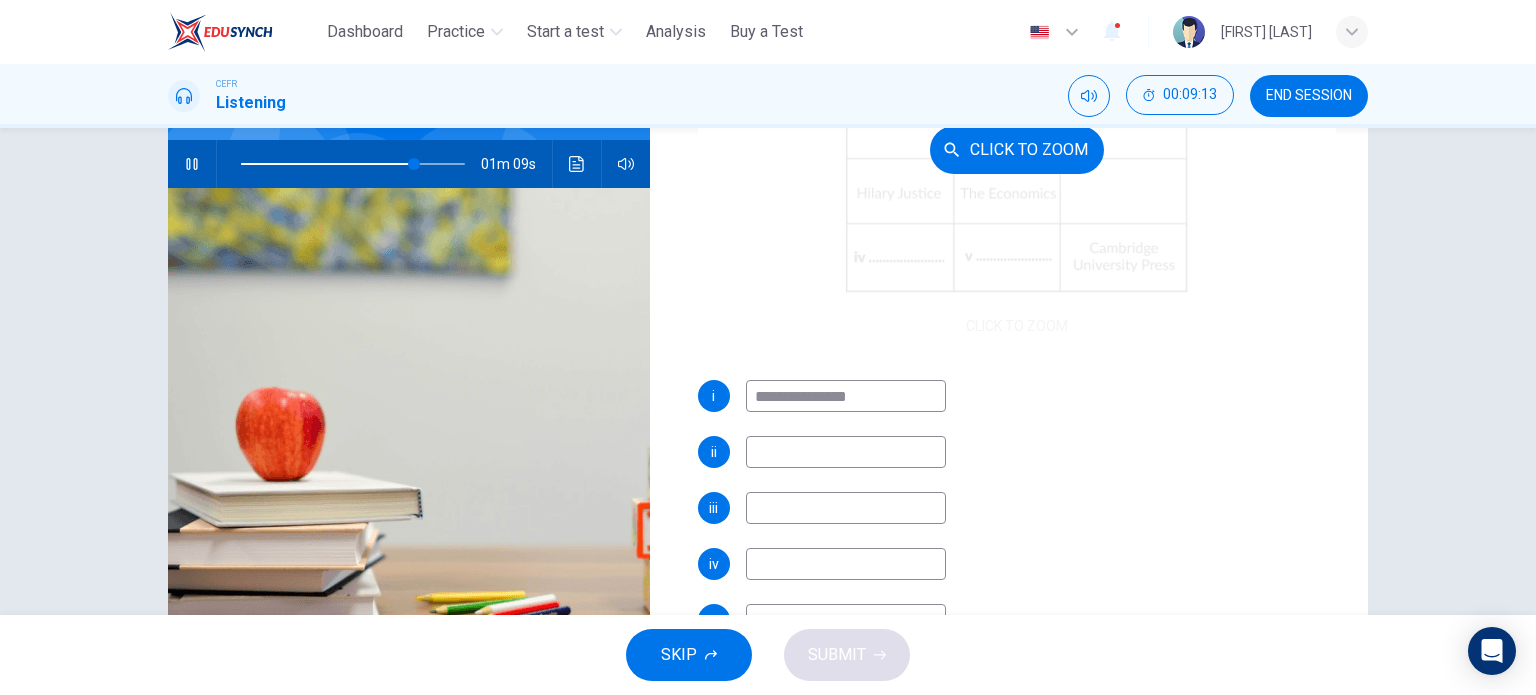 type on "**" 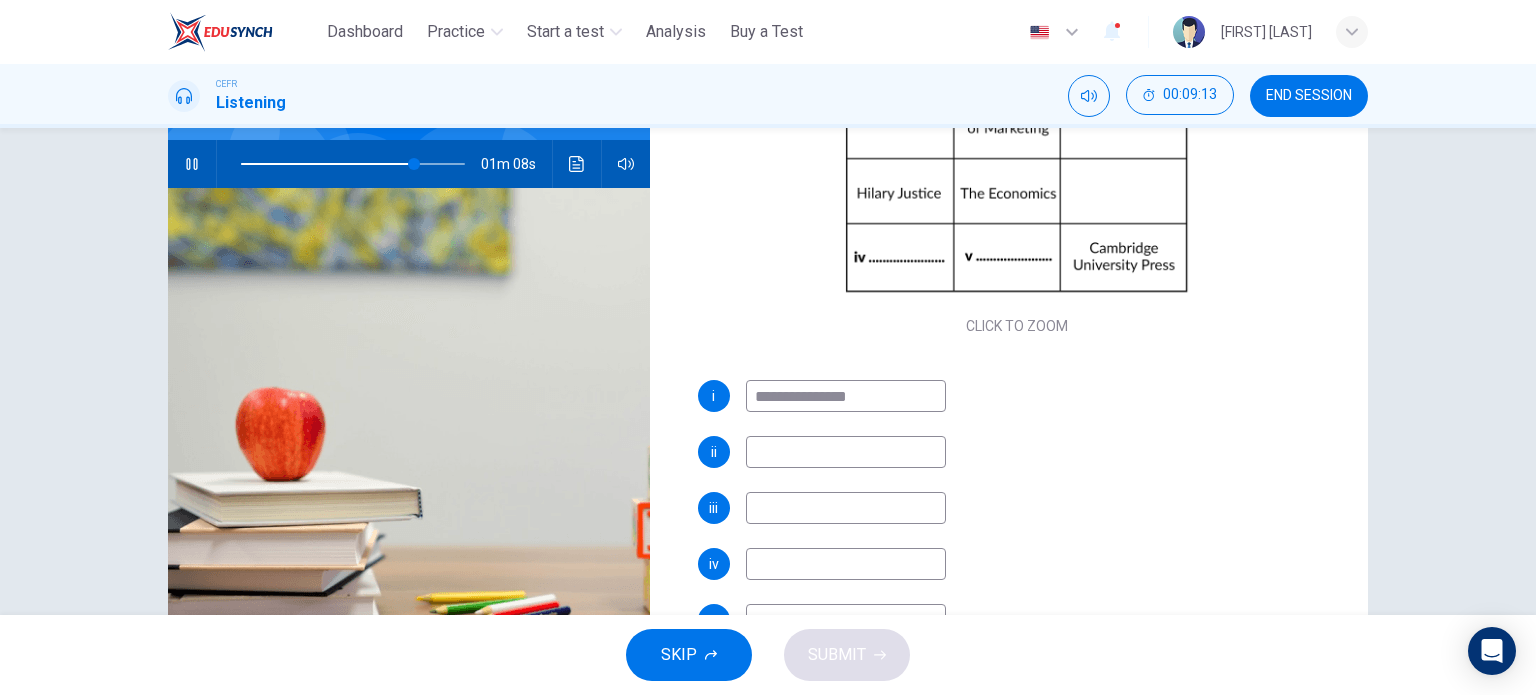 type on "**********" 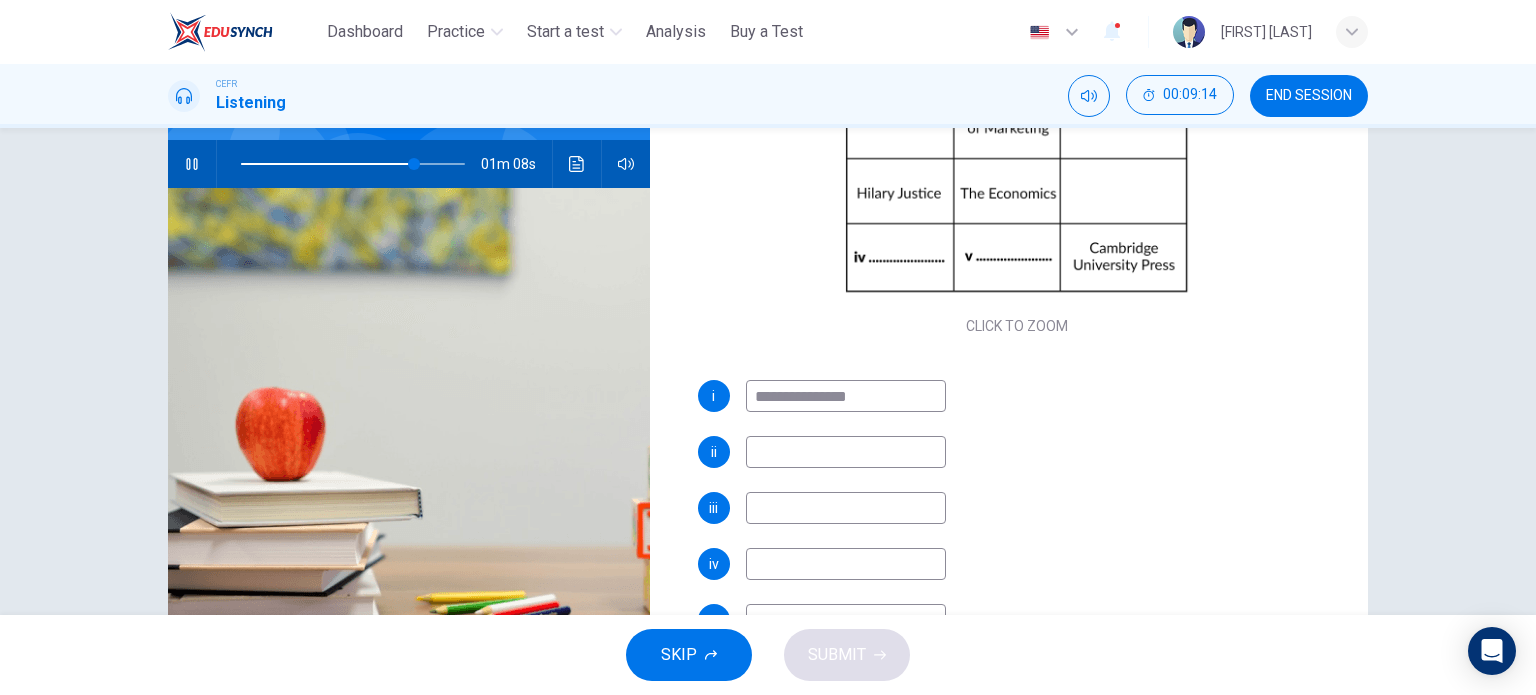 click at bounding box center (846, 452) 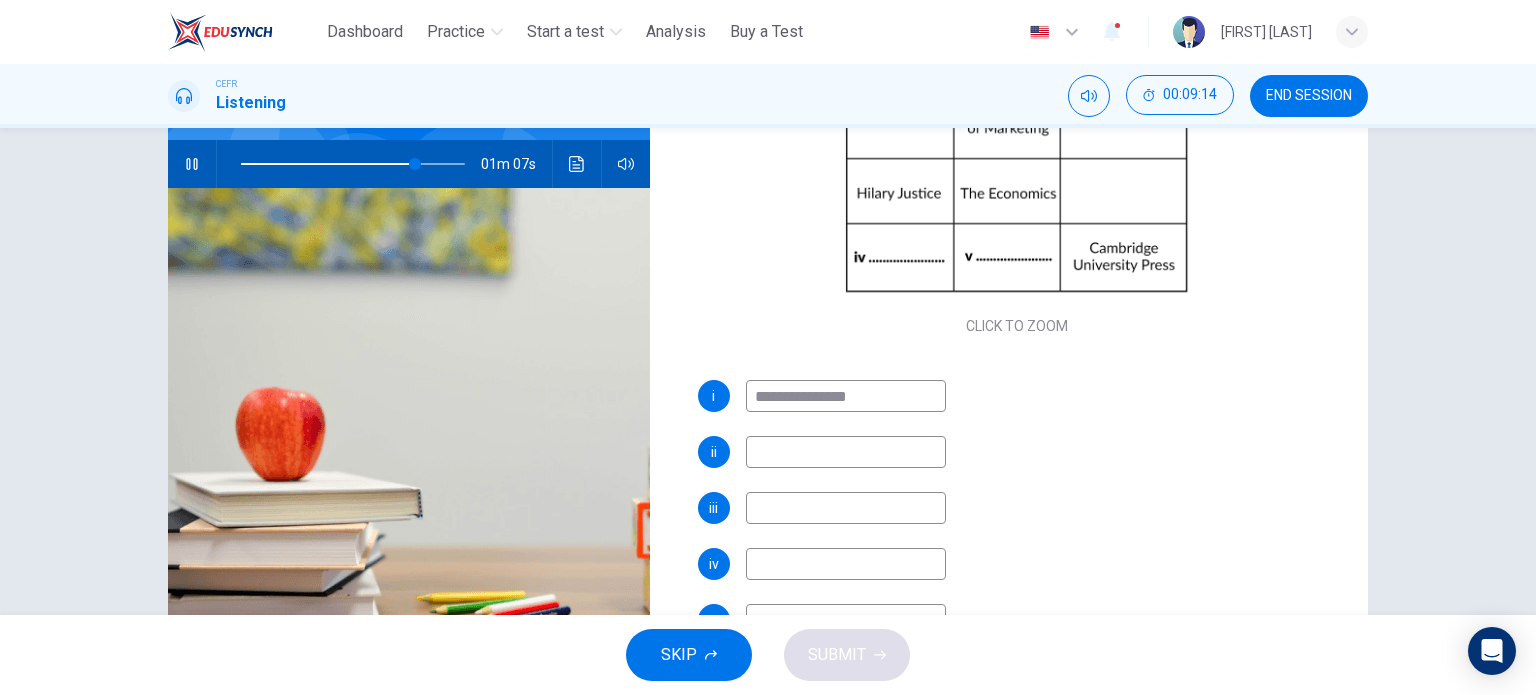 scroll, scrollTop: 0, scrollLeft: 0, axis: both 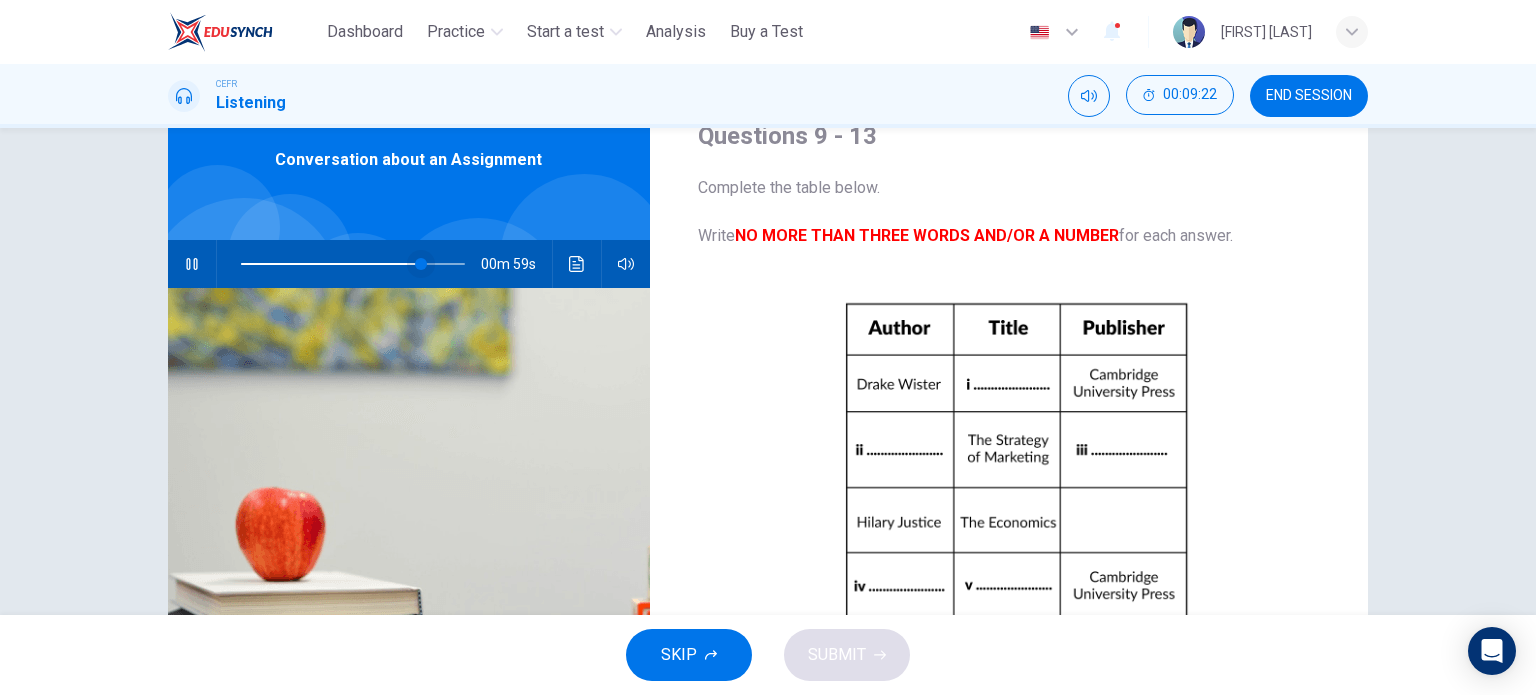 click at bounding box center [421, 264] 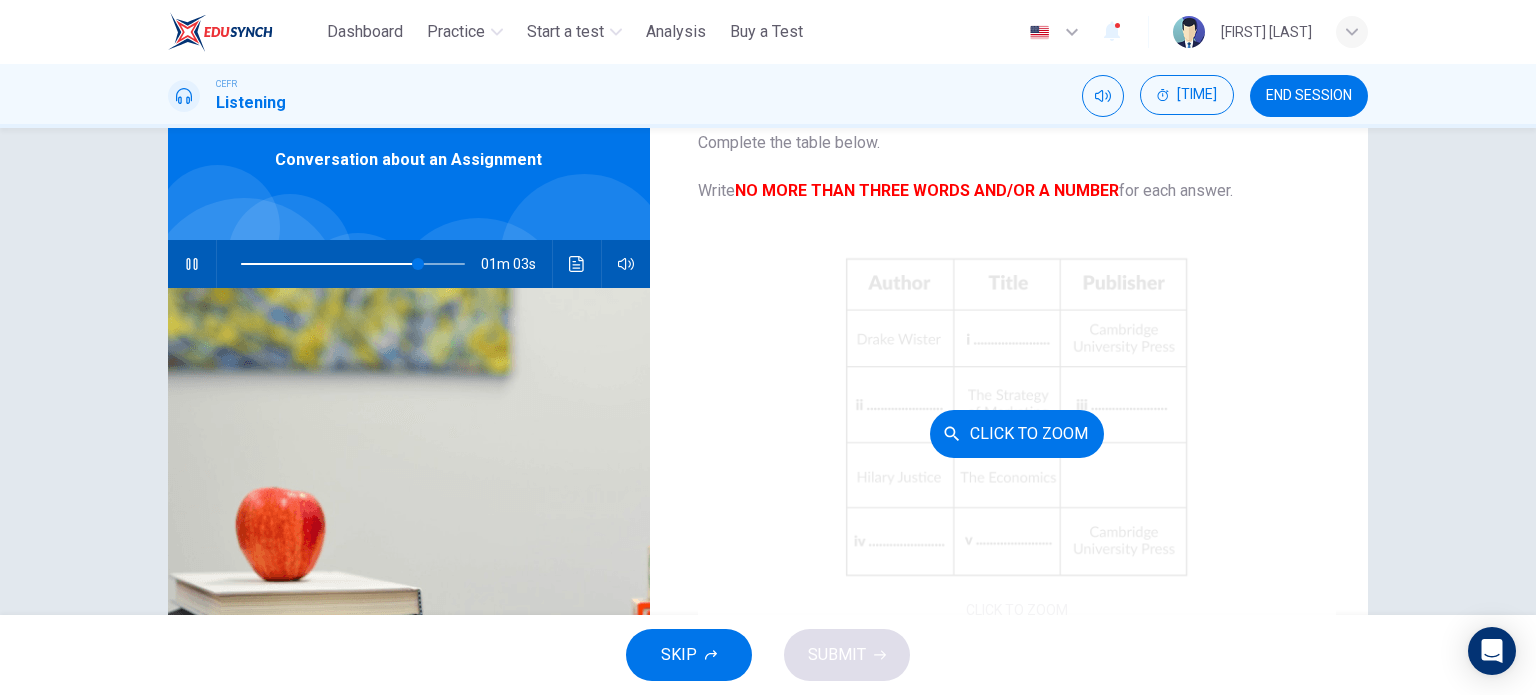 scroll, scrollTop: 100, scrollLeft: 0, axis: vertical 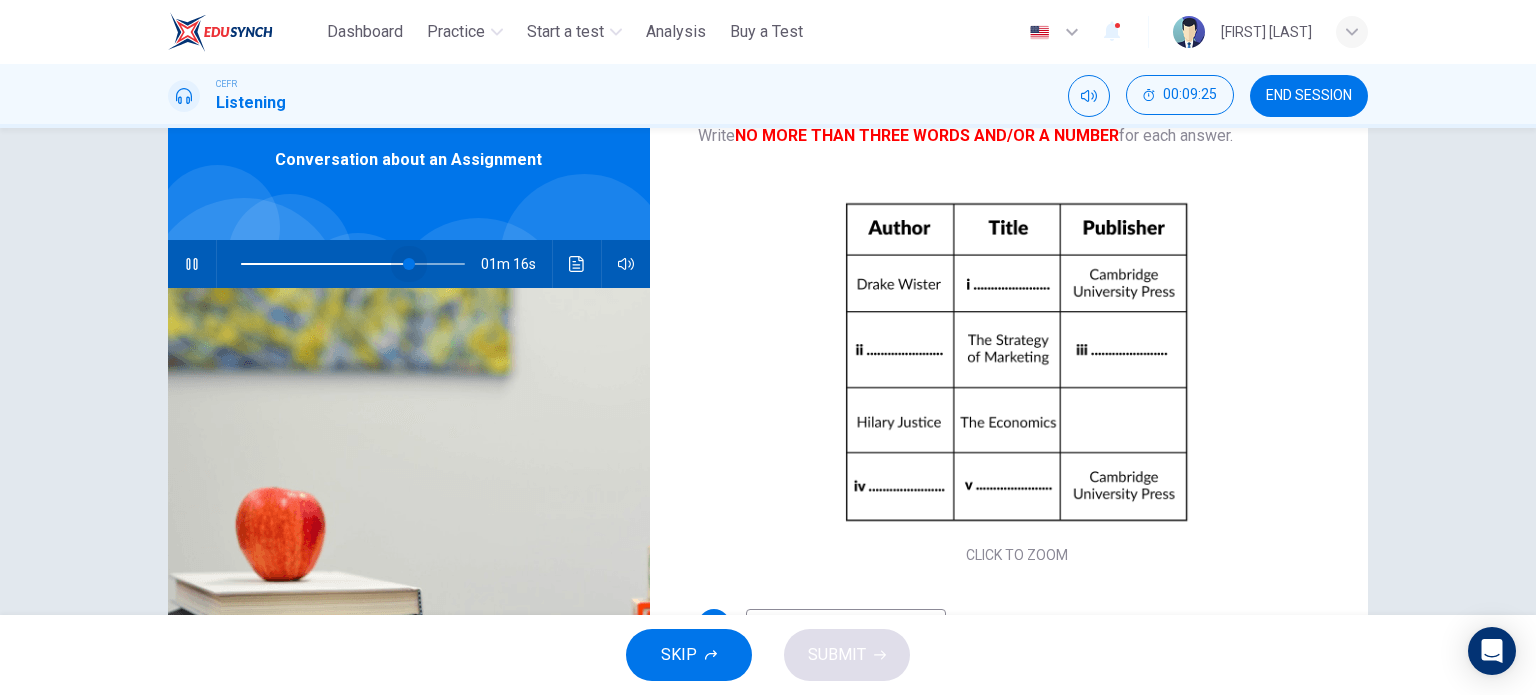 click at bounding box center (409, 264) 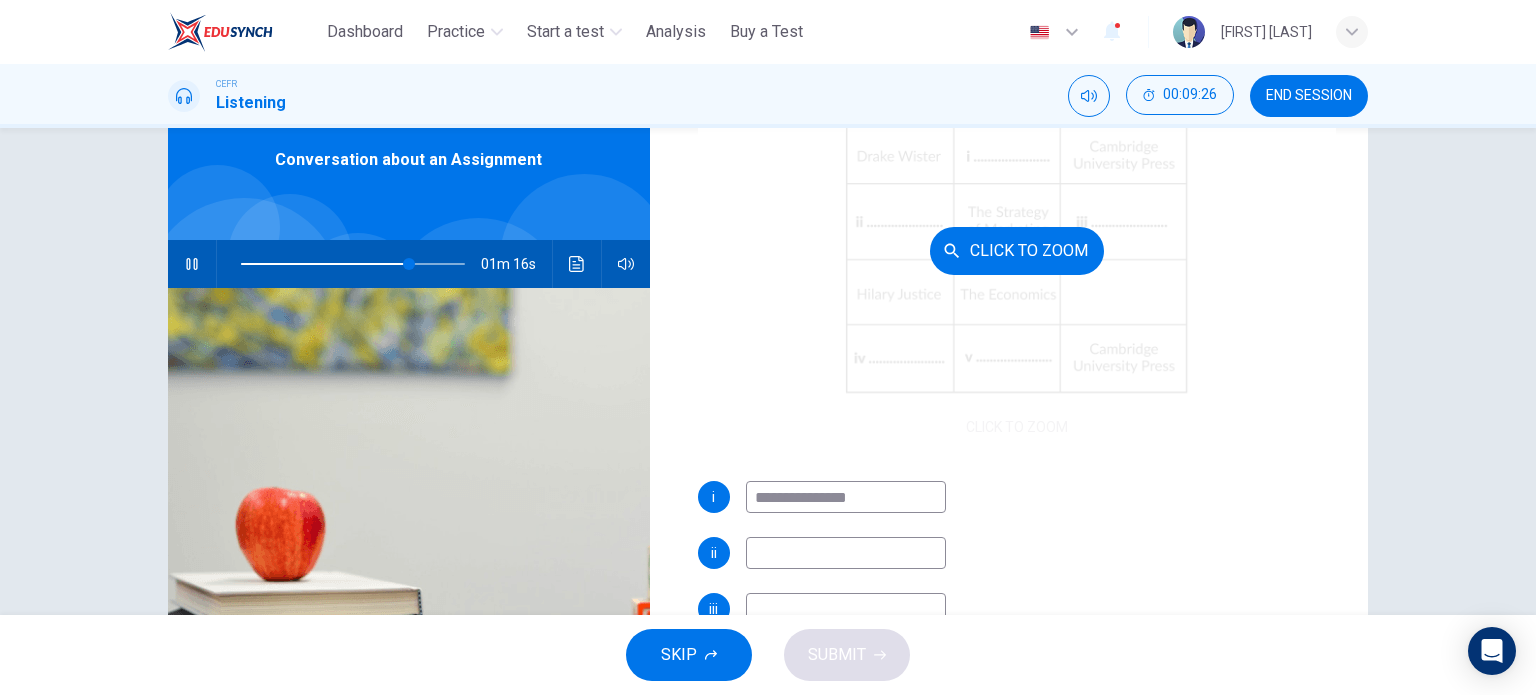 scroll, scrollTop: 229, scrollLeft: 0, axis: vertical 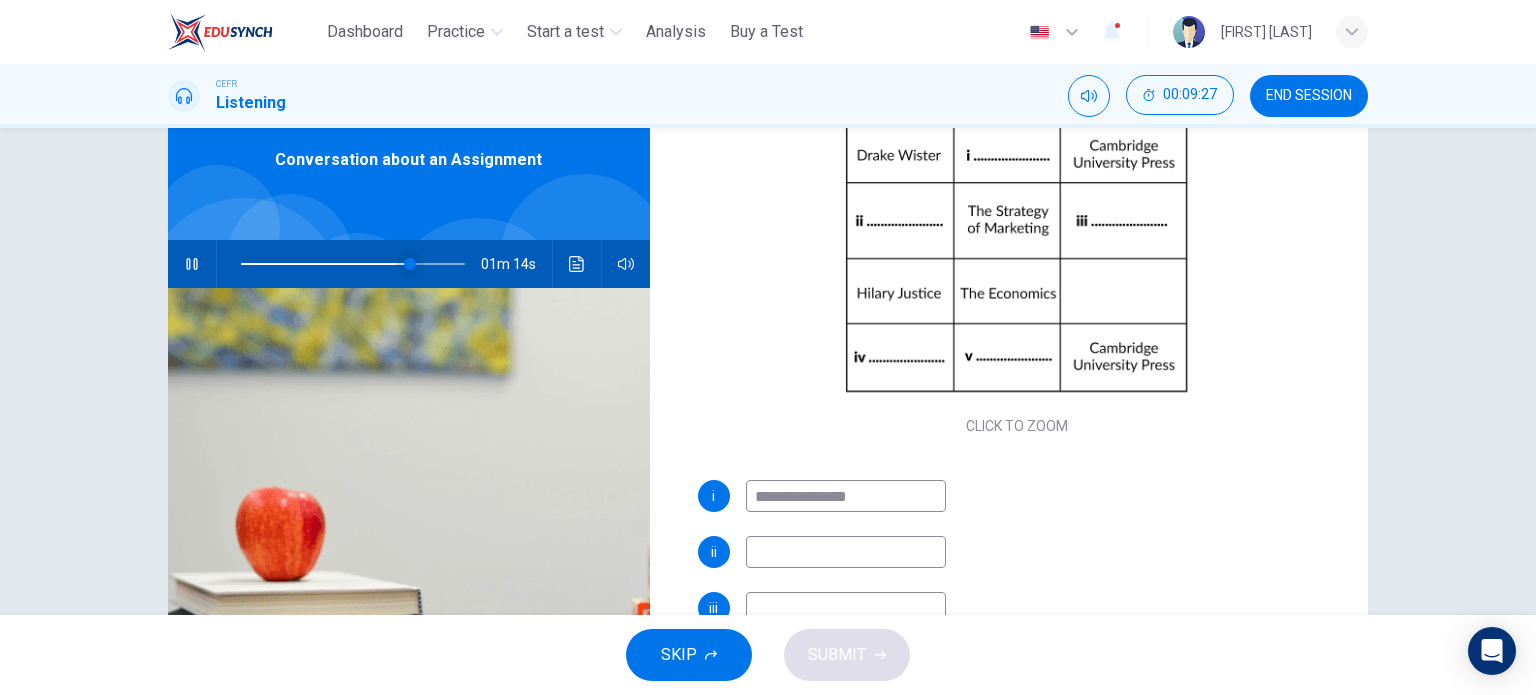 click at bounding box center [410, 264] 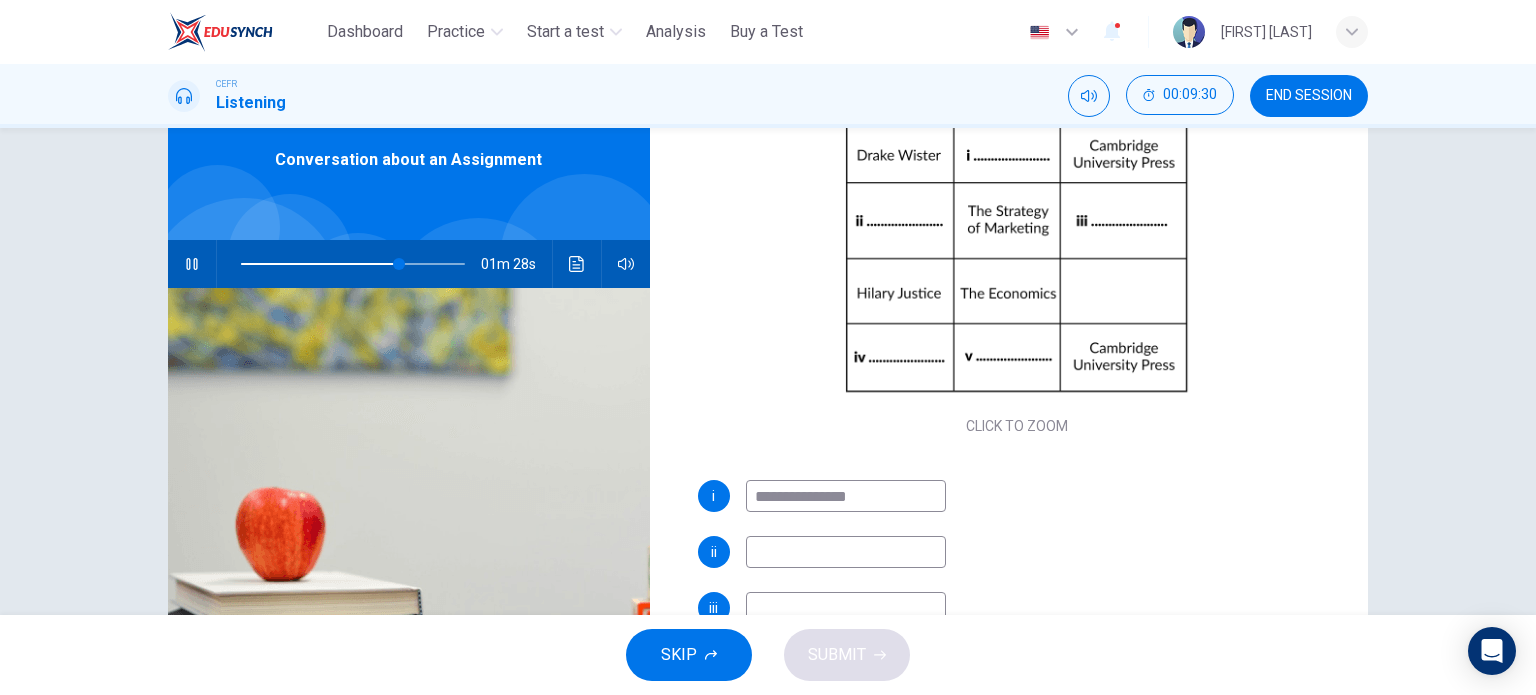 click at bounding box center (846, 552) 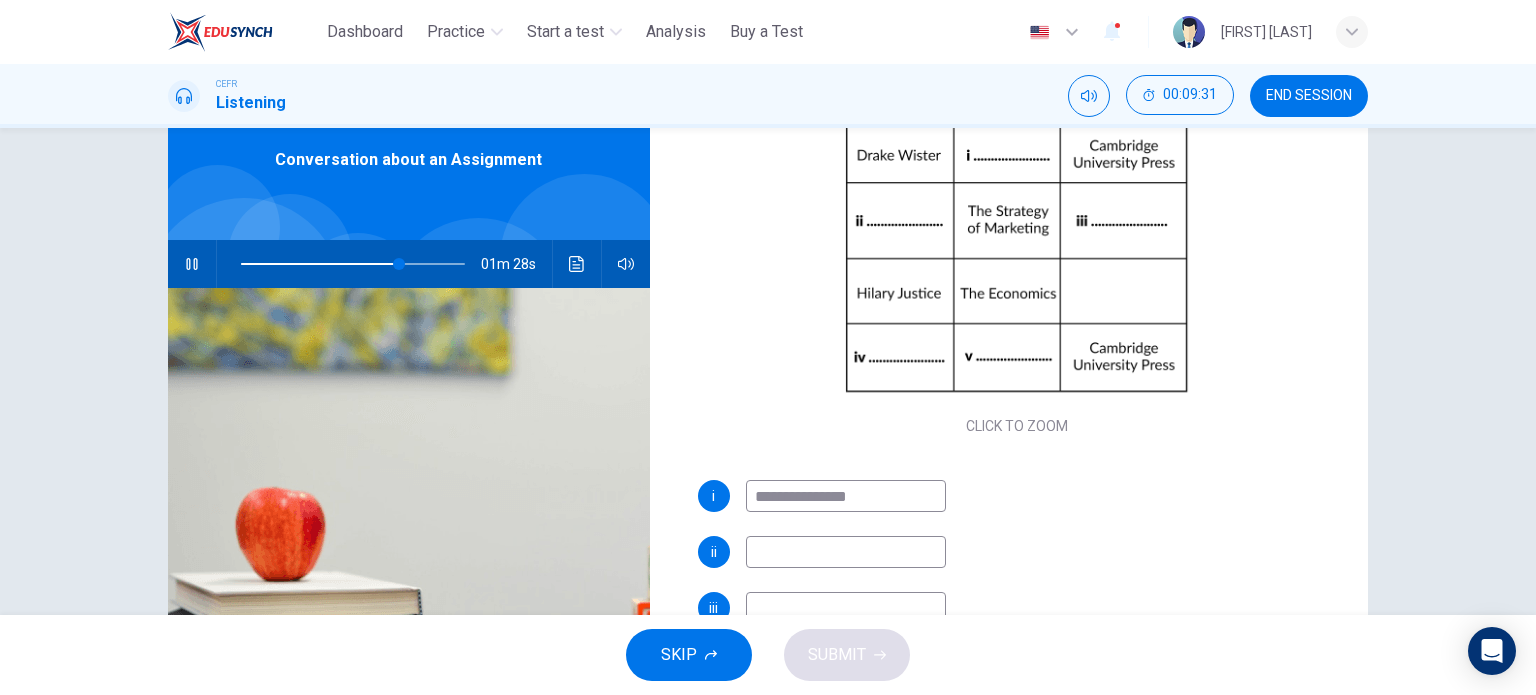 type on "**" 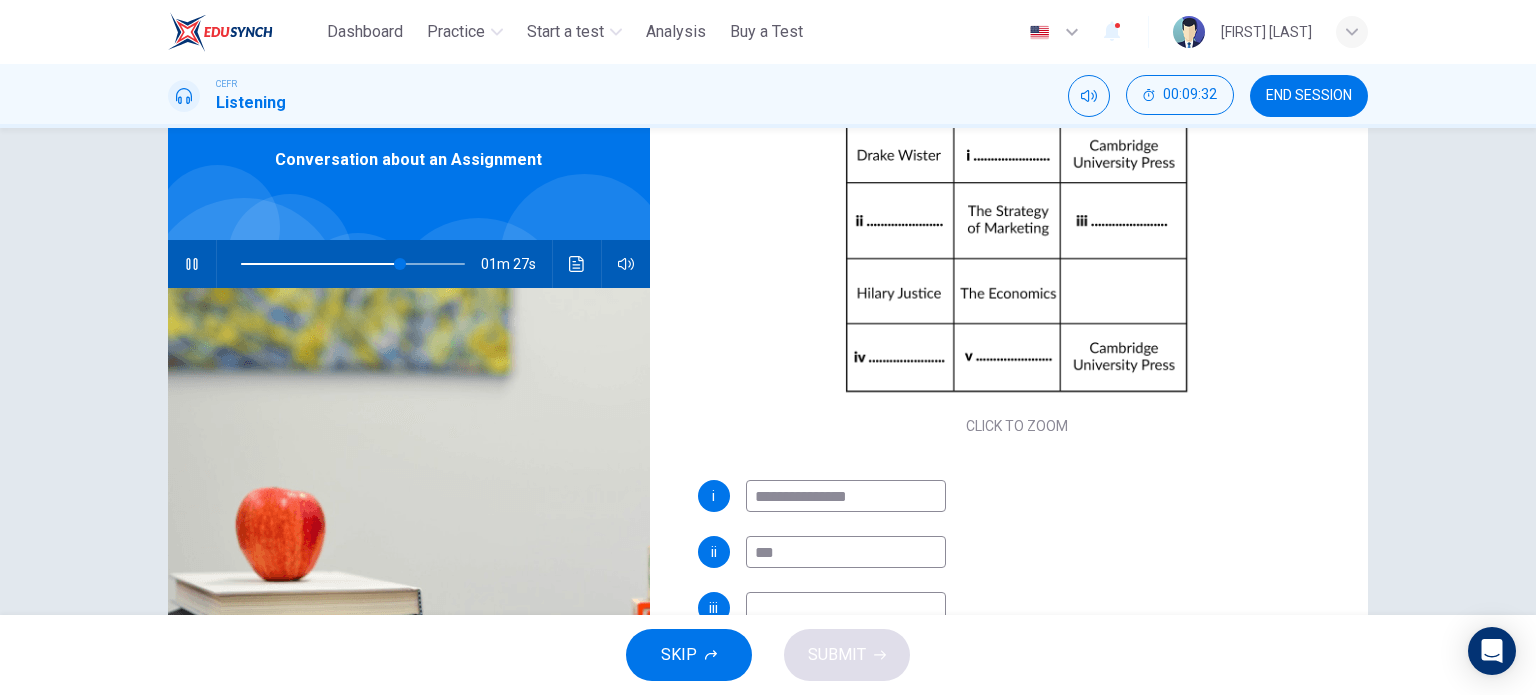 type on "**" 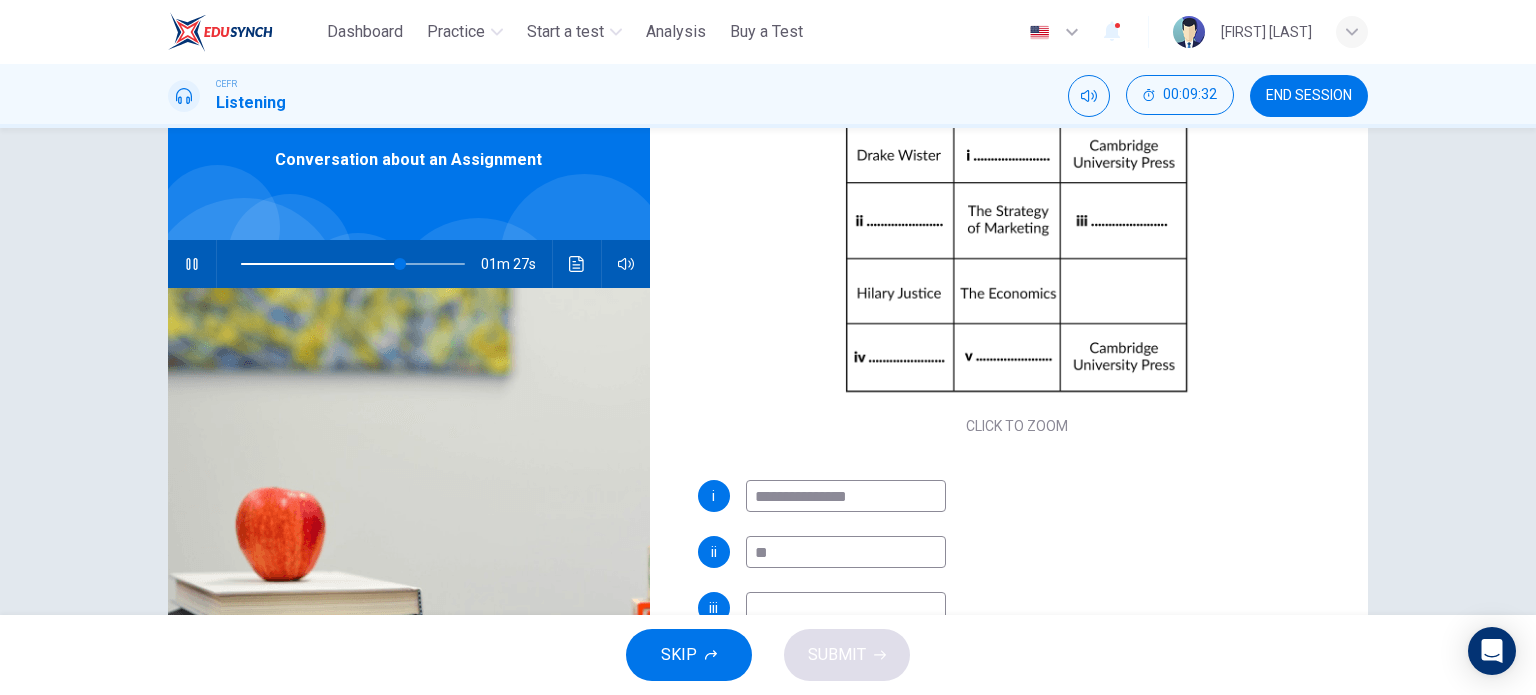 type on "**" 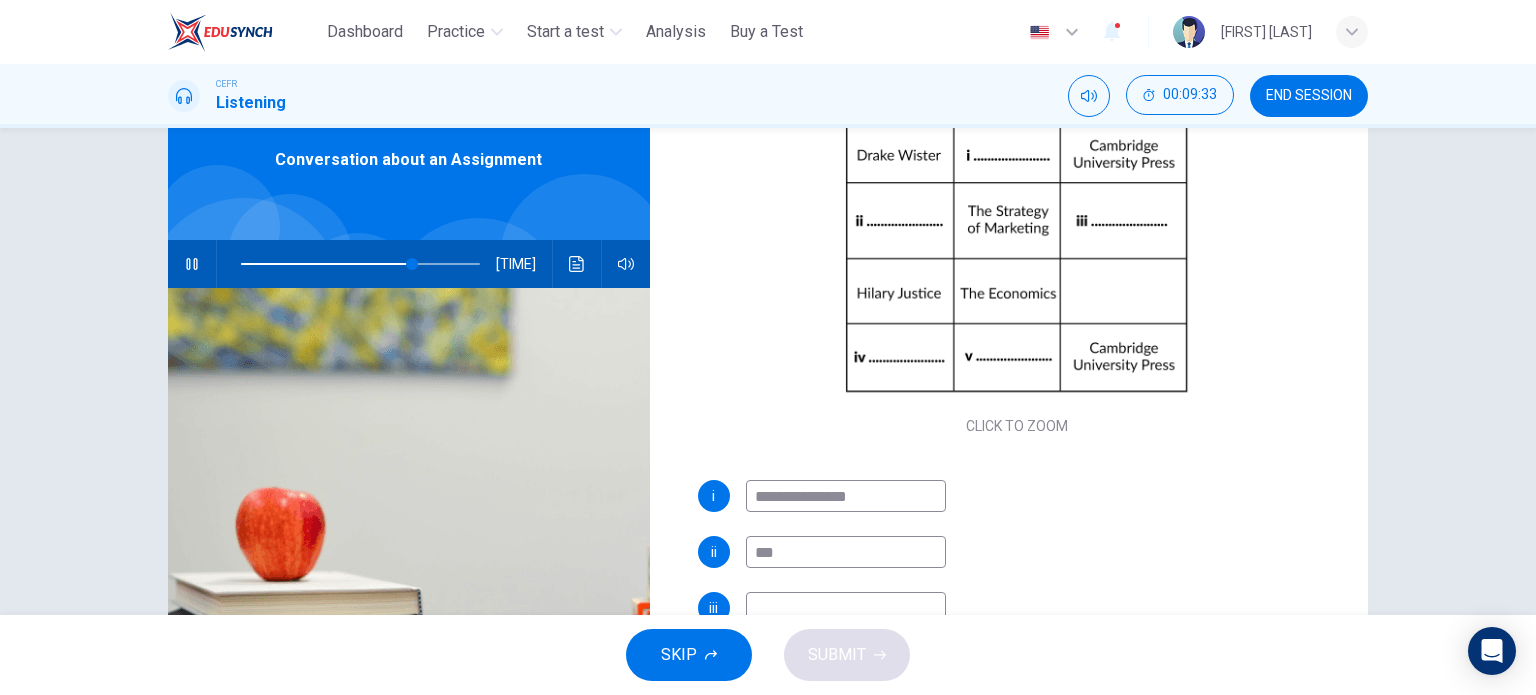 type on "****" 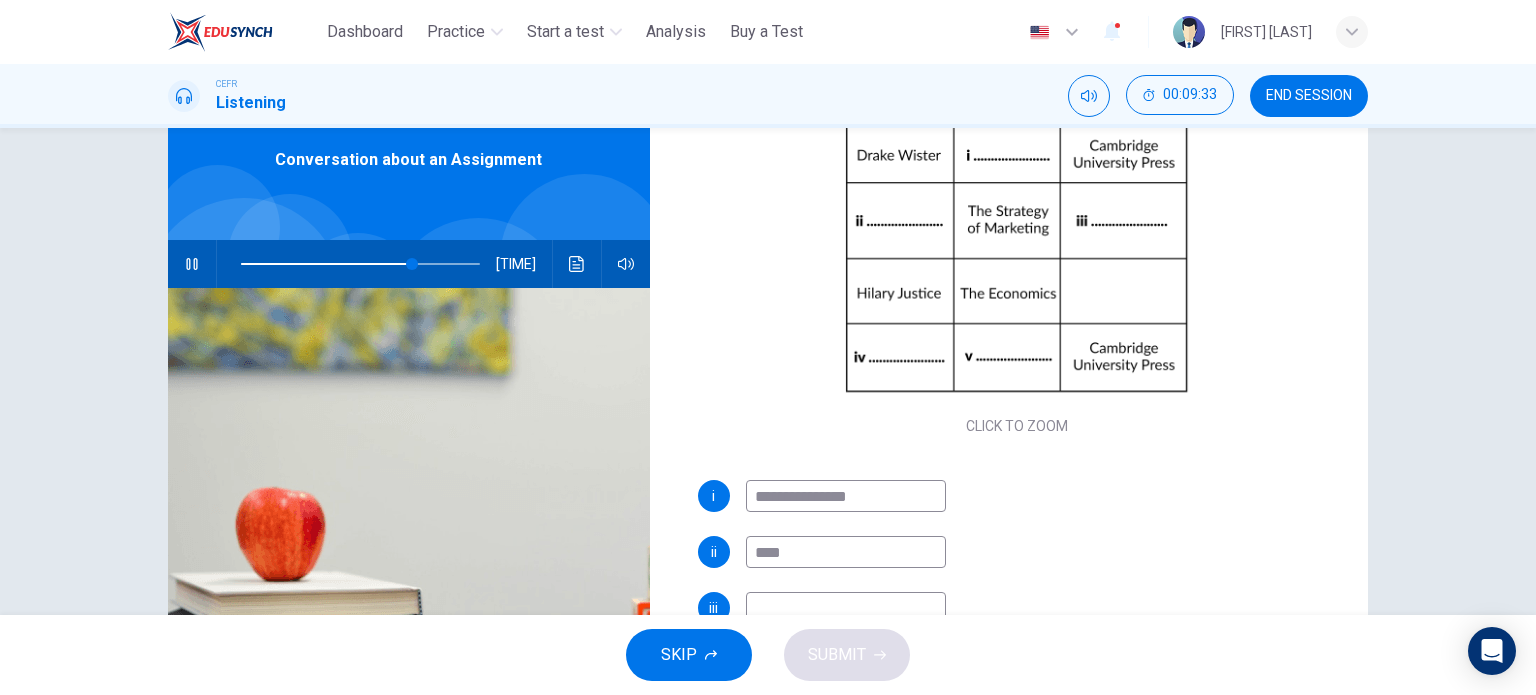 type on "**" 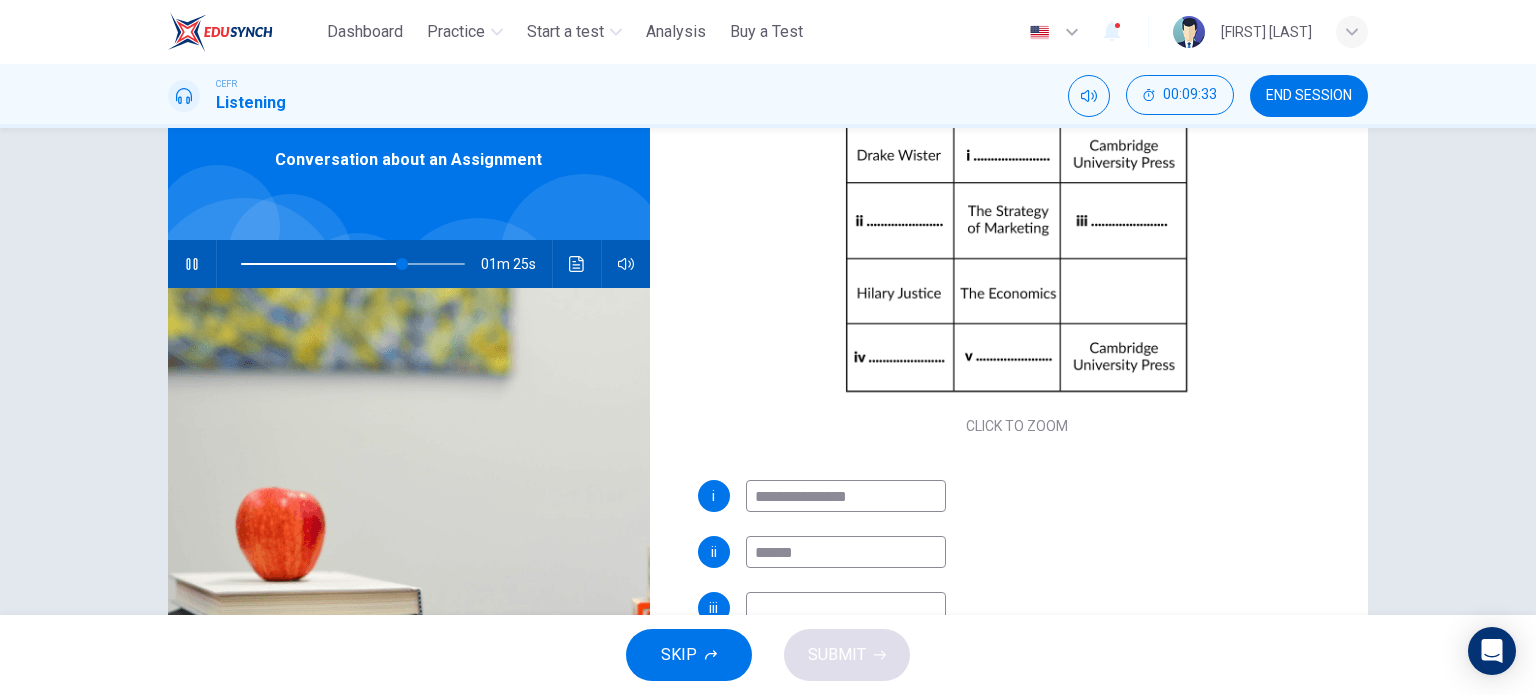 type on "******" 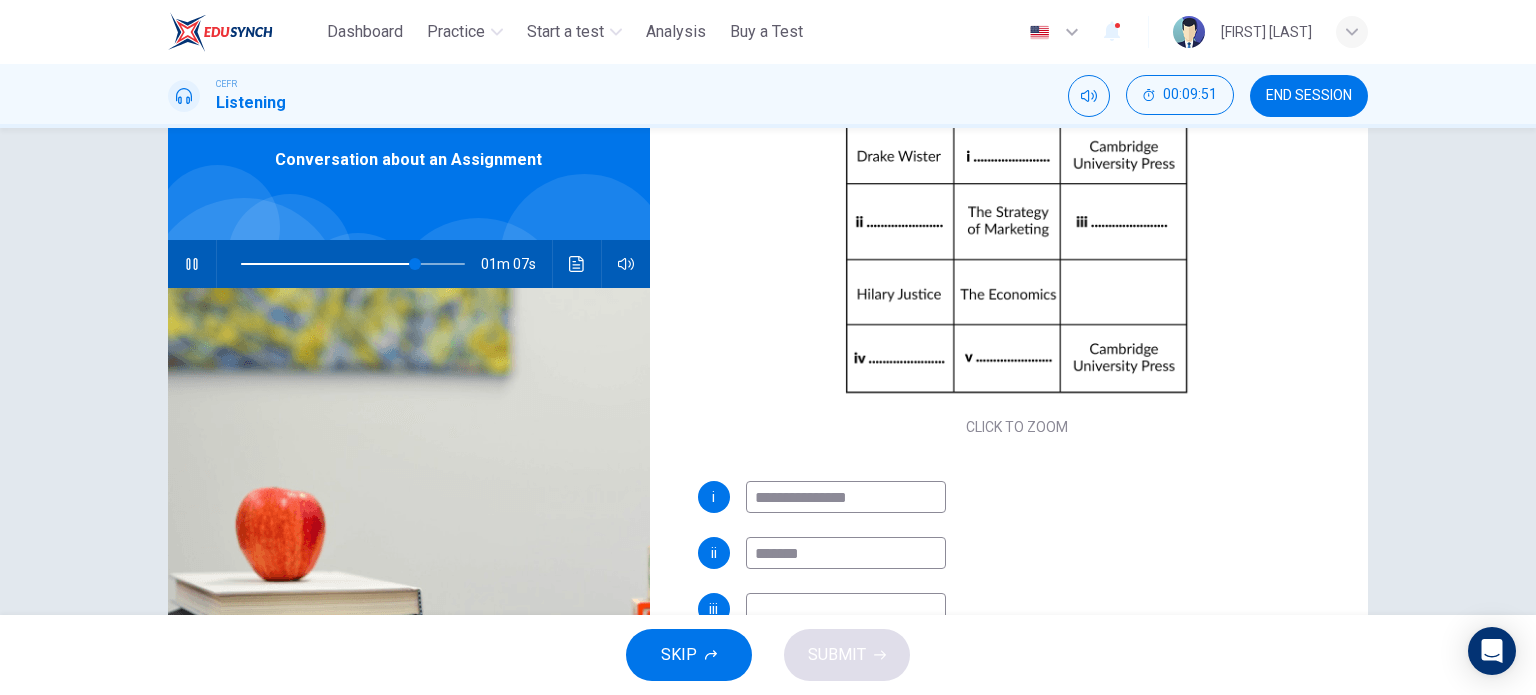 scroll, scrollTop: 229, scrollLeft: 0, axis: vertical 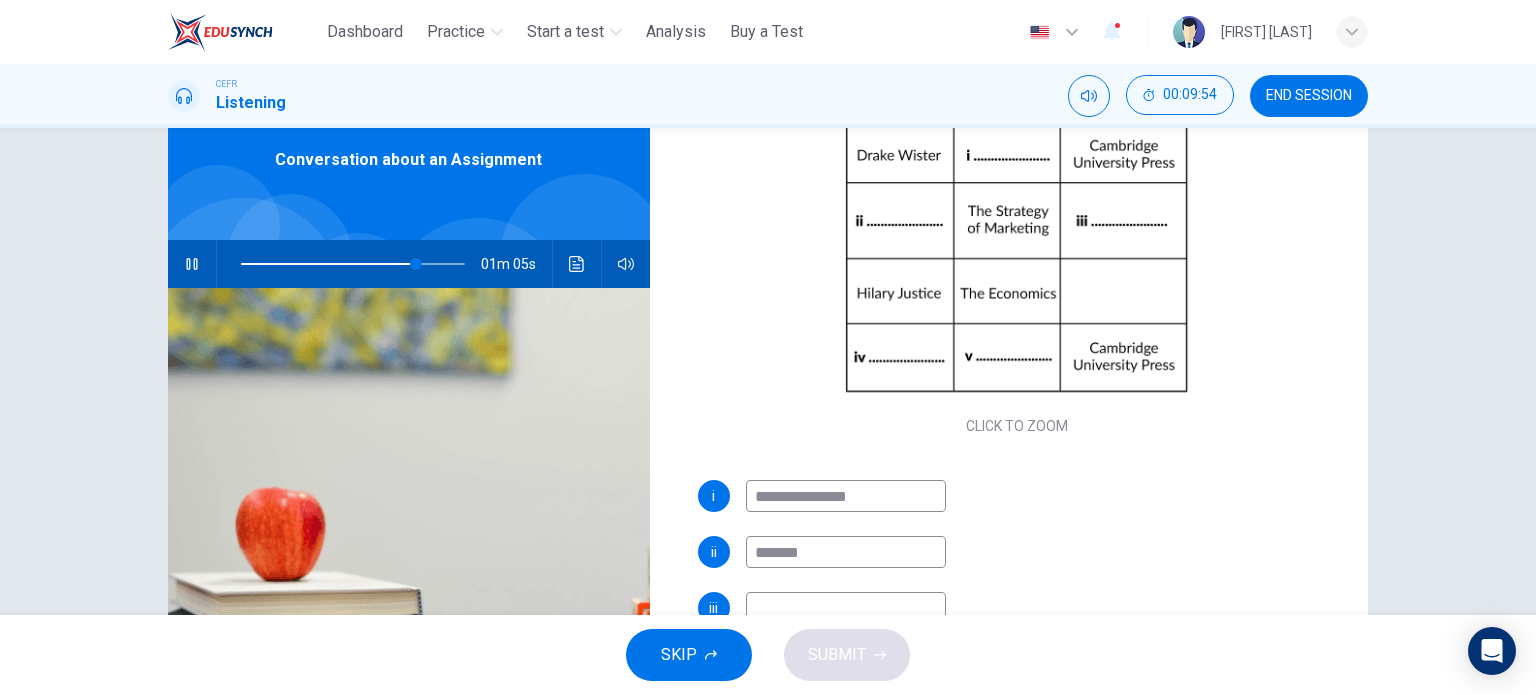 type on "**" 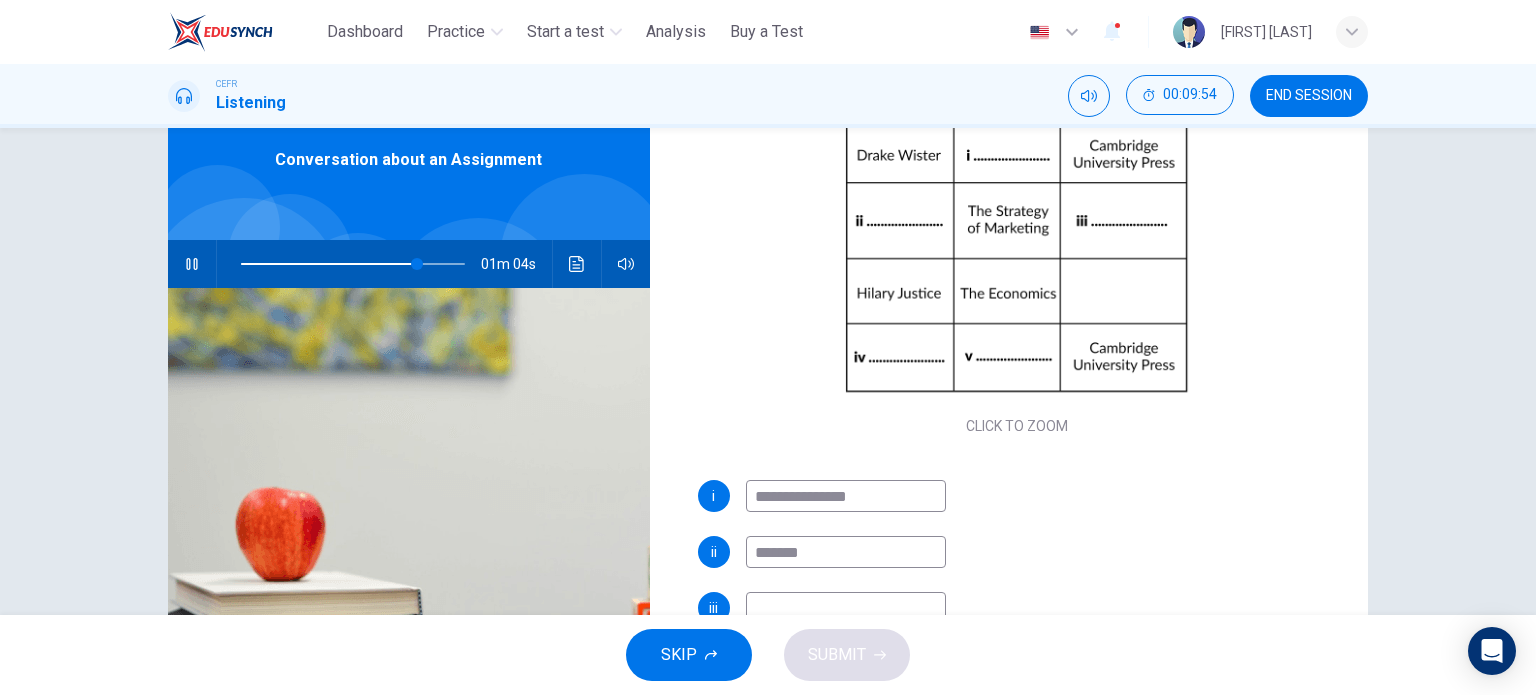 type on "********" 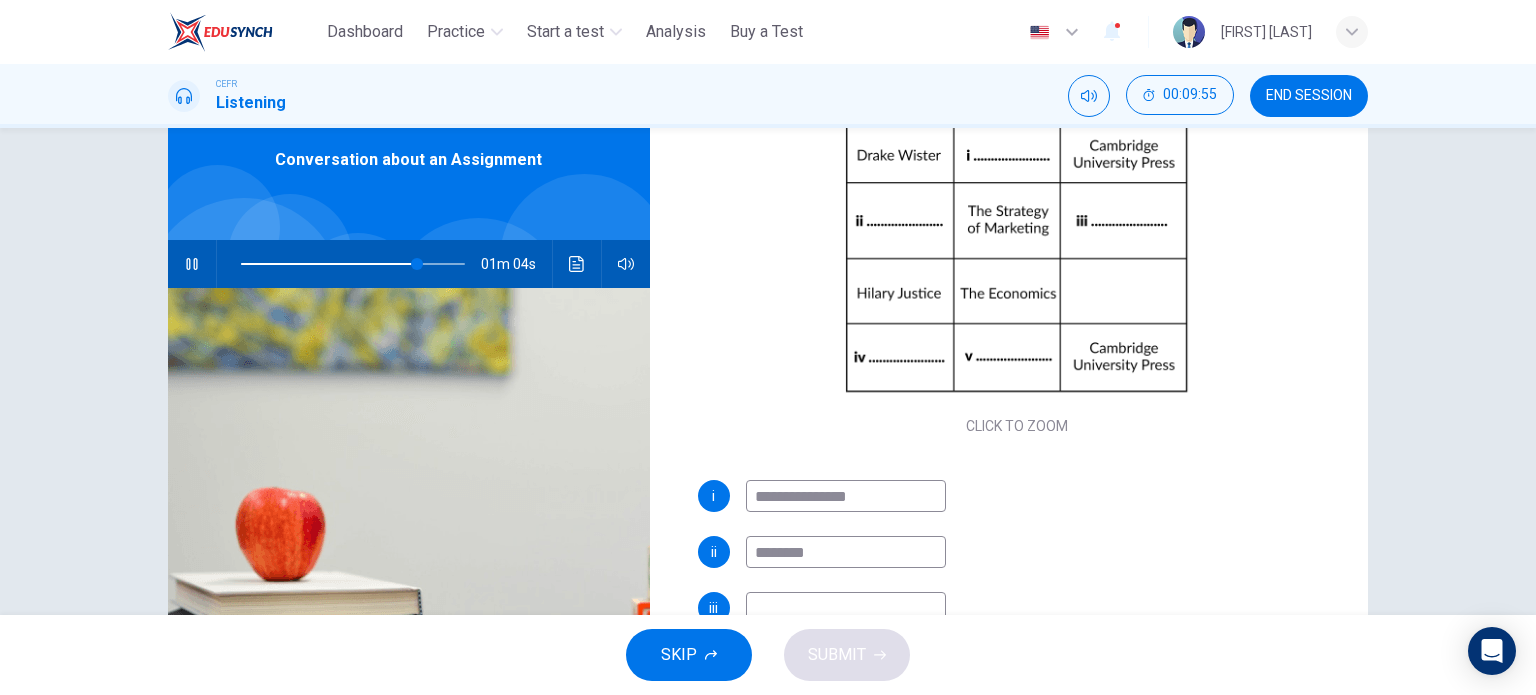 type on "**" 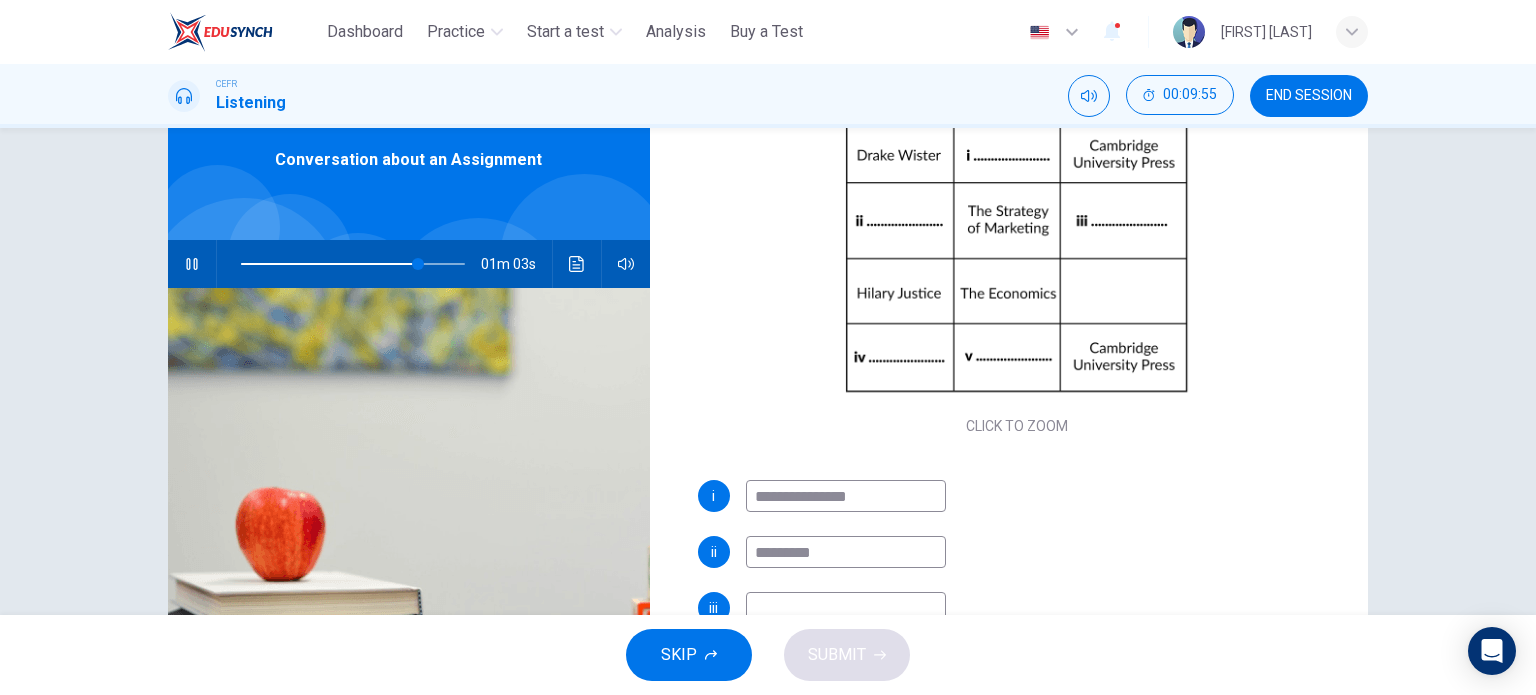 type on "**********" 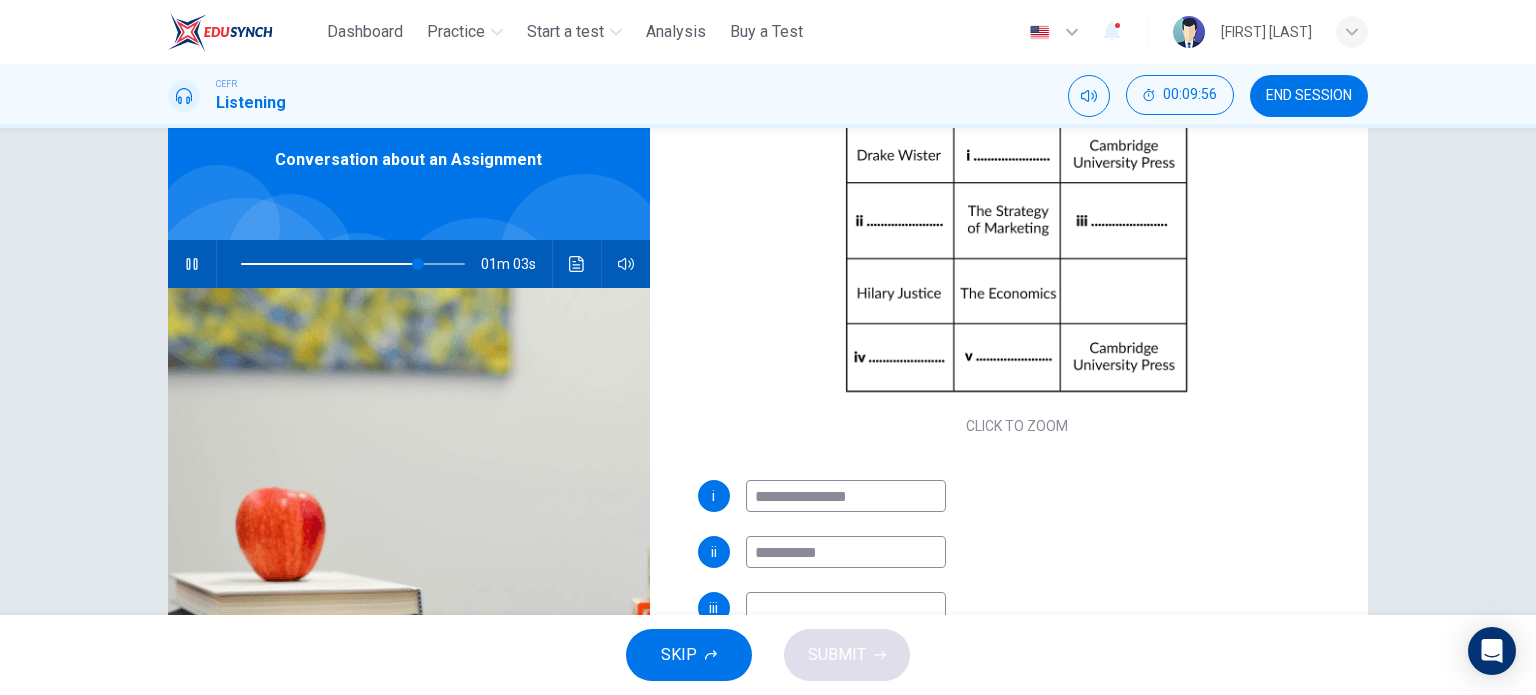 type on "**" 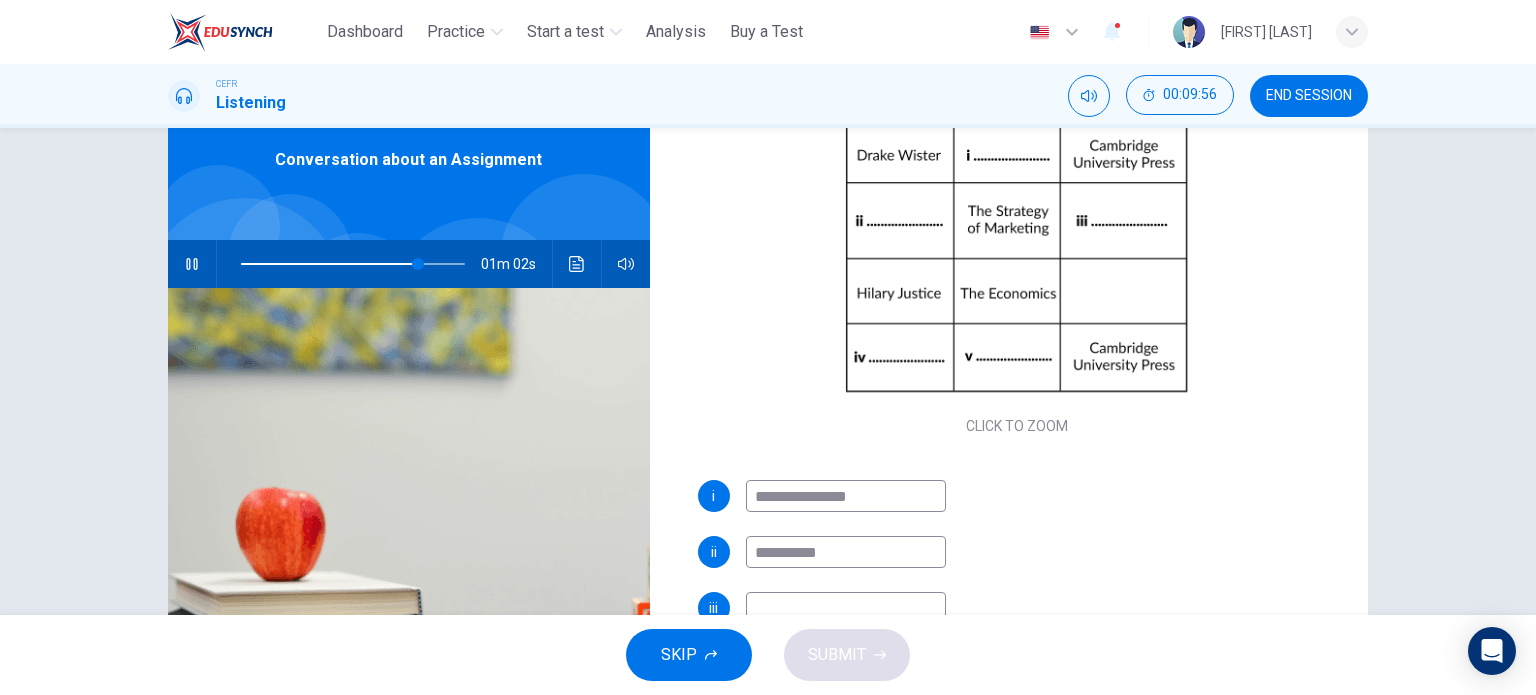 type on "********" 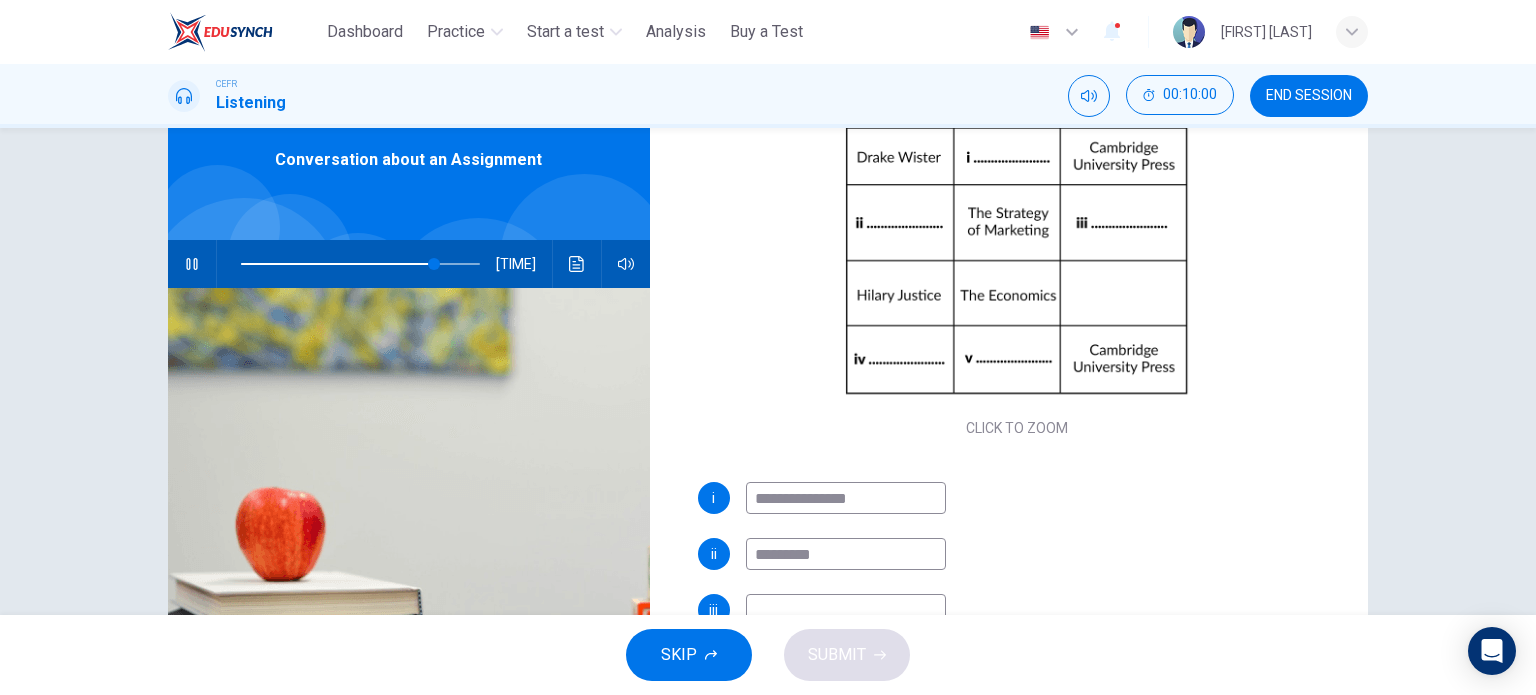 scroll, scrollTop: 229, scrollLeft: 0, axis: vertical 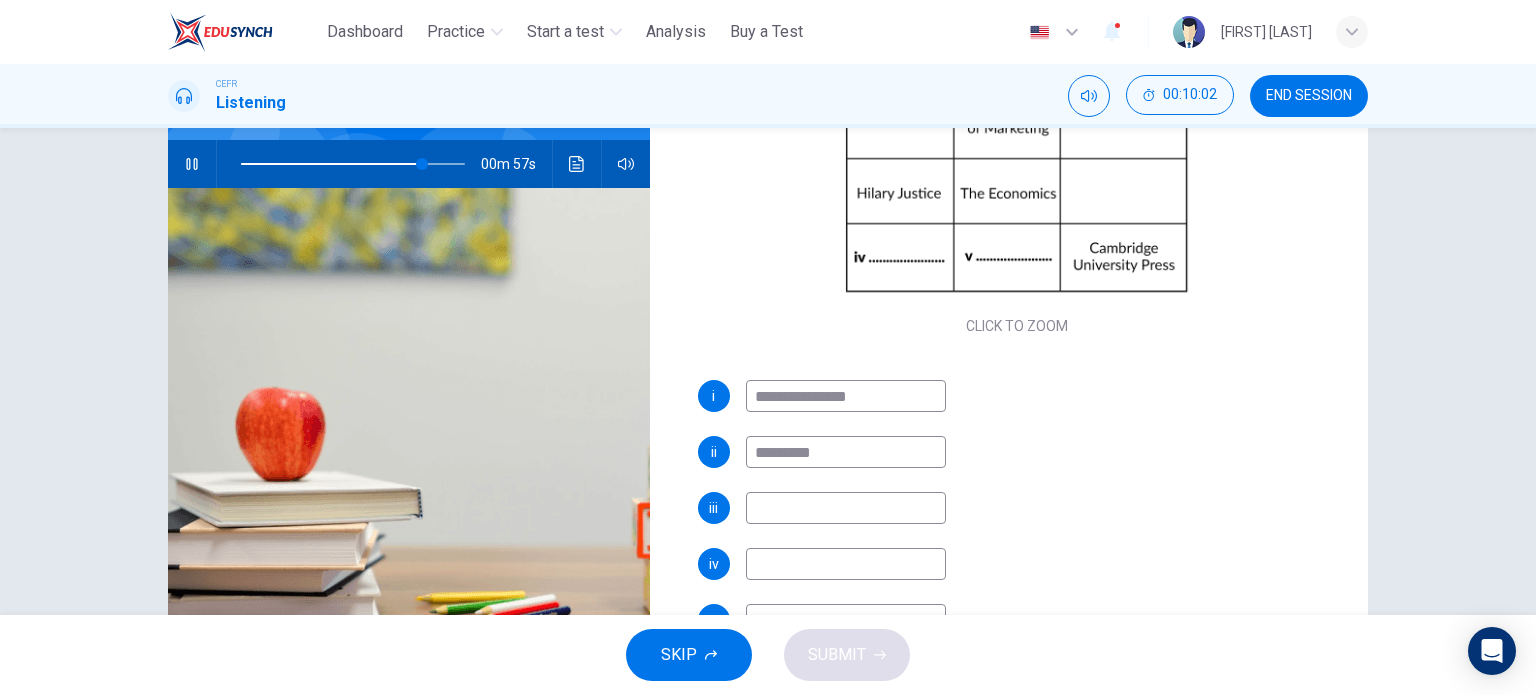 type on "**" 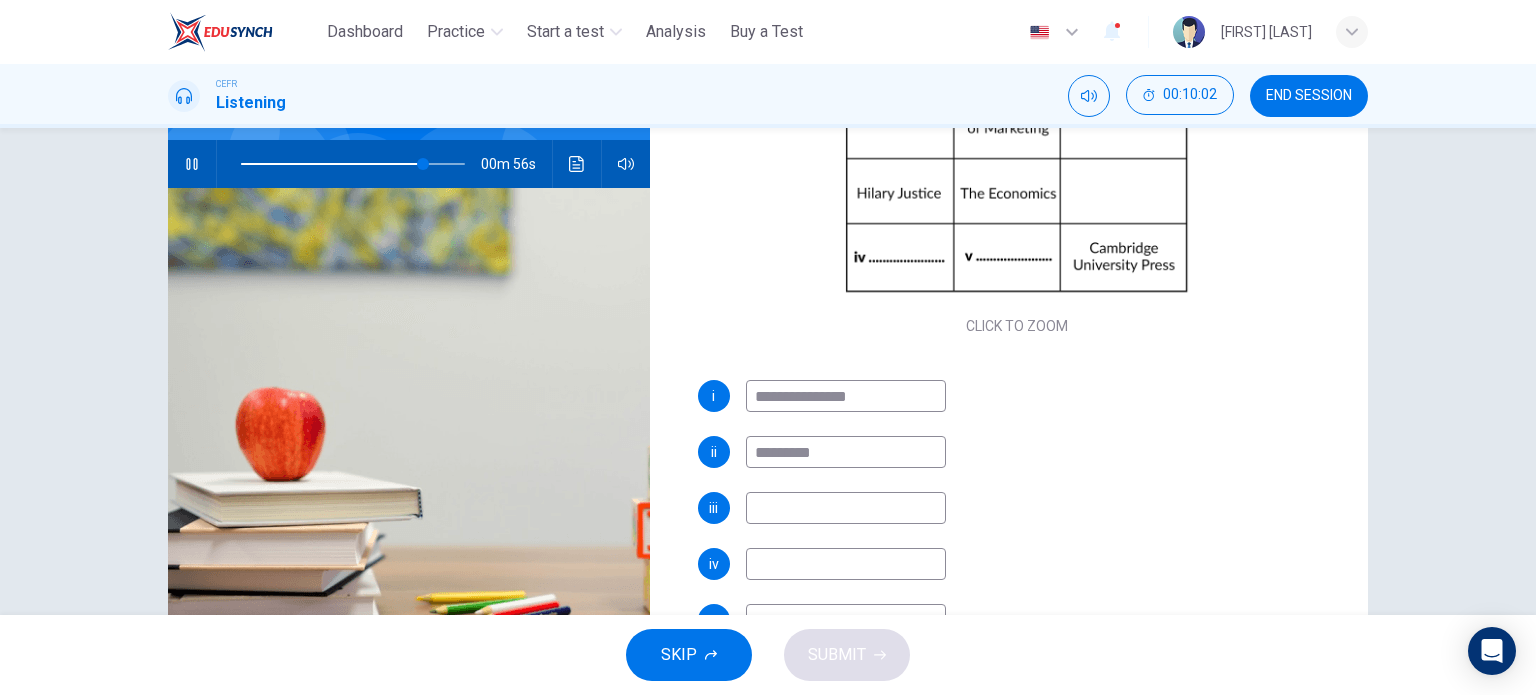 type on "********" 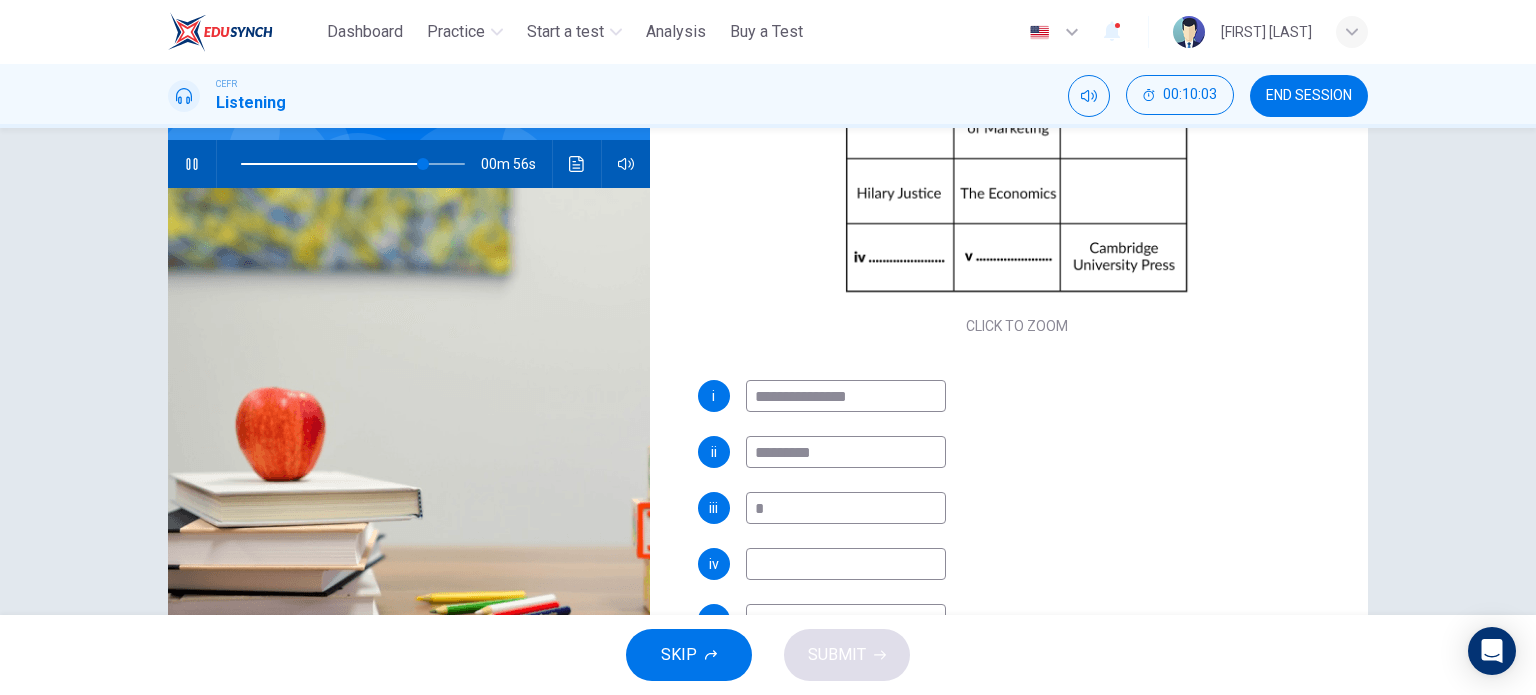 type on "**" 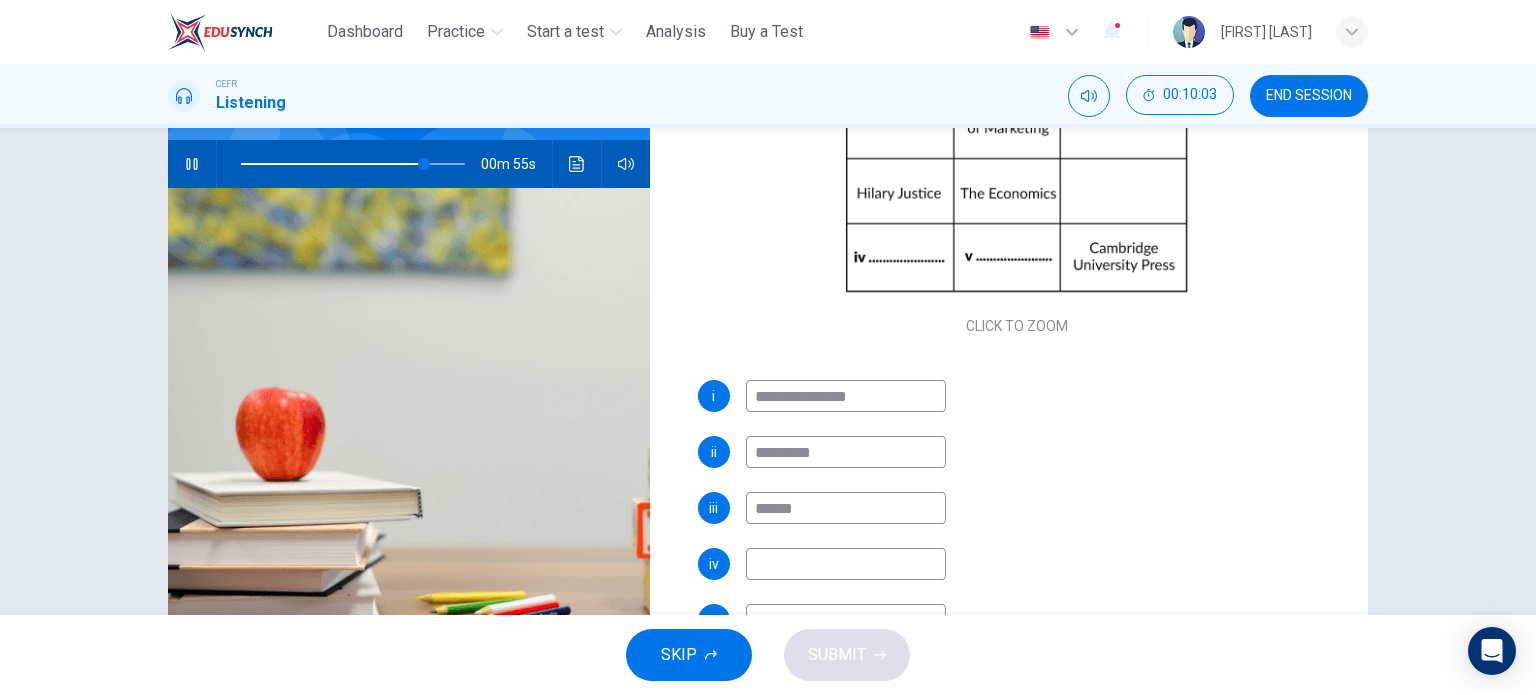 type on "******" 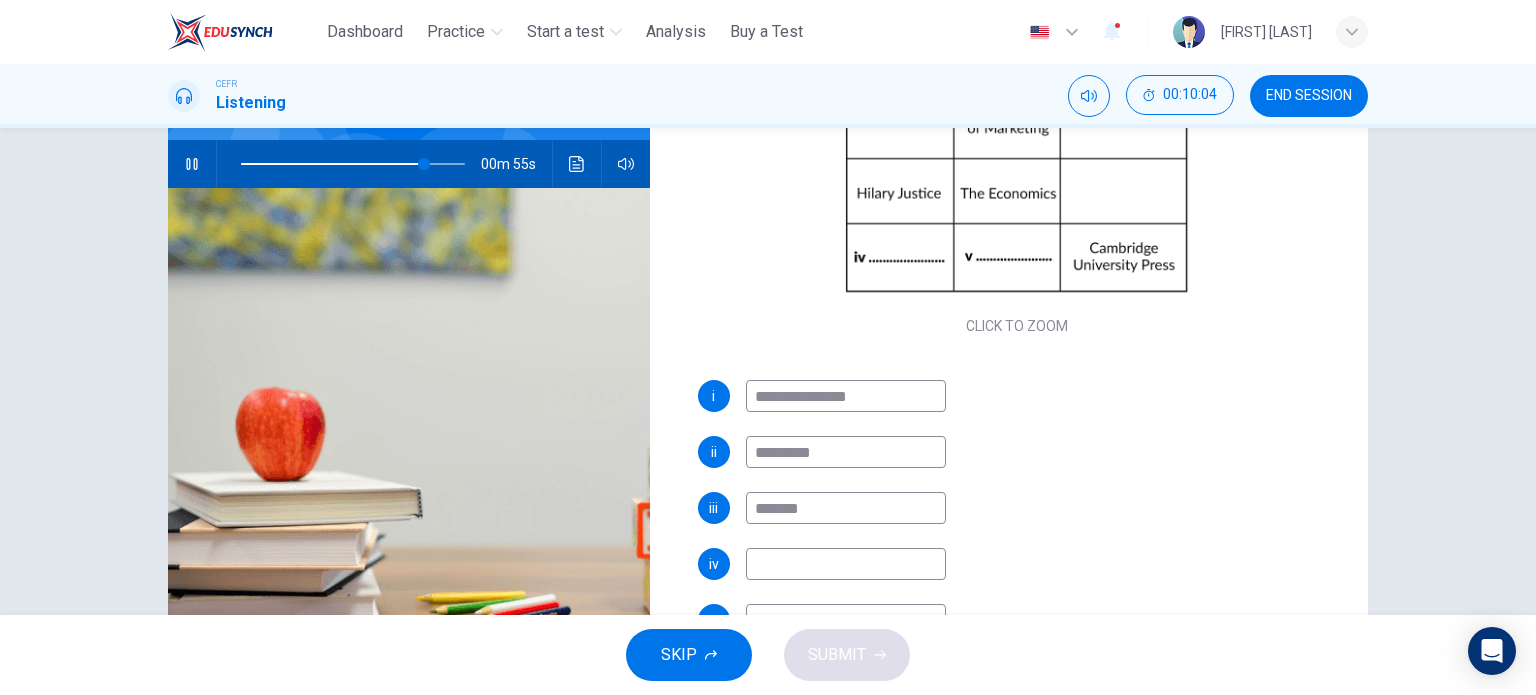 type on "**" 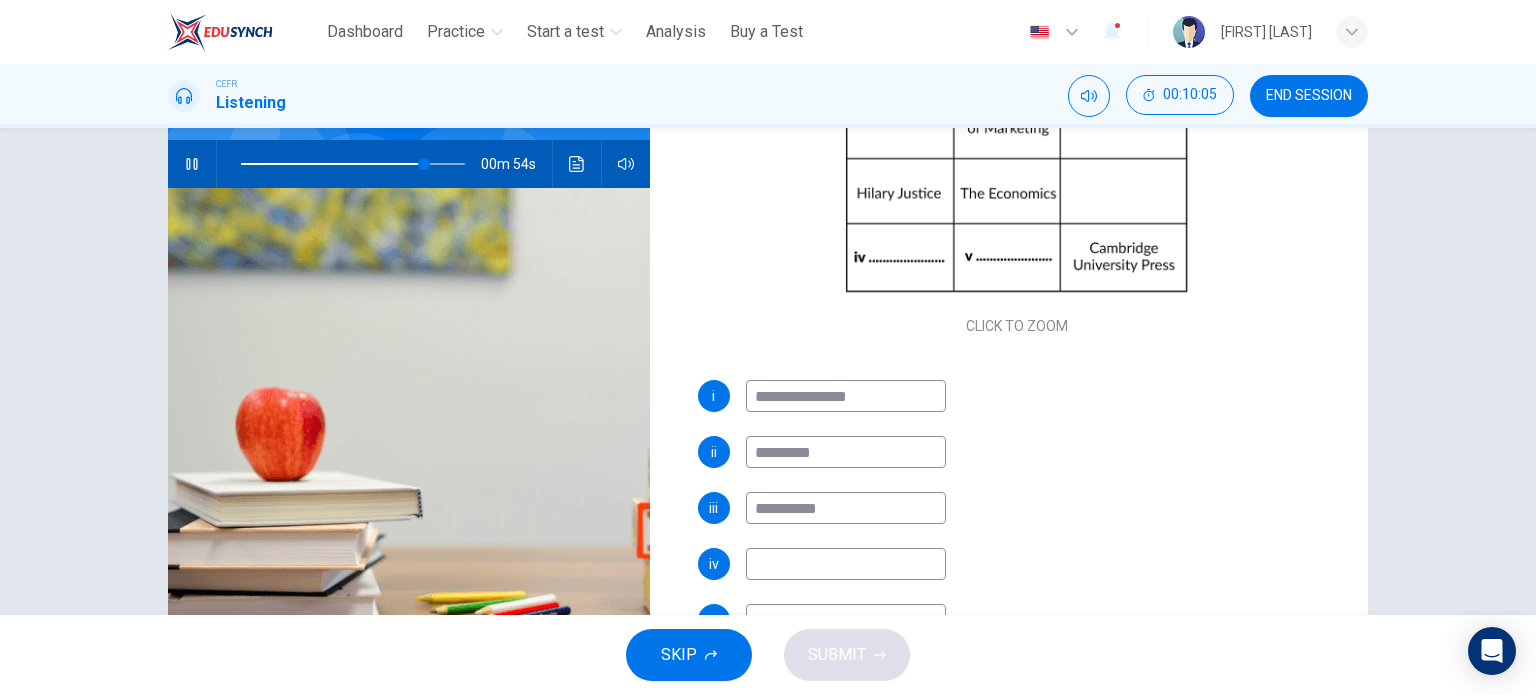 type on "[REDACTED]" 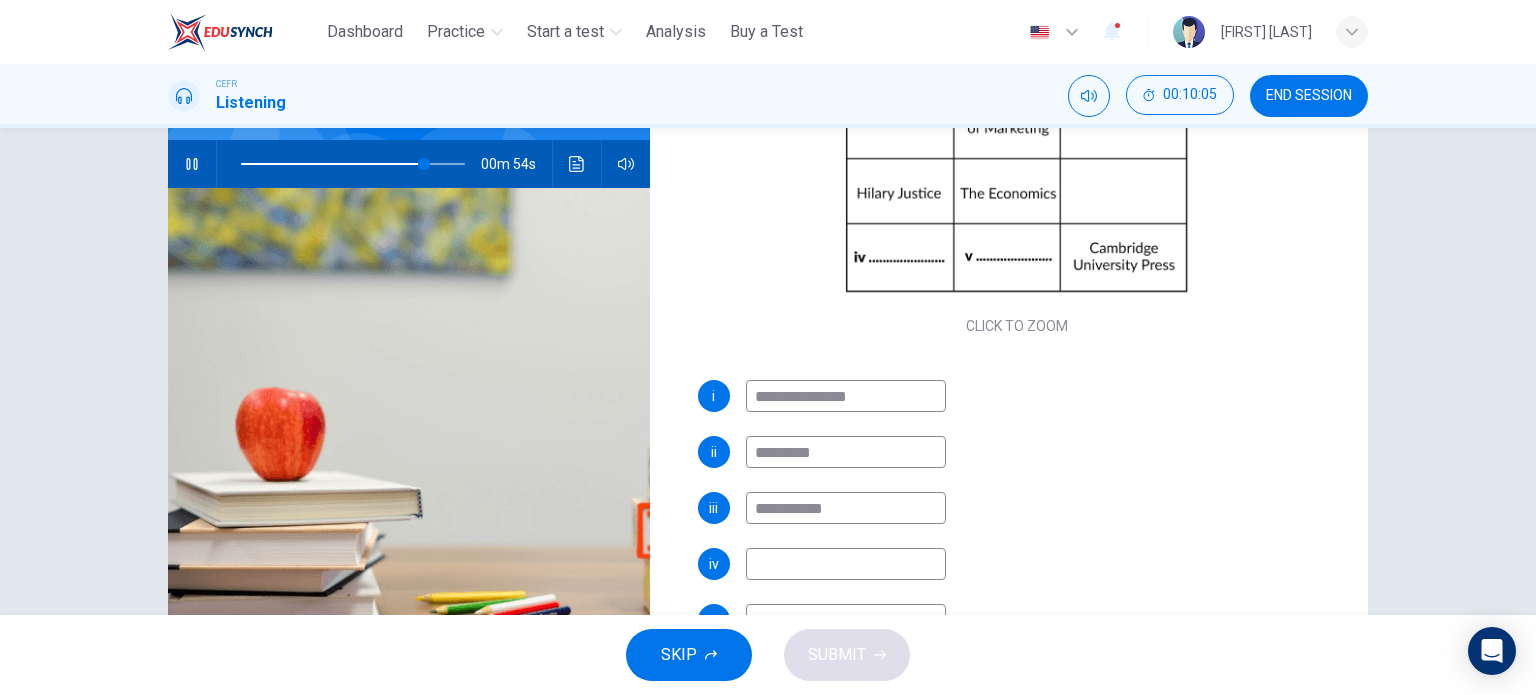type on "**" 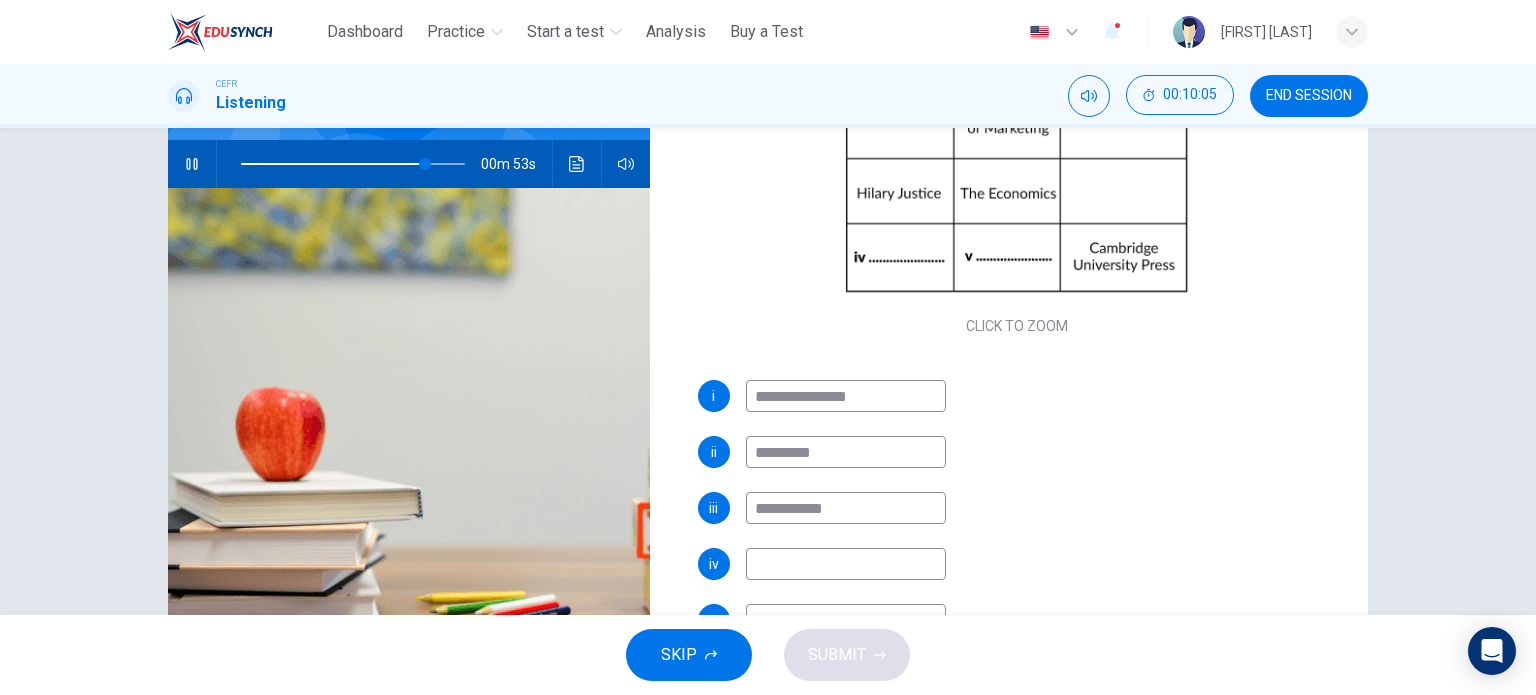 type on "**********" 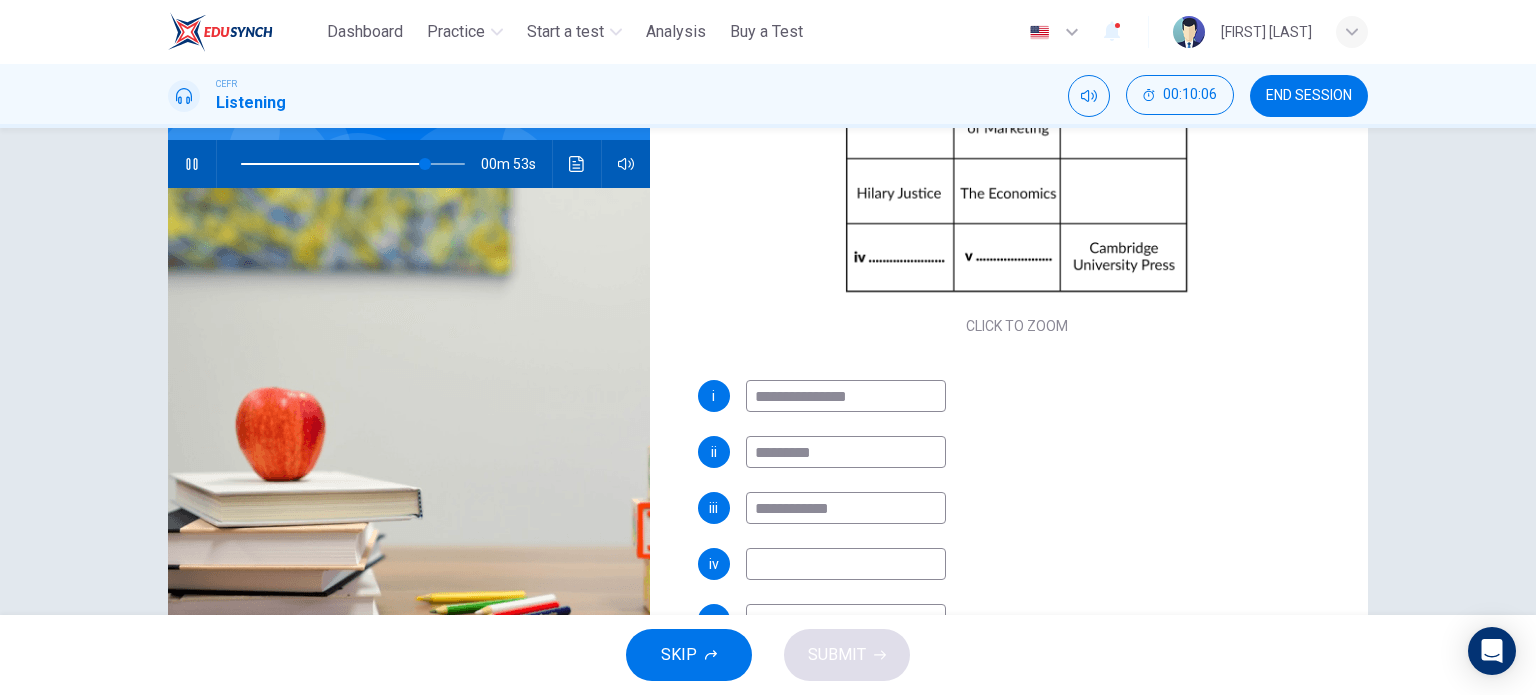 type on "**" 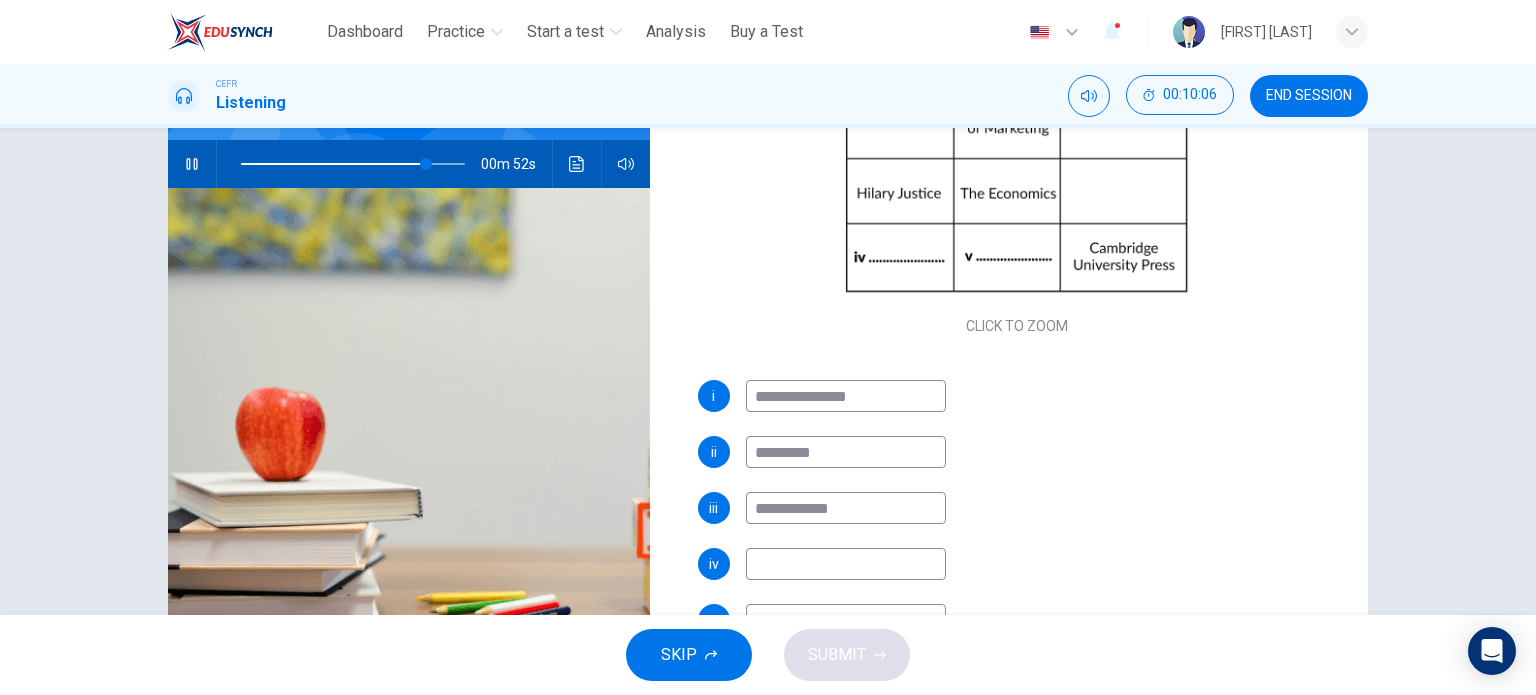 type on "**********" 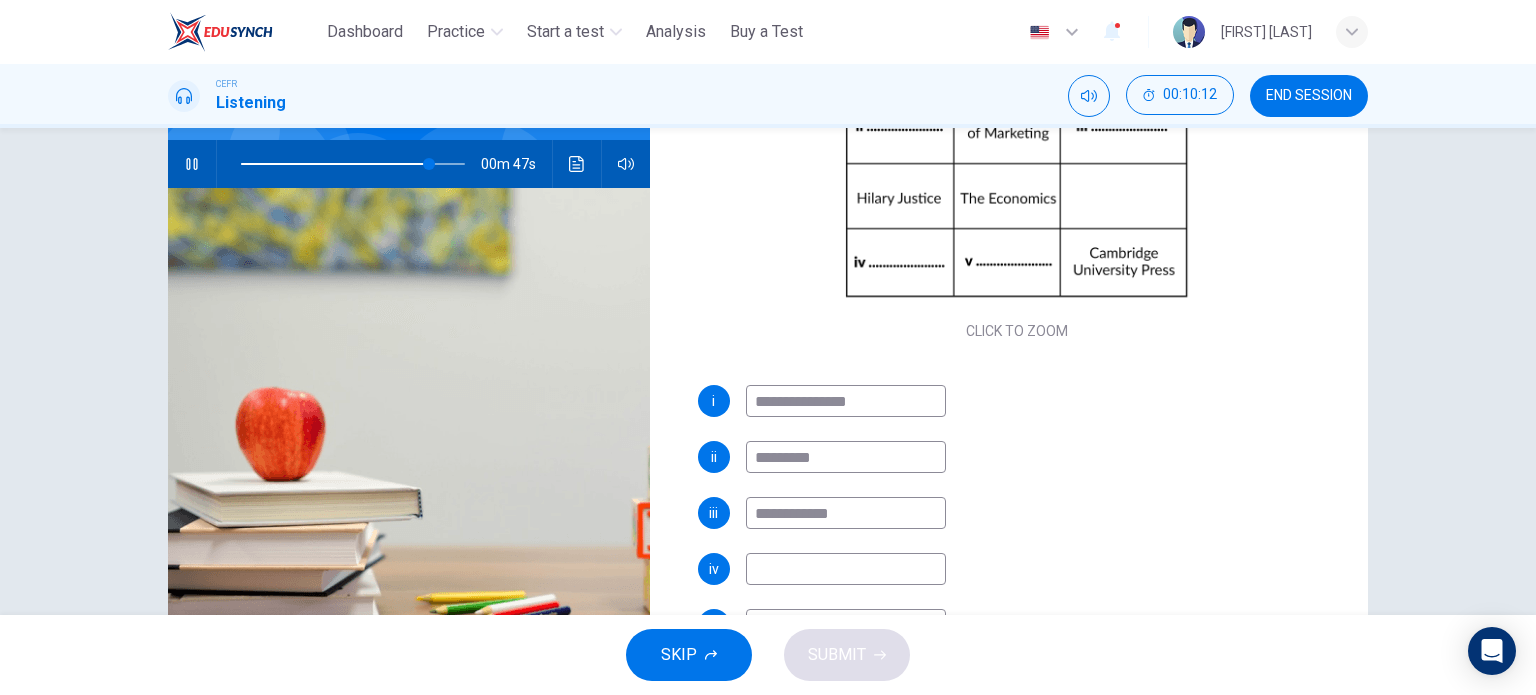 scroll, scrollTop: 229, scrollLeft: 0, axis: vertical 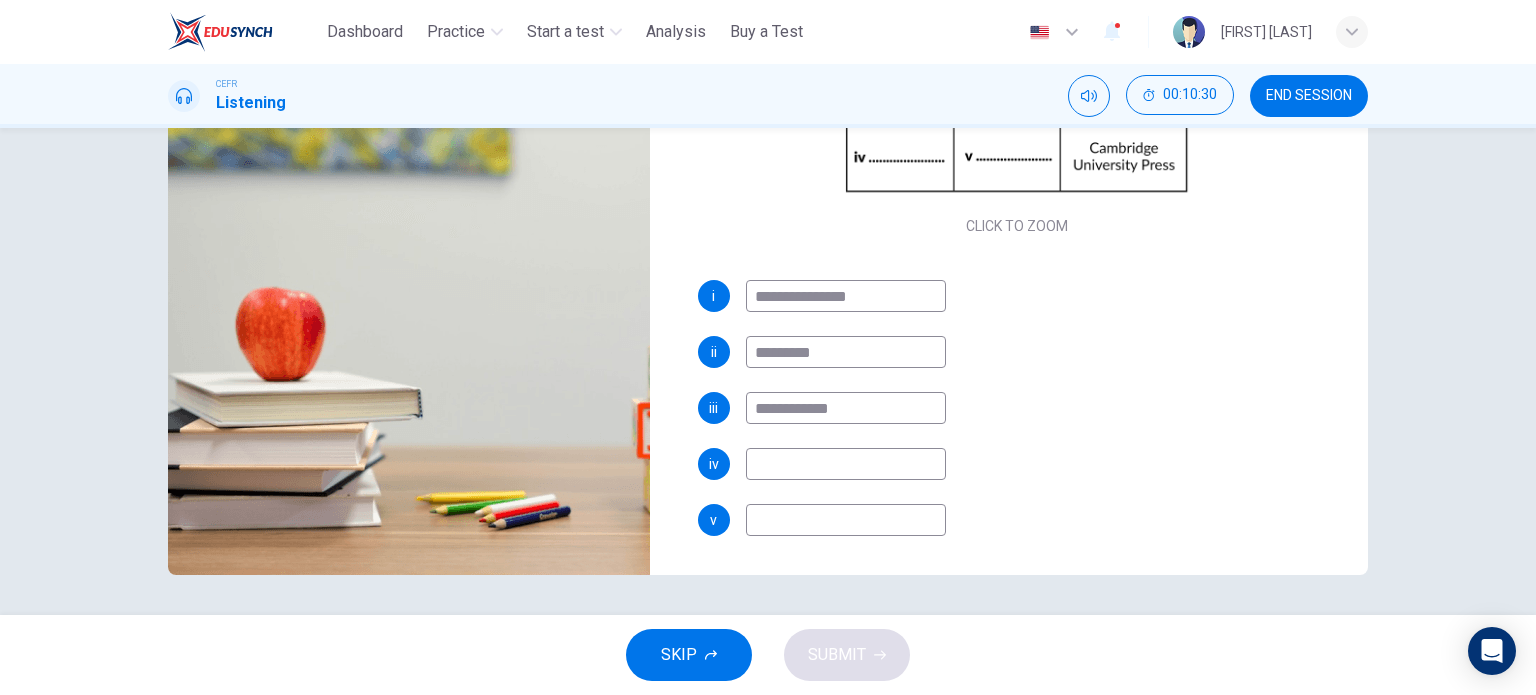type on "**" 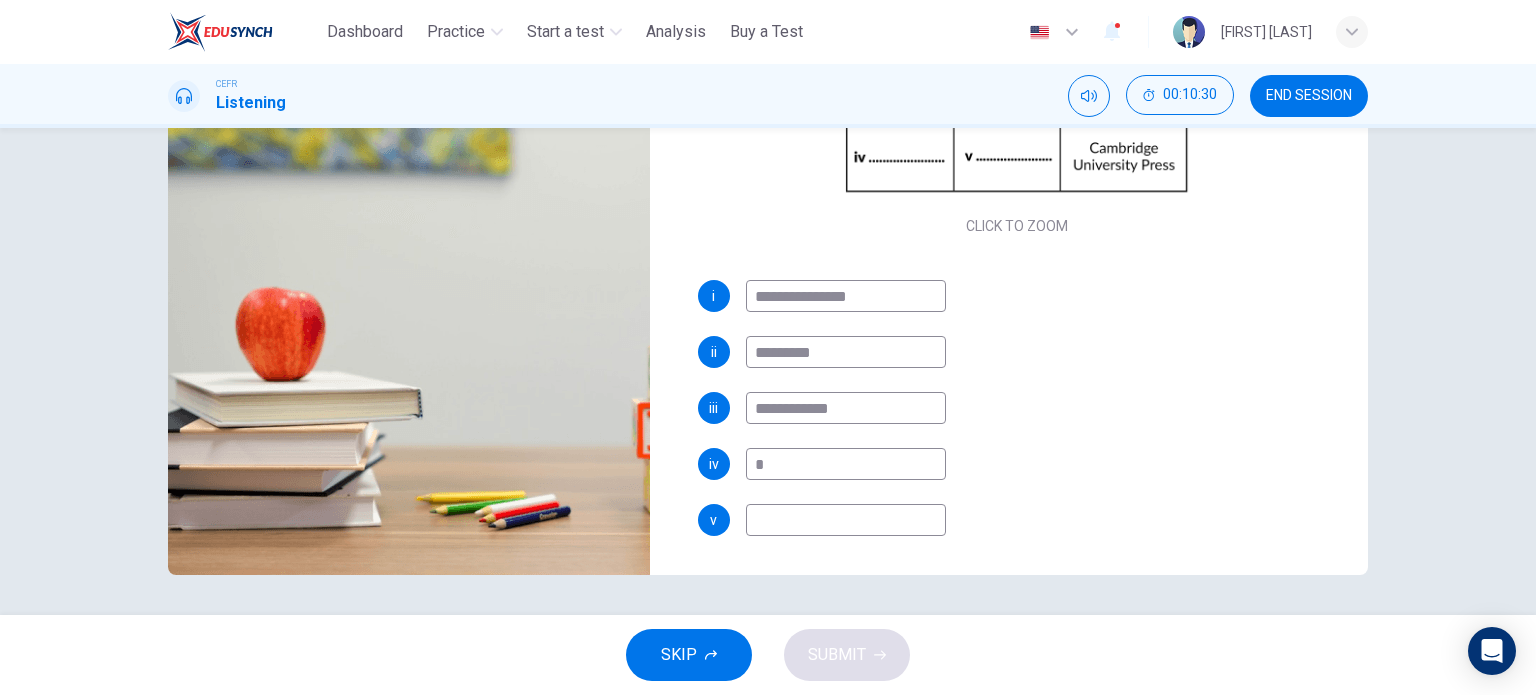 type on "**" 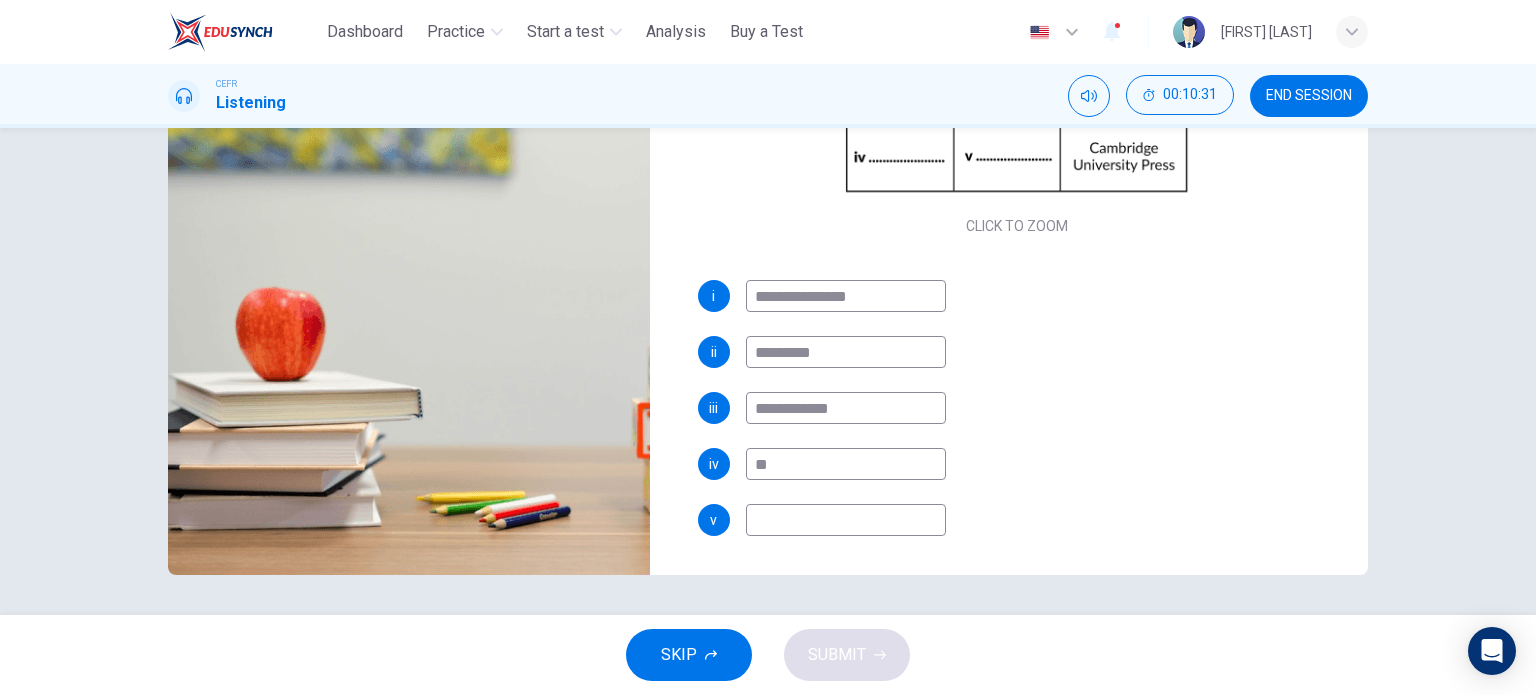 type on "**" 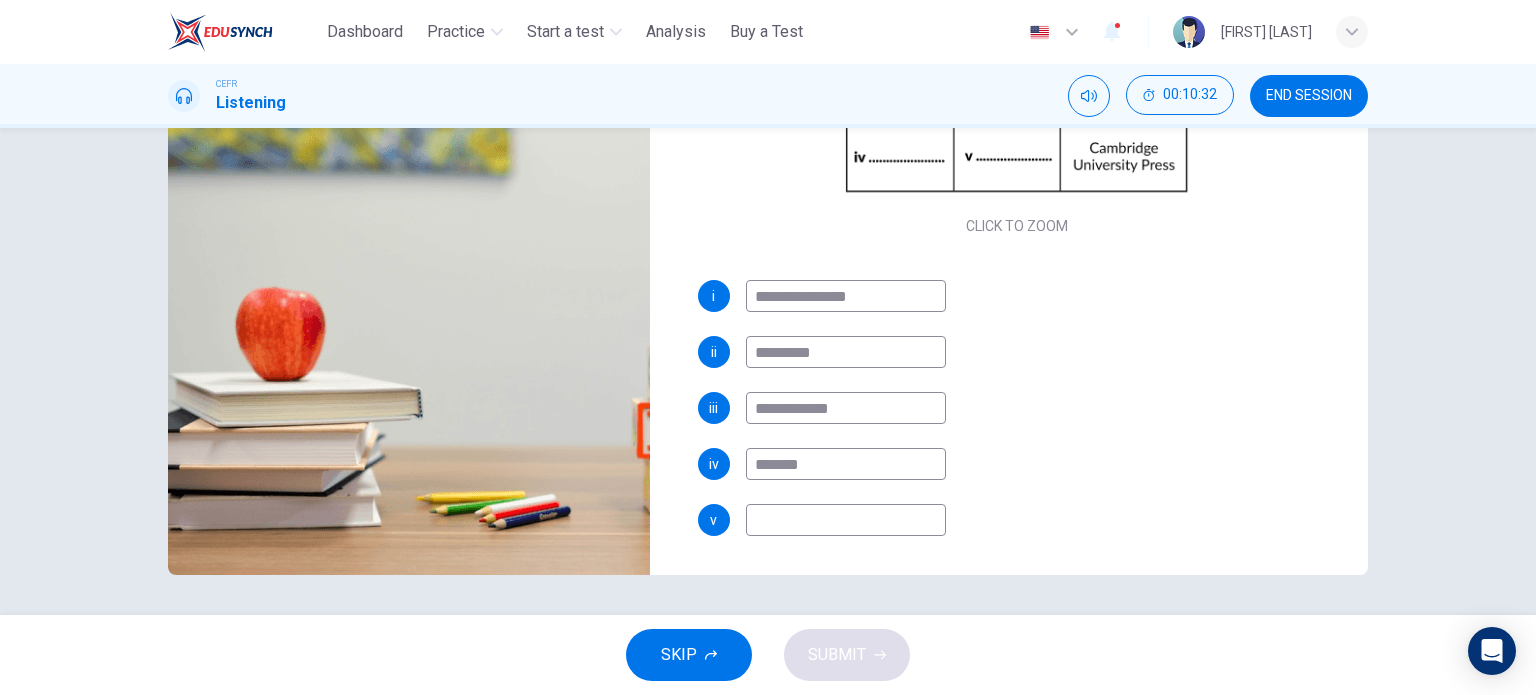 type on "[REDACTED]" 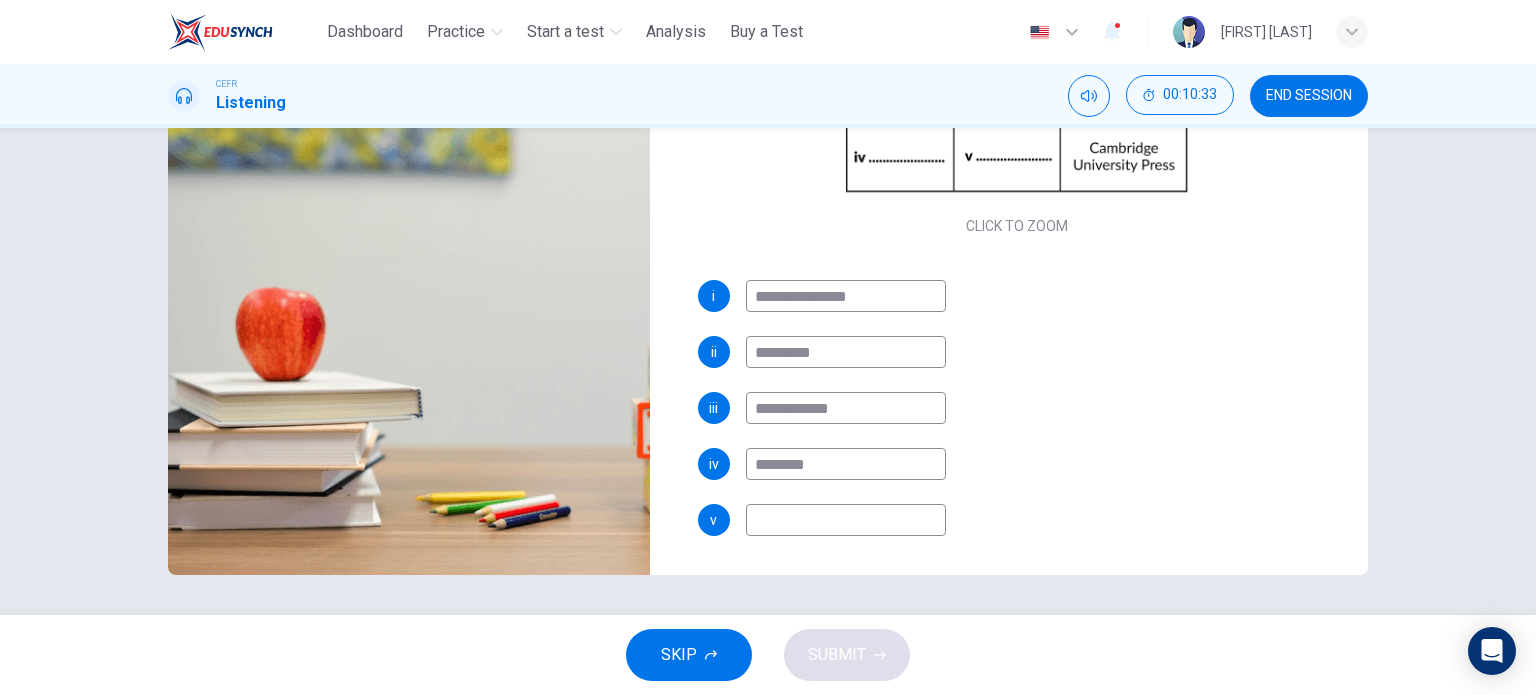 type on "**" 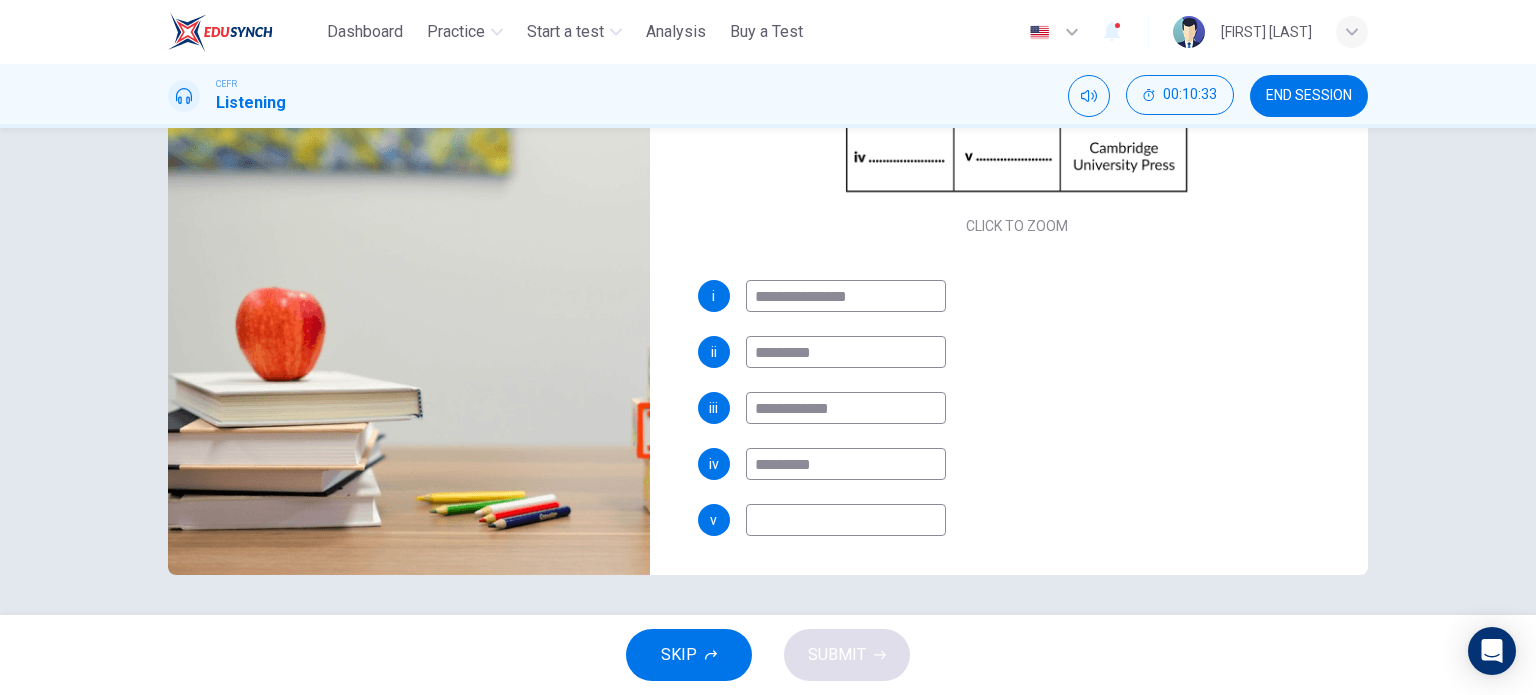 type on "**********" 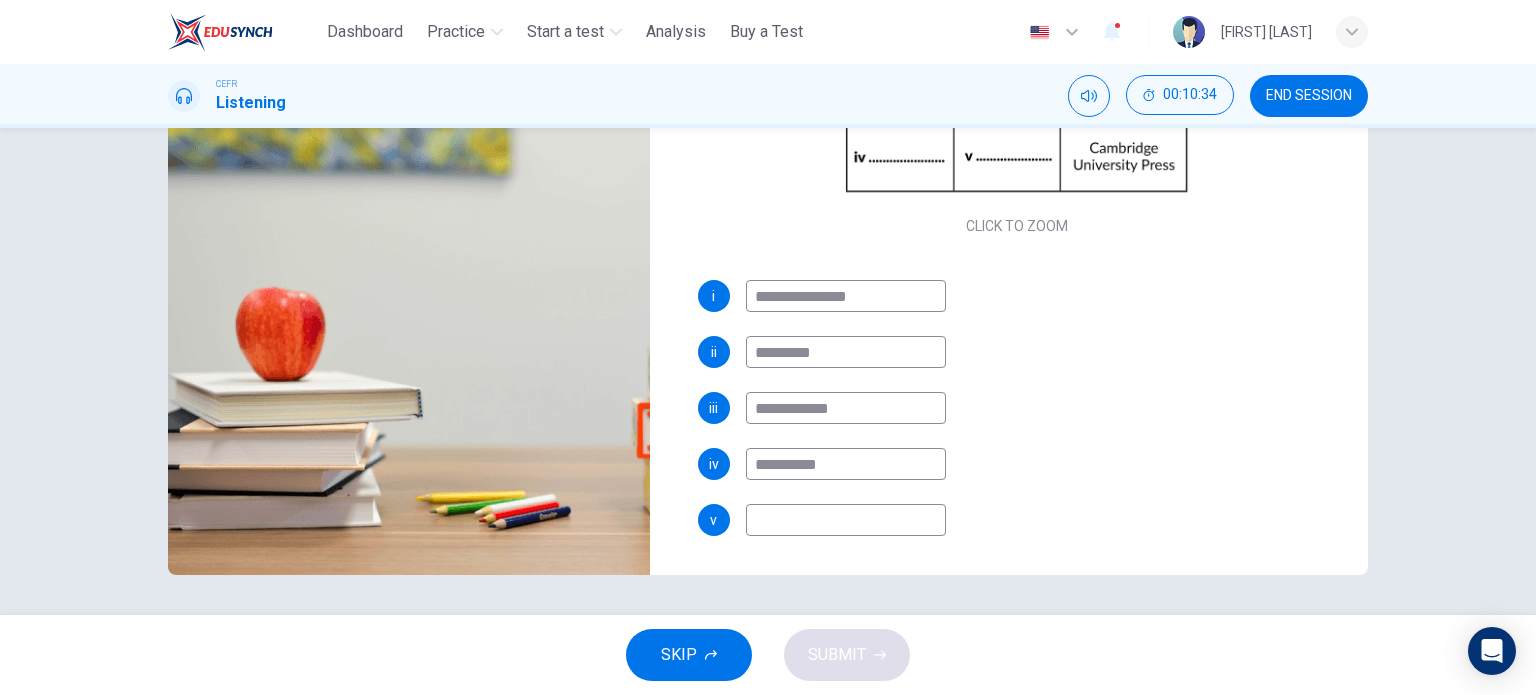 type on "**" 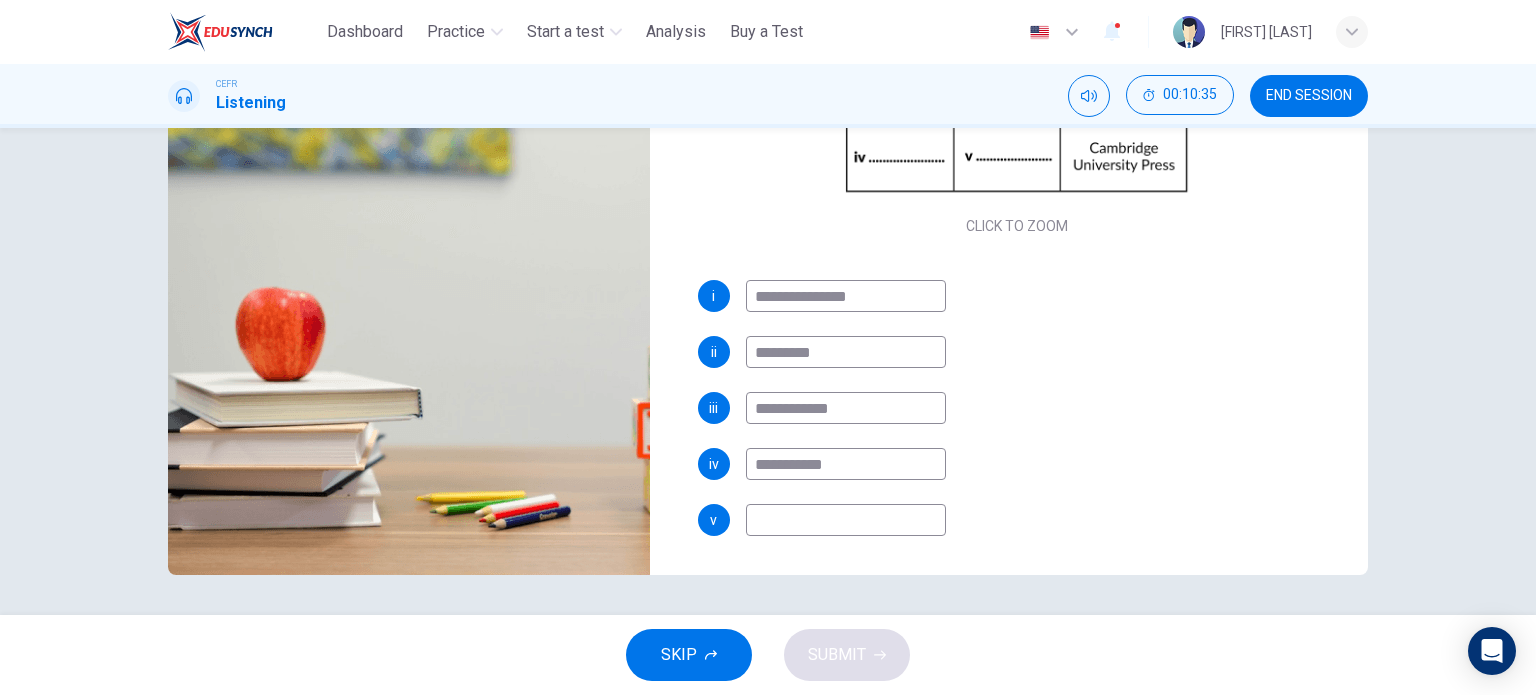 type on "**" 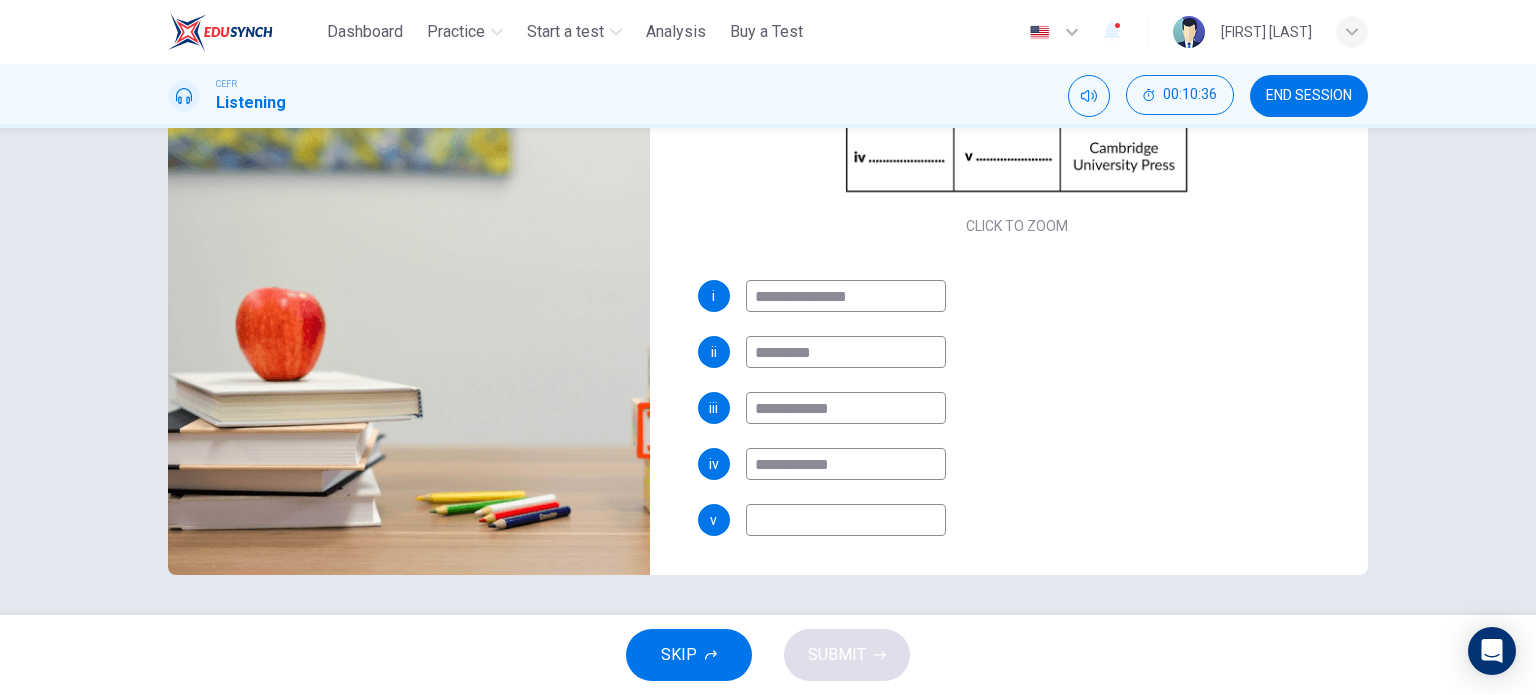 type on "**" 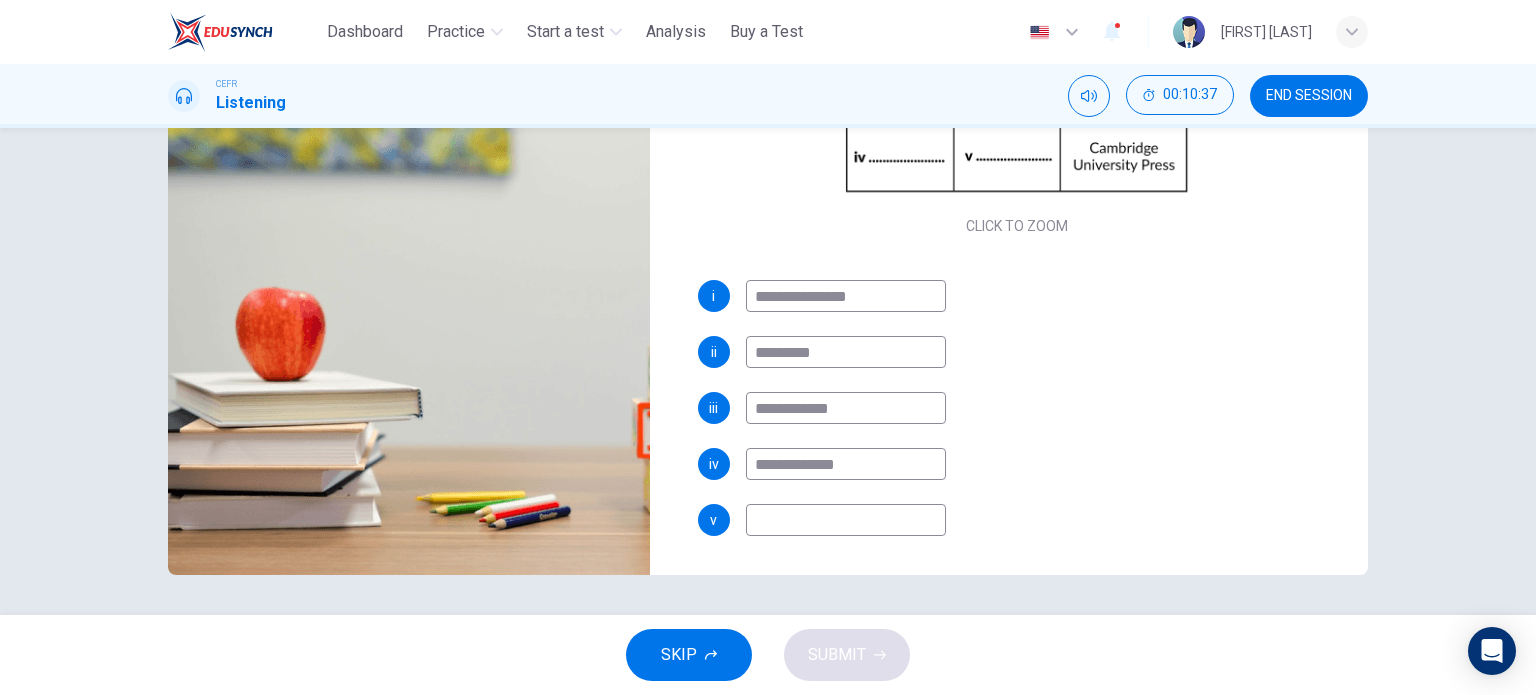 type on "**" 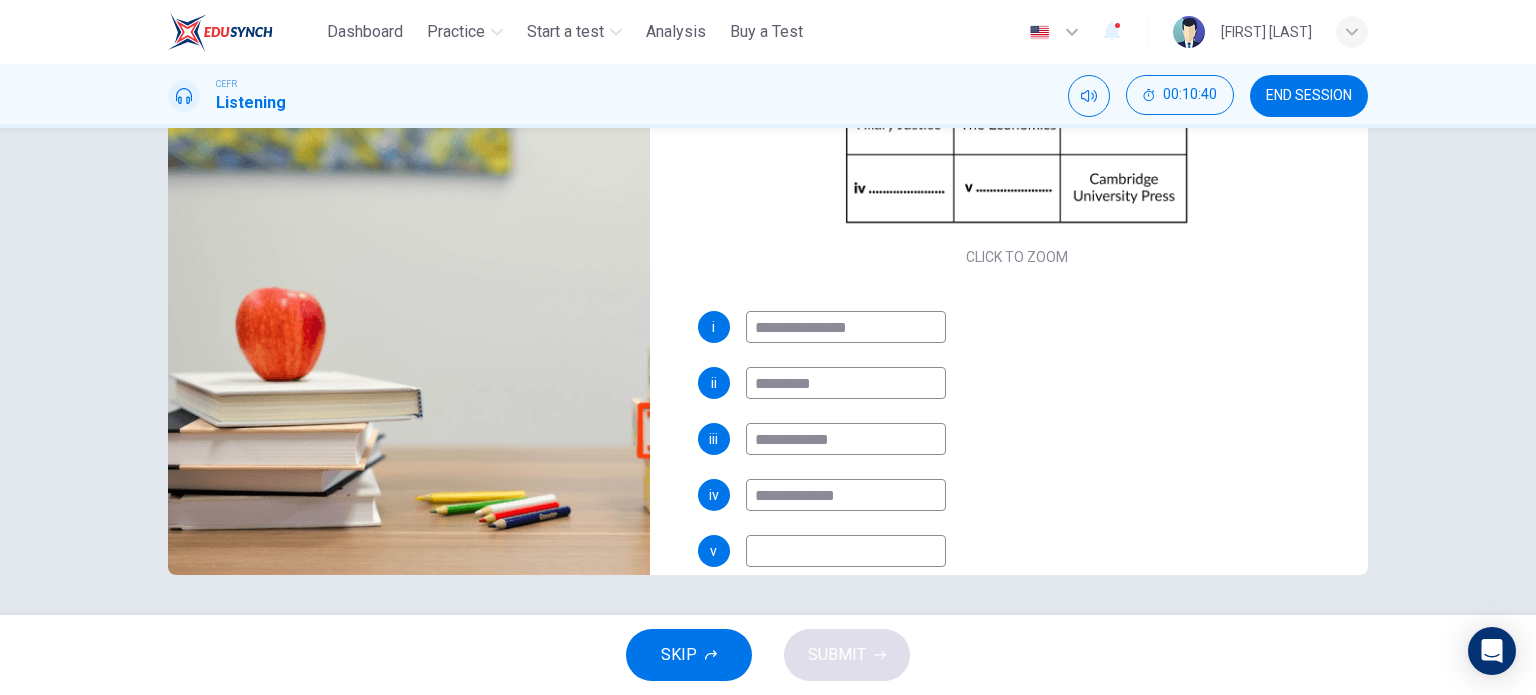 scroll, scrollTop: 229, scrollLeft: 0, axis: vertical 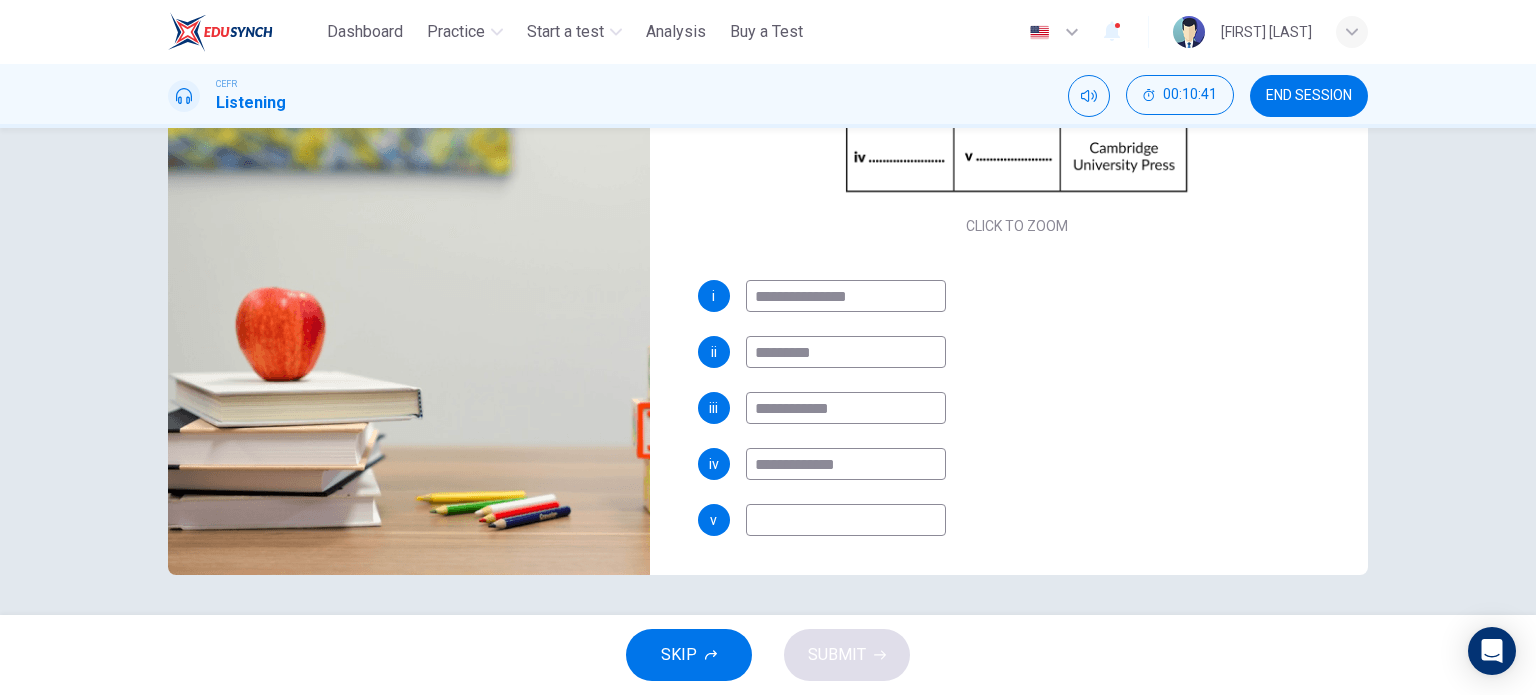 type on "**" 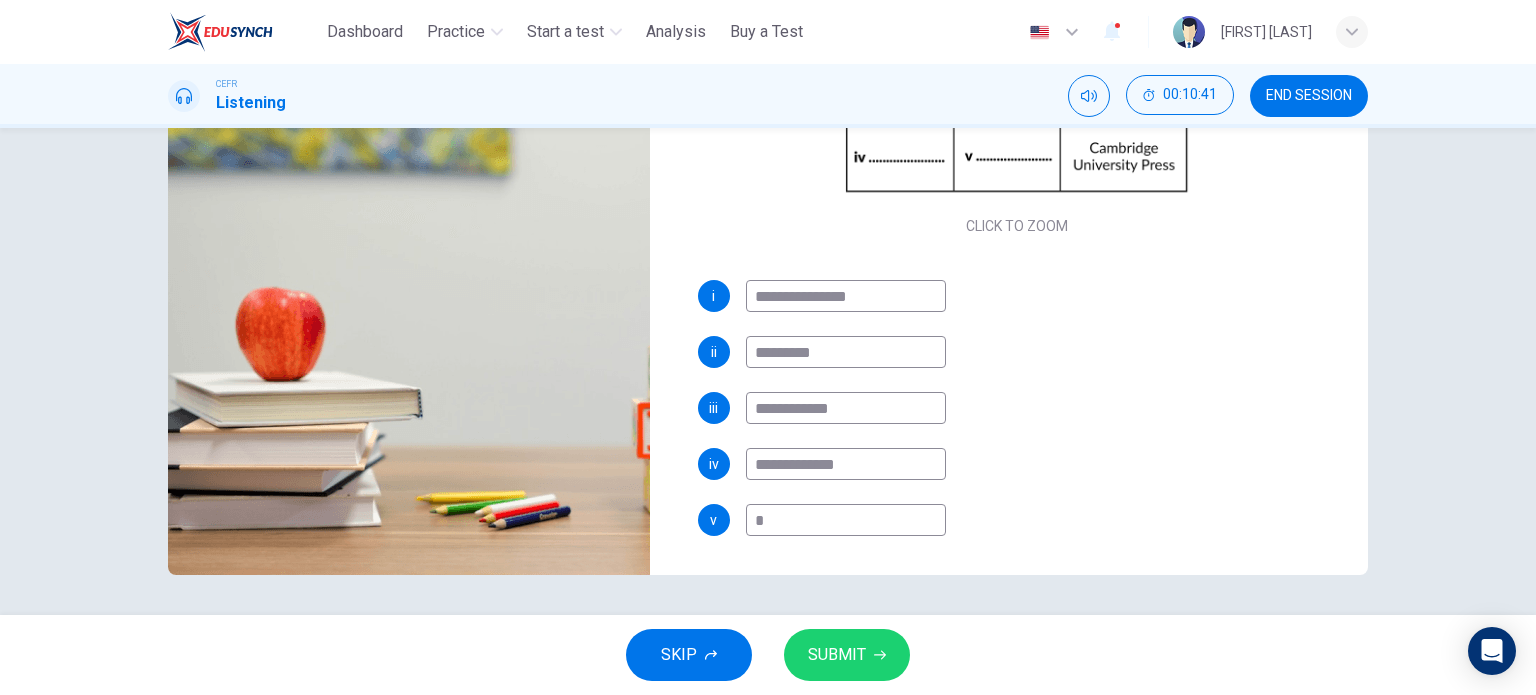 type on "**" 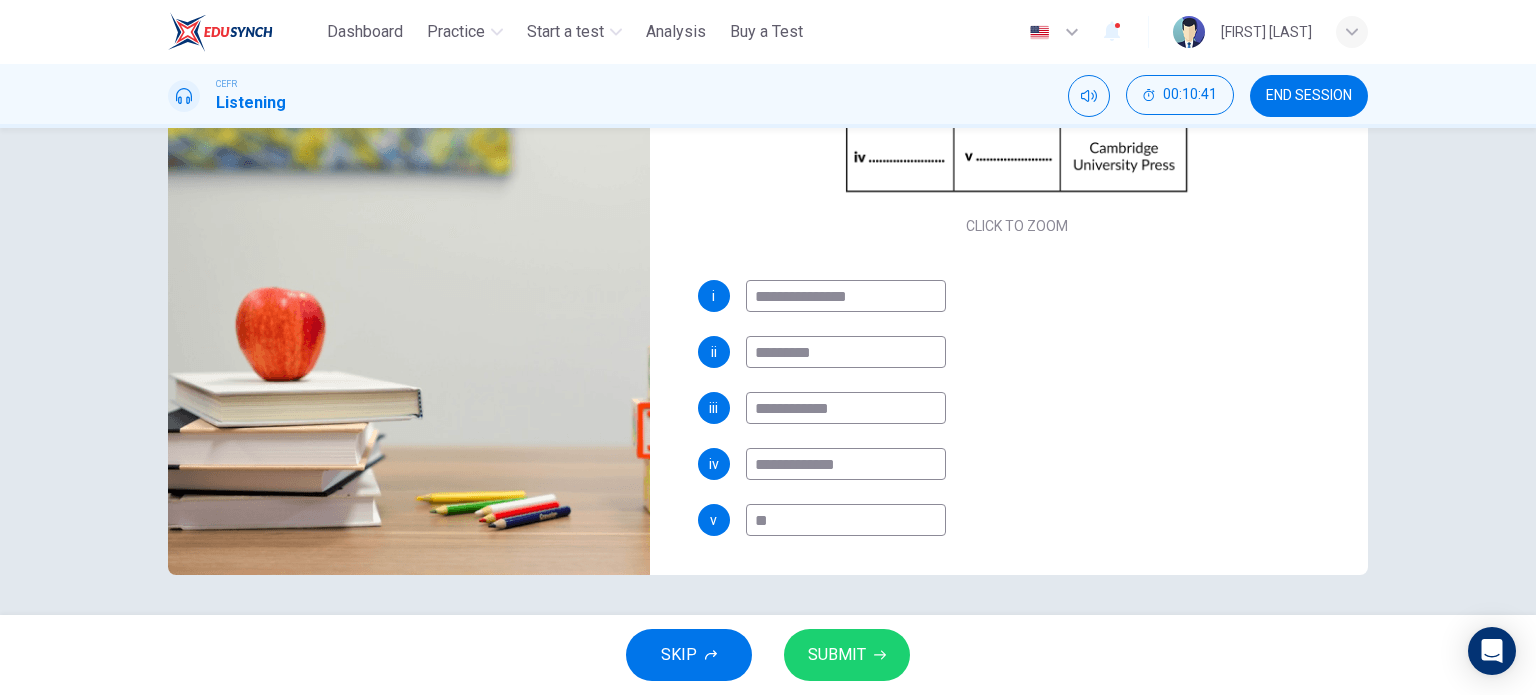 type on "***" 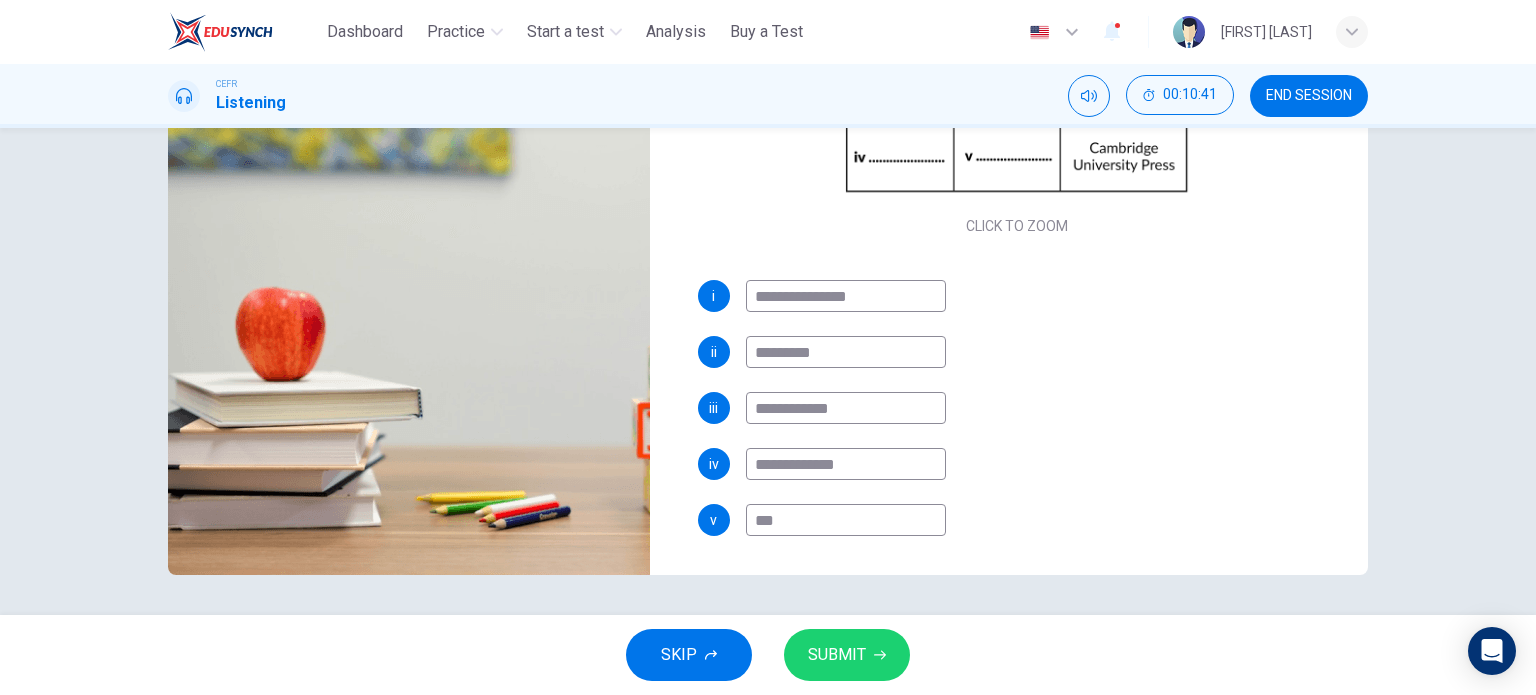 type on "**" 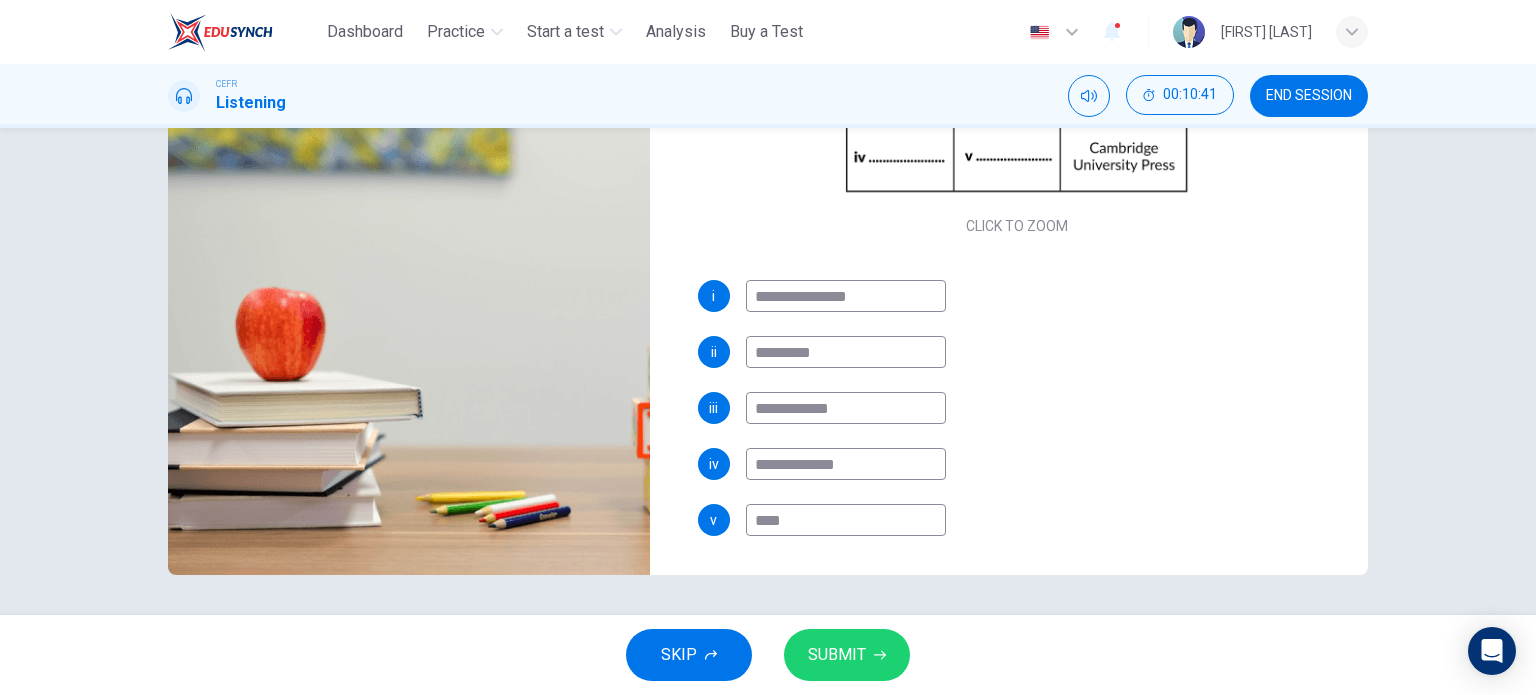 type on "**" 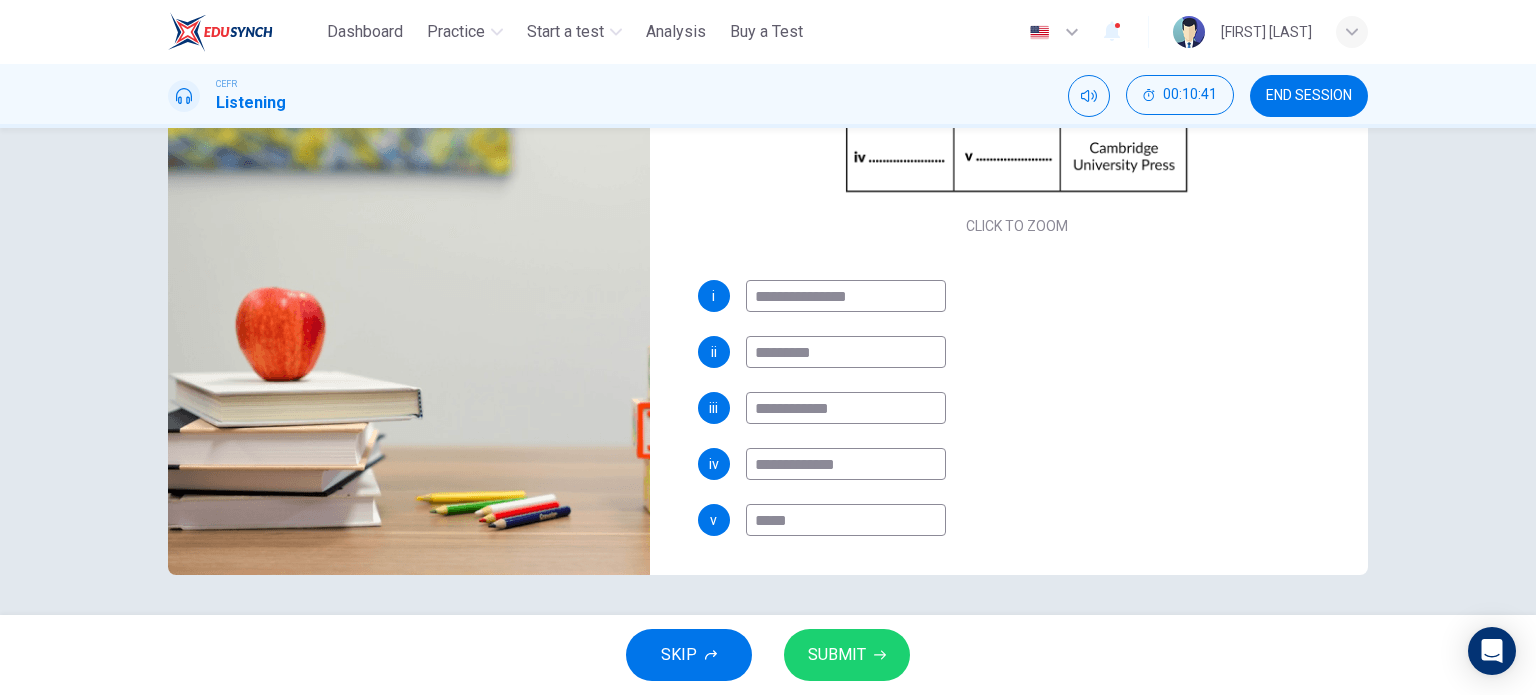 type on "**" 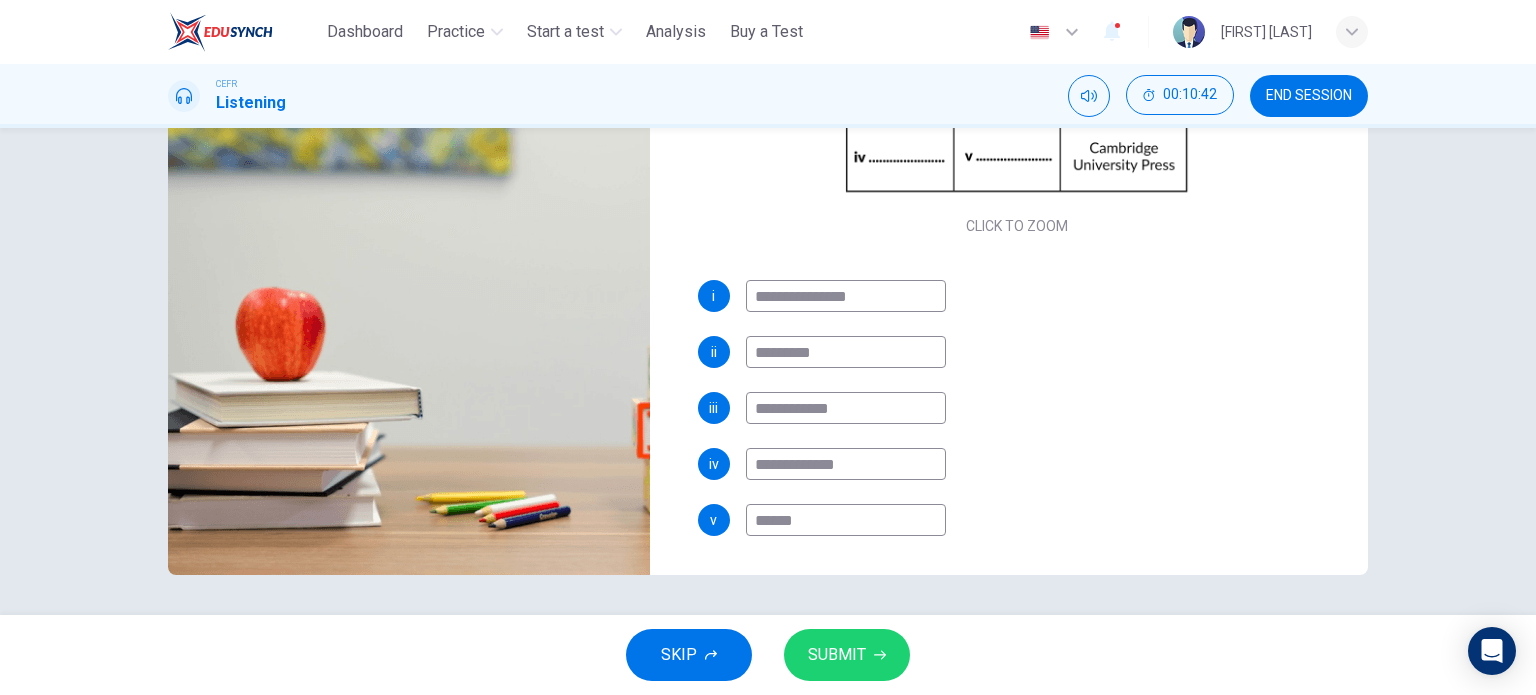 type on "**" 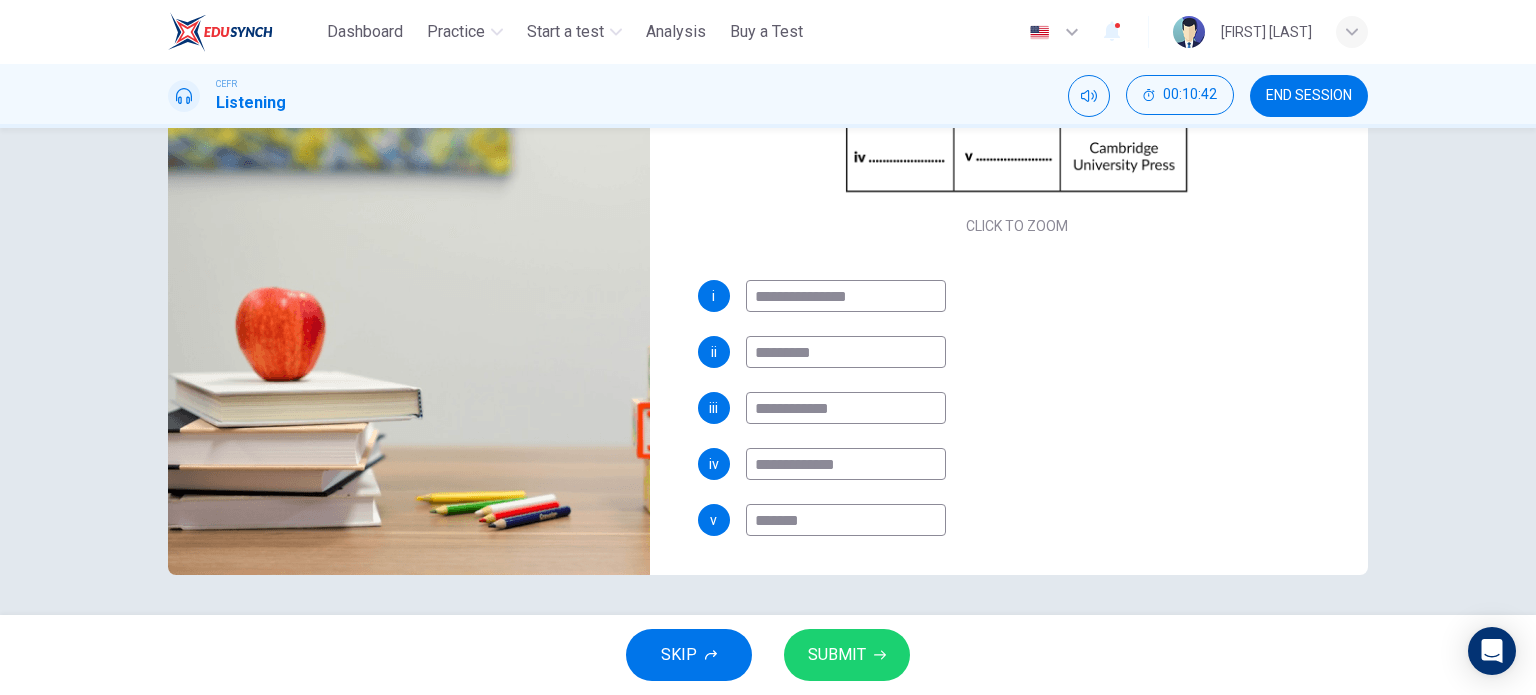 type on "**" 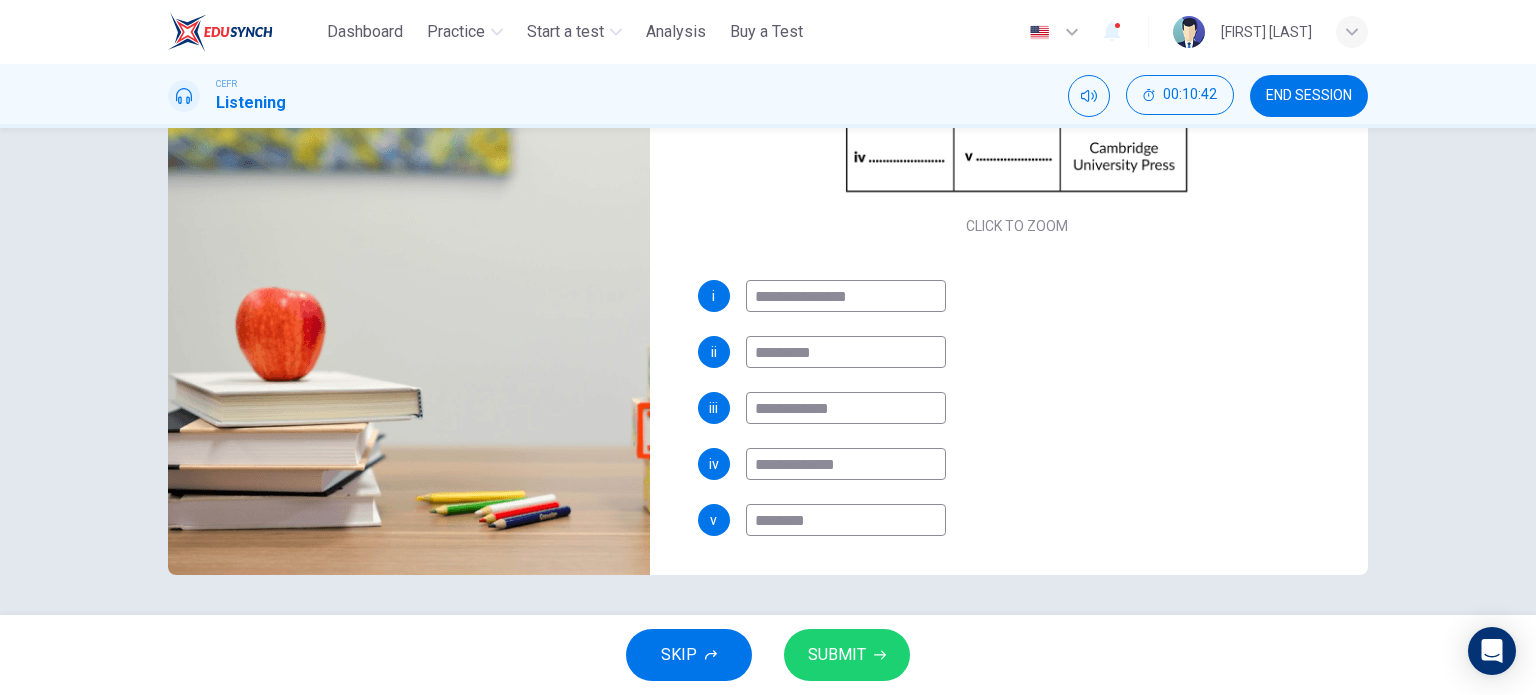 type on "********" 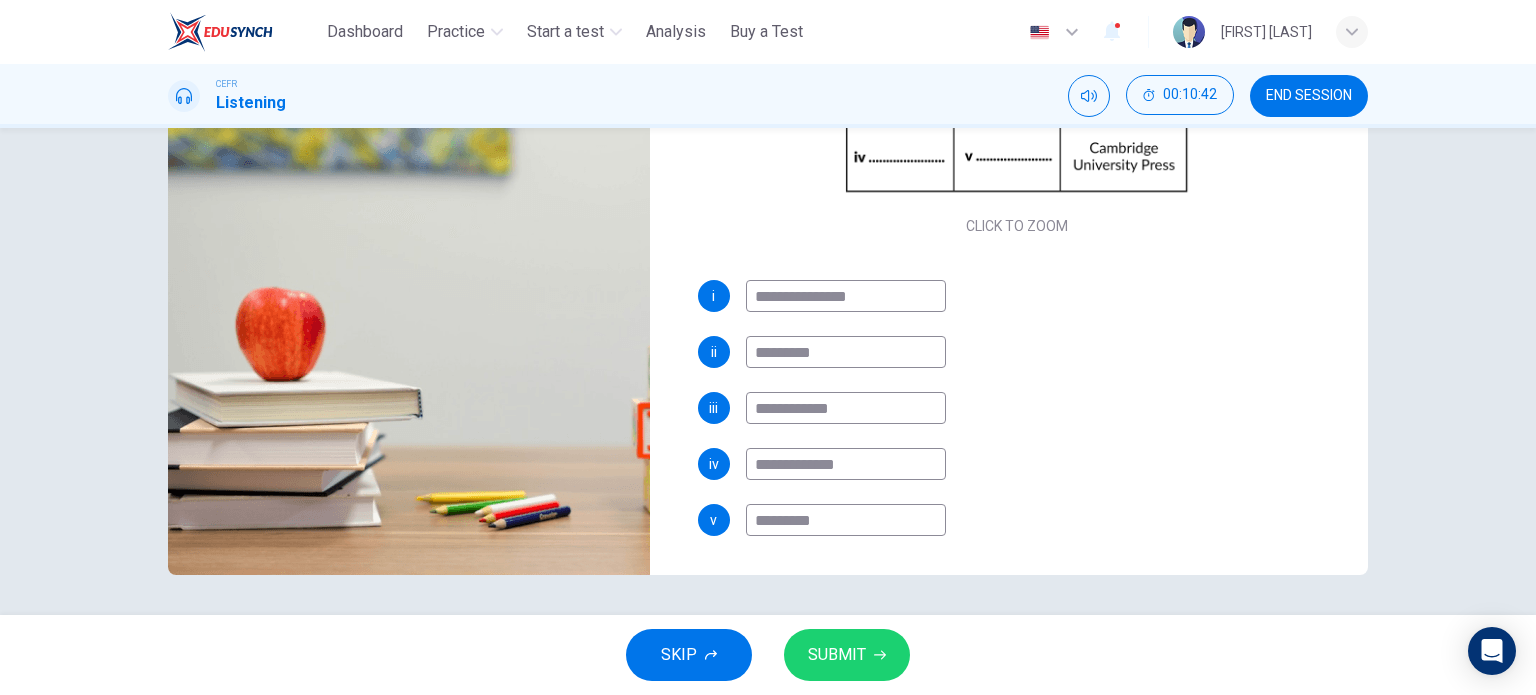 type on "**" 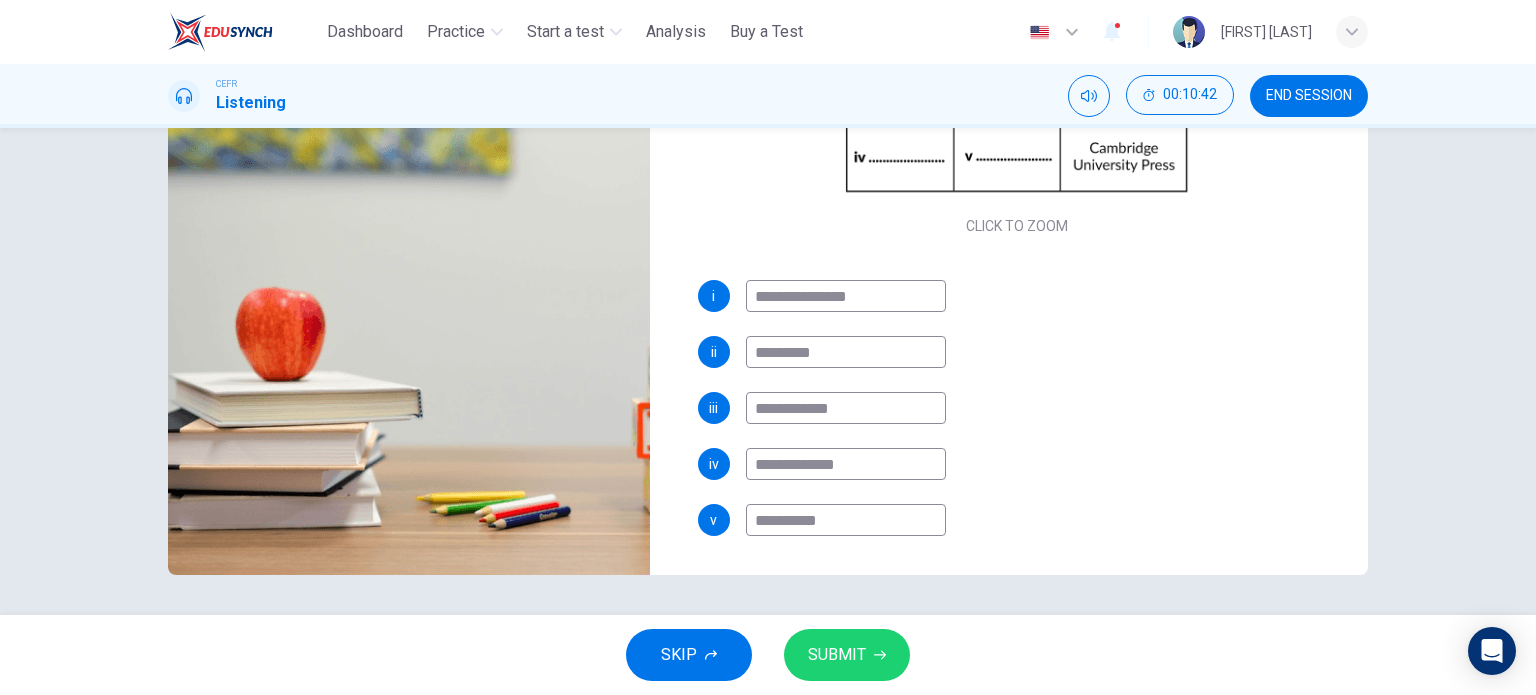 type on "**" 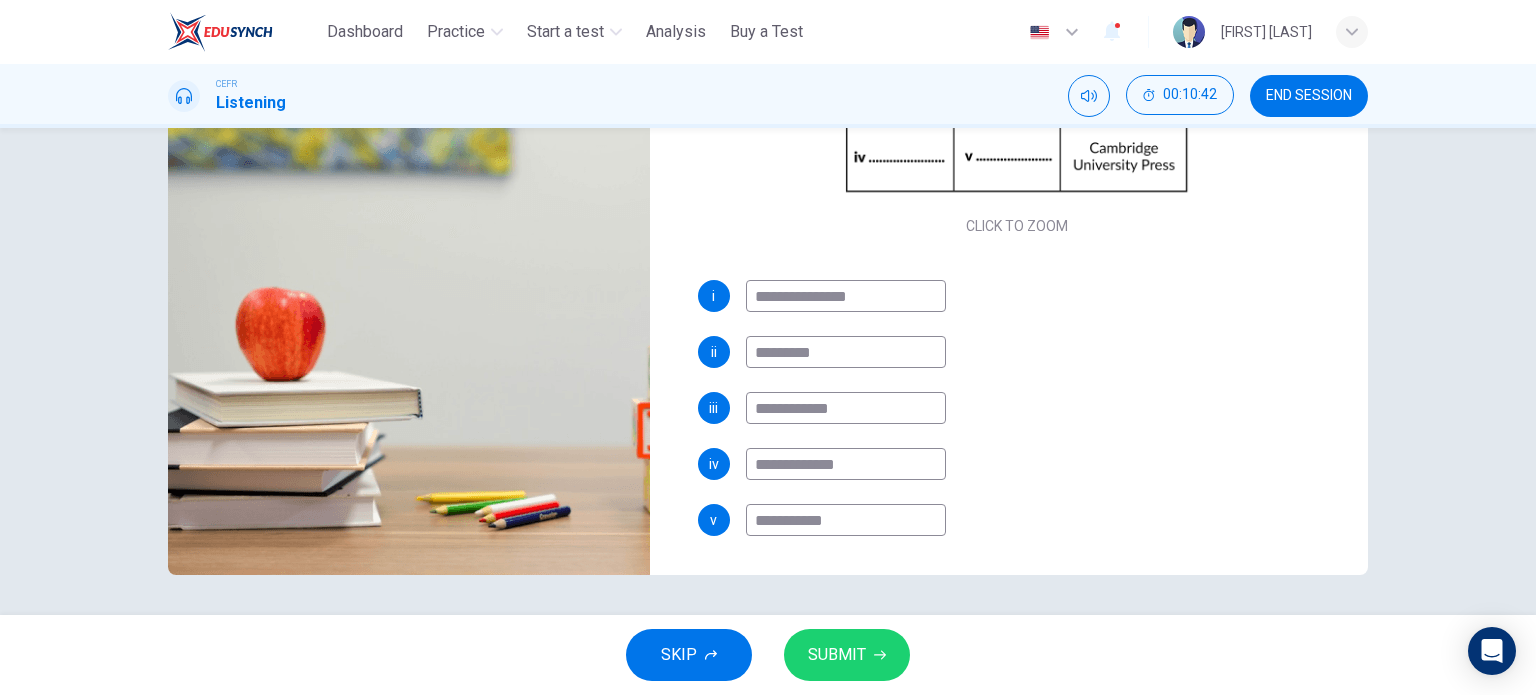 type on "**" 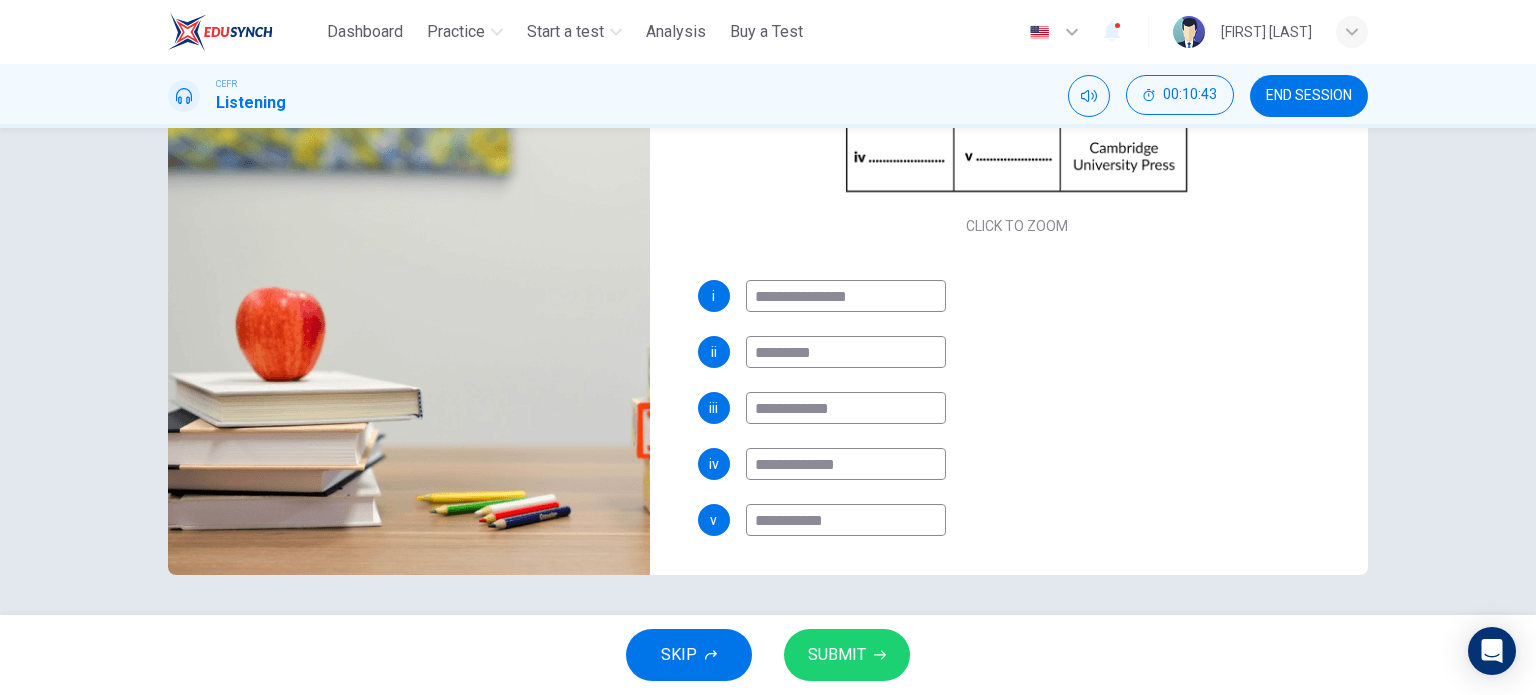 type on "**********" 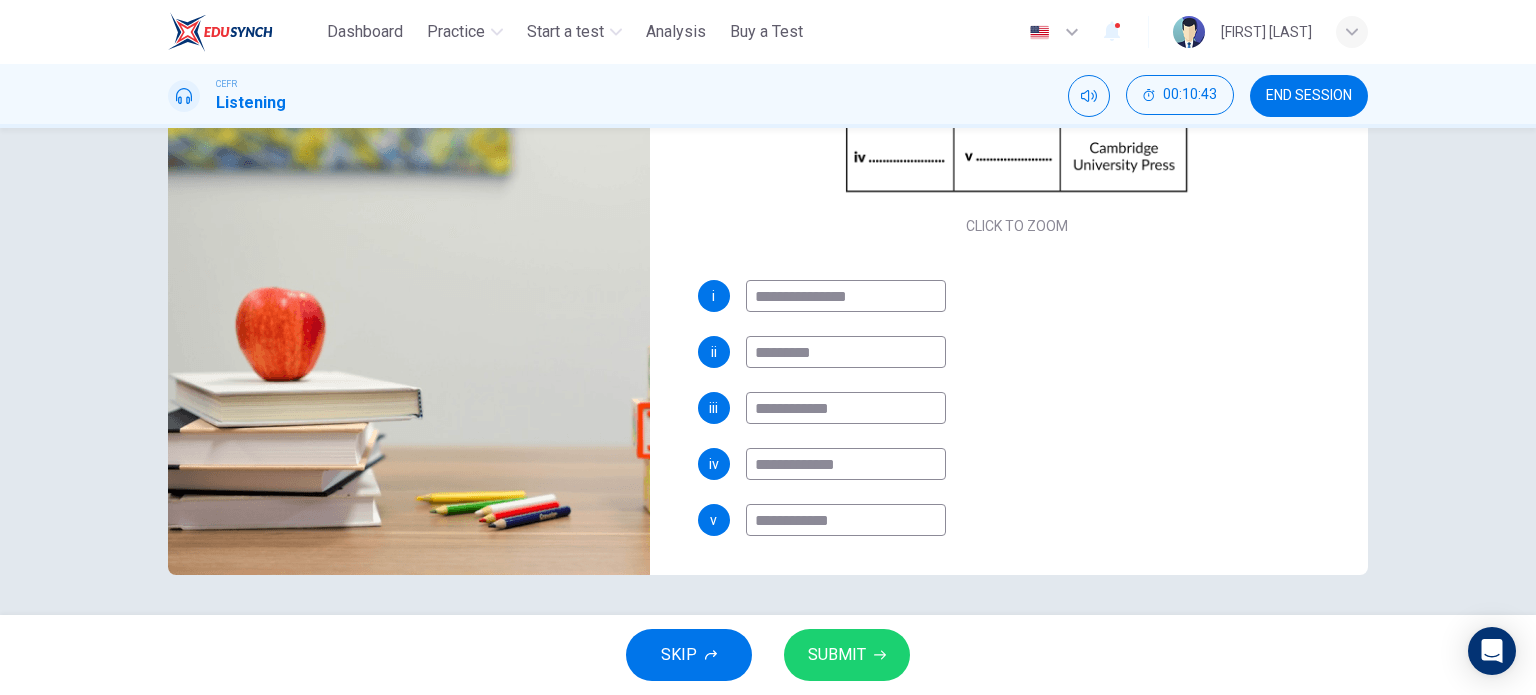 type on "**" 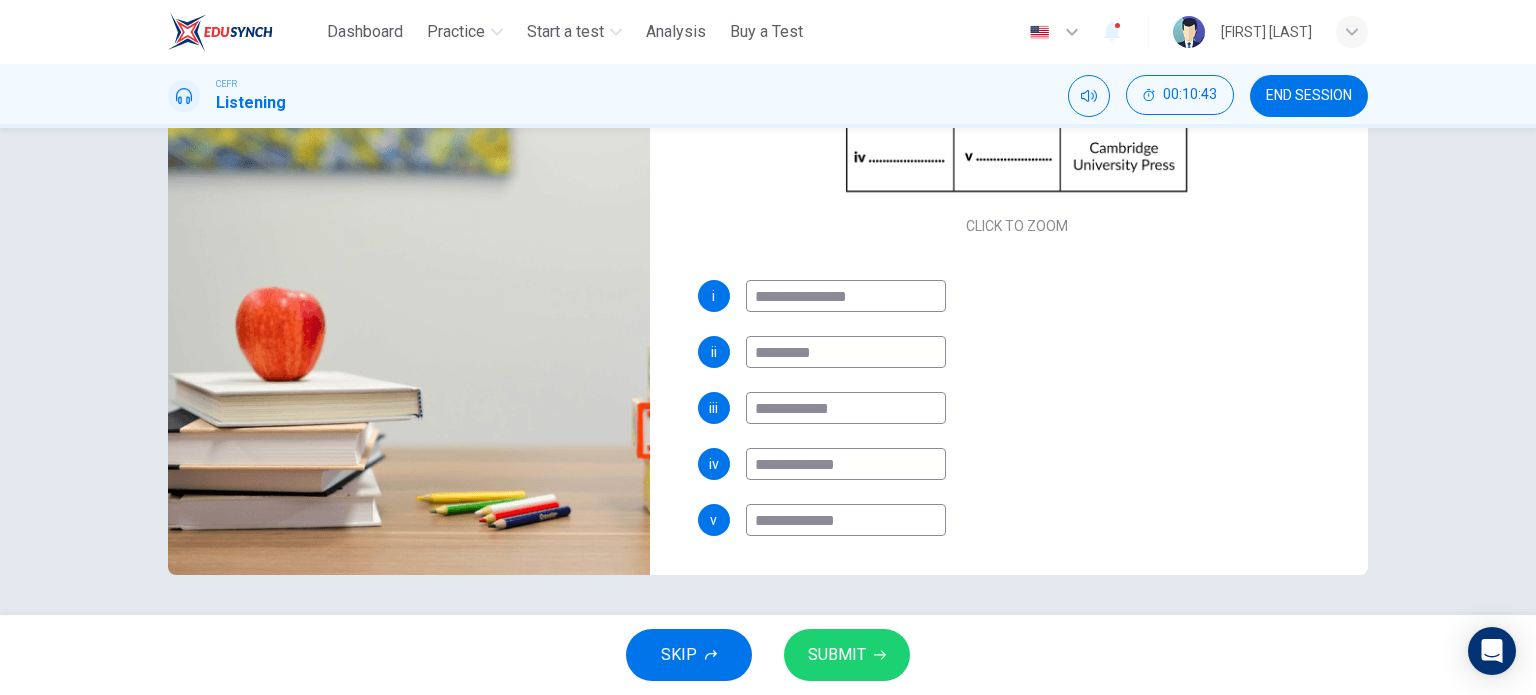 type on "**" 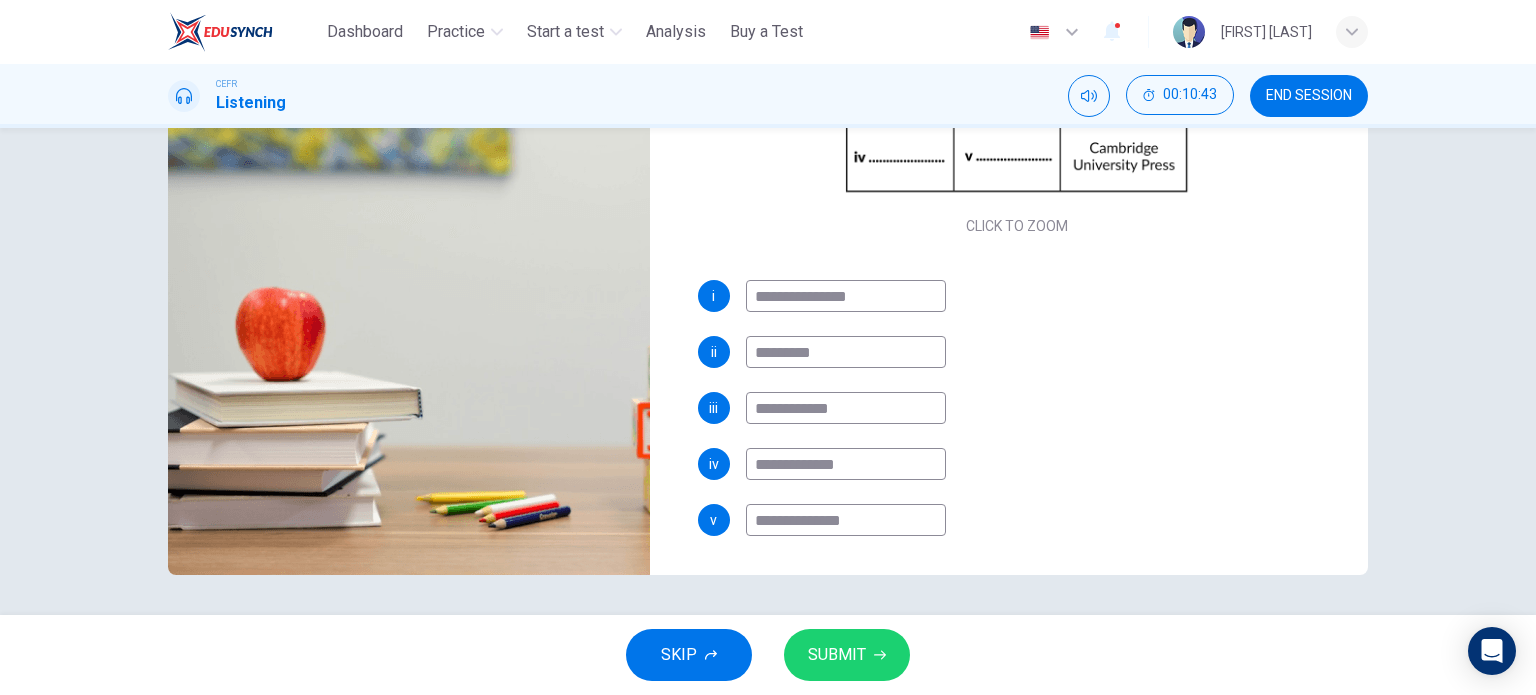 type on "**********" 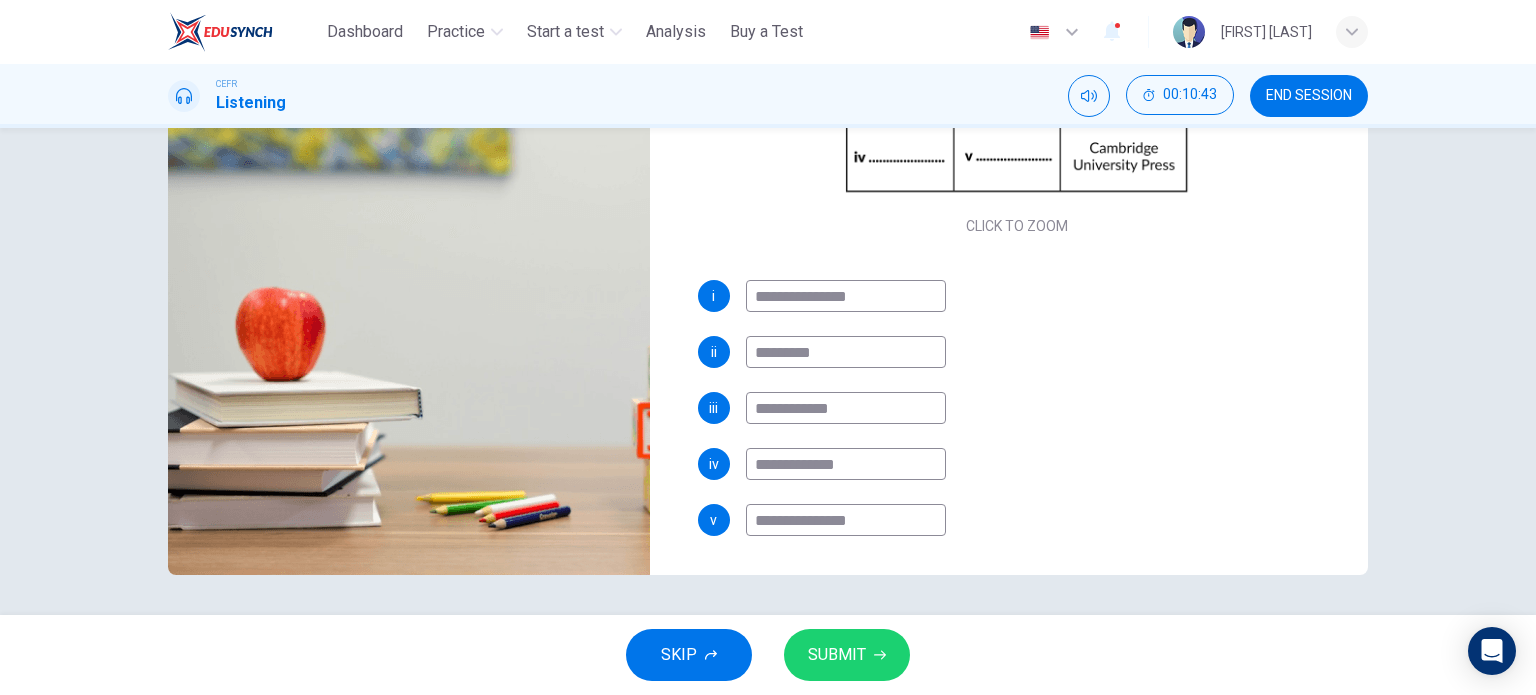 type on "**" 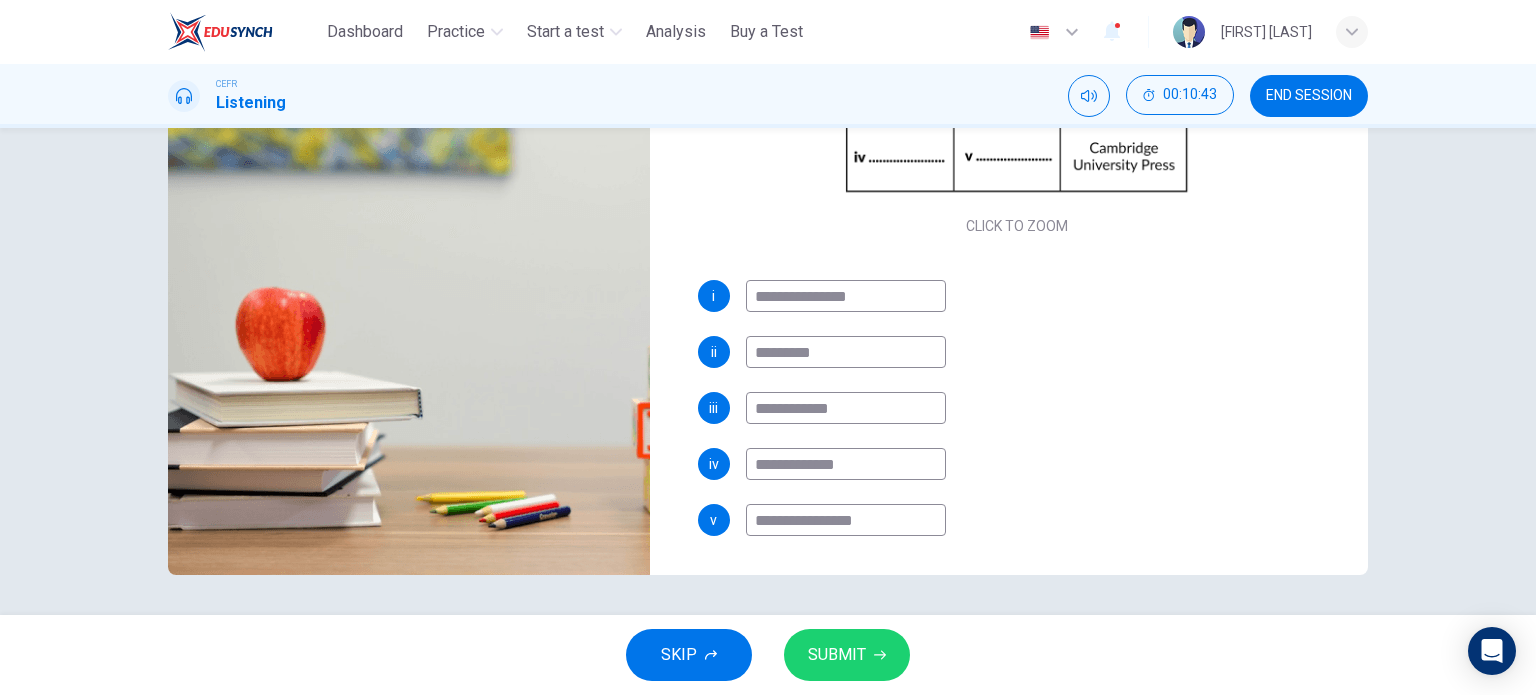 type on "**" 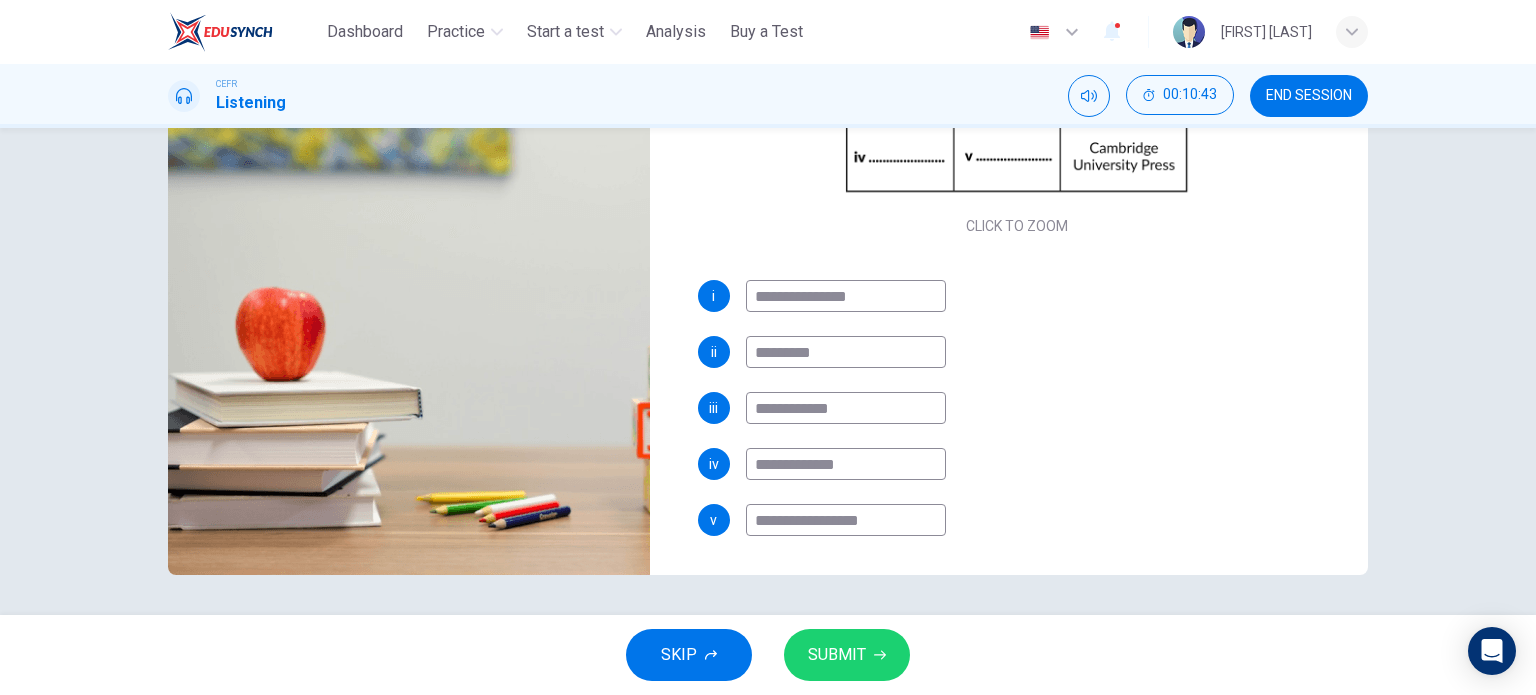 type on "**" 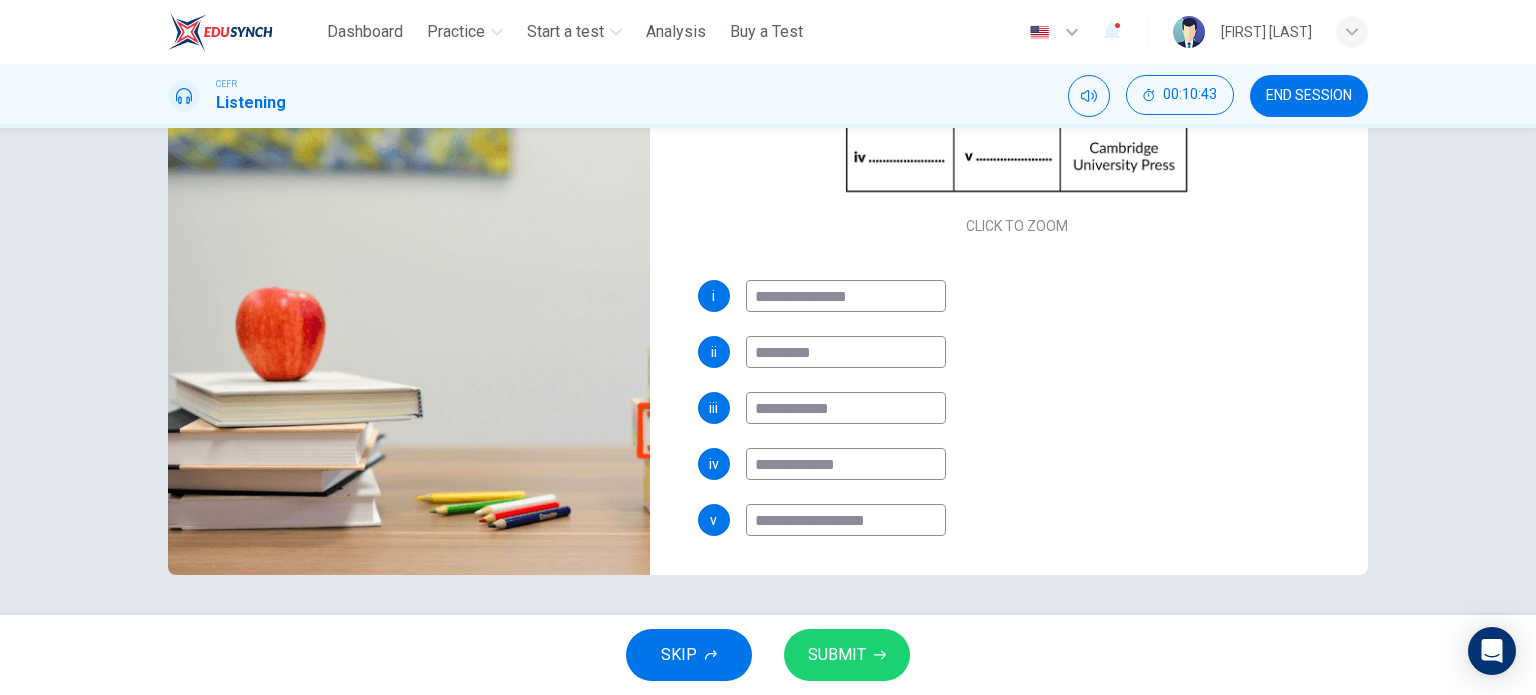 type on "**" 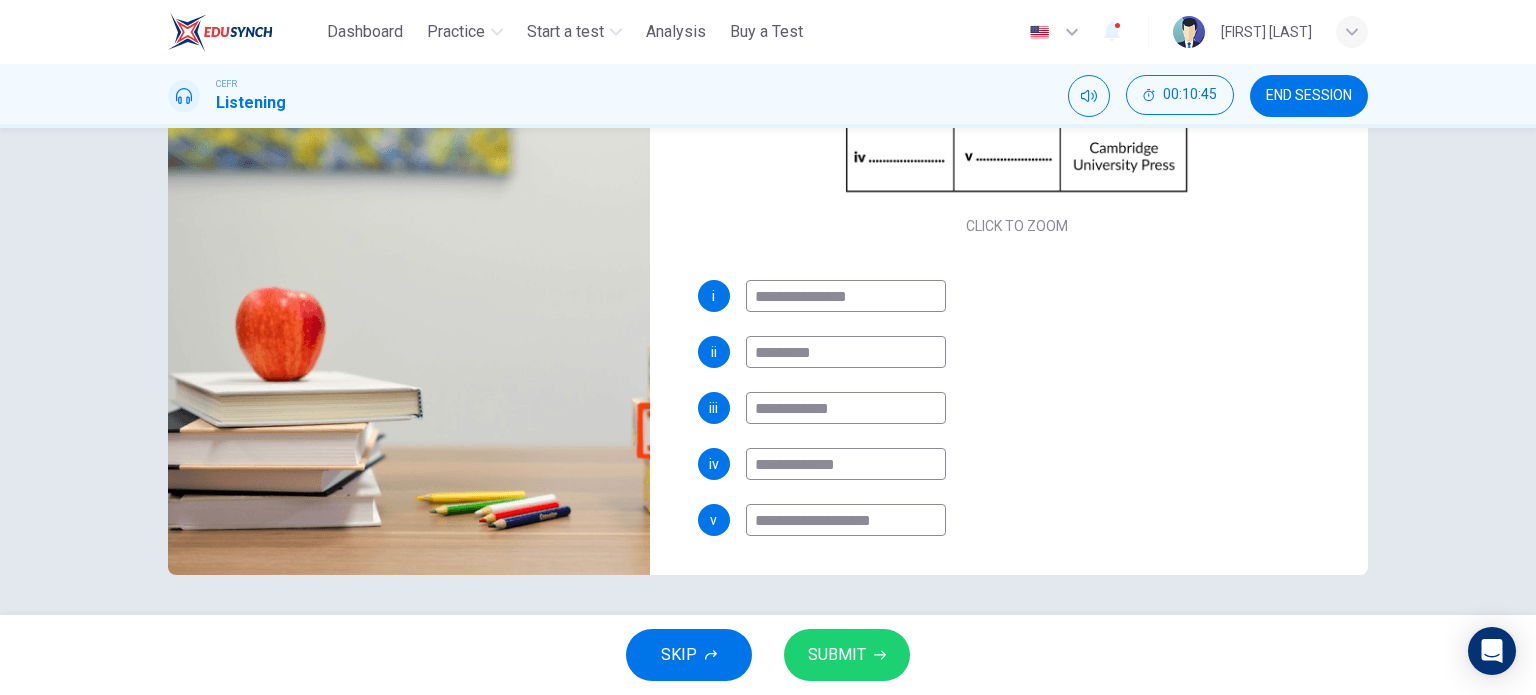 type on "**" 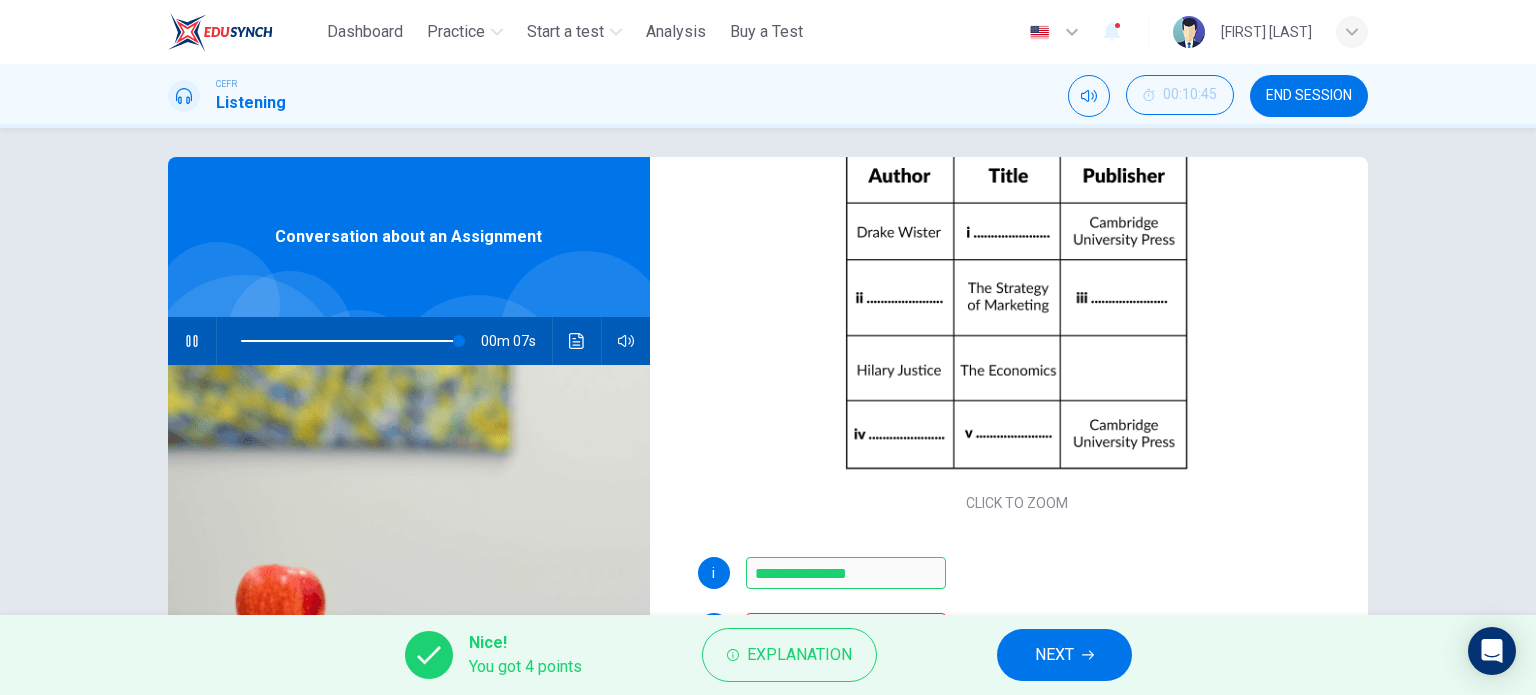 scroll, scrollTop: 0, scrollLeft: 0, axis: both 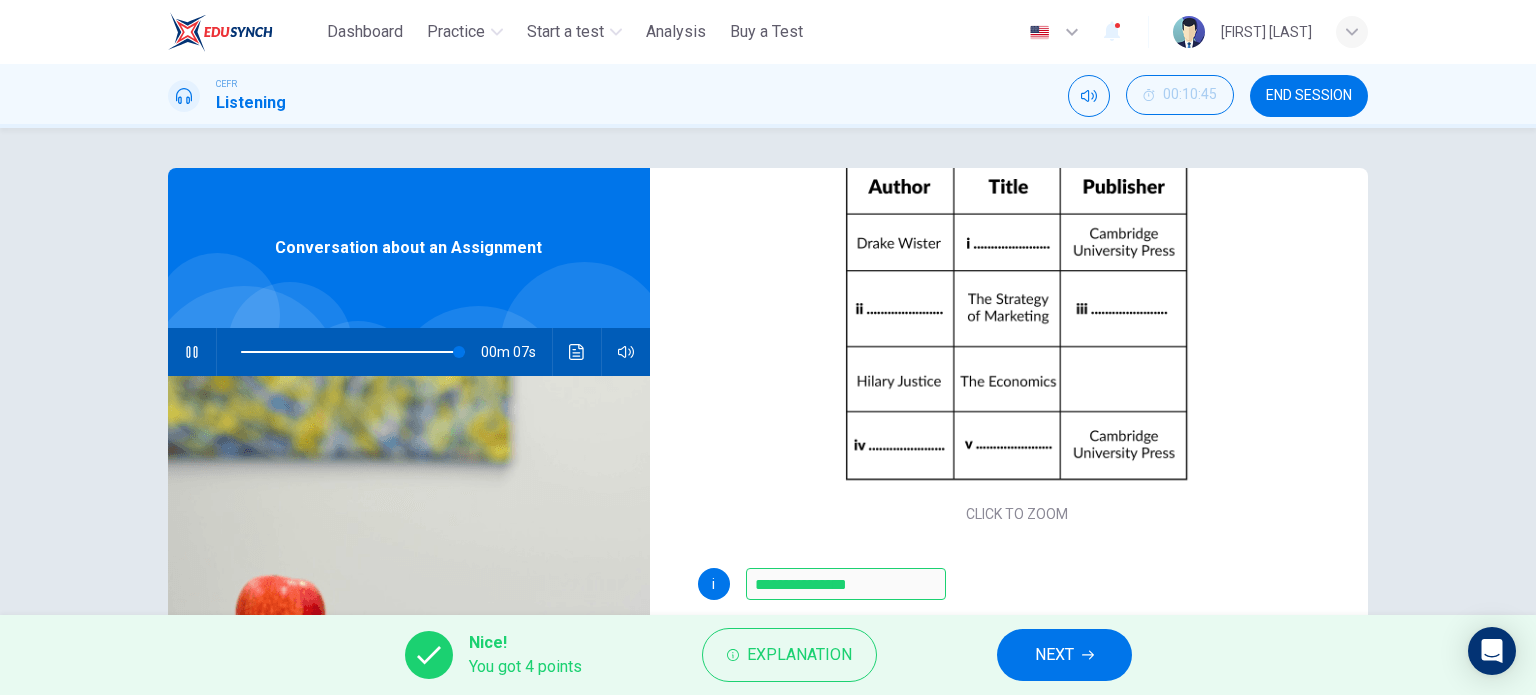 click at bounding box center (192, 352) 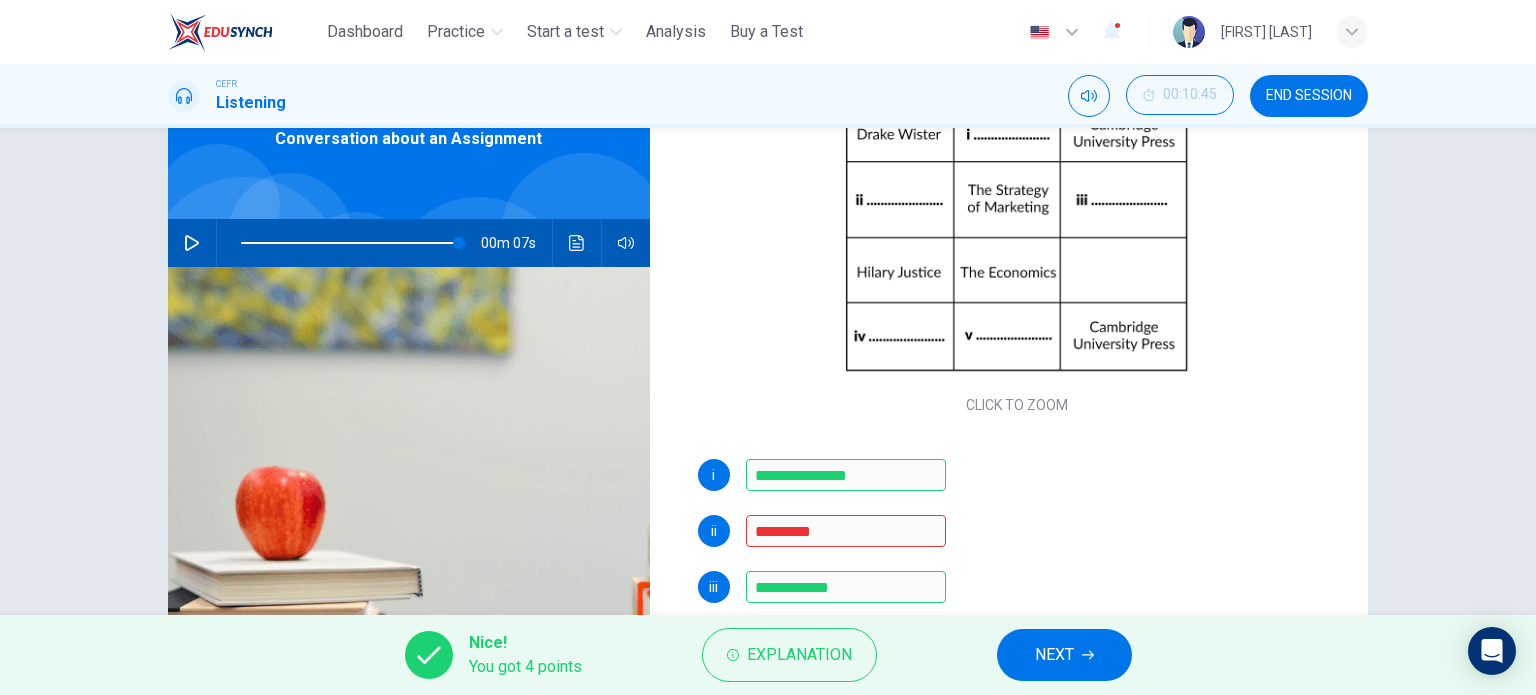 scroll, scrollTop: 288, scrollLeft: 0, axis: vertical 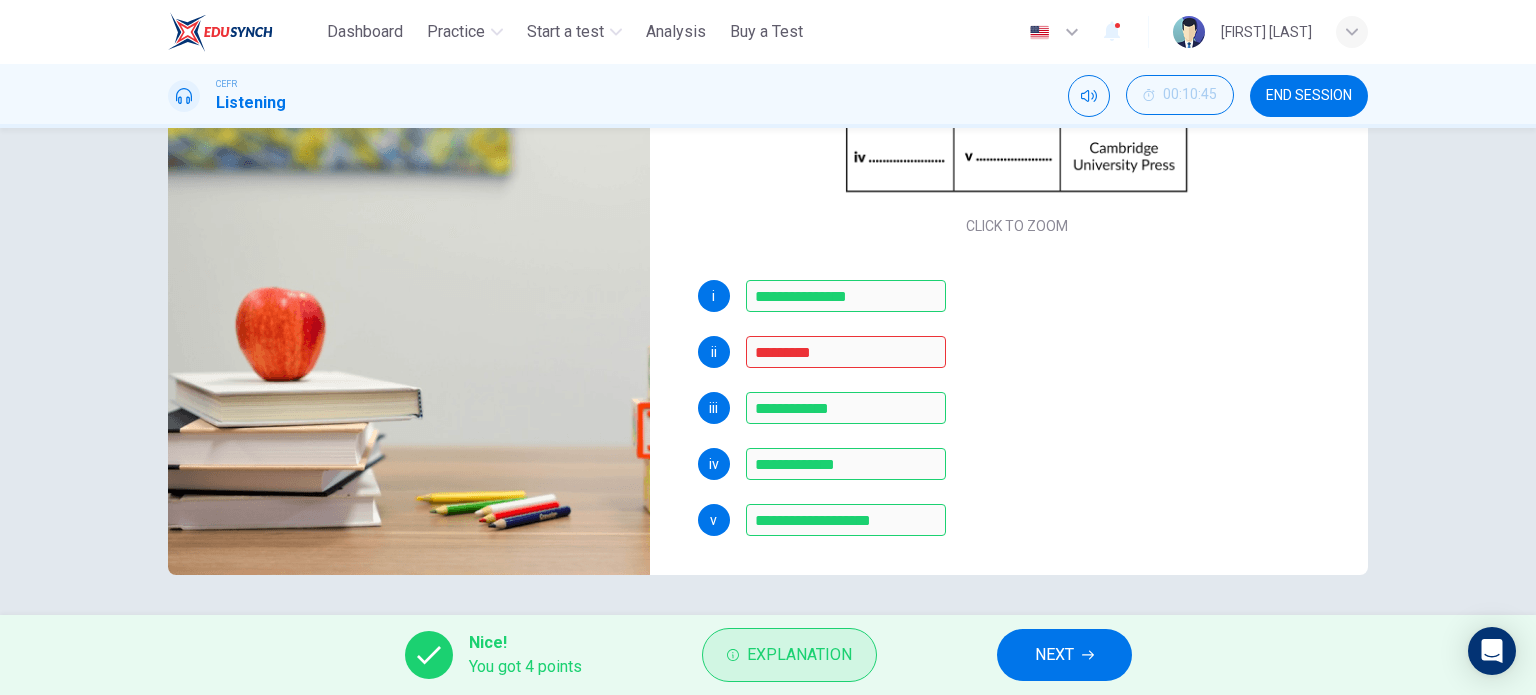 click on "Explanation" at bounding box center [799, 655] 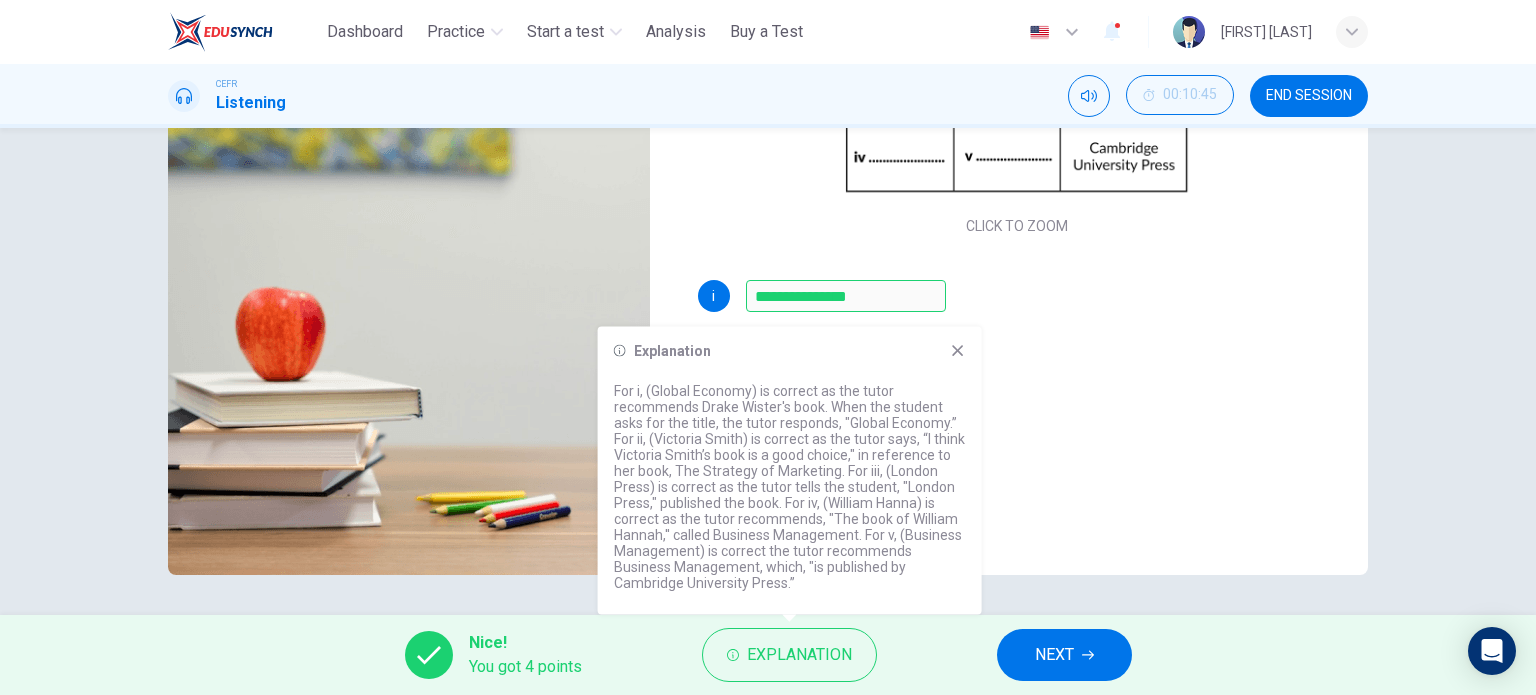 click 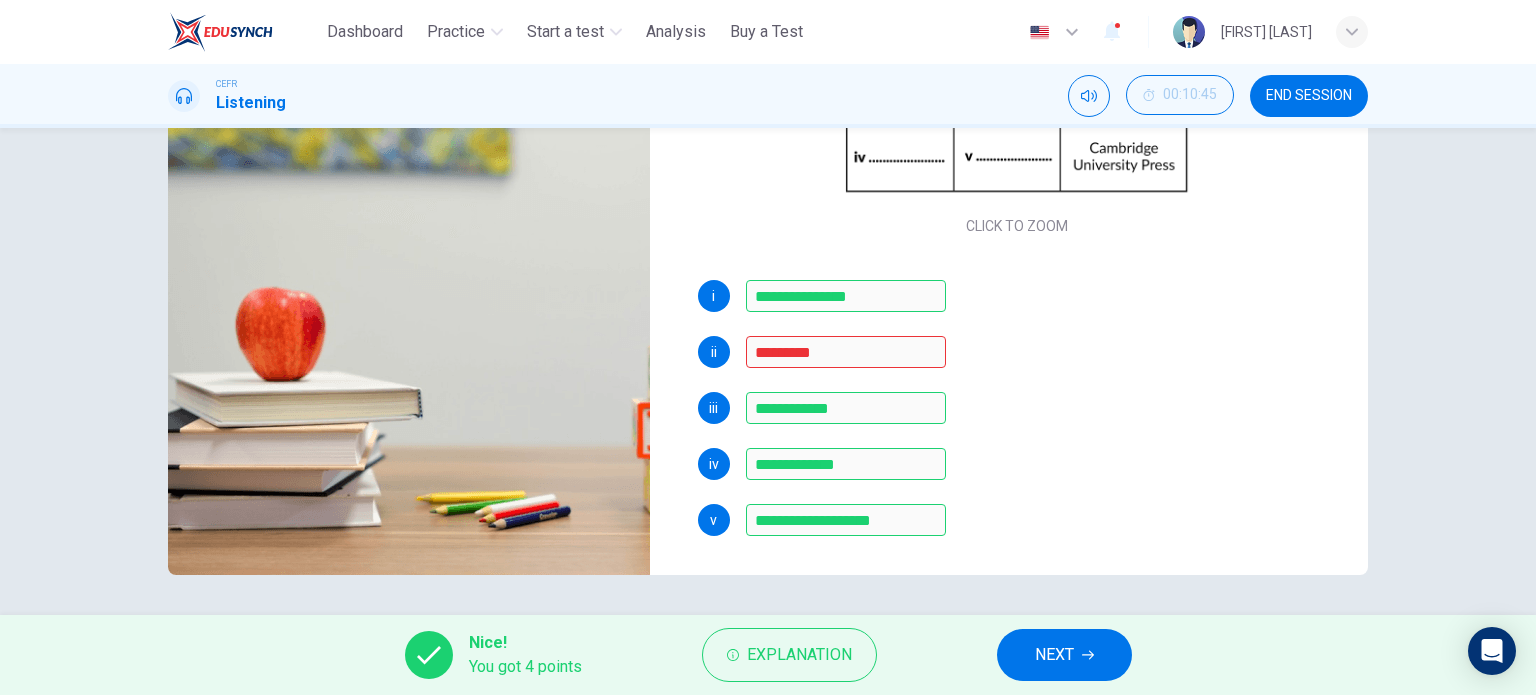 click on "NEXT" at bounding box center (1054, 655) 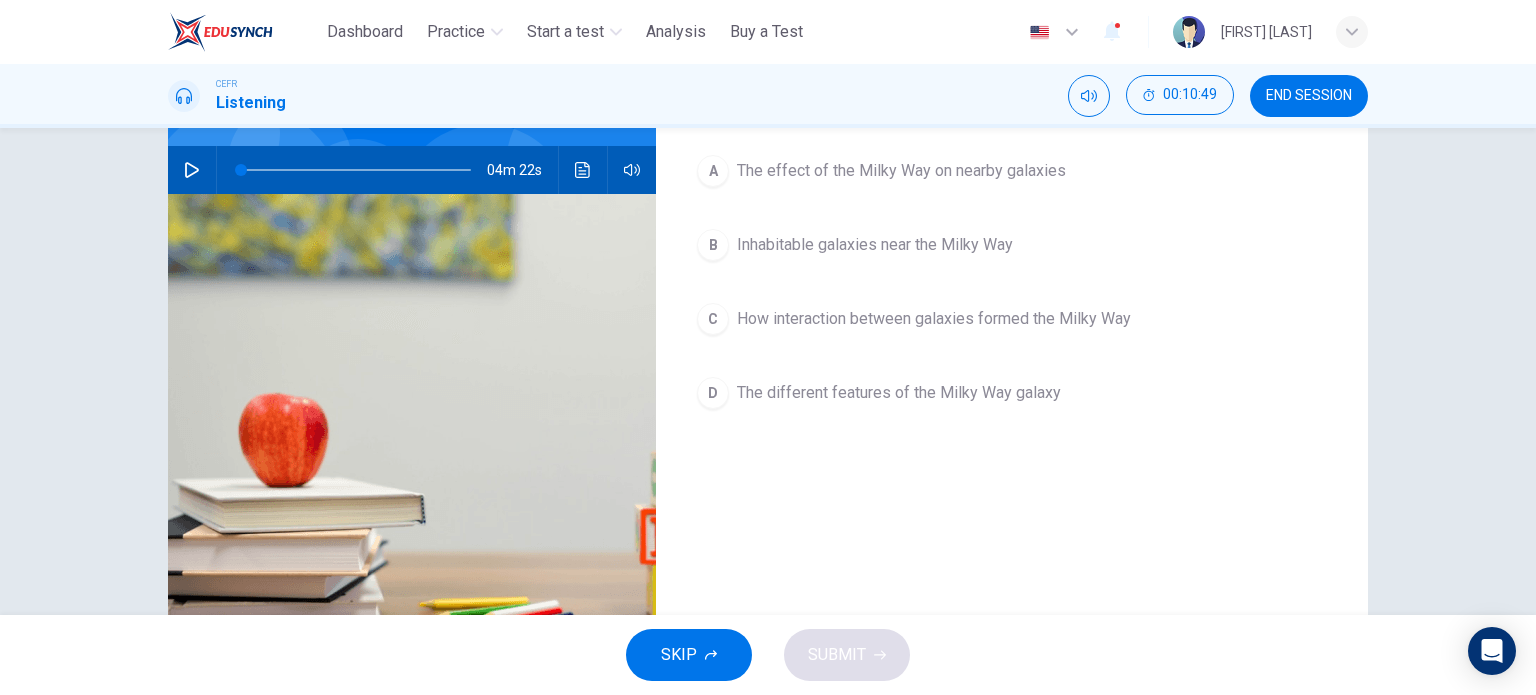 scroll, scrollTop: 0, scrollLeft: 0, axis: both 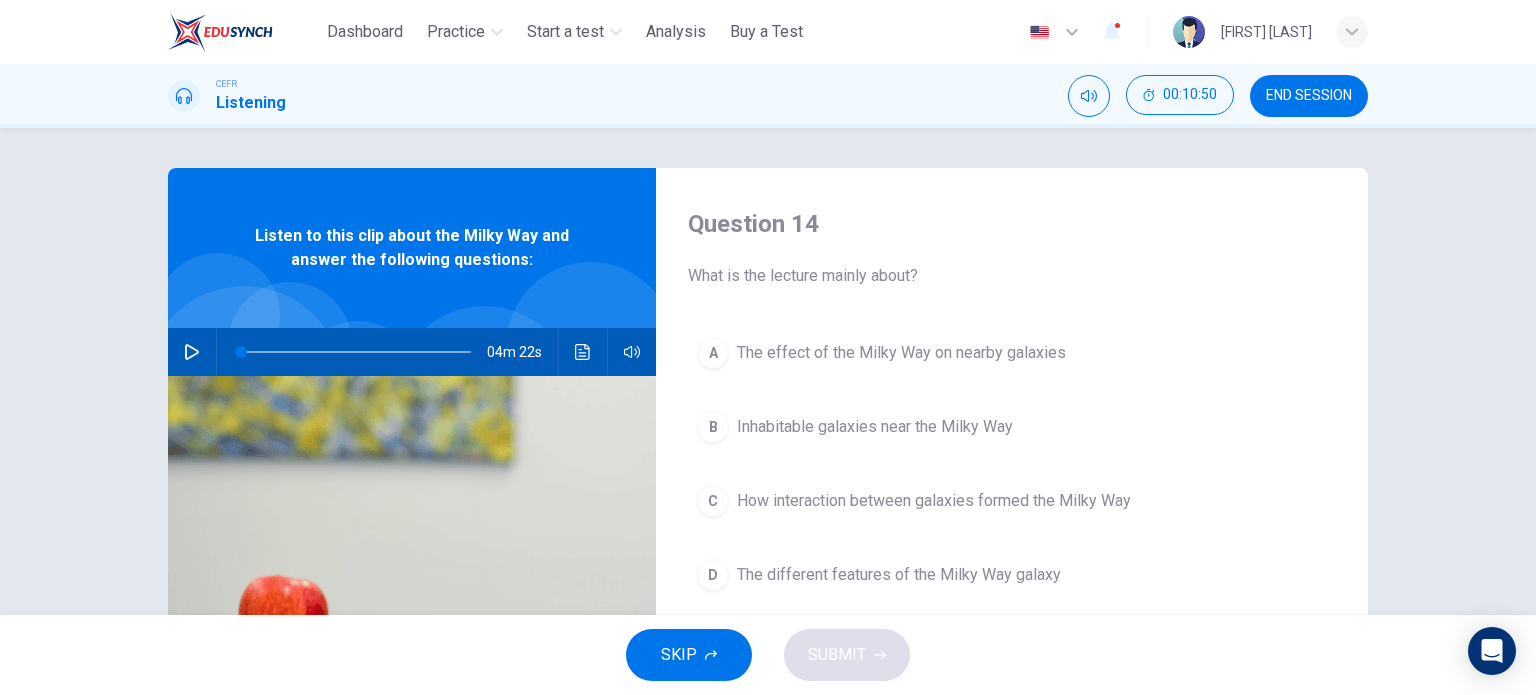 click at bounding box center (244, 385) 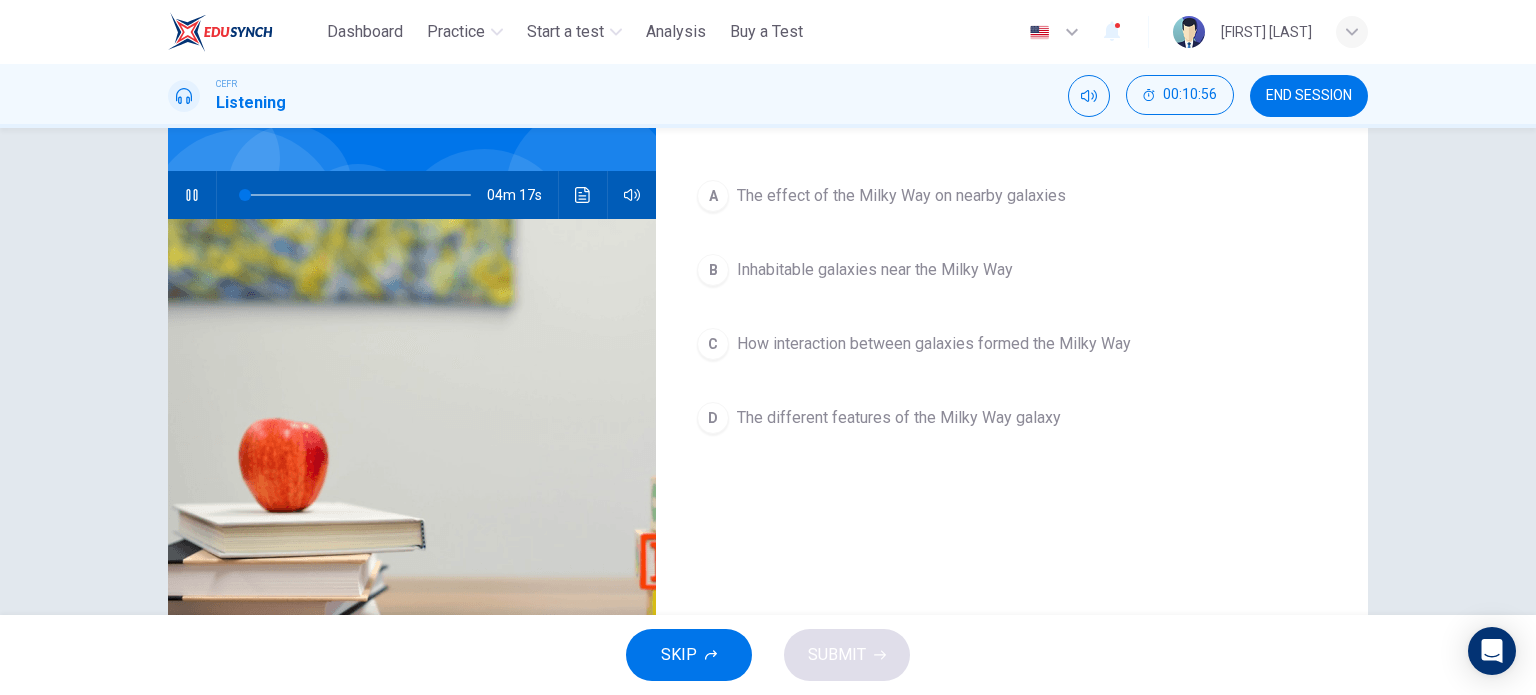 scroll, scrollTop: 0, scrollLeft: 0, axis: both 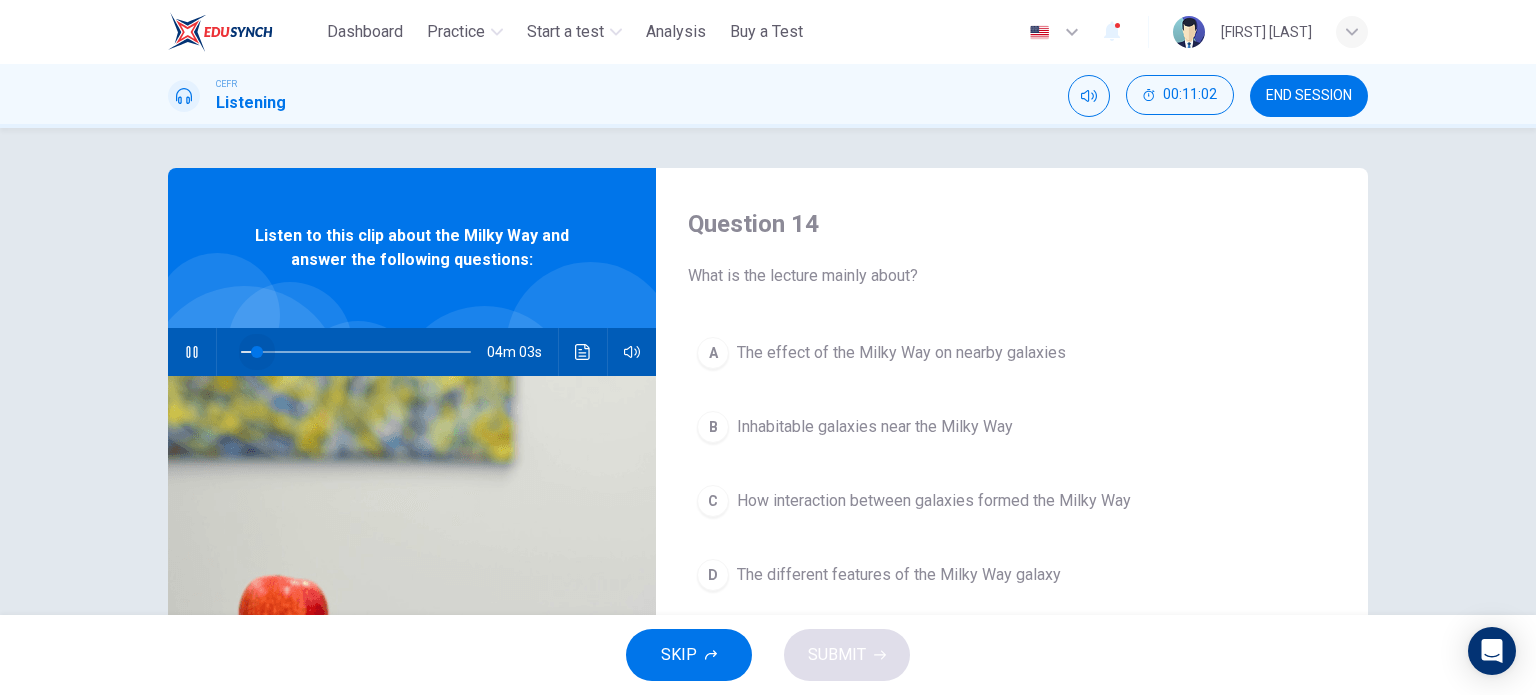 click at bounding box center [257, 352] 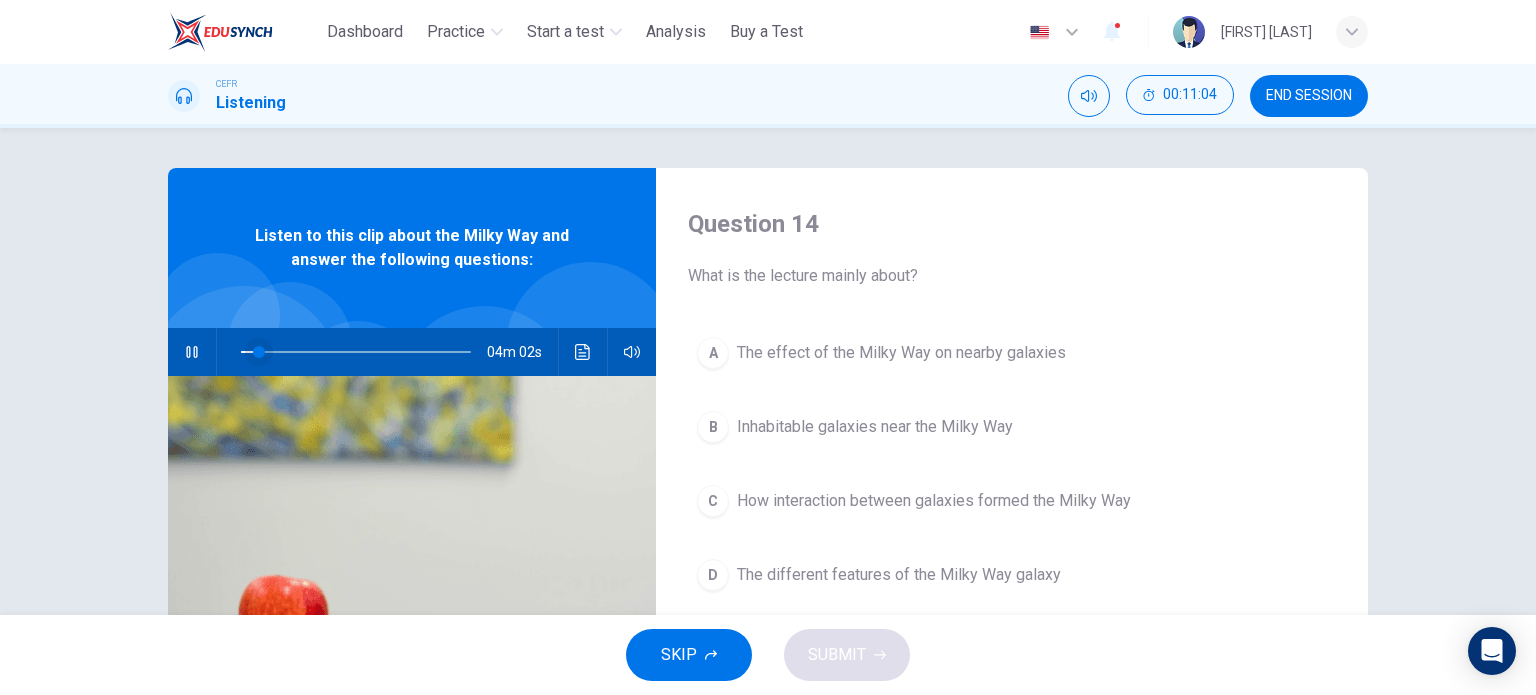click at bounding box center [259, 352] 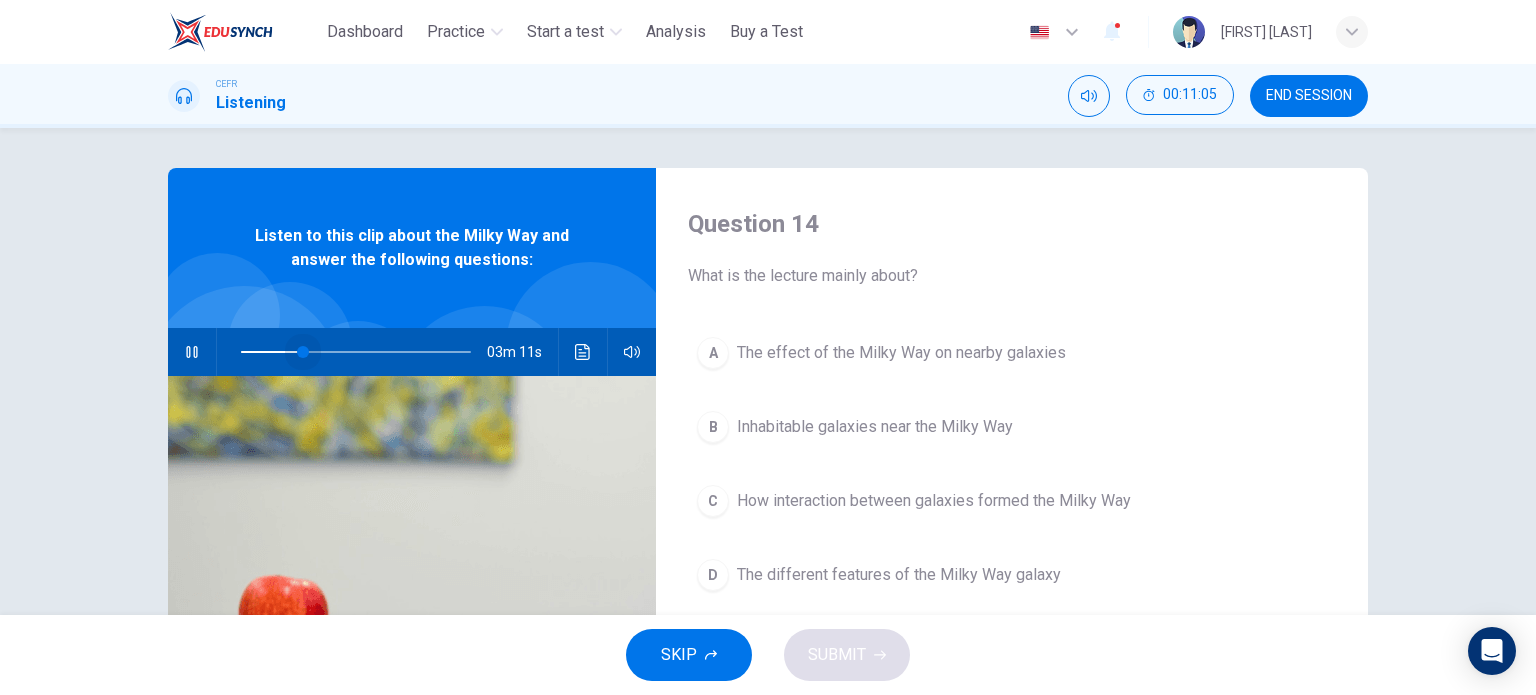 click at bounding box center [356, 352] 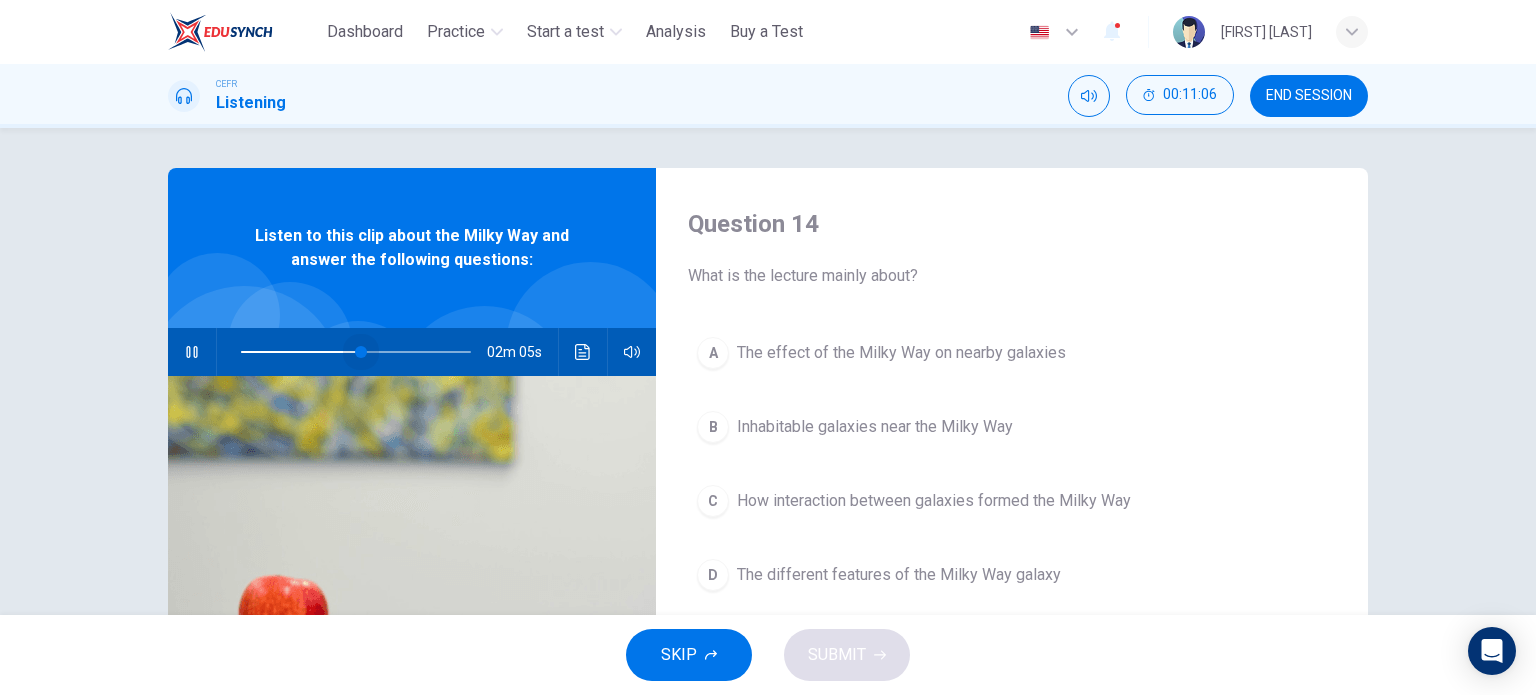 click at bounding box center (356, 352) 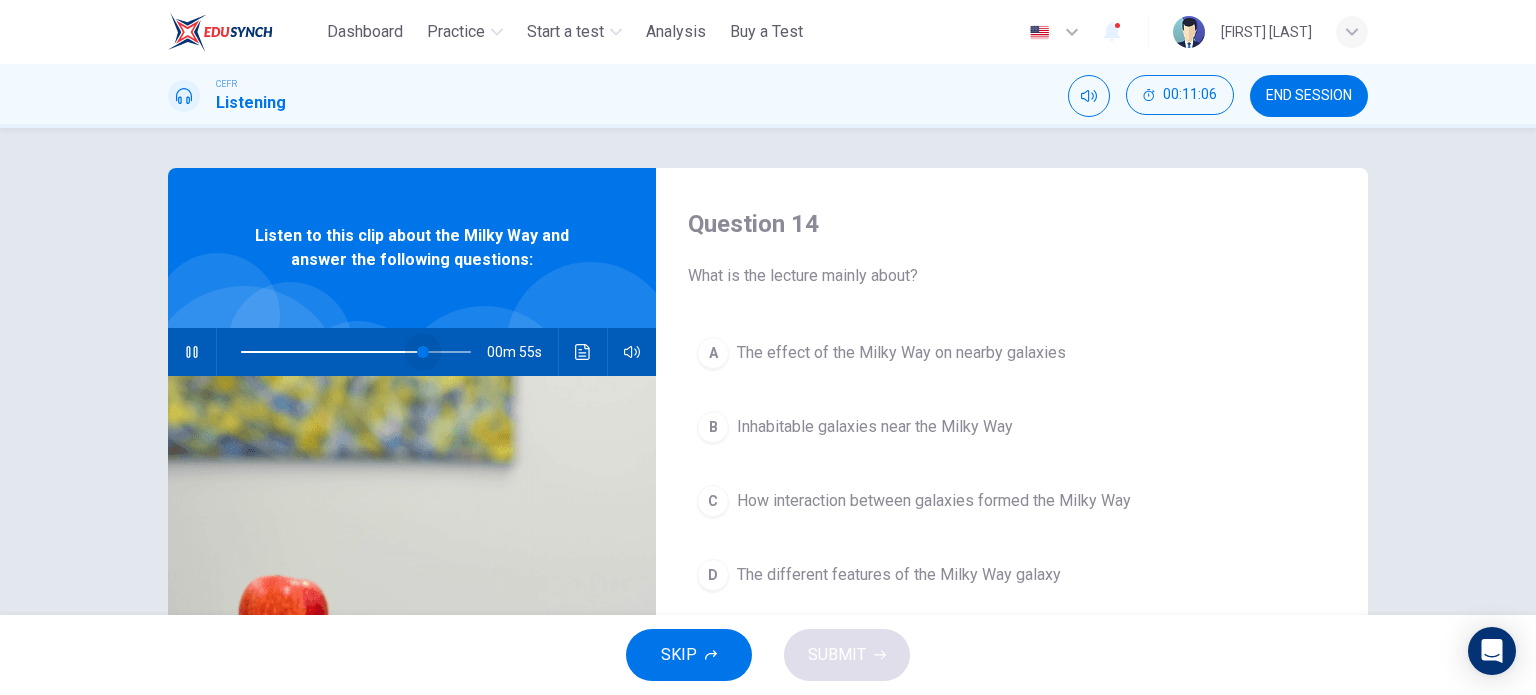 click at bounding box center [356, 352] 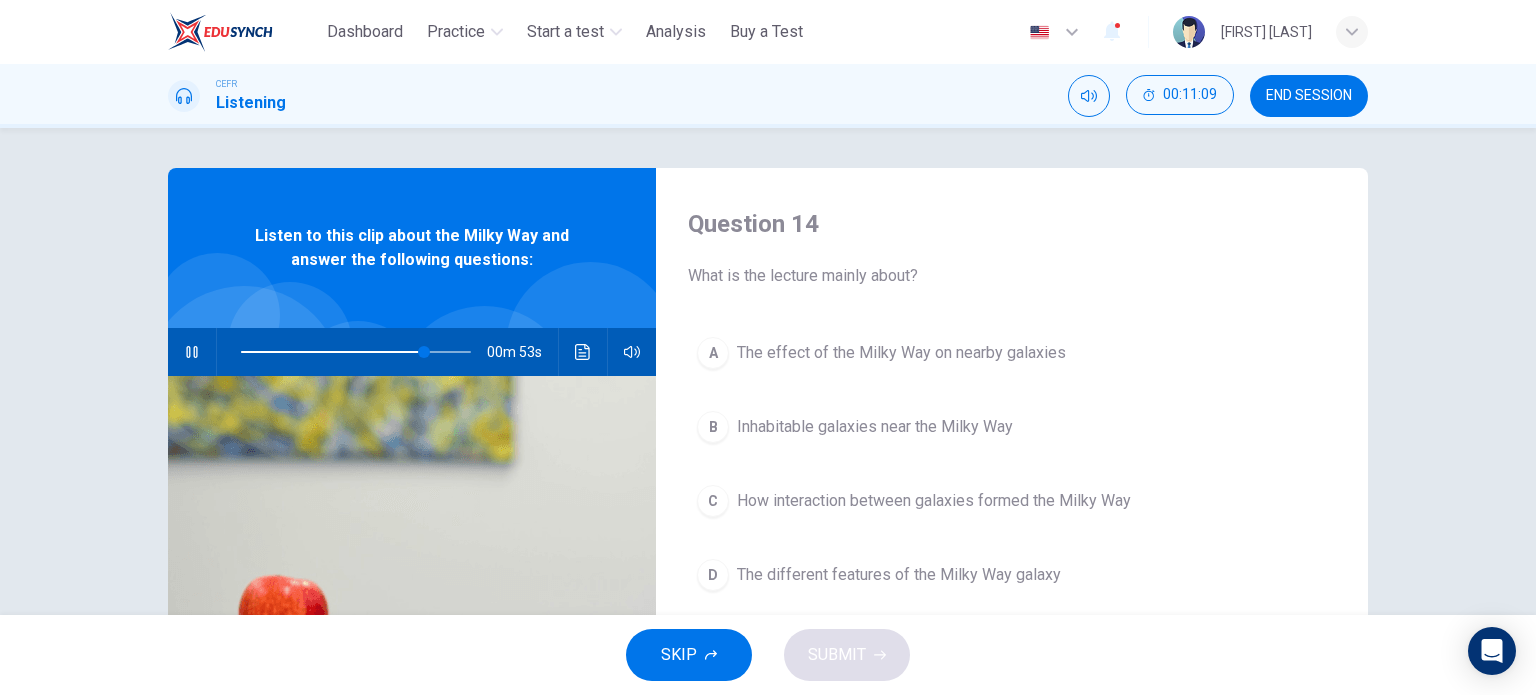 click at bounding box center (356, 352) 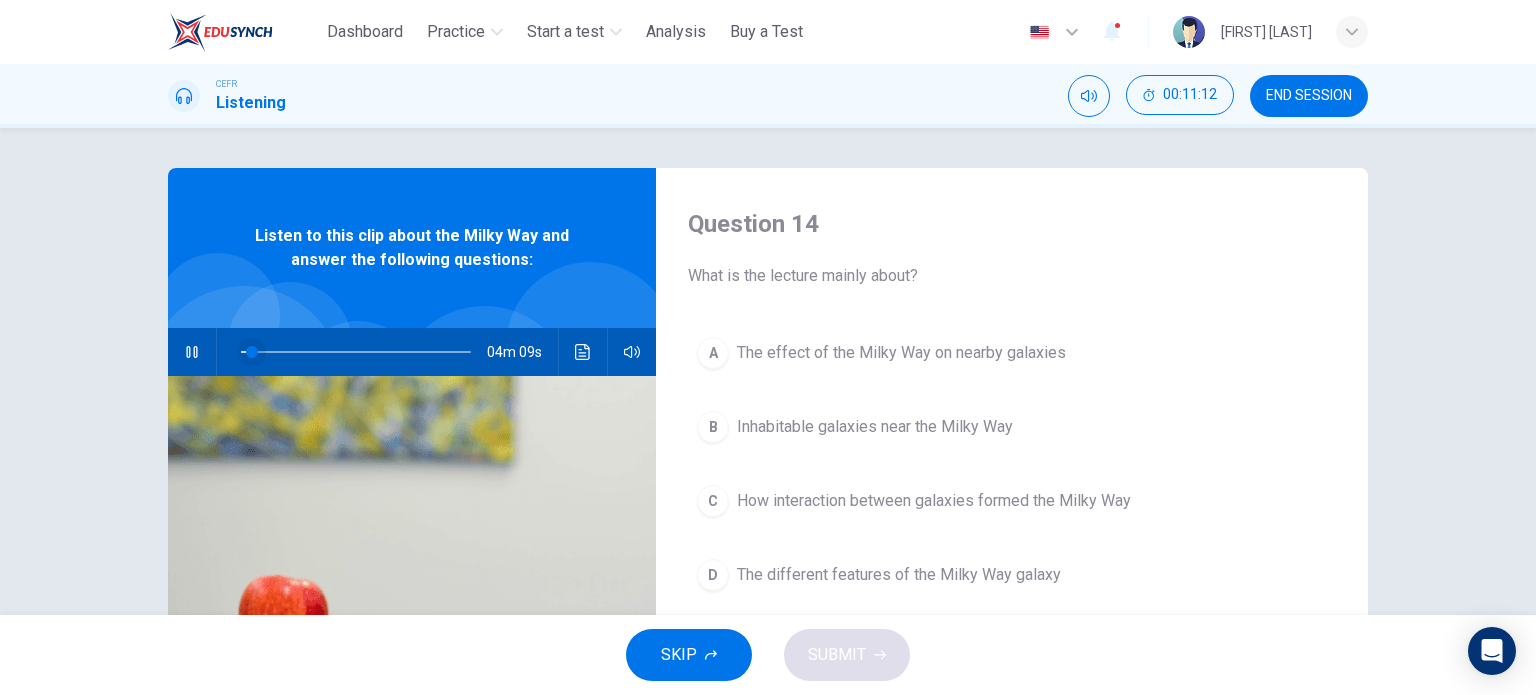 click at bounding box center (252, 352) 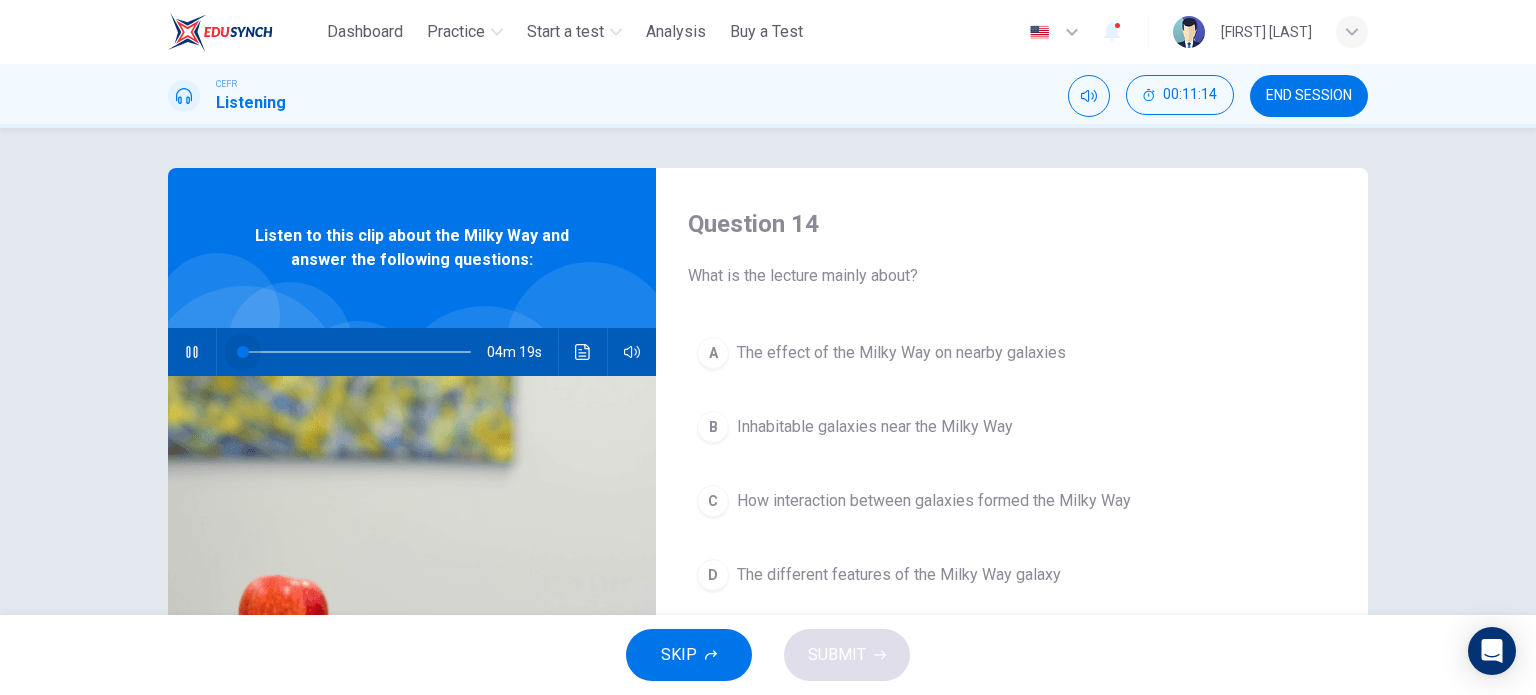 drag, startPoint x: 239, startPoint y: 355, endPoint x: 163, endPoint y: 352, distance: 76.05919 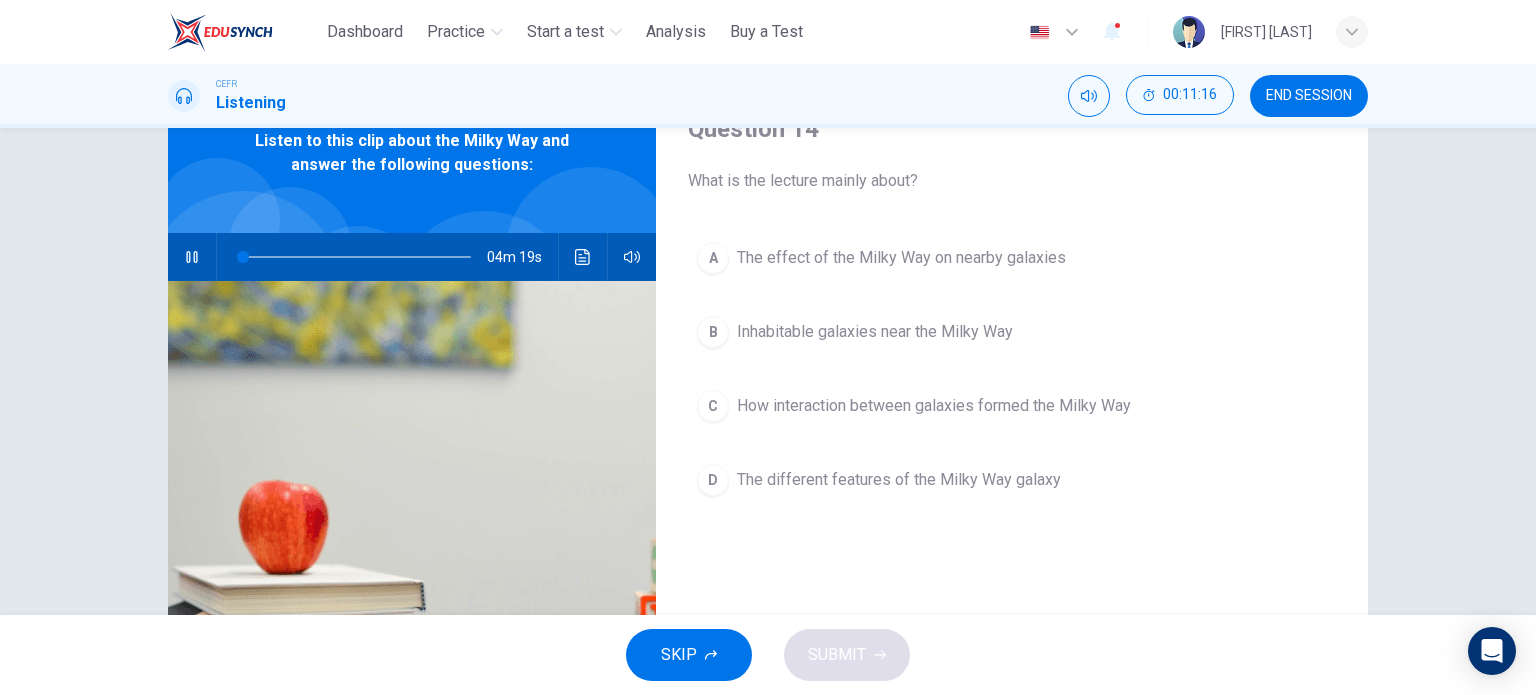 scroll, scrollTop: 100, scrollLeft: 0, axis: vertical 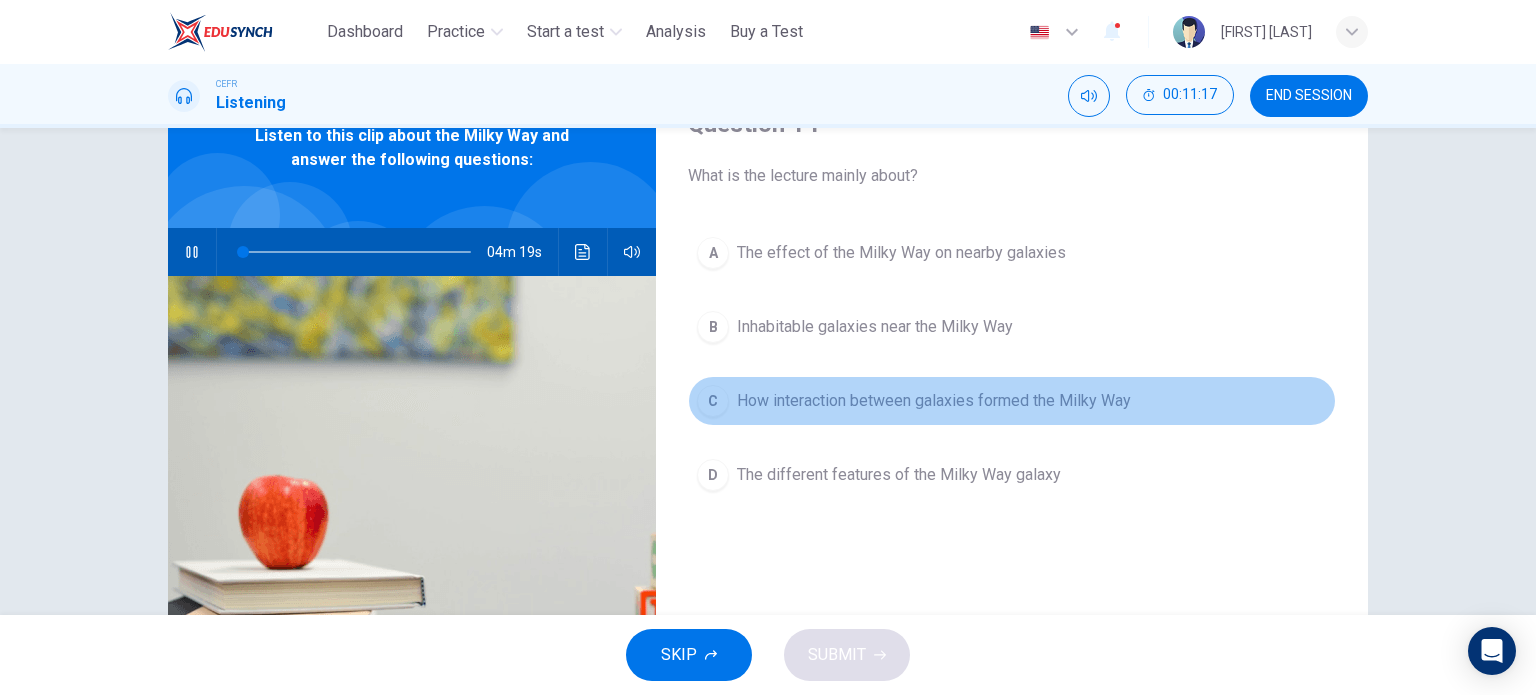 click on "How interaction between galaxies formed the Milky Way" at bounding box center (934, 401) 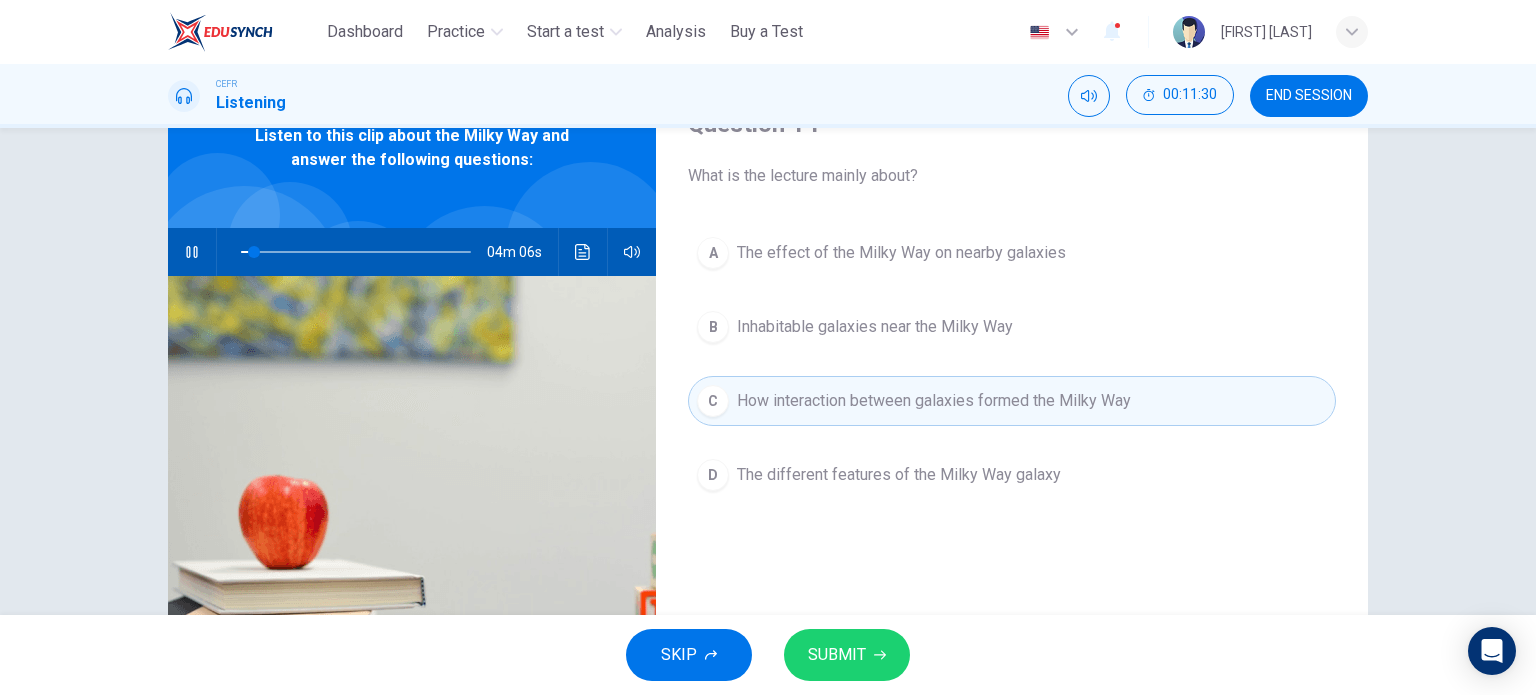 click on "SUBMIT" at bounding box center [837, 655] 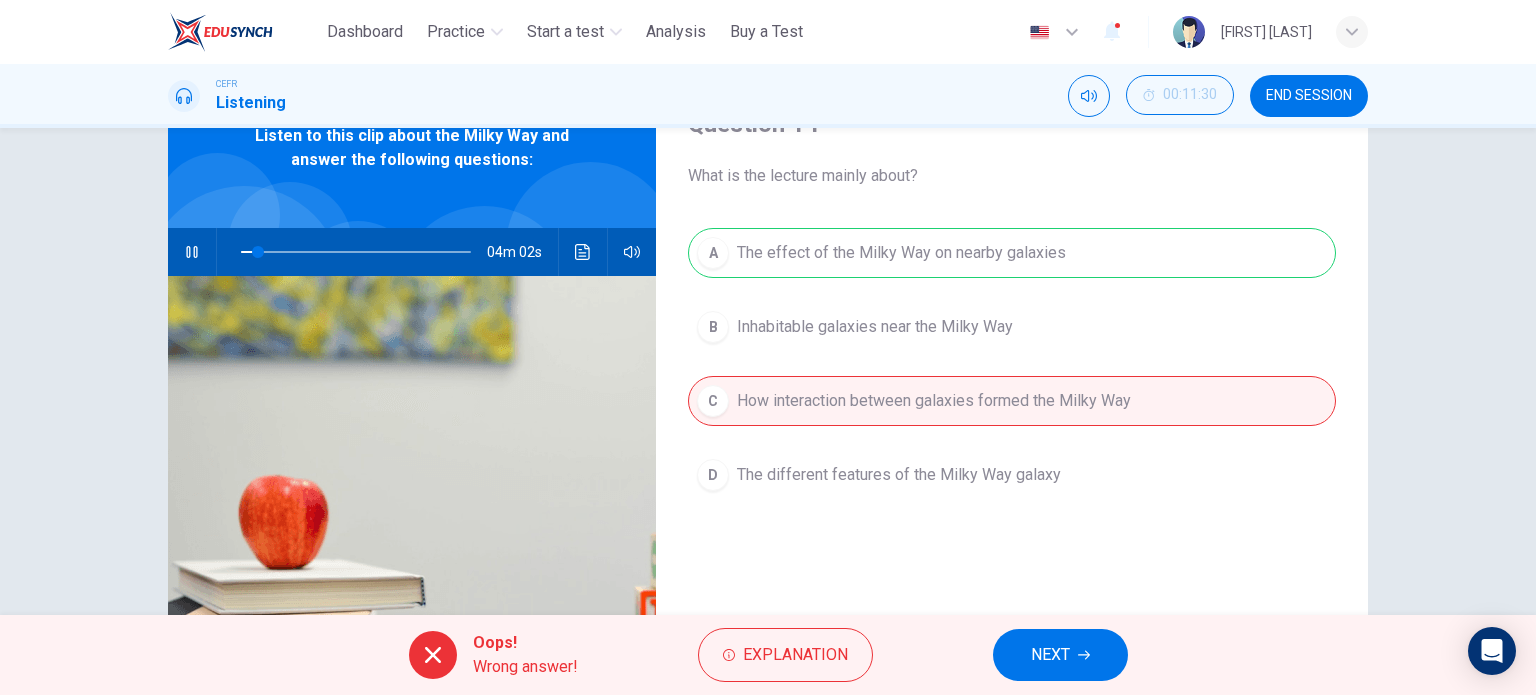 click on "NEXT" at bounding box center (1050, 655) 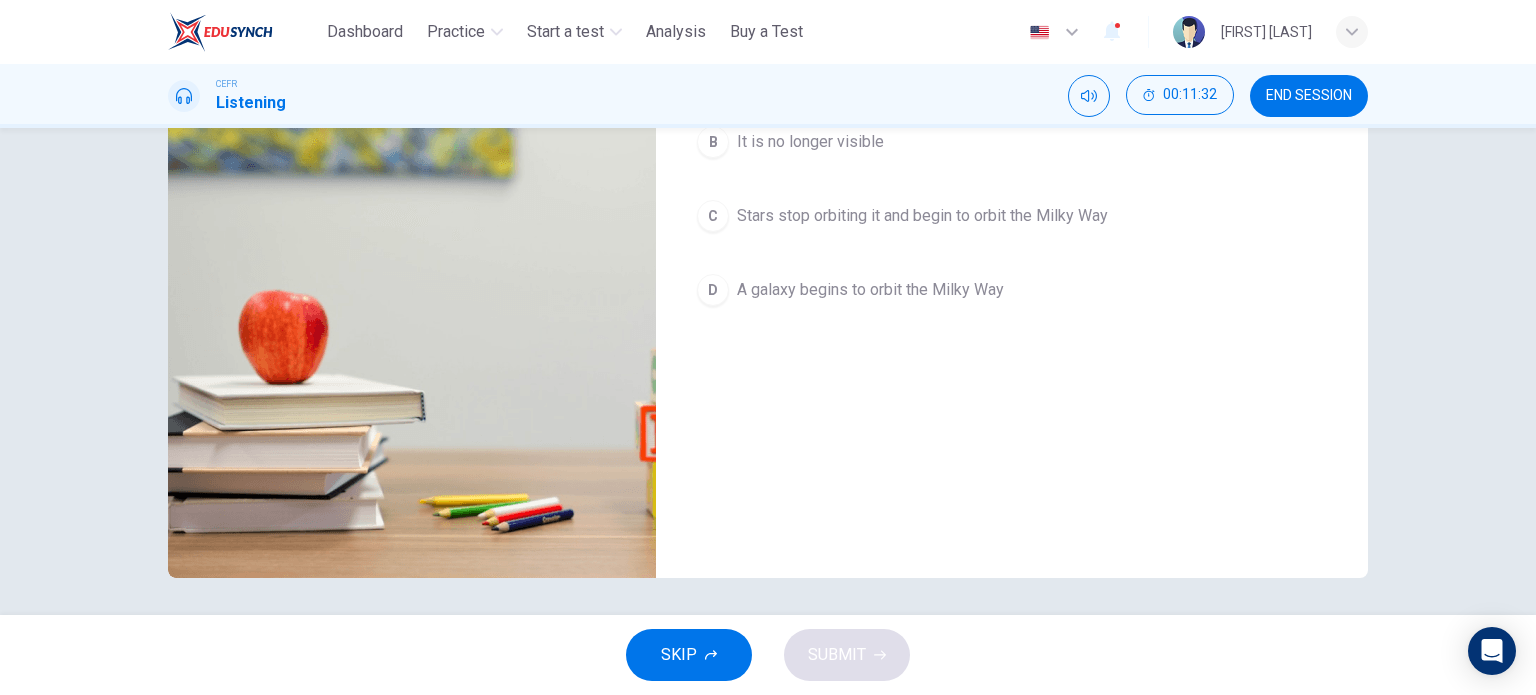 scroll, scrollTop: 288, scrollLeft: 0, axis: vertical 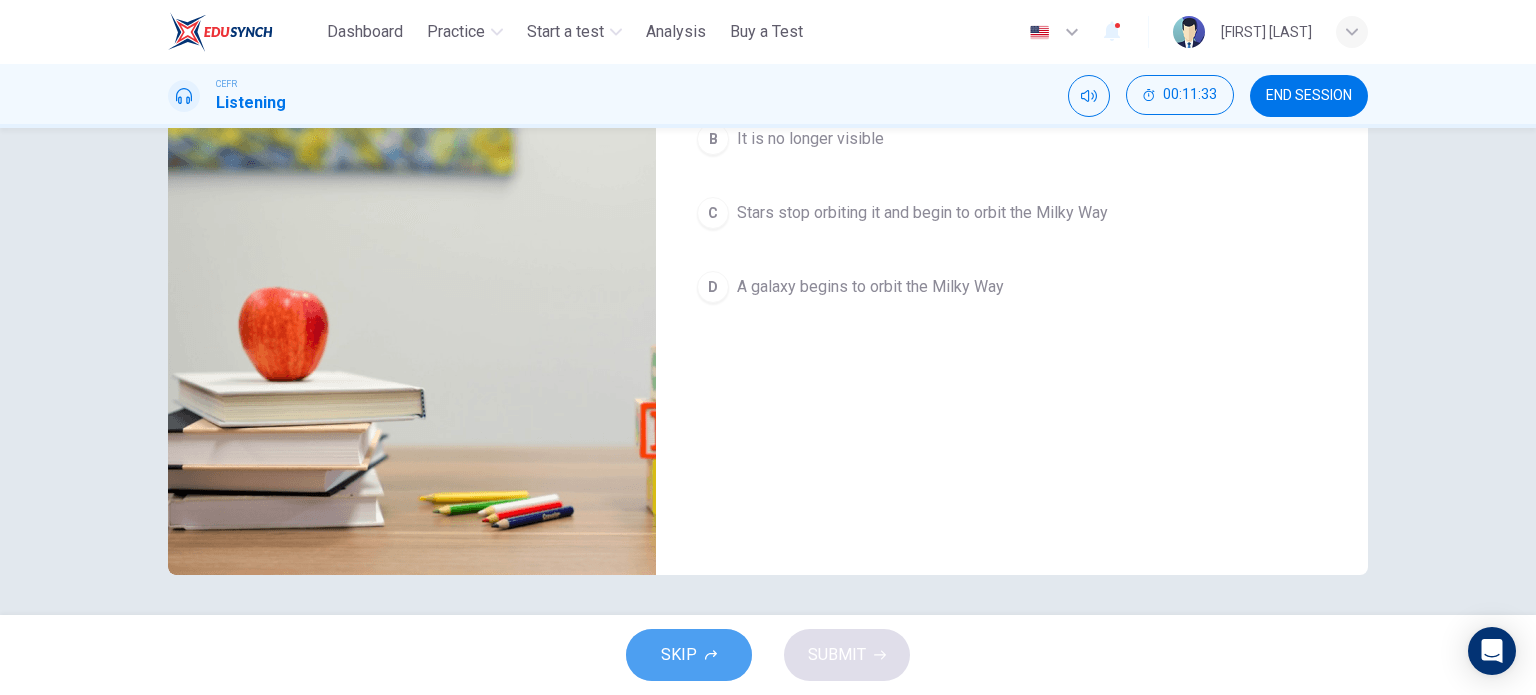 click on "SKIP" at bounding box center (679, 655) 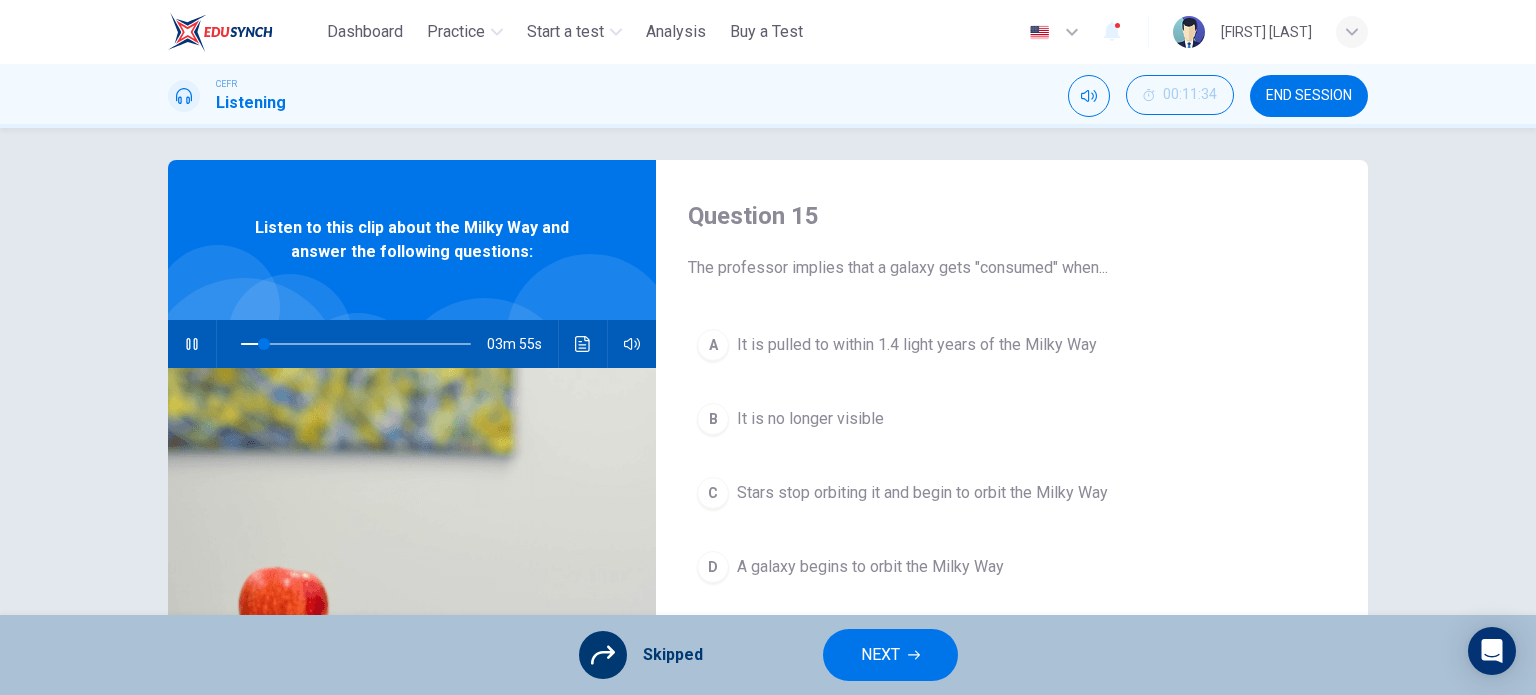 scroll, scrollTop: 0, scrollLeft: 0, axis: both 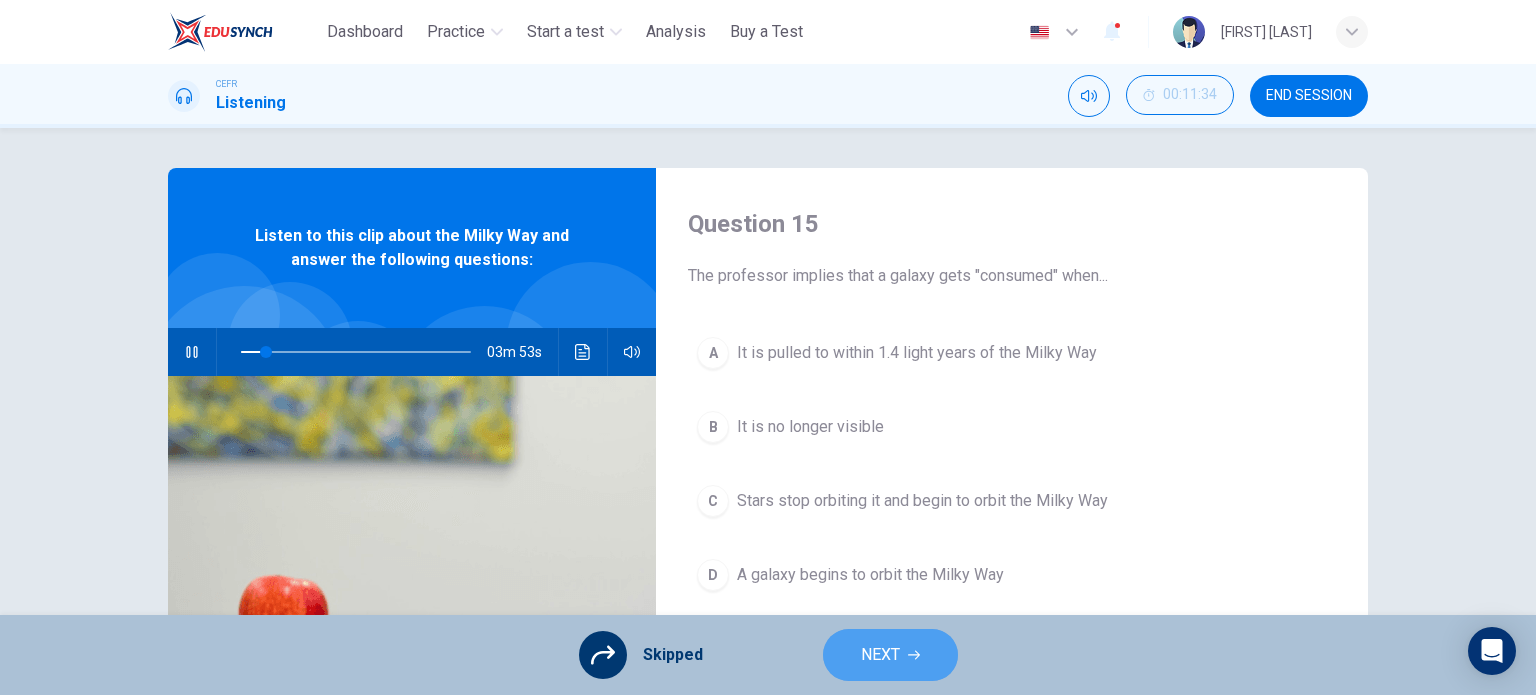 click on "NEXT" at bounding box center (890, 655) 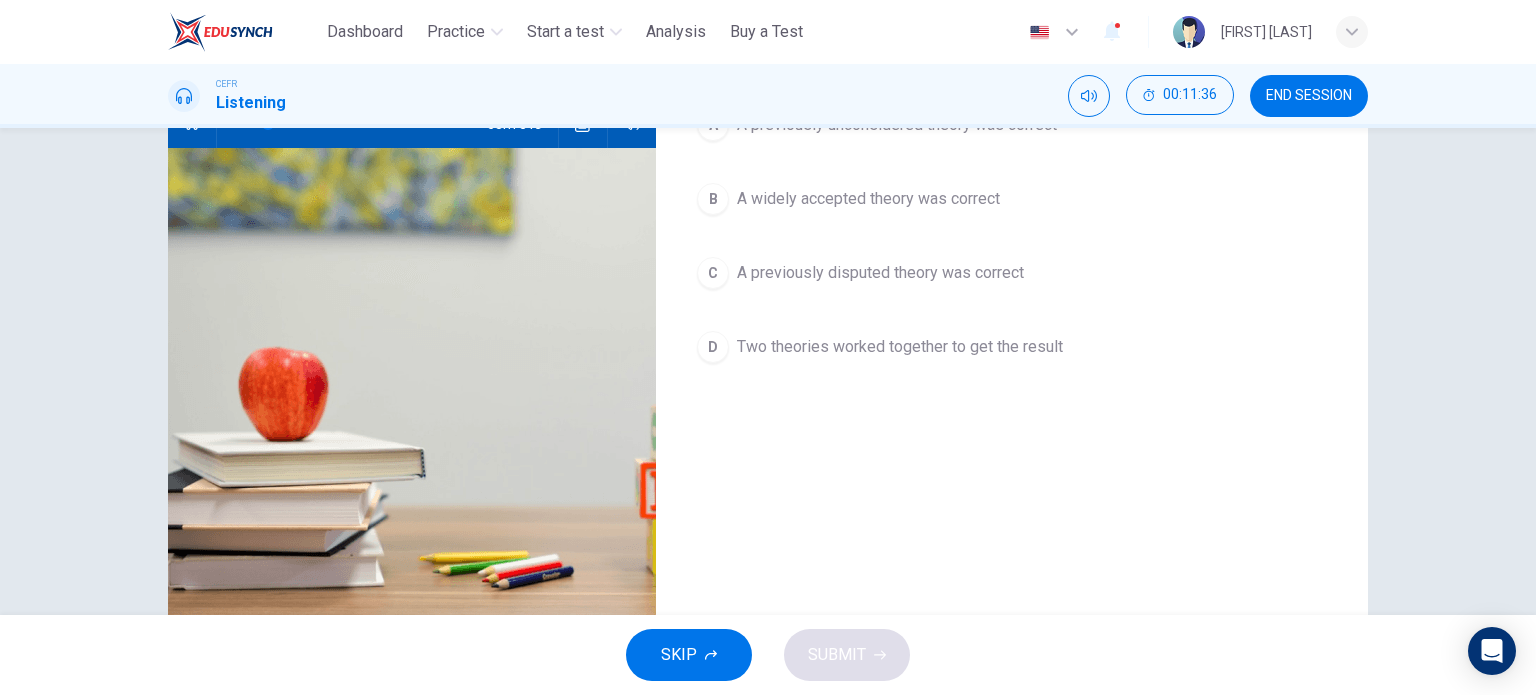 scroll, scrollTop: 288, scrollLeft: 0, axis: vertical 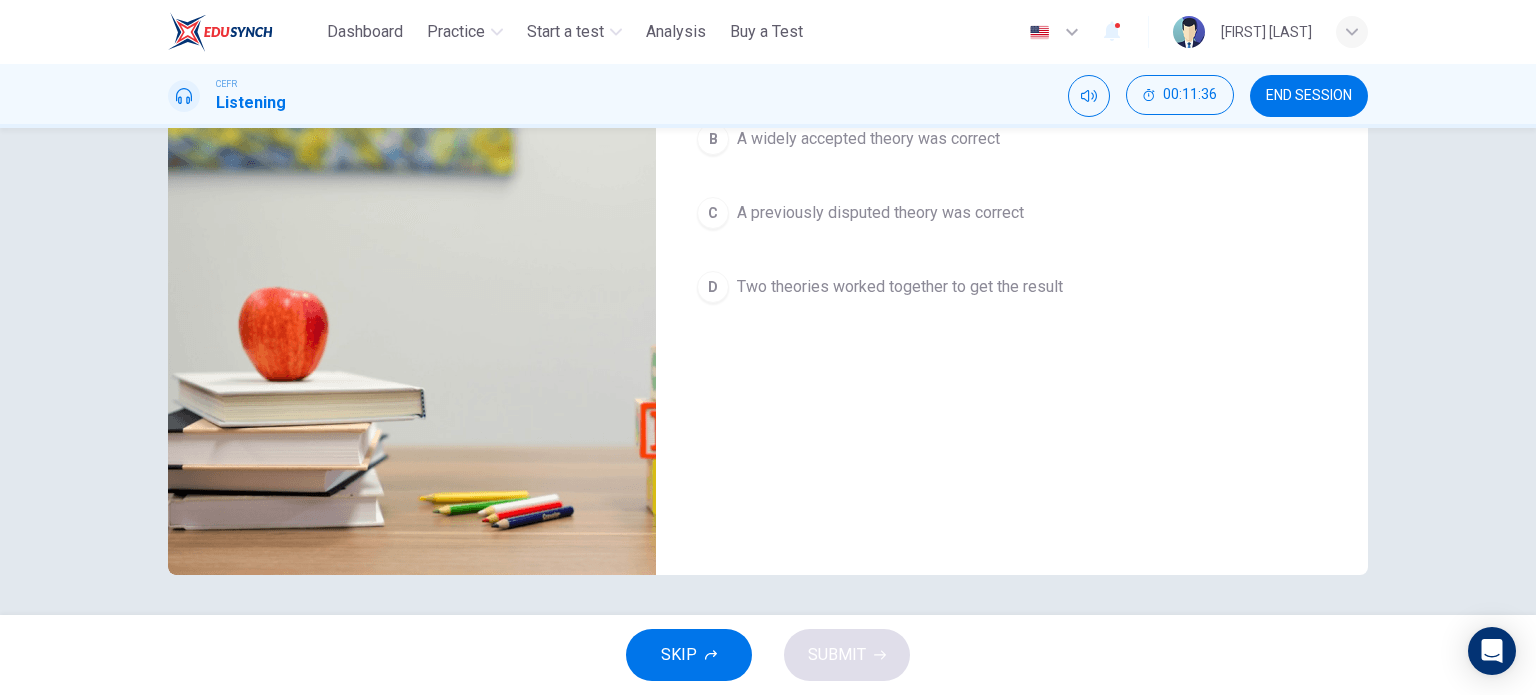 click on "SKIP" at bounding box center [689, 655] 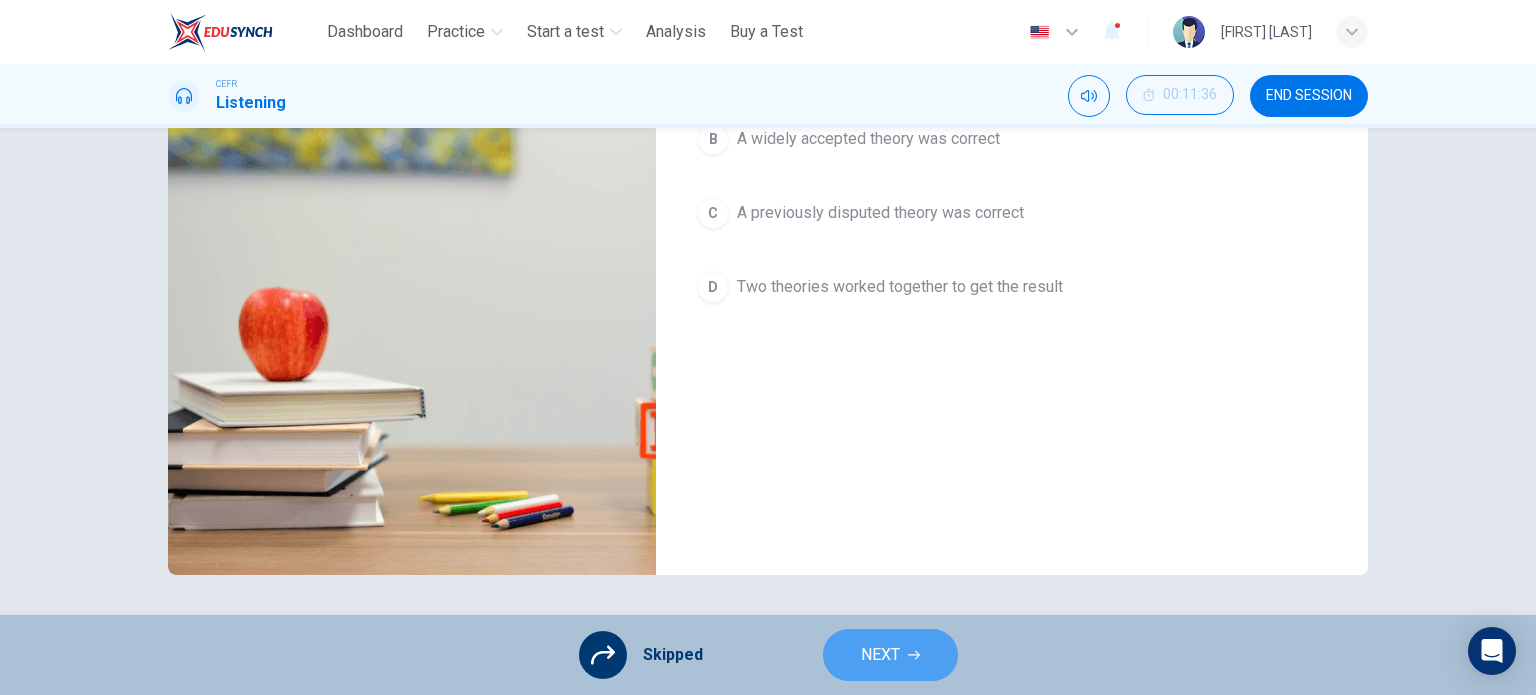 click on "NEXT" at bounding box center (880, 655) 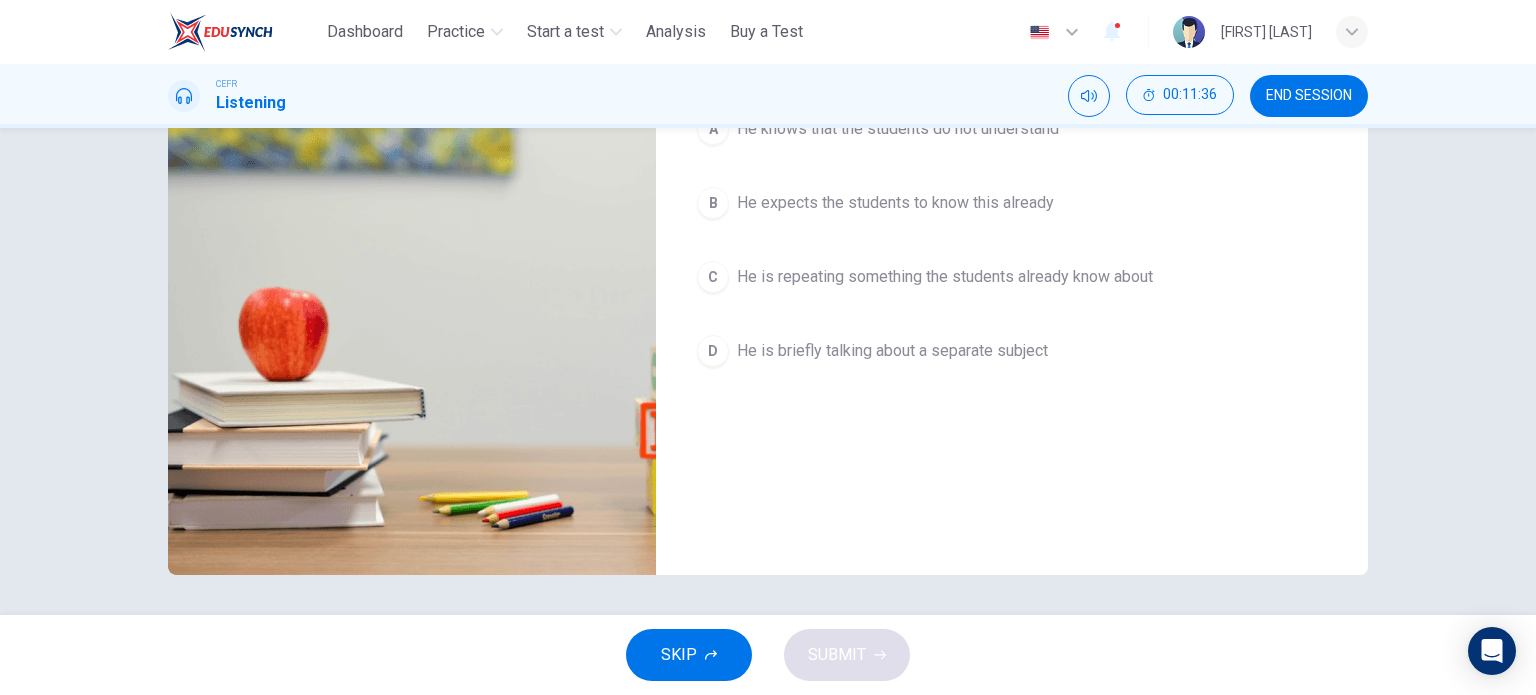 click on "SKIP" at bounding box center [689, 655] 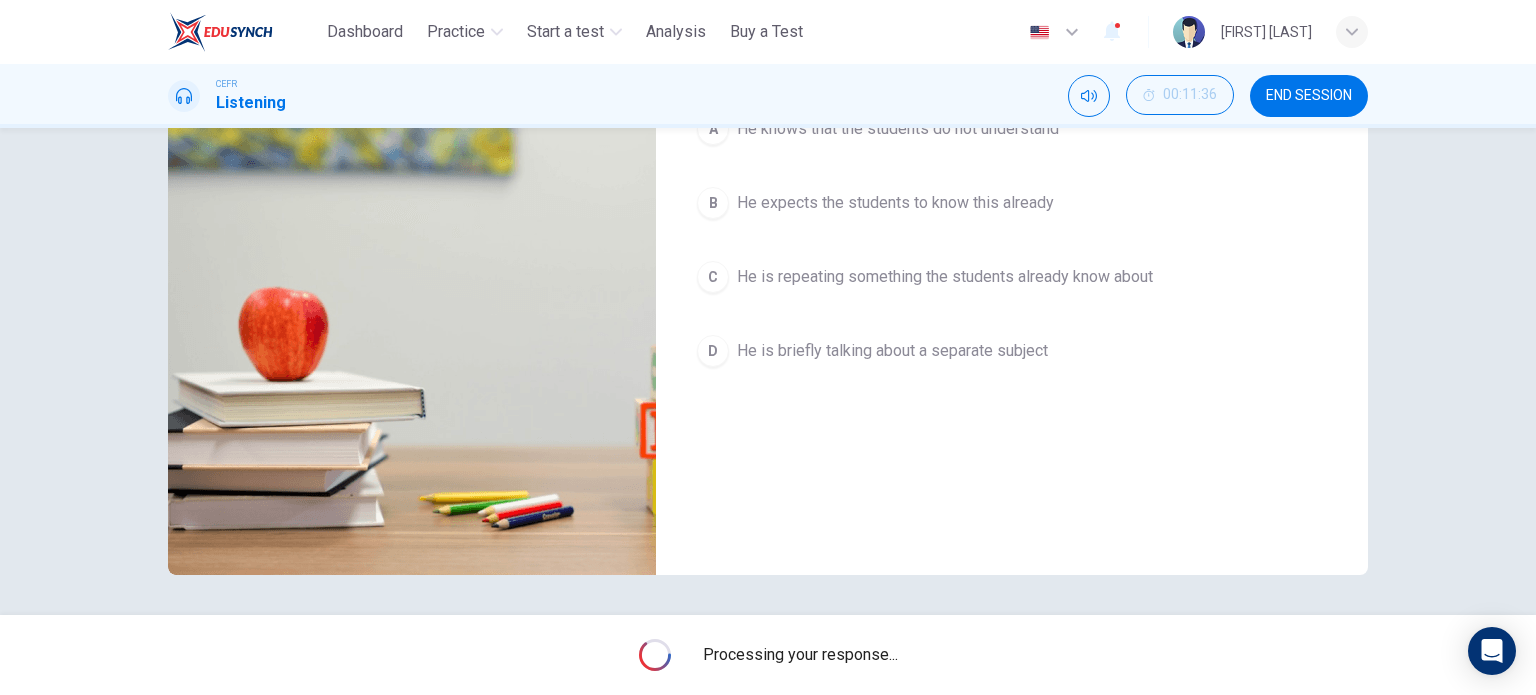 type on "**" 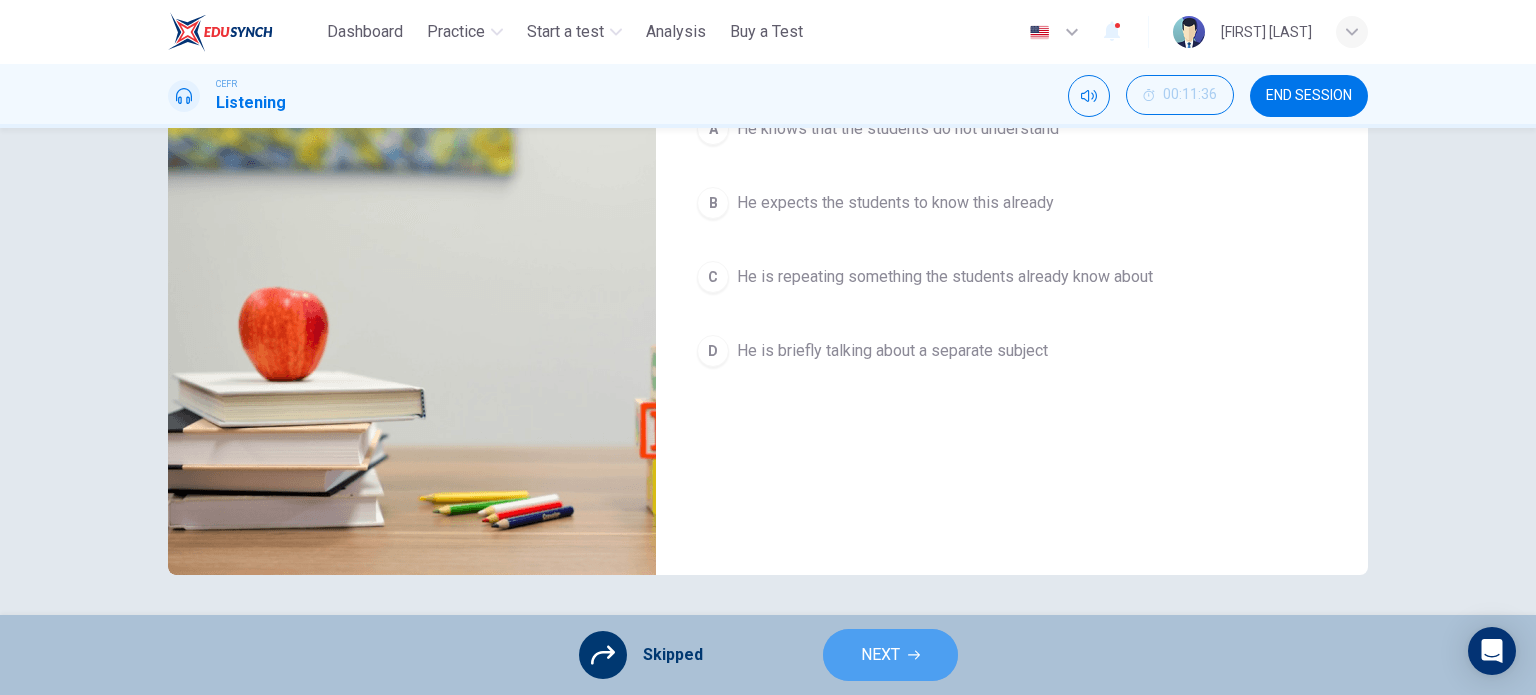 click on "NEXT" at bounding box center [890, 655] 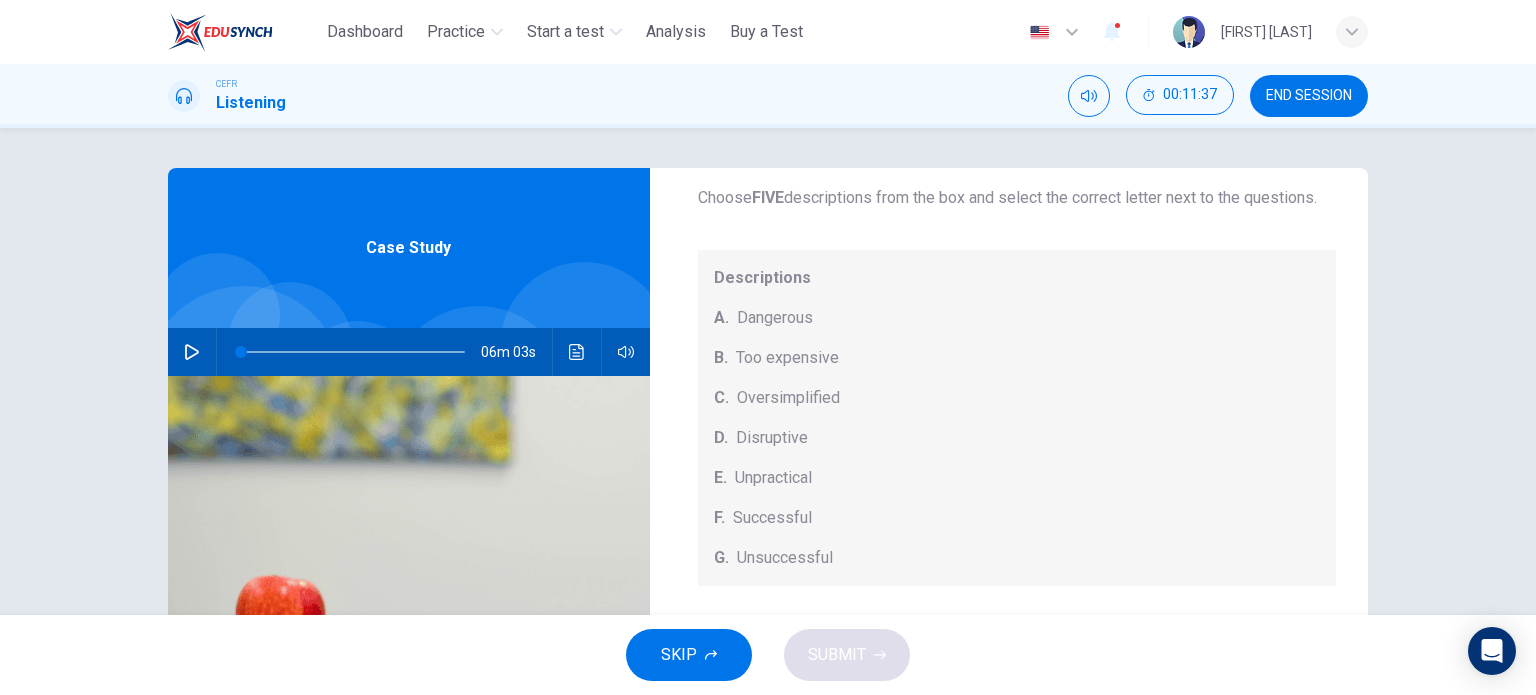 scroll, scrollTop: 208, scrollLeft: 0, axis: vertical 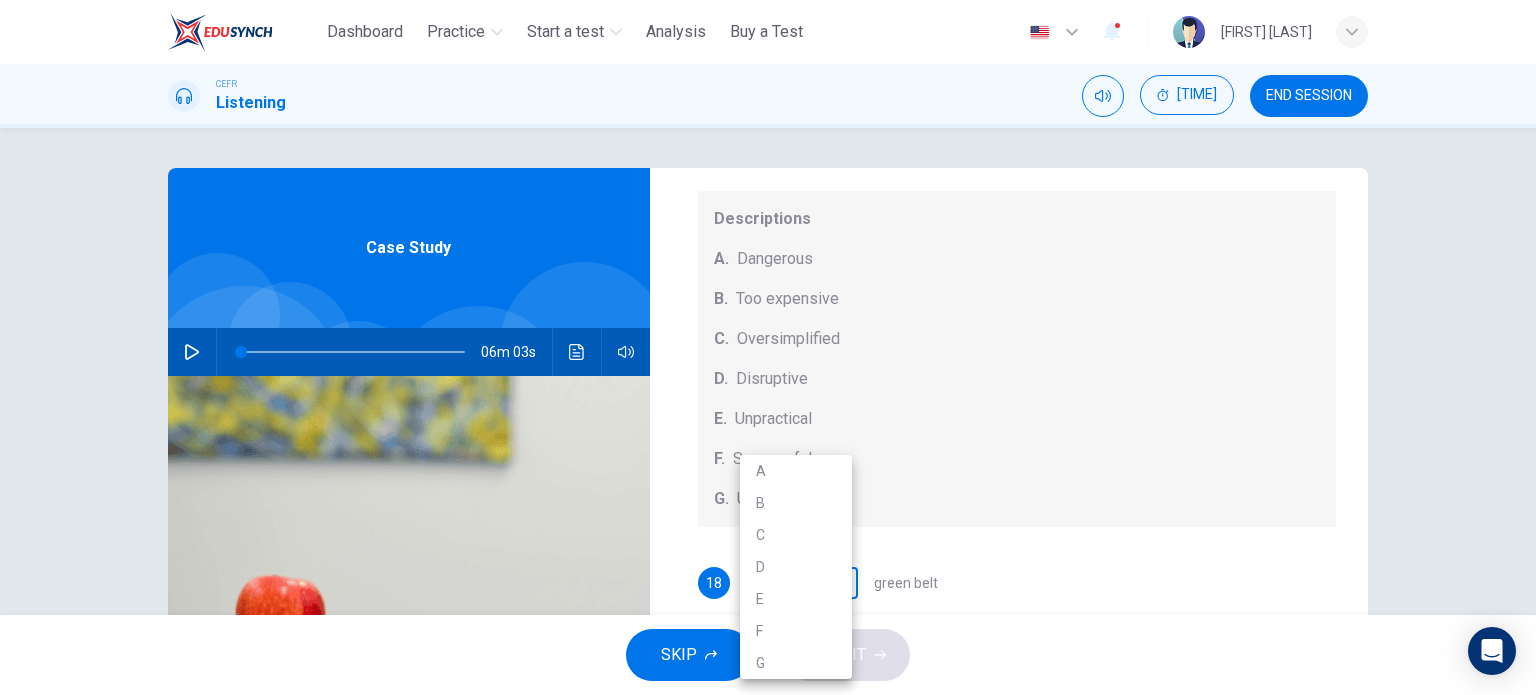 click on "This site uses cookies, as explained in our  Privacy Policy . If you agree to the use of cookies, please click the Accept button and continue to browse our site.   Privacy Policy Accept Dashboard Practice Start a test Analysis Buy a Test English ** ​ Chua Zhao Xiang  CEFR Listening 00:11:39 END SESSION Questions 18 - 22 How do the speakers describe the green urban planning options? Choose  FIVE  descriptions from the box and select the correct letter next to the questions. Descriptions A. Dangerous B. Too expensive C. Oversimplified  D. Disruptive E. Unpractical F. Successful G. Unsuccessful 18 ​ ​ green belt 19 ​ ​ desentralization 20 ​ ​ new towns 21 ​ ​ brownfield sites 22 ​ ​ pedestrianized zones Case Study 06m 03s SKIP SUBMIT ELTC - EduSynch CEFR Test for Teachers in Malaysia
Dashboard Practice Start a test Analysis Pricing   Notifications 1 © Copyright  2025 A B C D E F G" at bounding box center (768, 347) 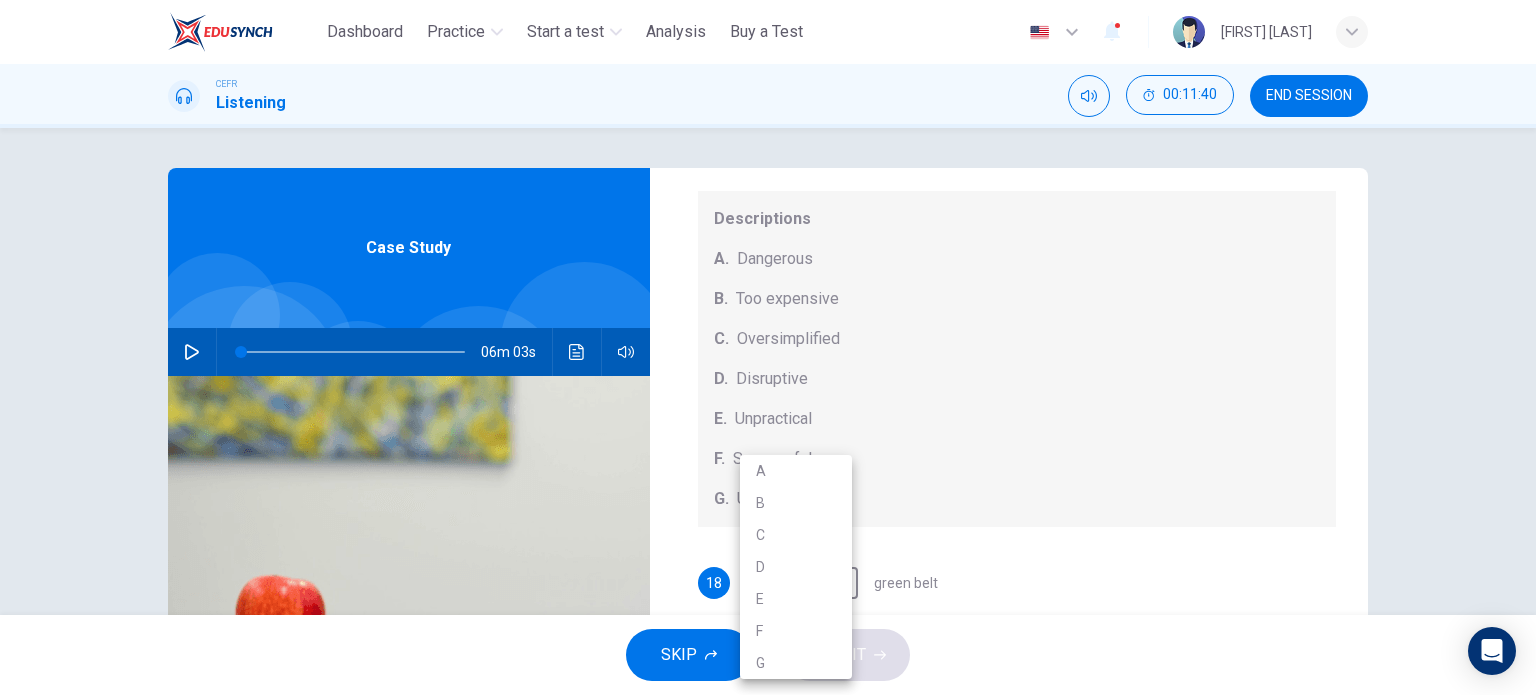 click at bounding box center [768, 347] 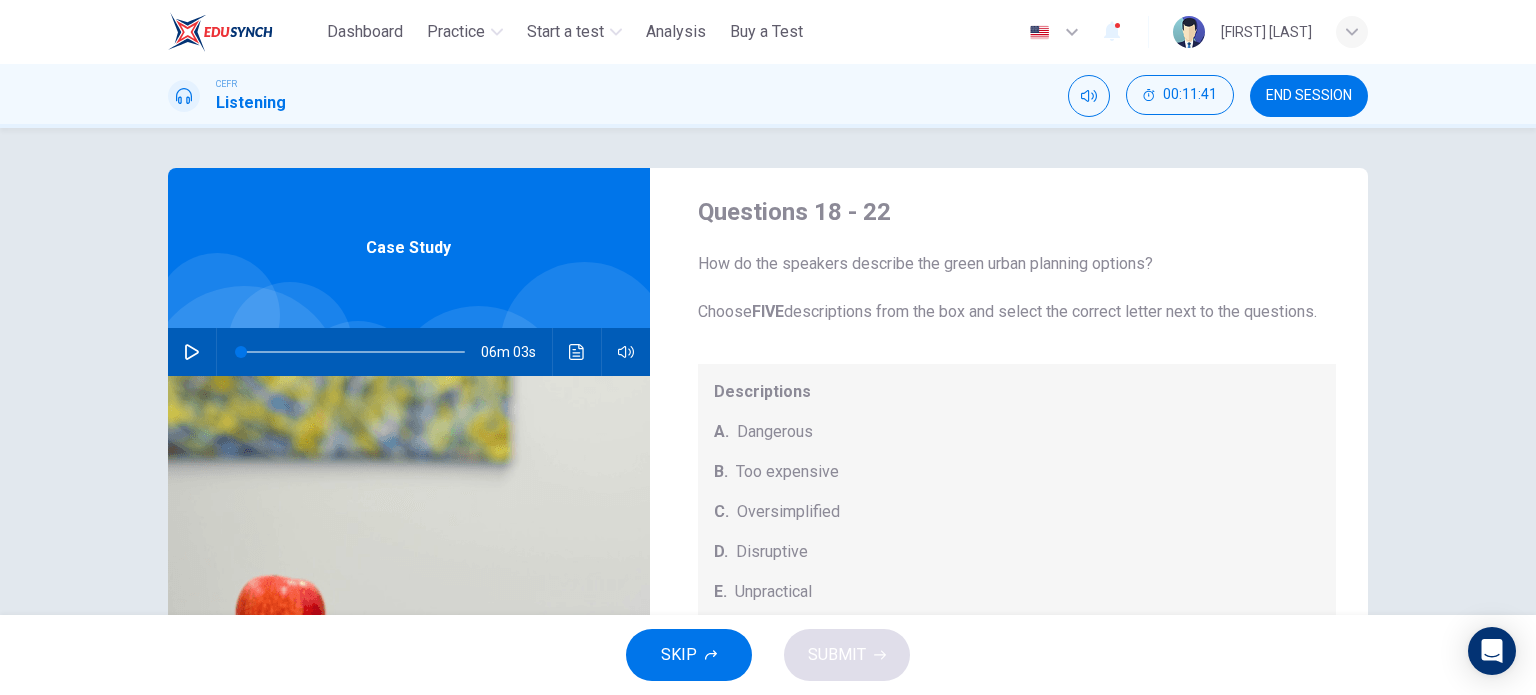 scroll, scrollTop: 0, scrollLeft: 0, axis: both 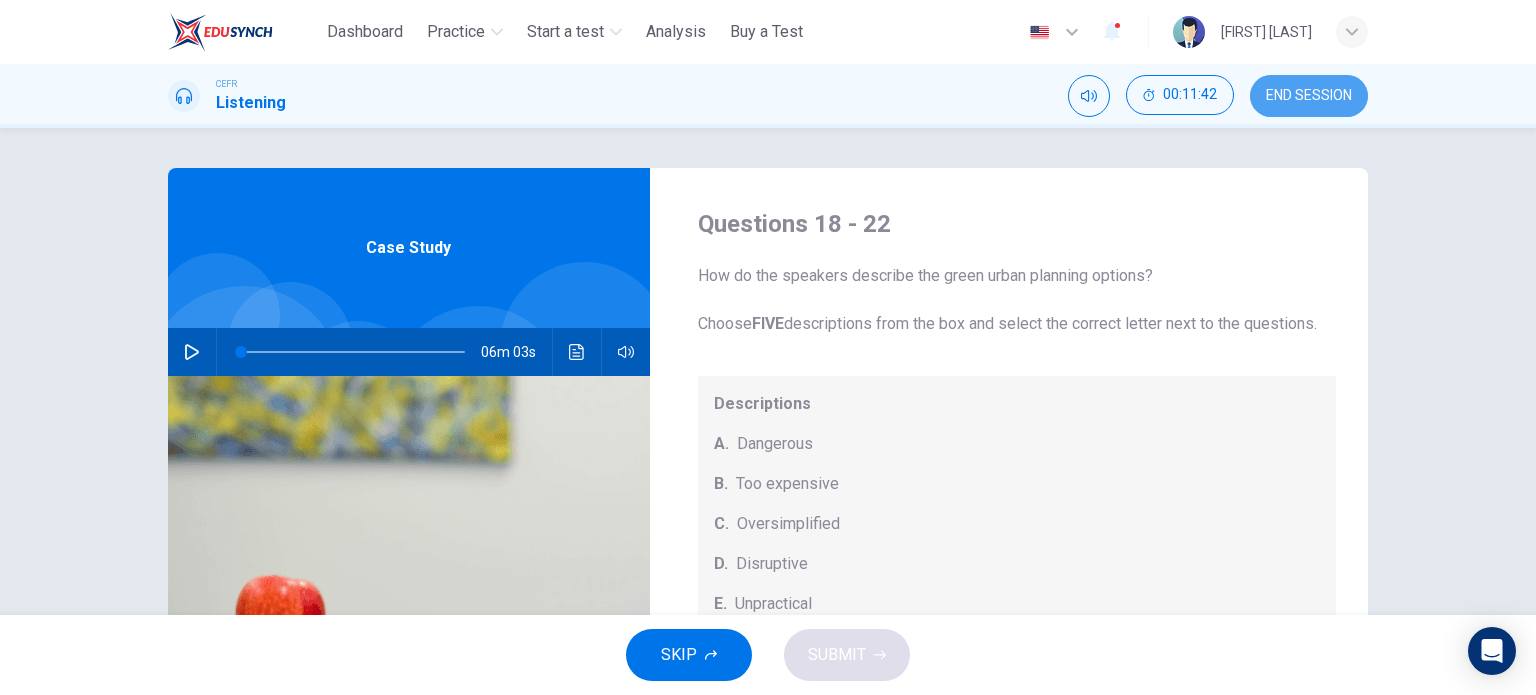 click on "END SESSION" at bounding box center (1309, 96) 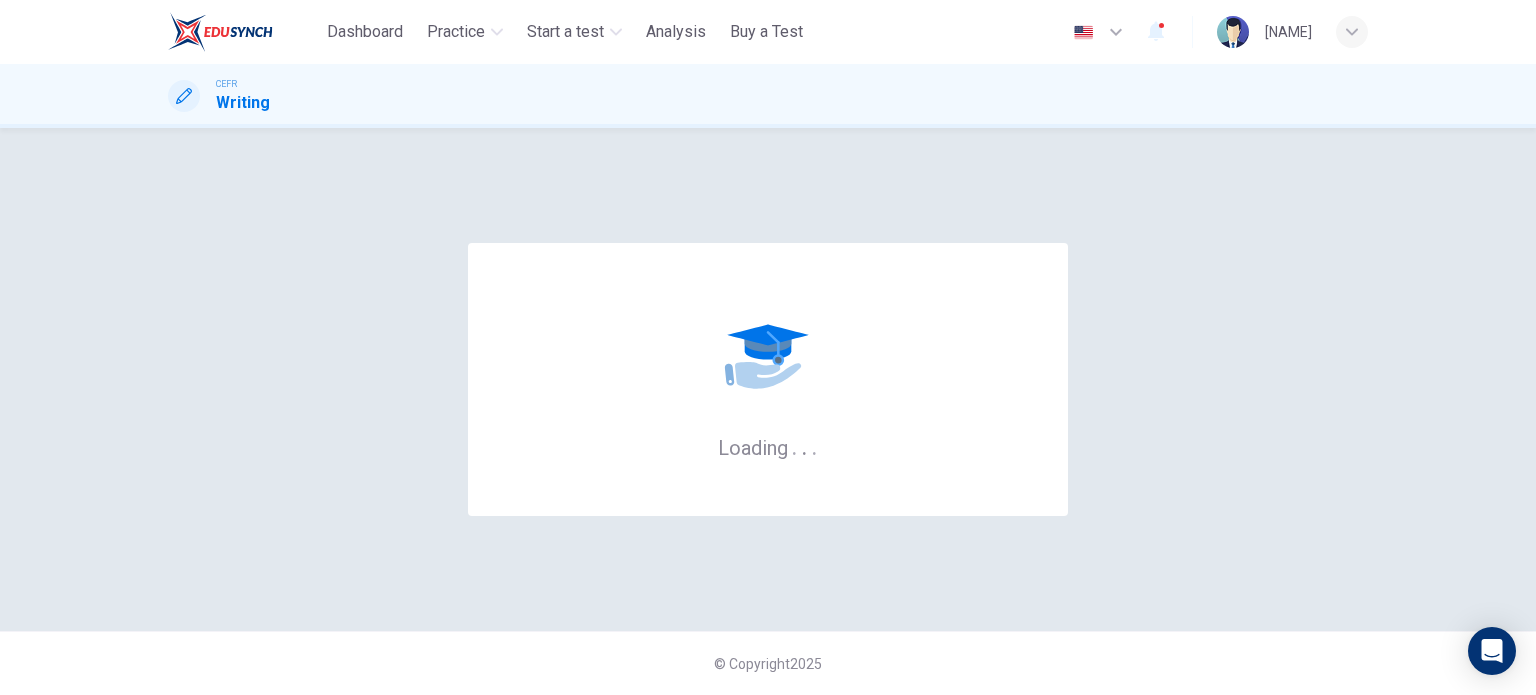 scroll, scrollTop: 0, scrollLeft: 0, axis: both 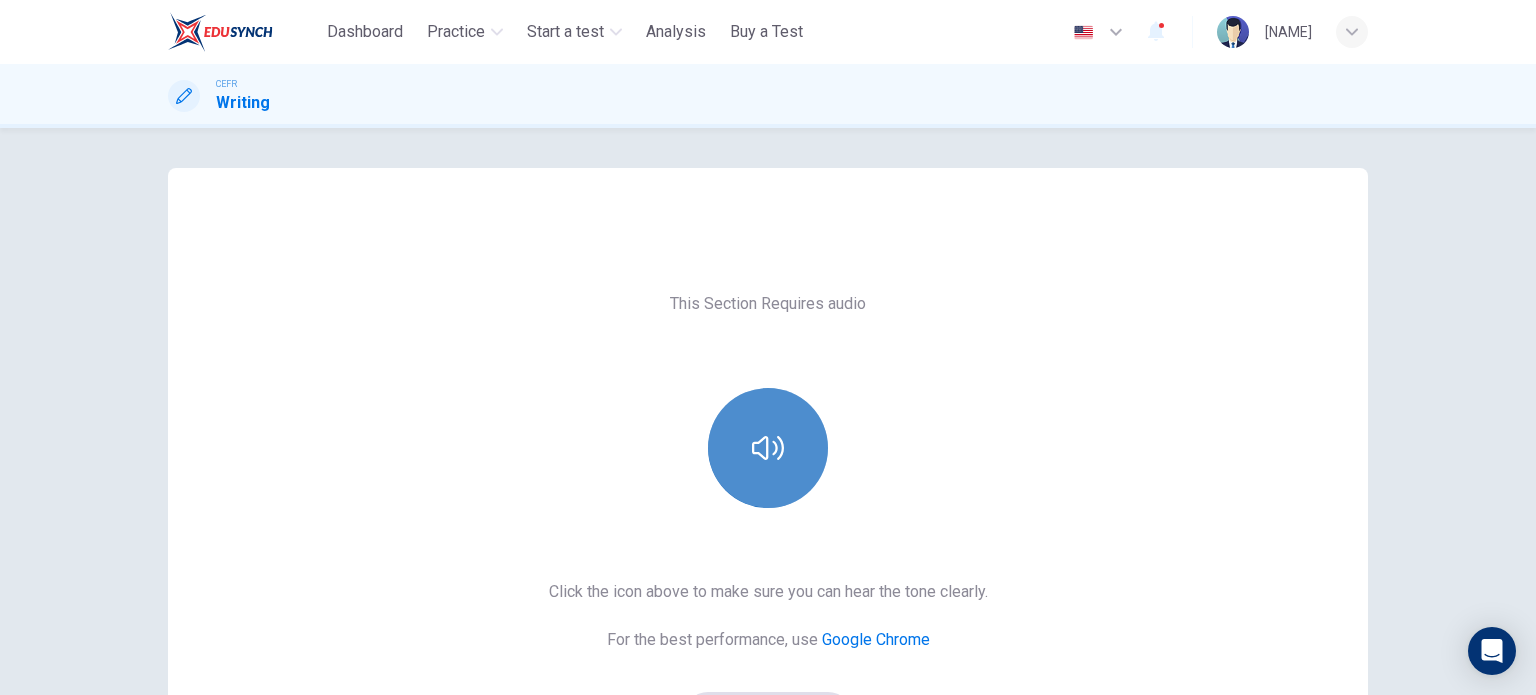 click at bounding box center (768, 448) 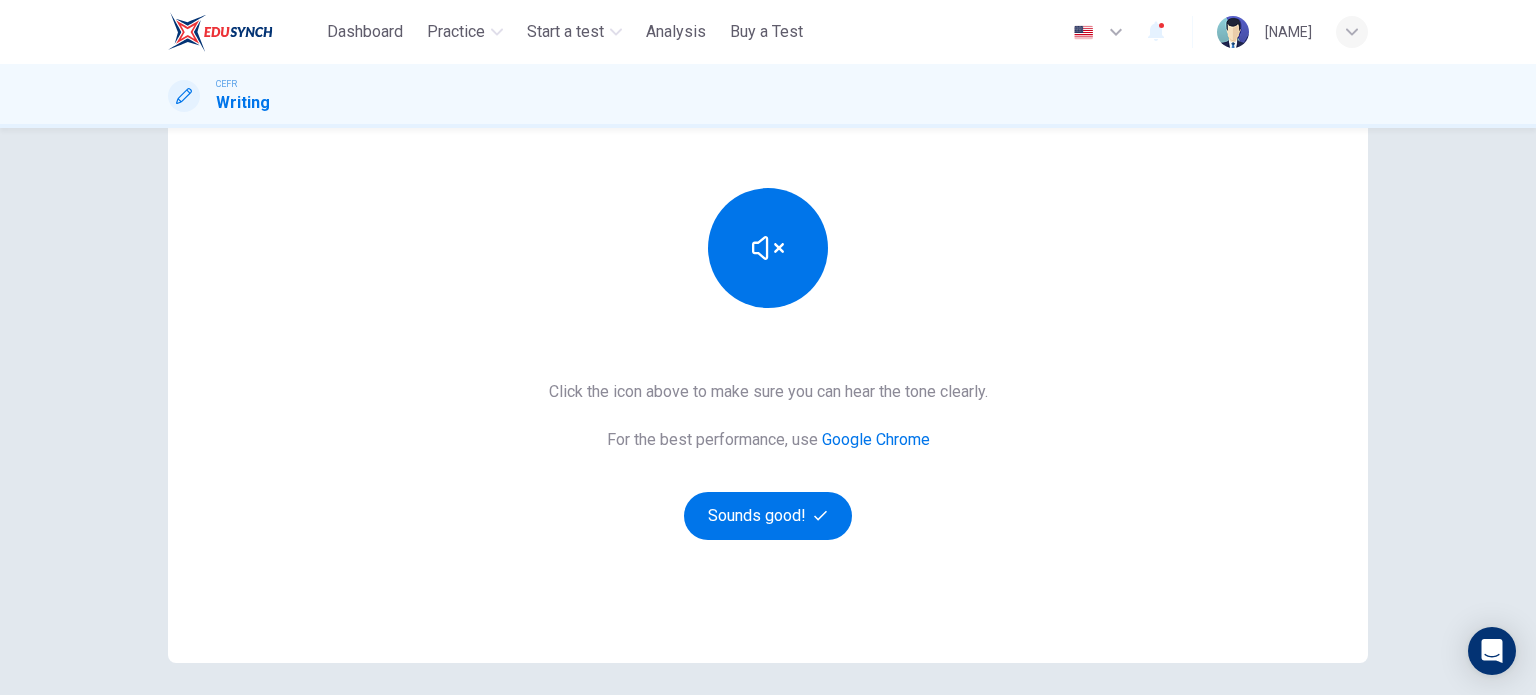 scroll, scrollTop: 272, scrollLeft: 0, axis: vertical 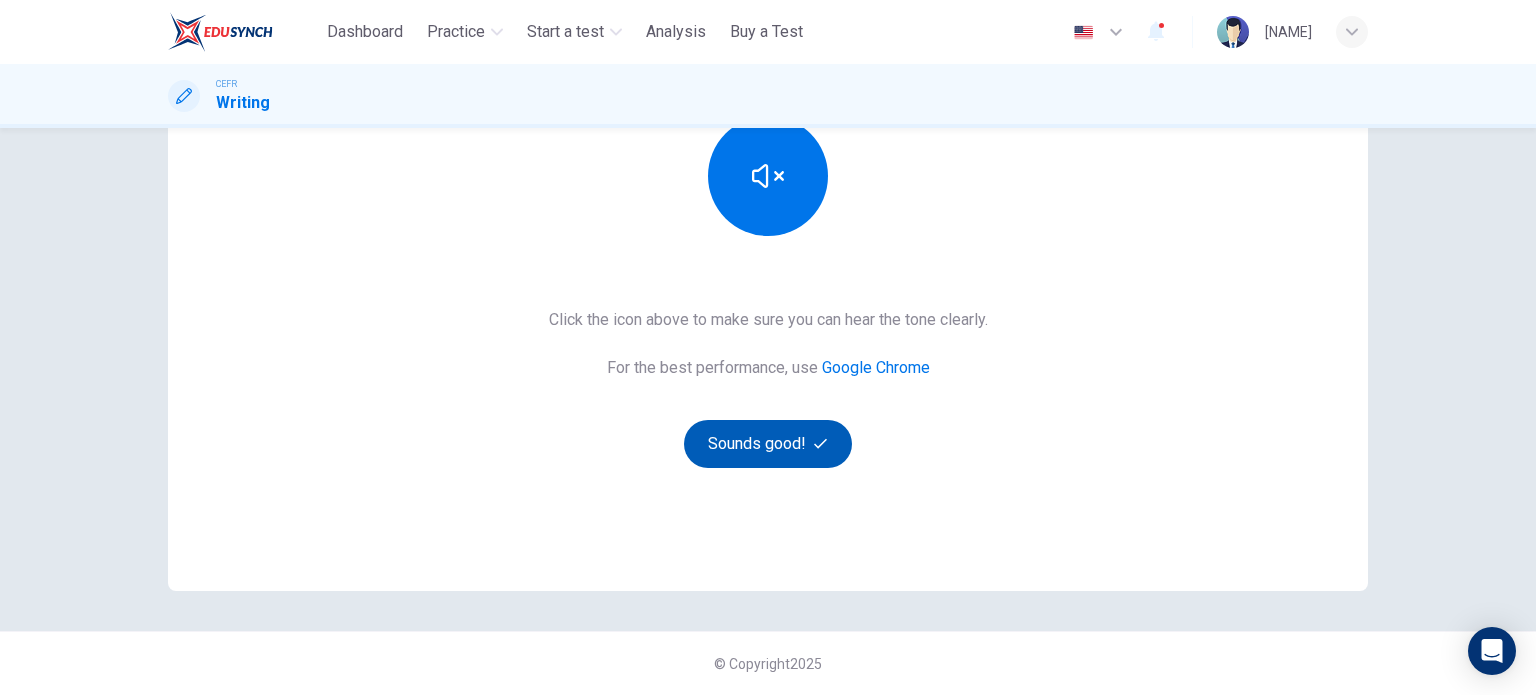 click 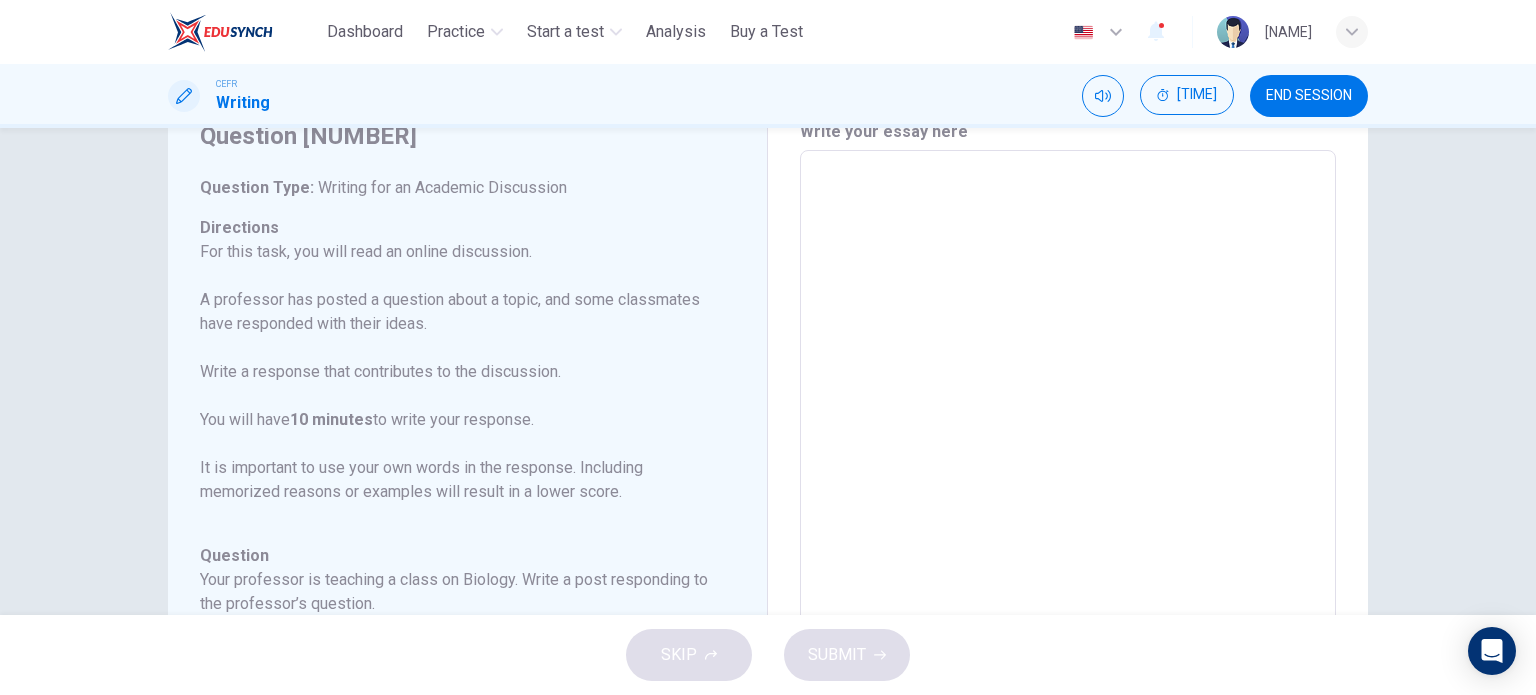 scroll, scrollTop: 0, scrollLeft: 0, axis: both 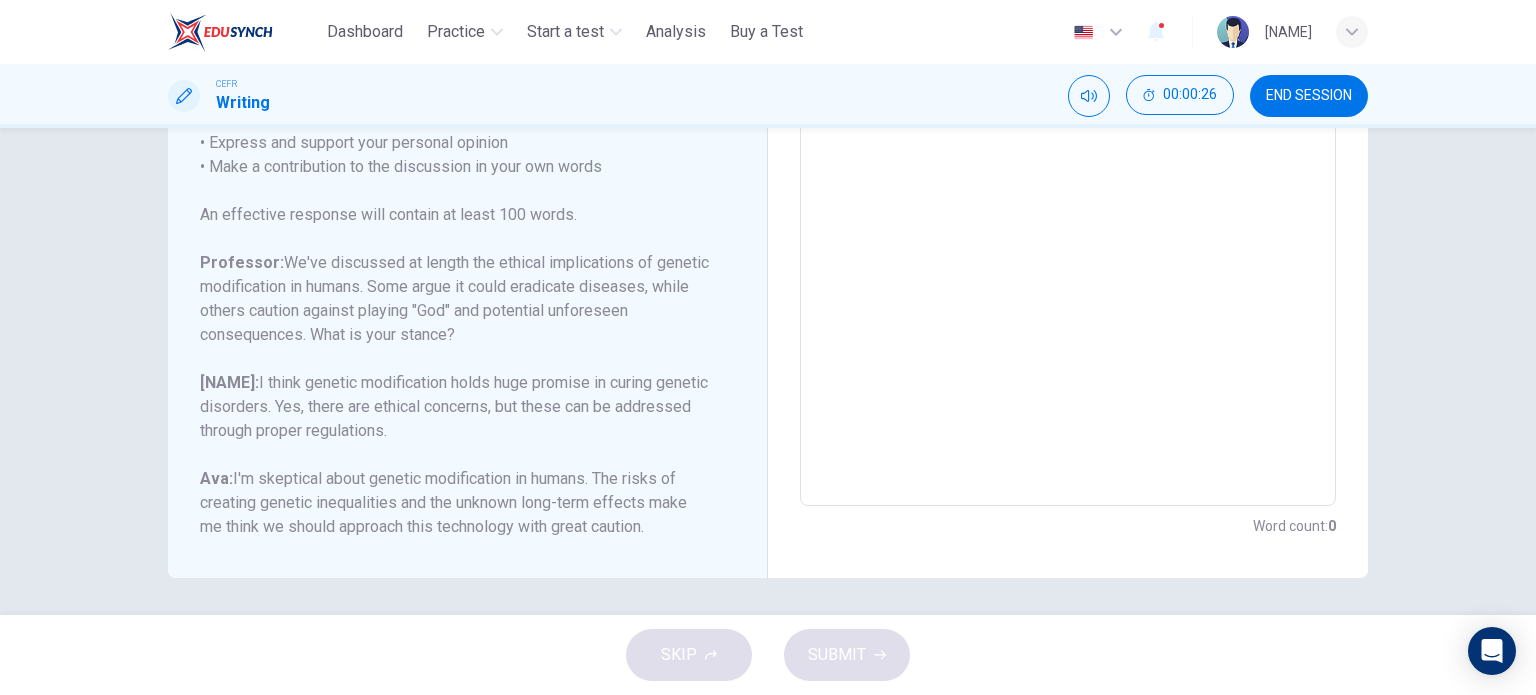 click at bounding box center (1068, 172) 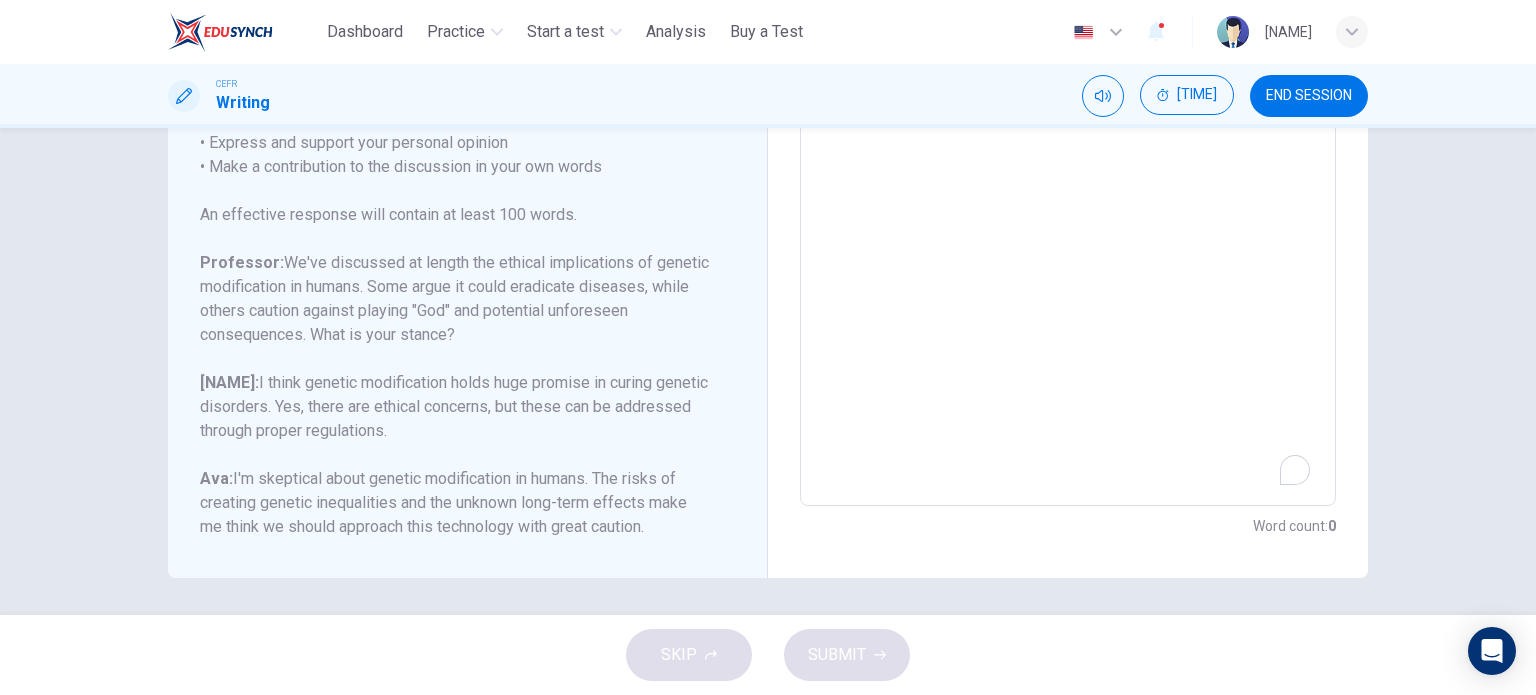 click at bounding box center [1068, 172] 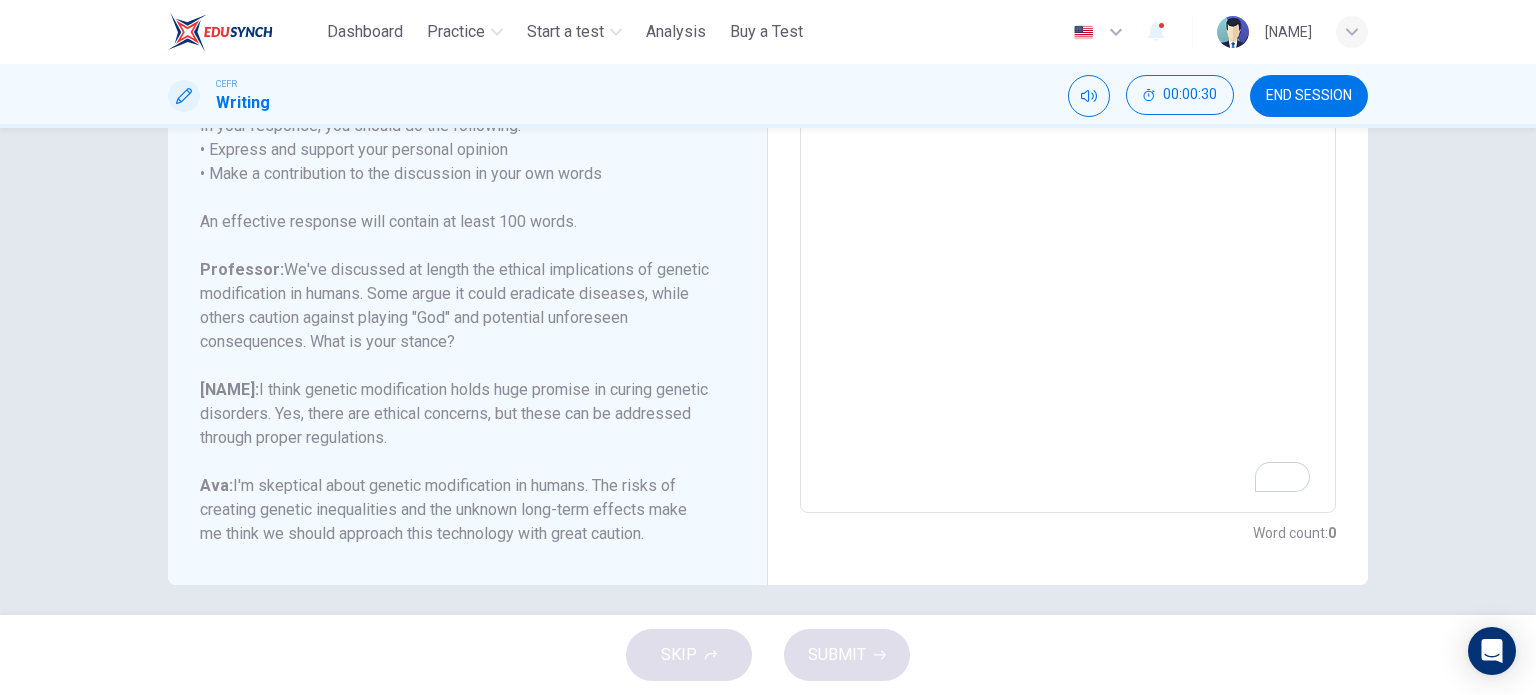 scroll, scrollTop: 400, scrollLeft: 0, axis: vertical 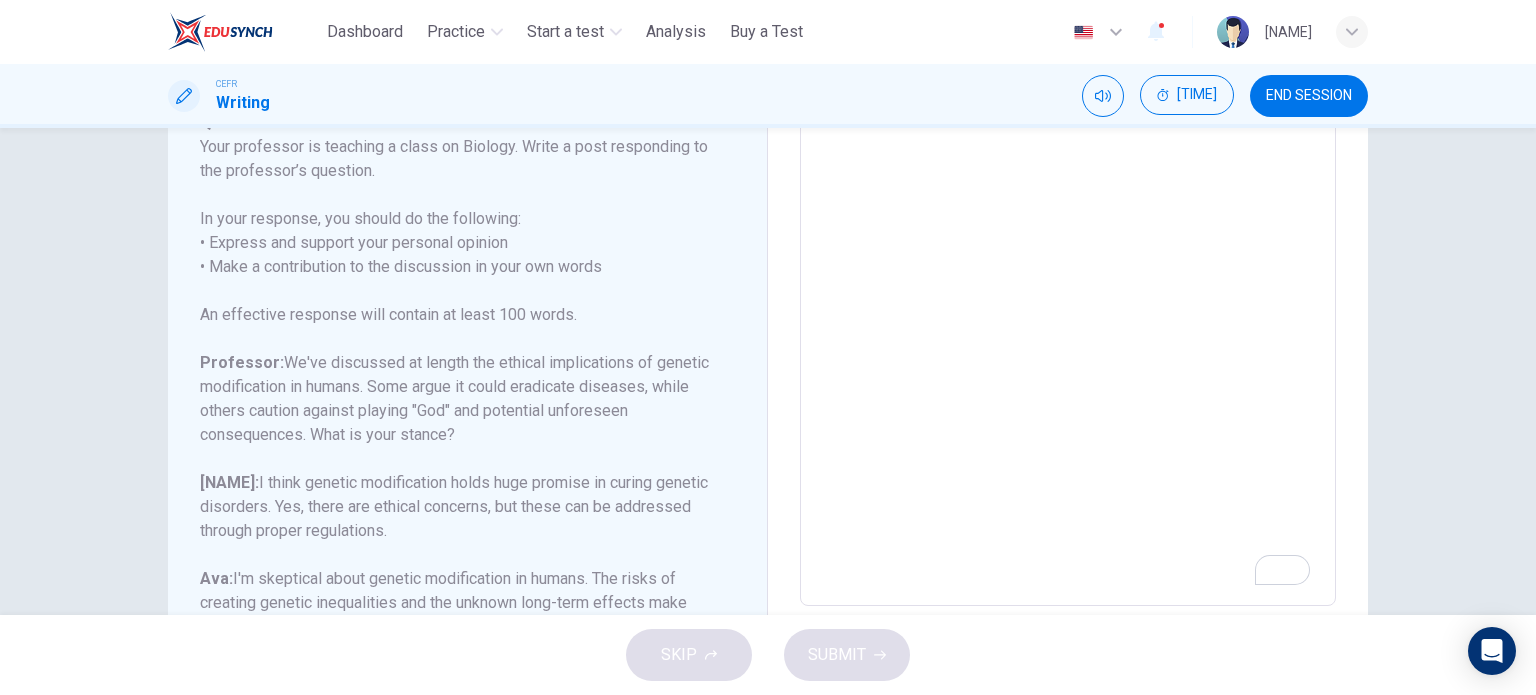 type on "*" 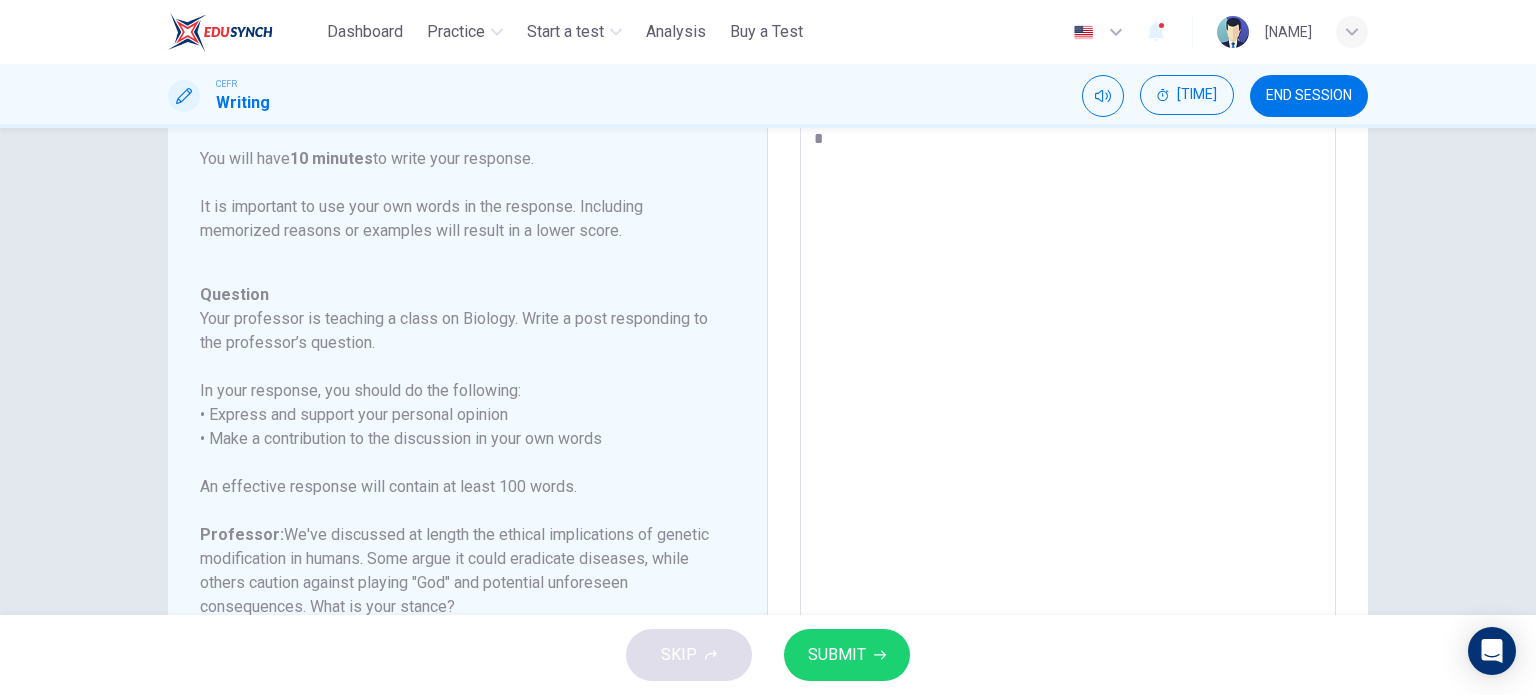 type on "**" 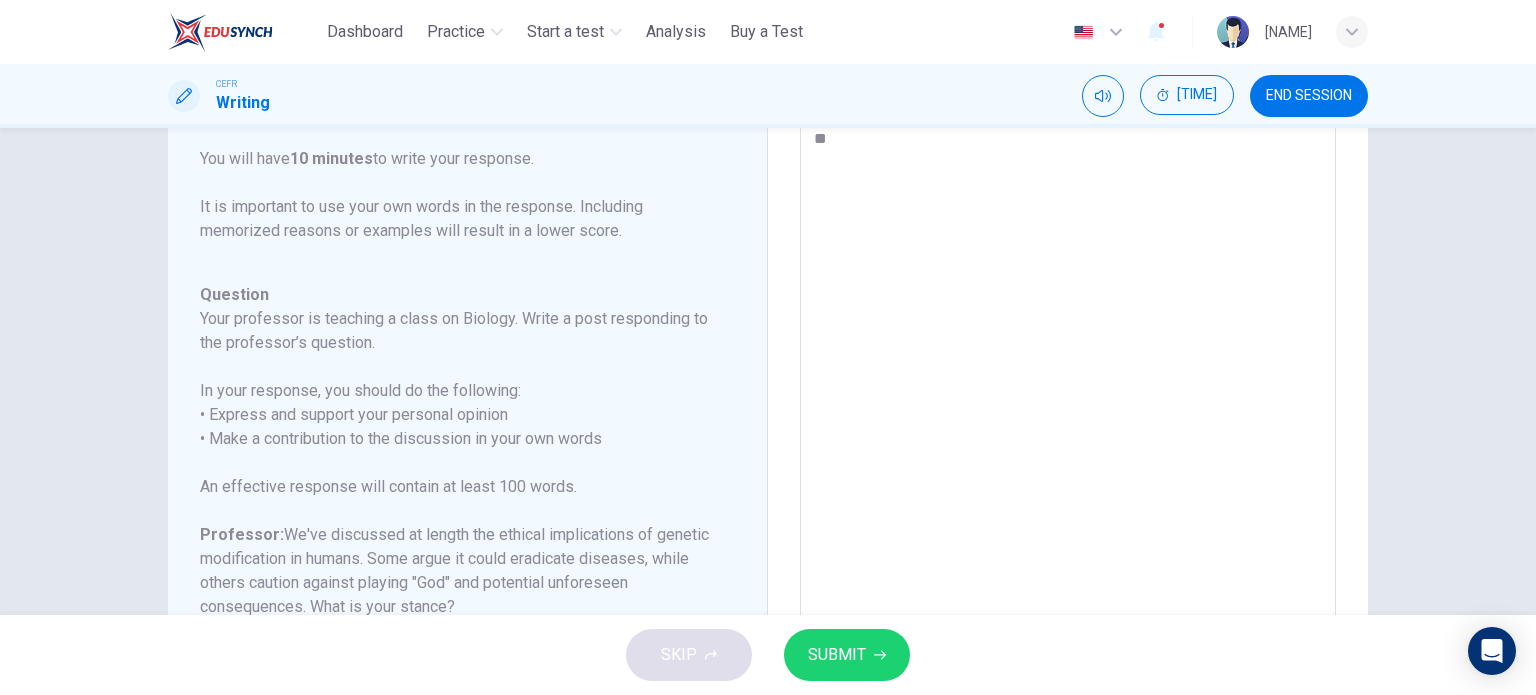 type on "*" 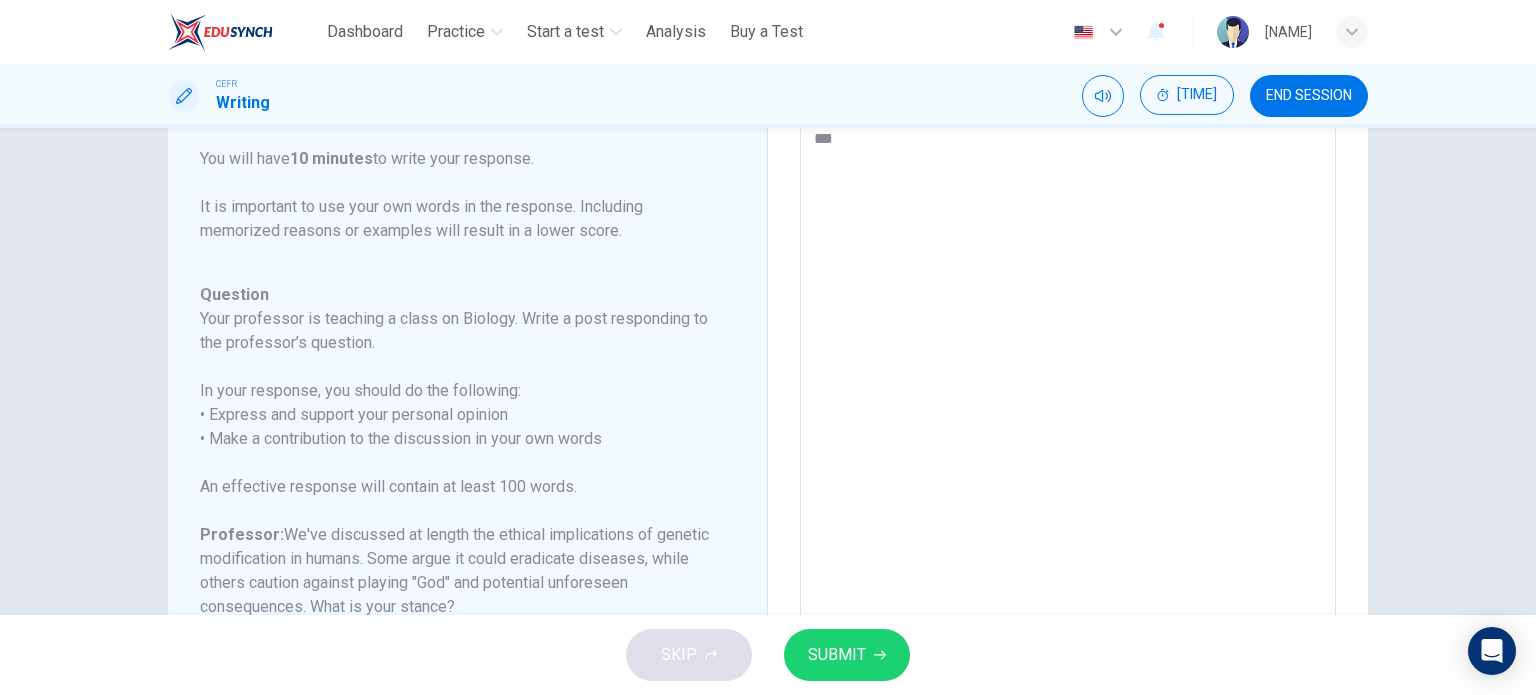 type on "*" 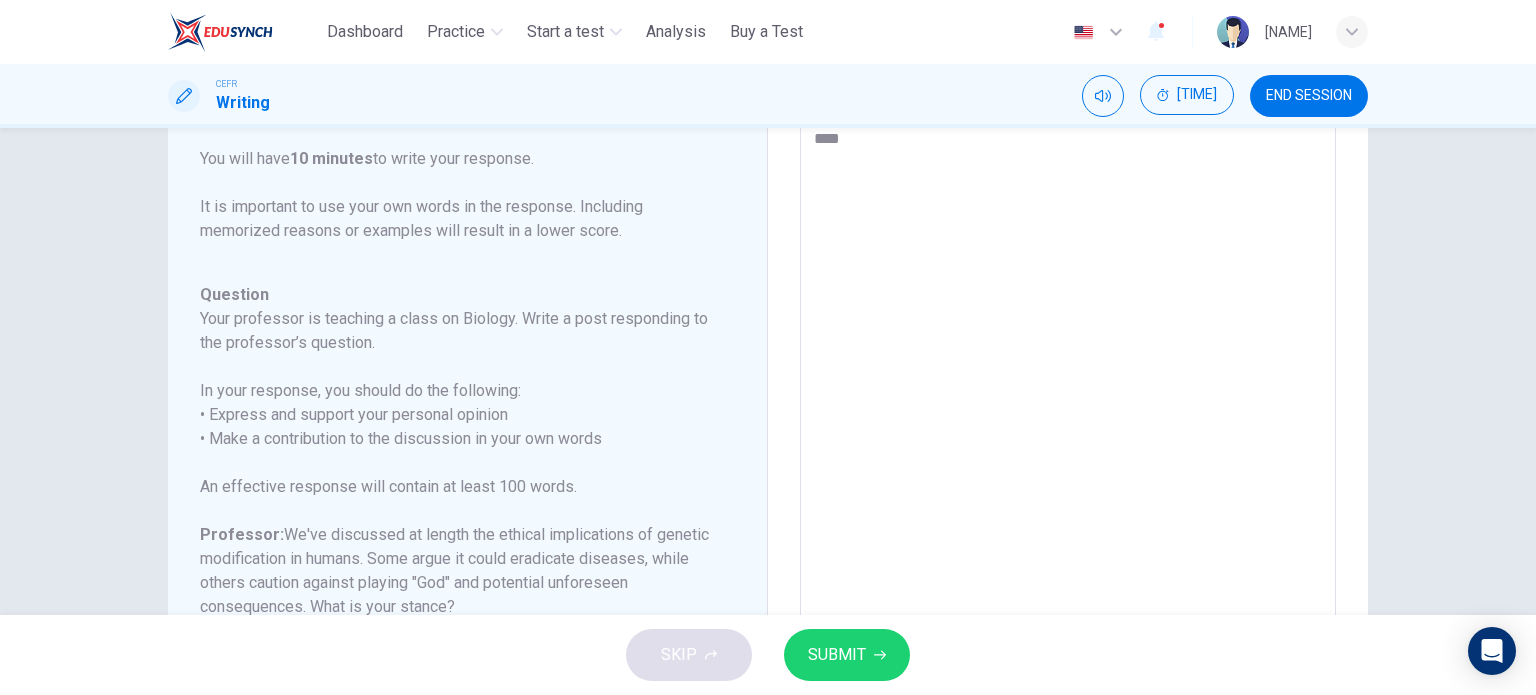 type on "*" 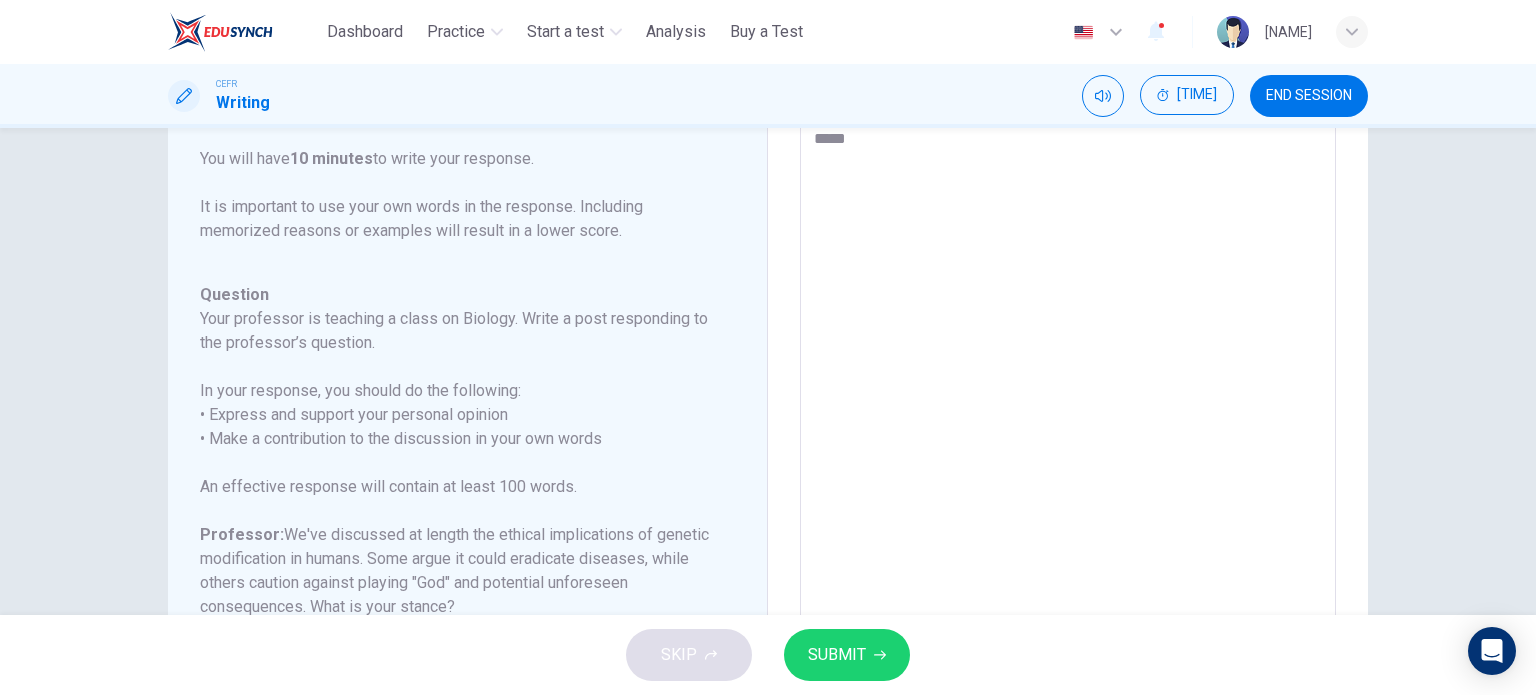 type on "*" 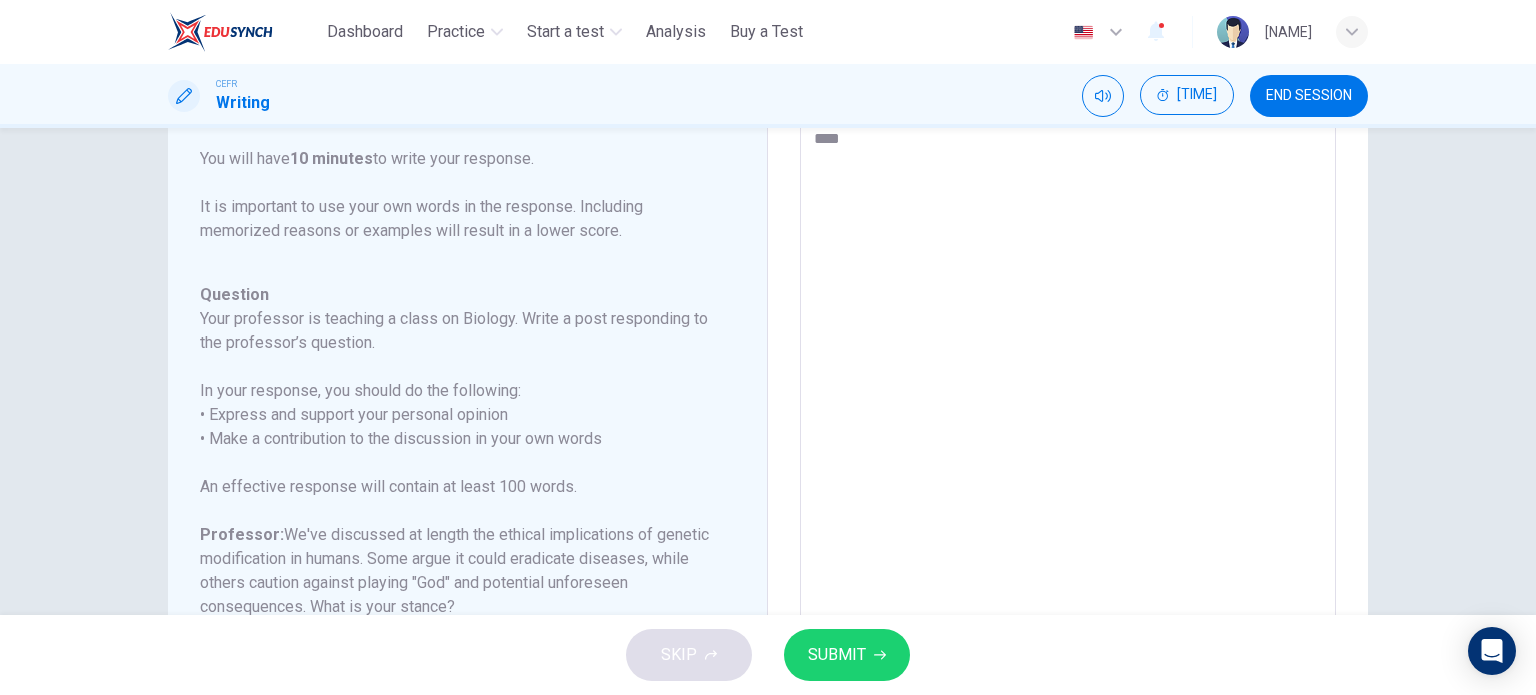type on "***" 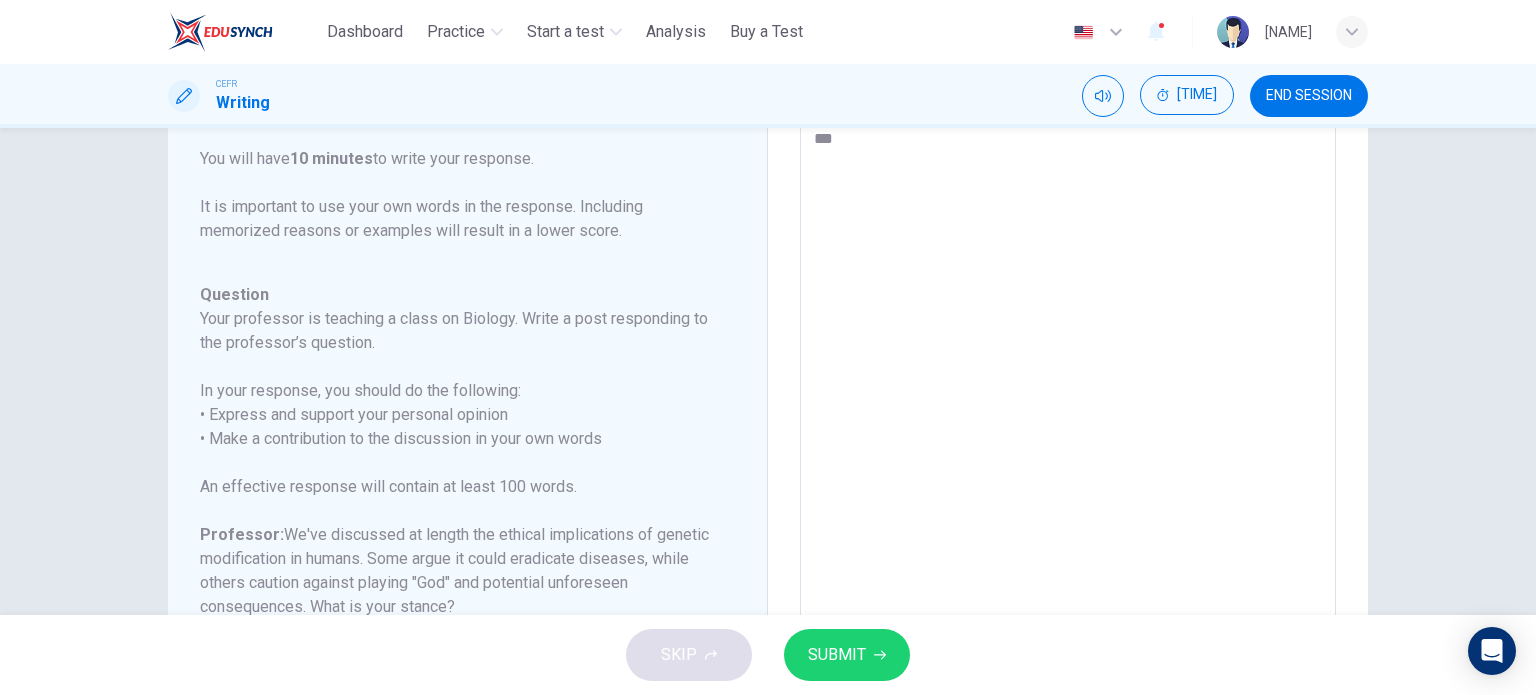 type on "*" 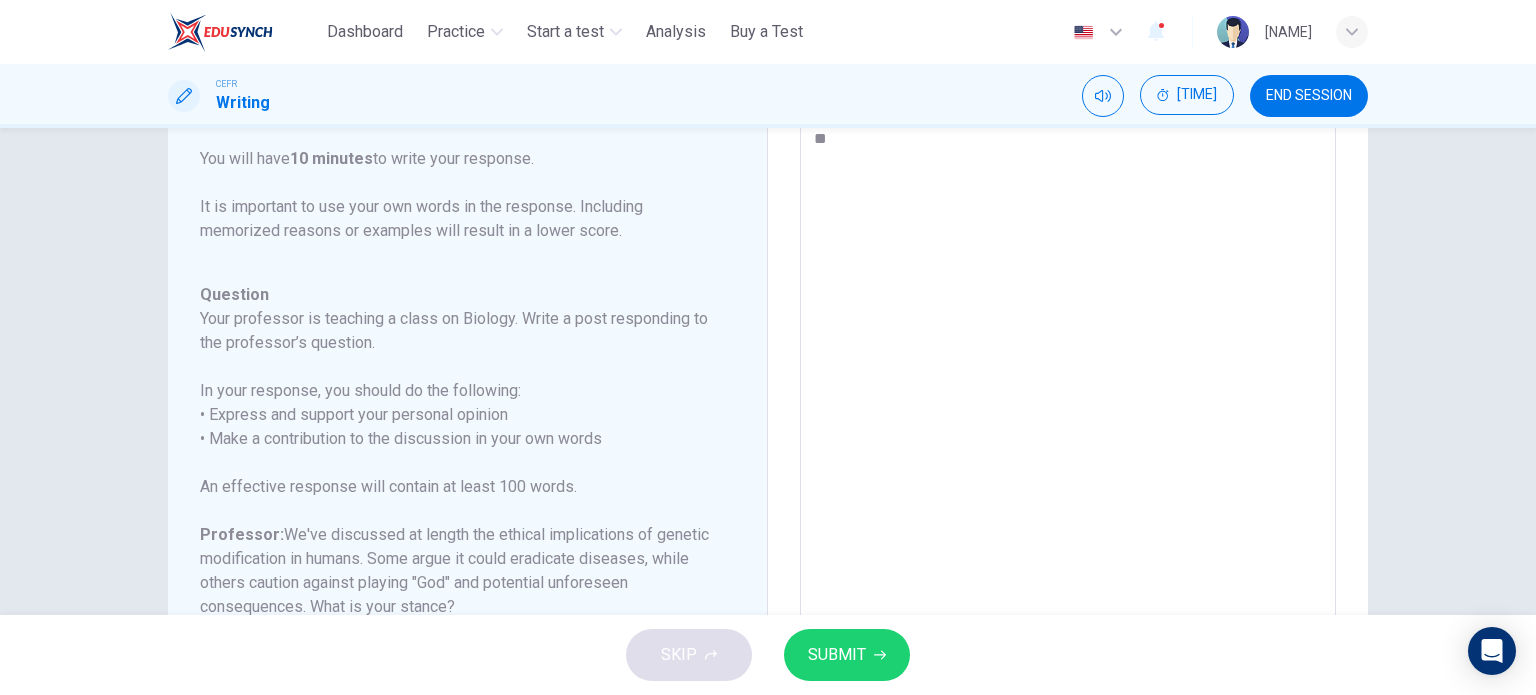 type on "*" 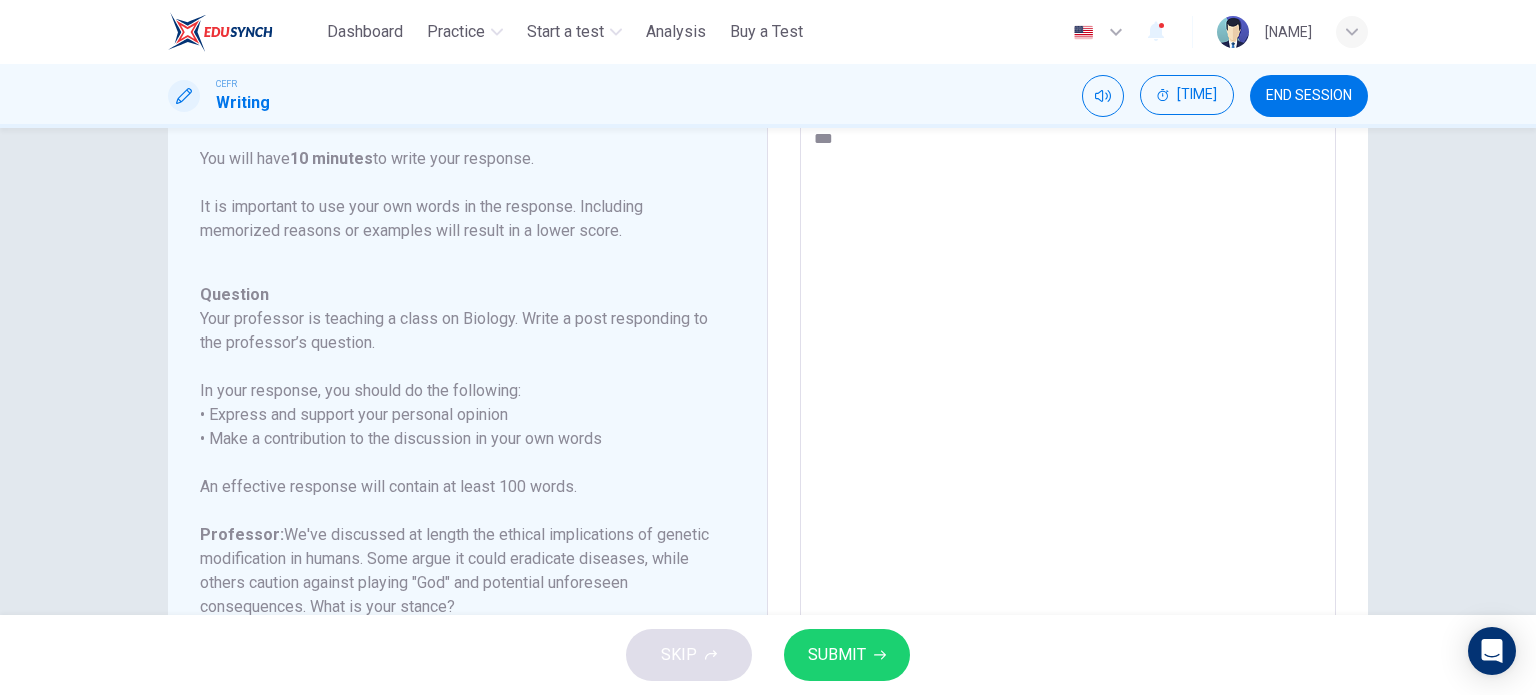 type on "*" 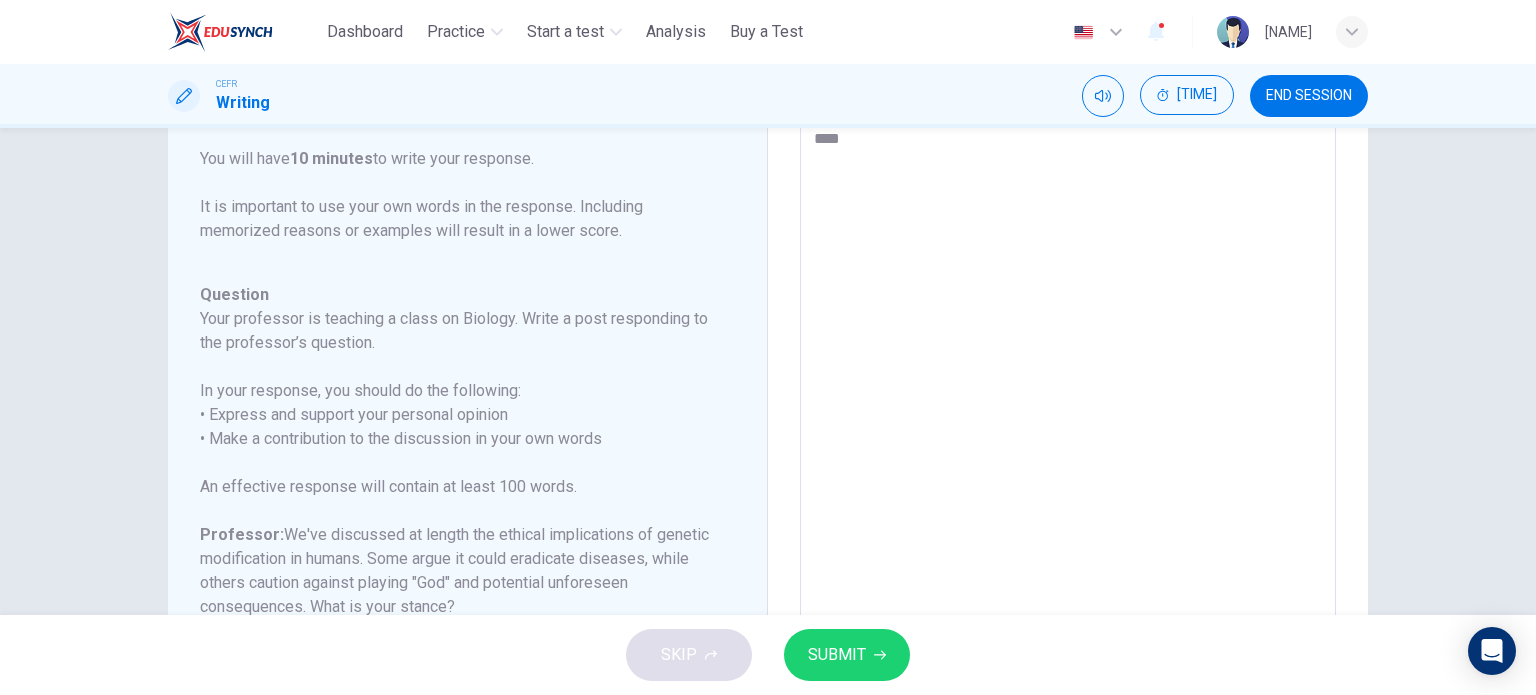 type on "*" 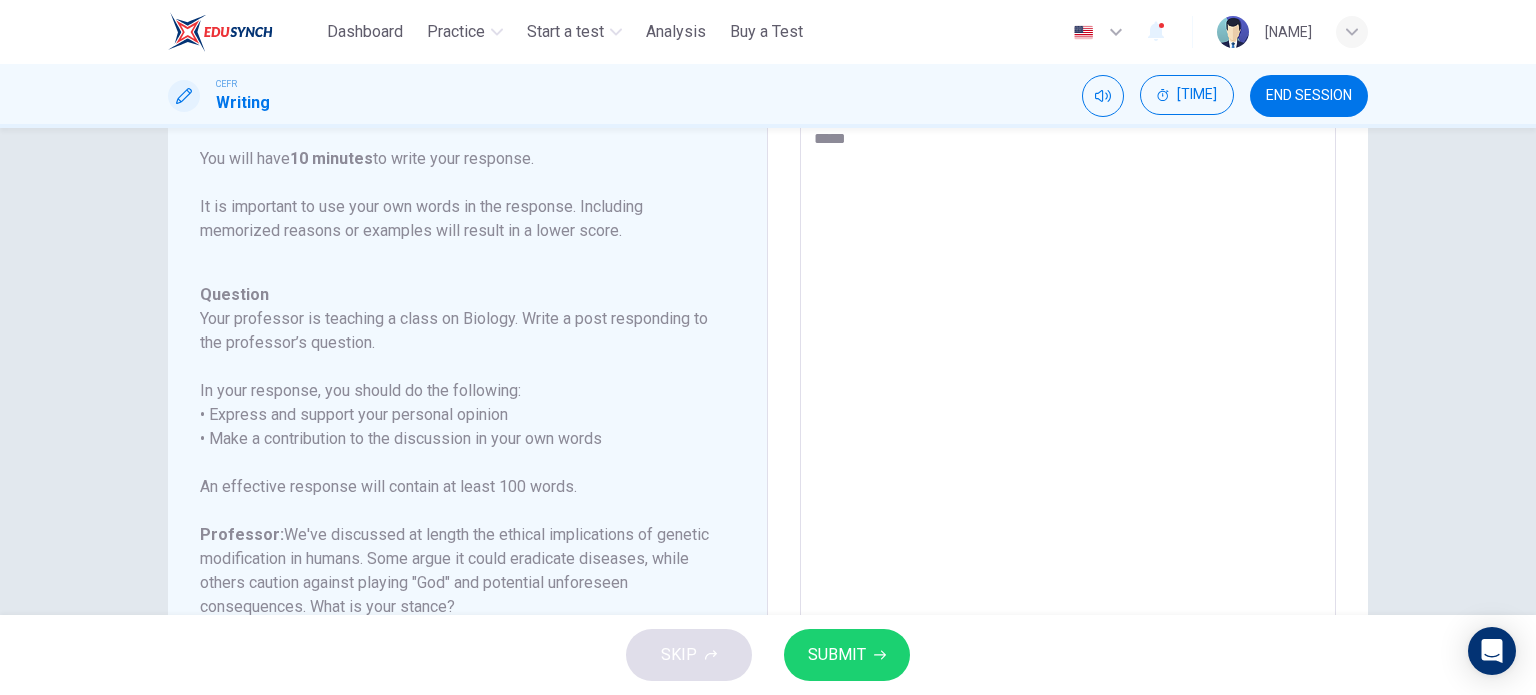 type on "*" 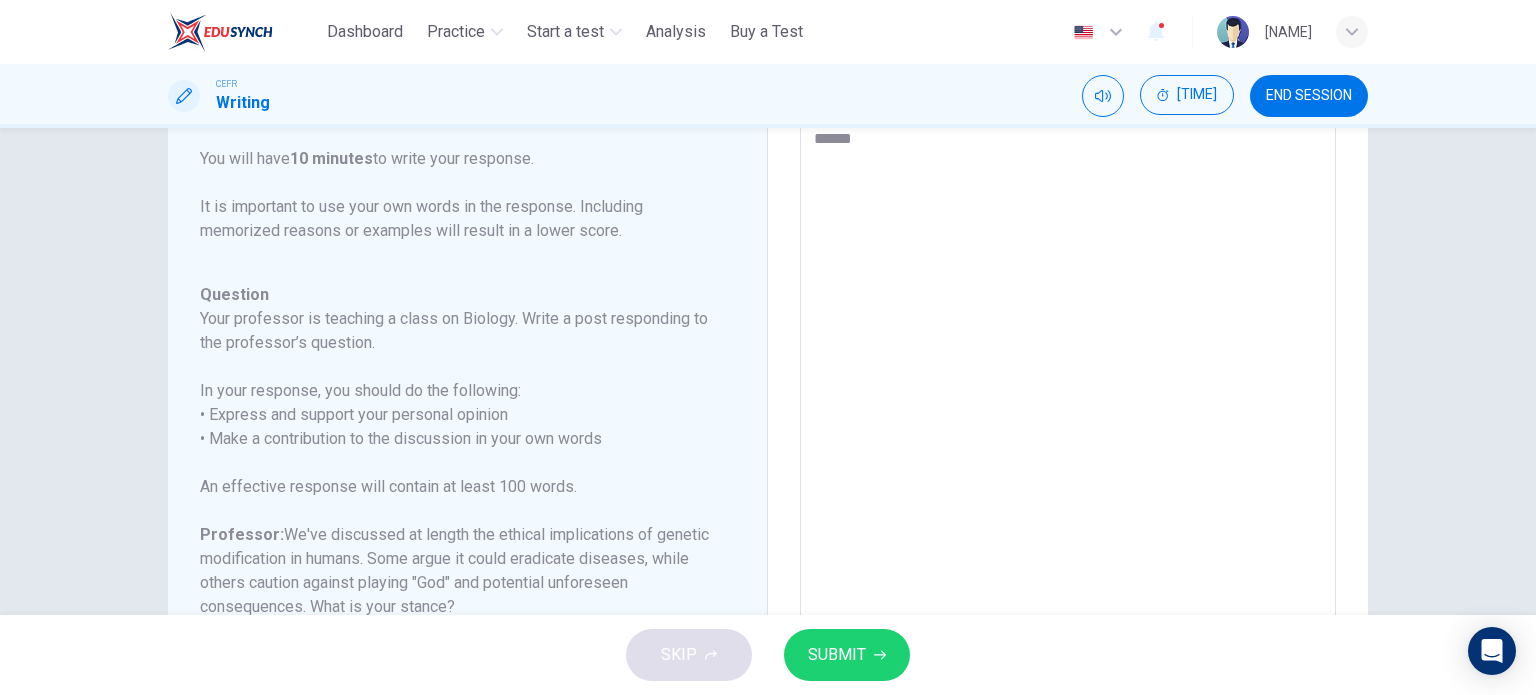 type on "[REDACTED]" 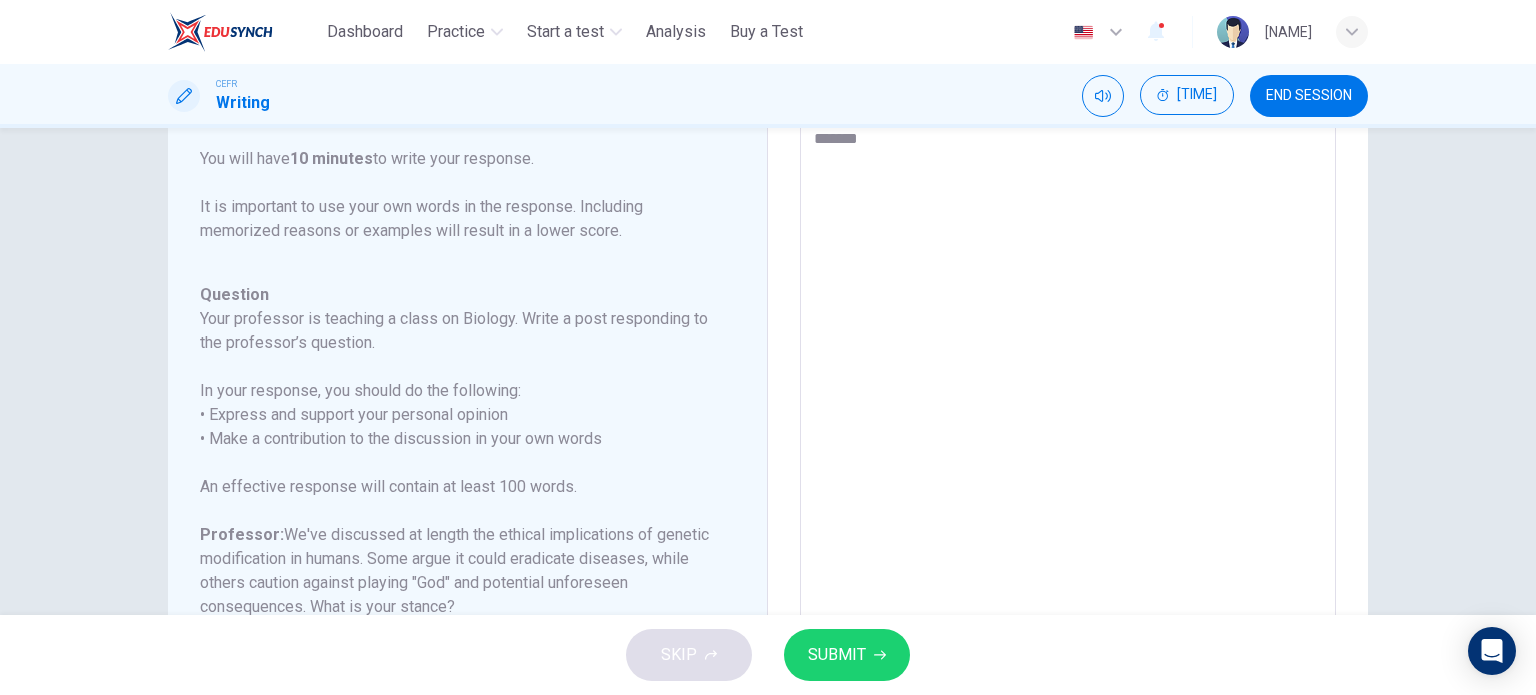 type on "*" 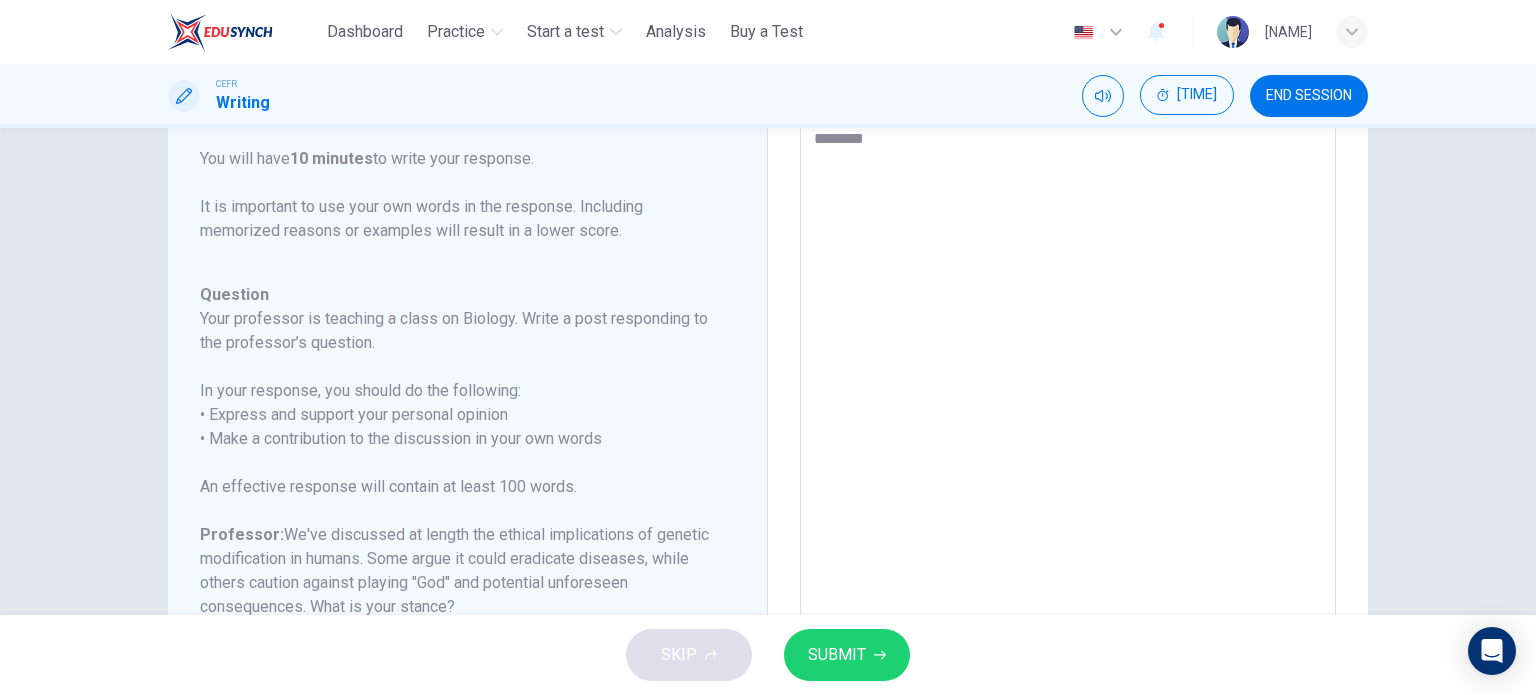 type on "*" 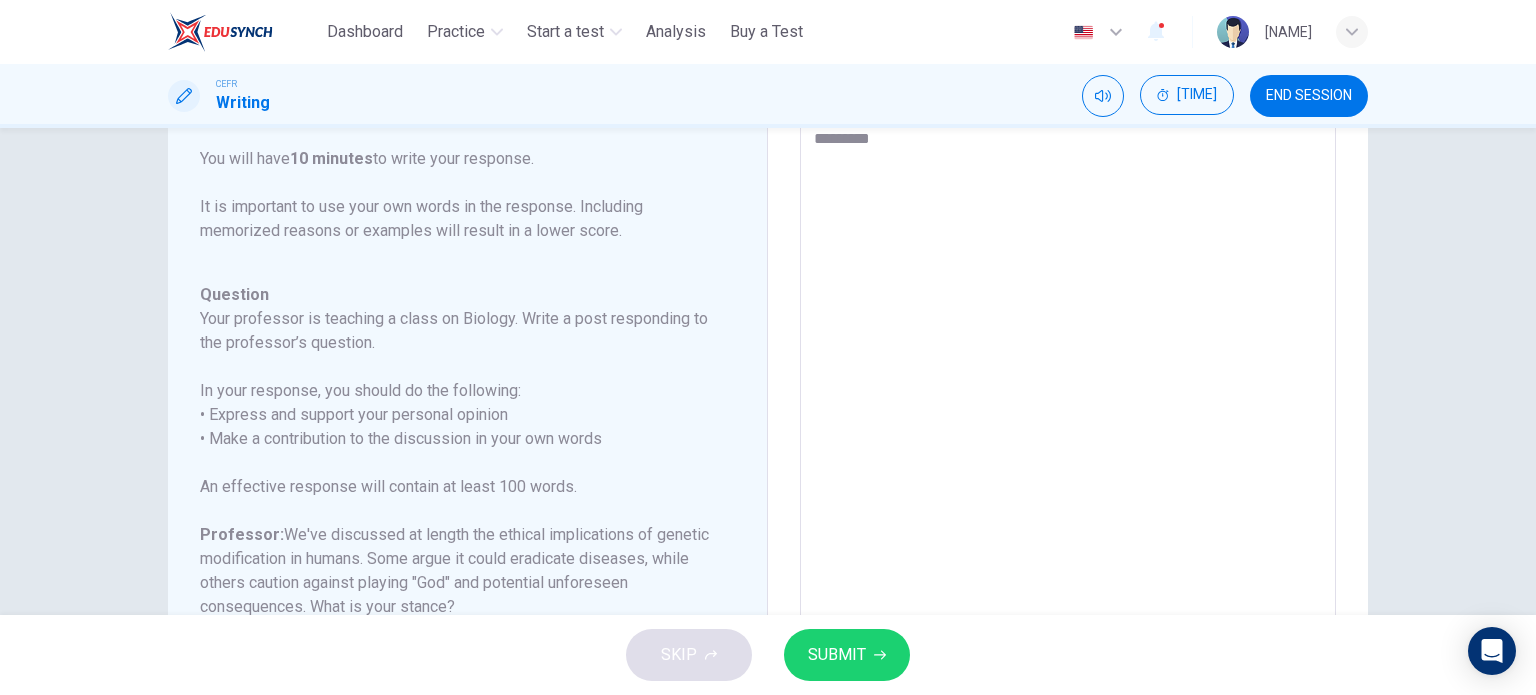 type on "*" 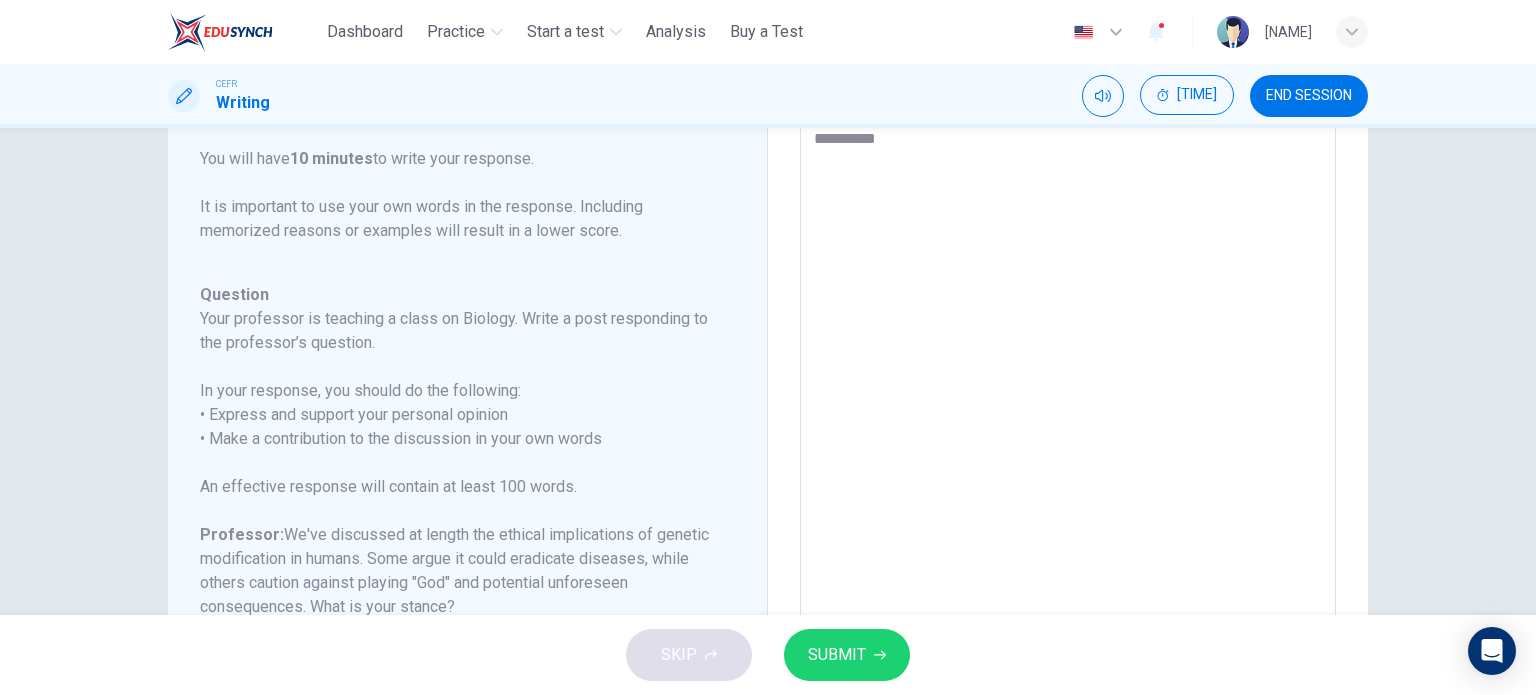 type on "*" 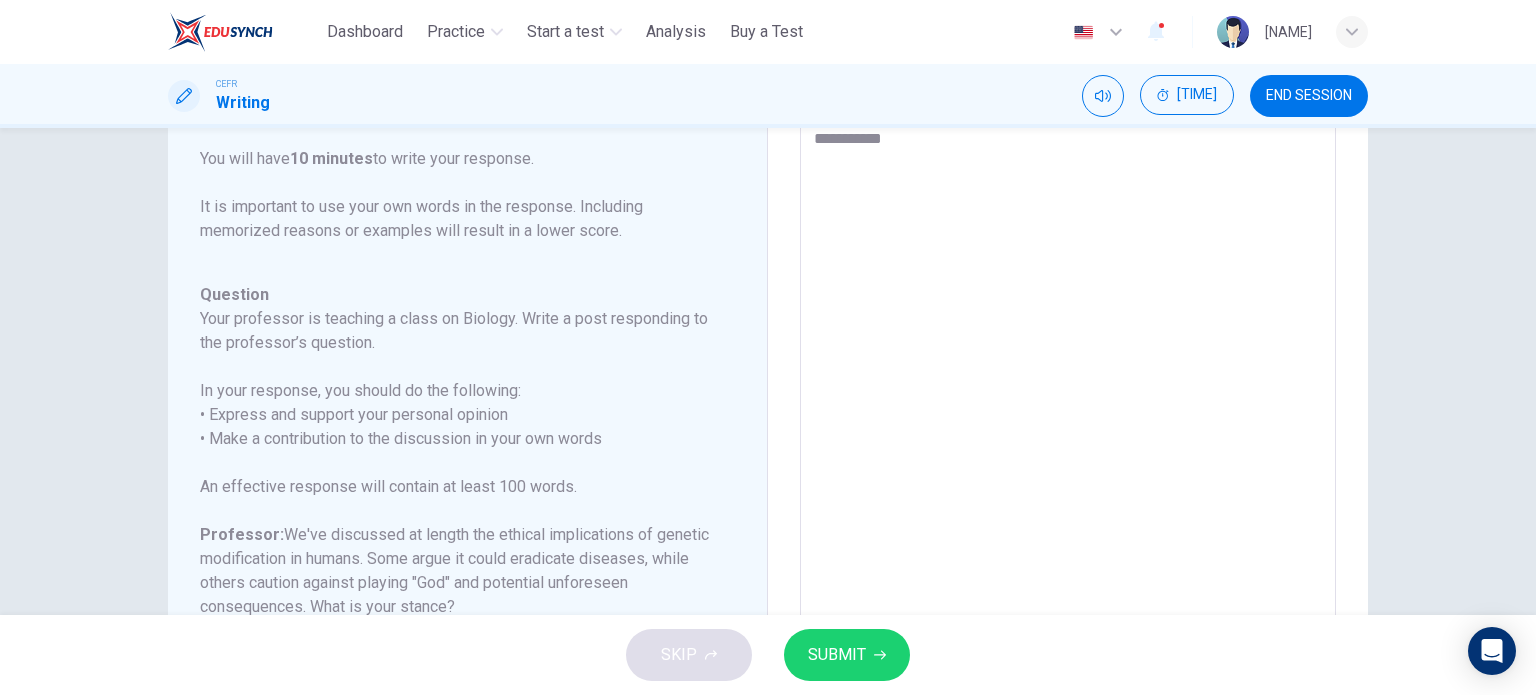 type on "*" 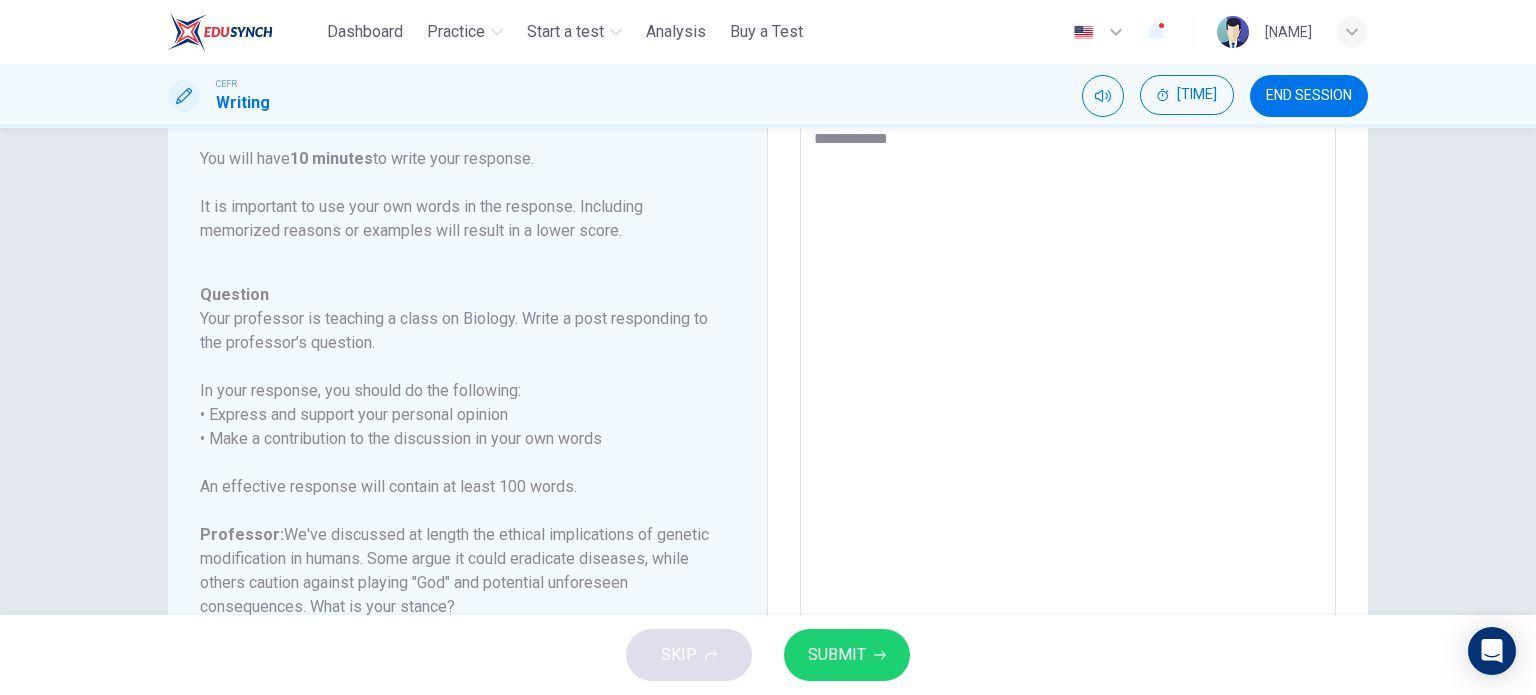 type on "*" 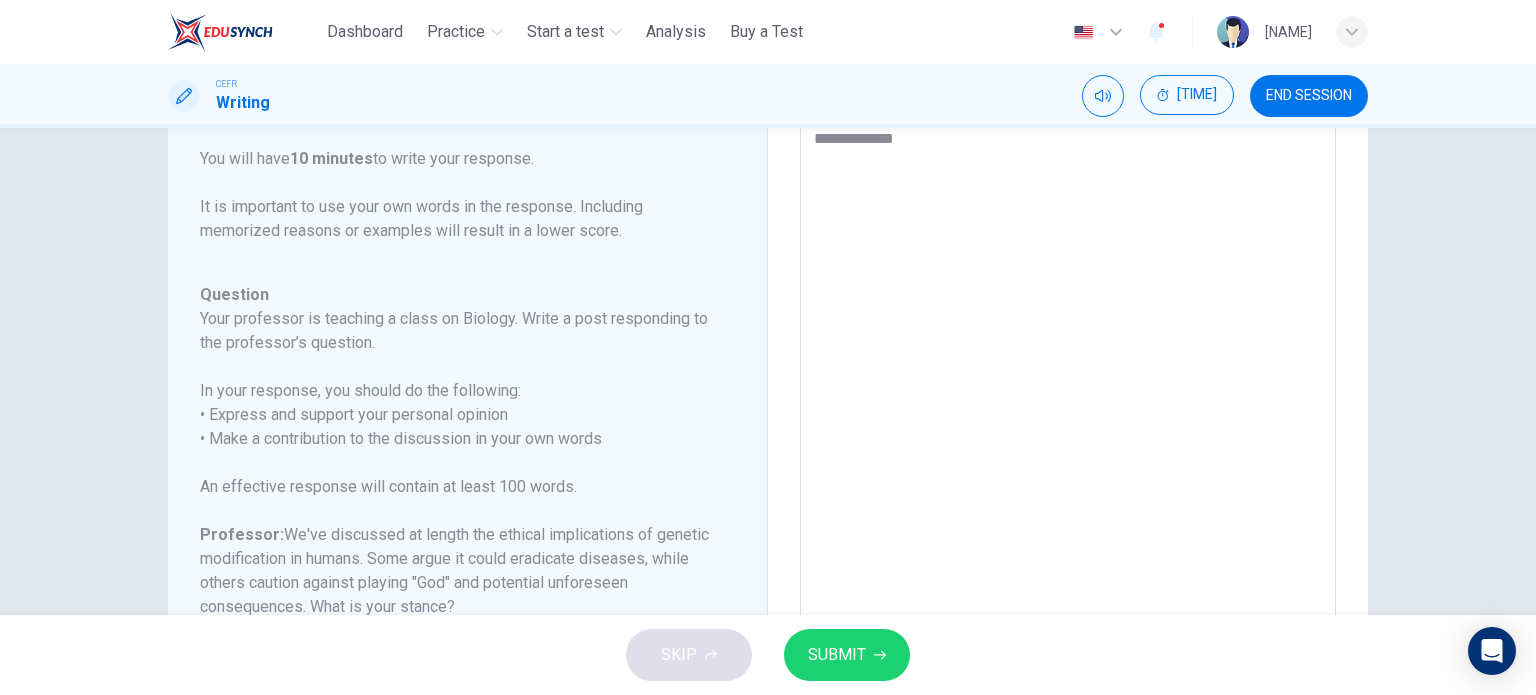 type on "**********" 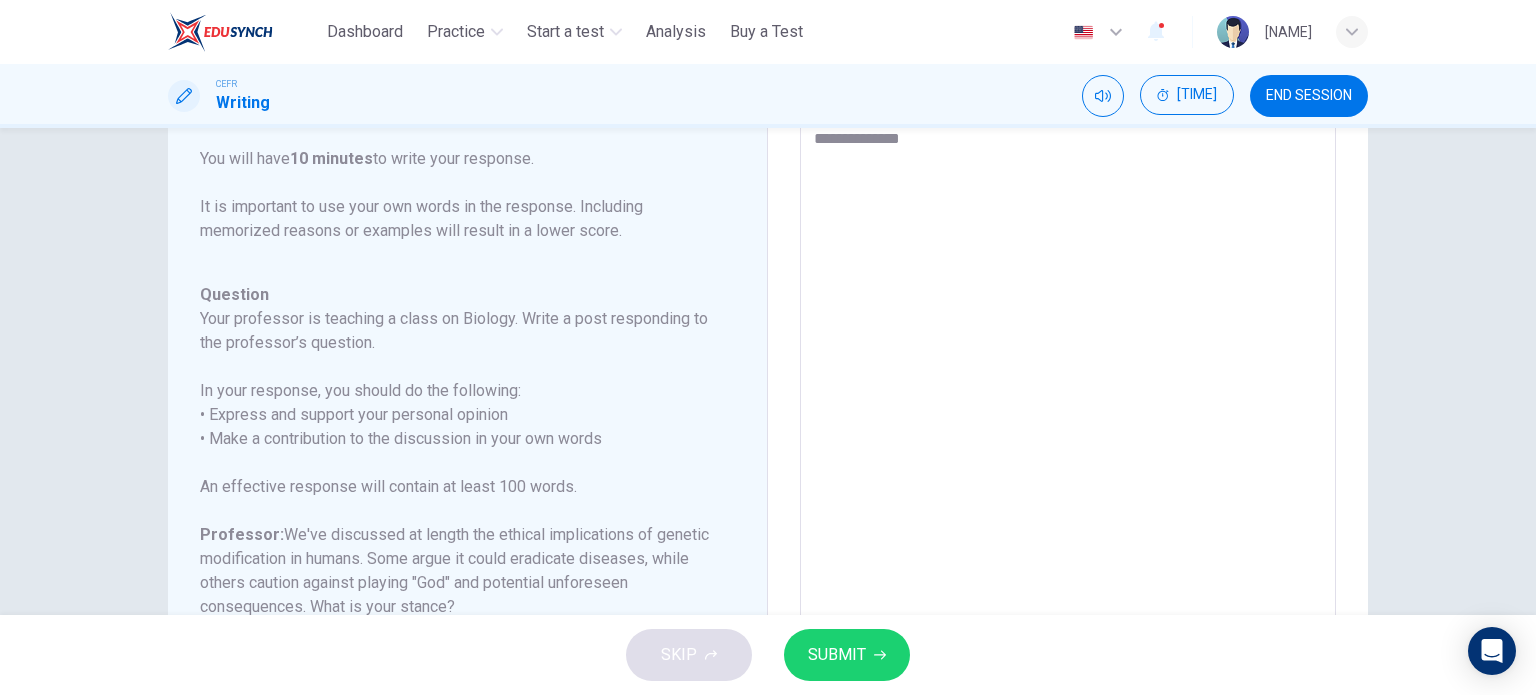 type on "*" 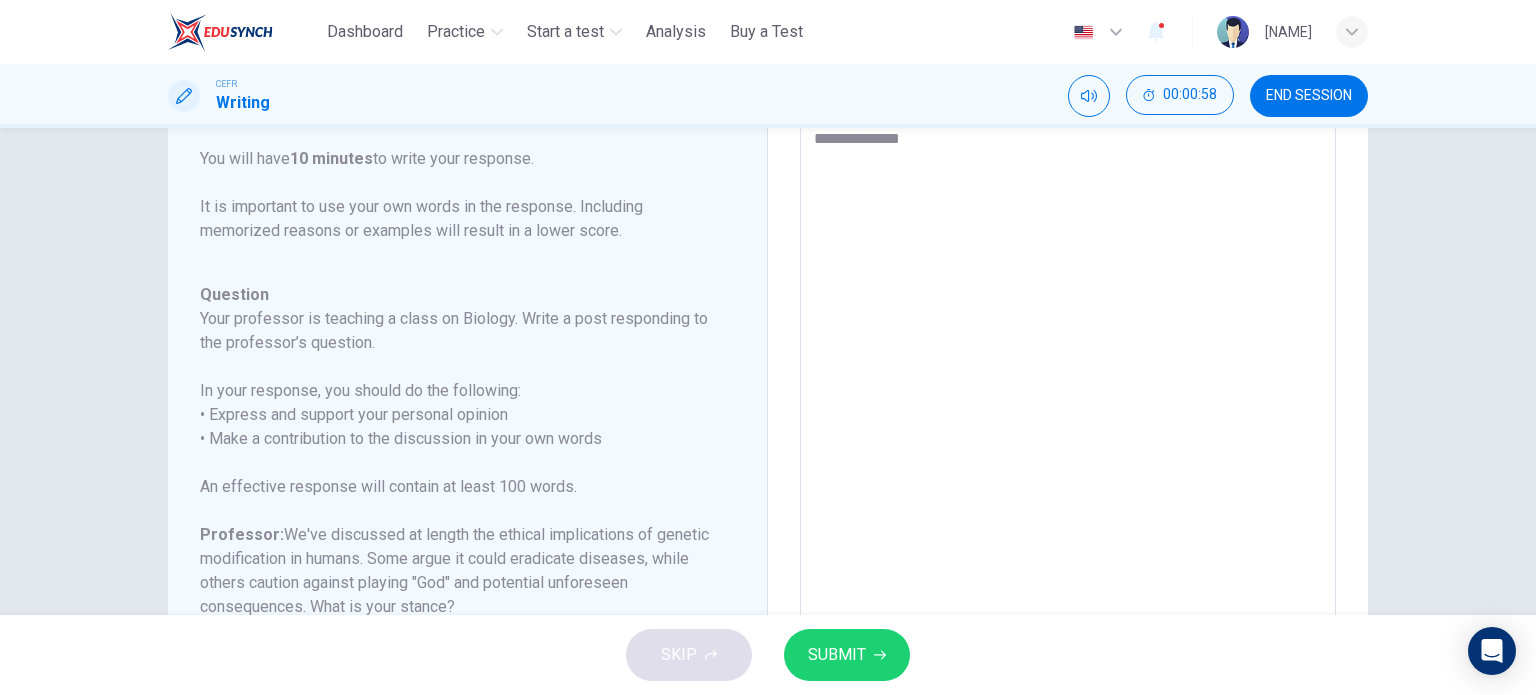 type on "**********" 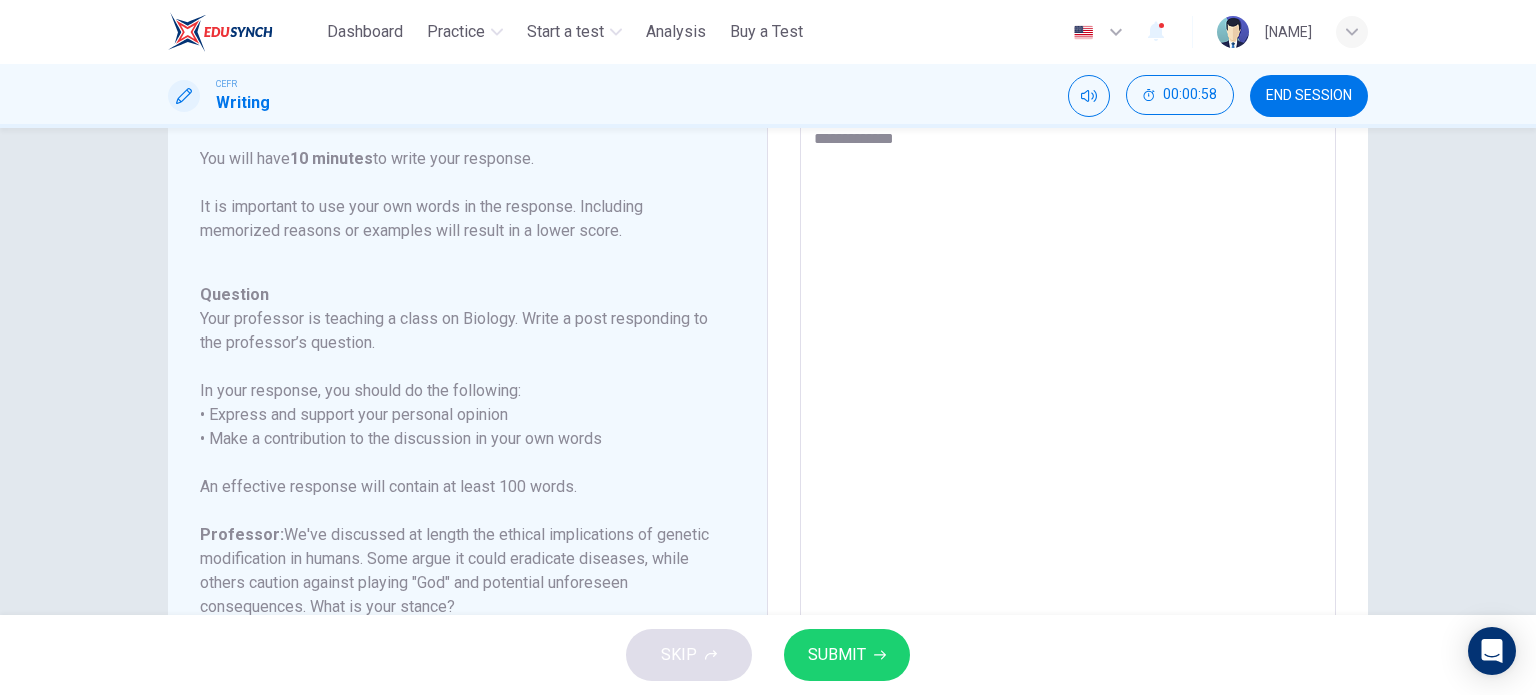 type on "**********" 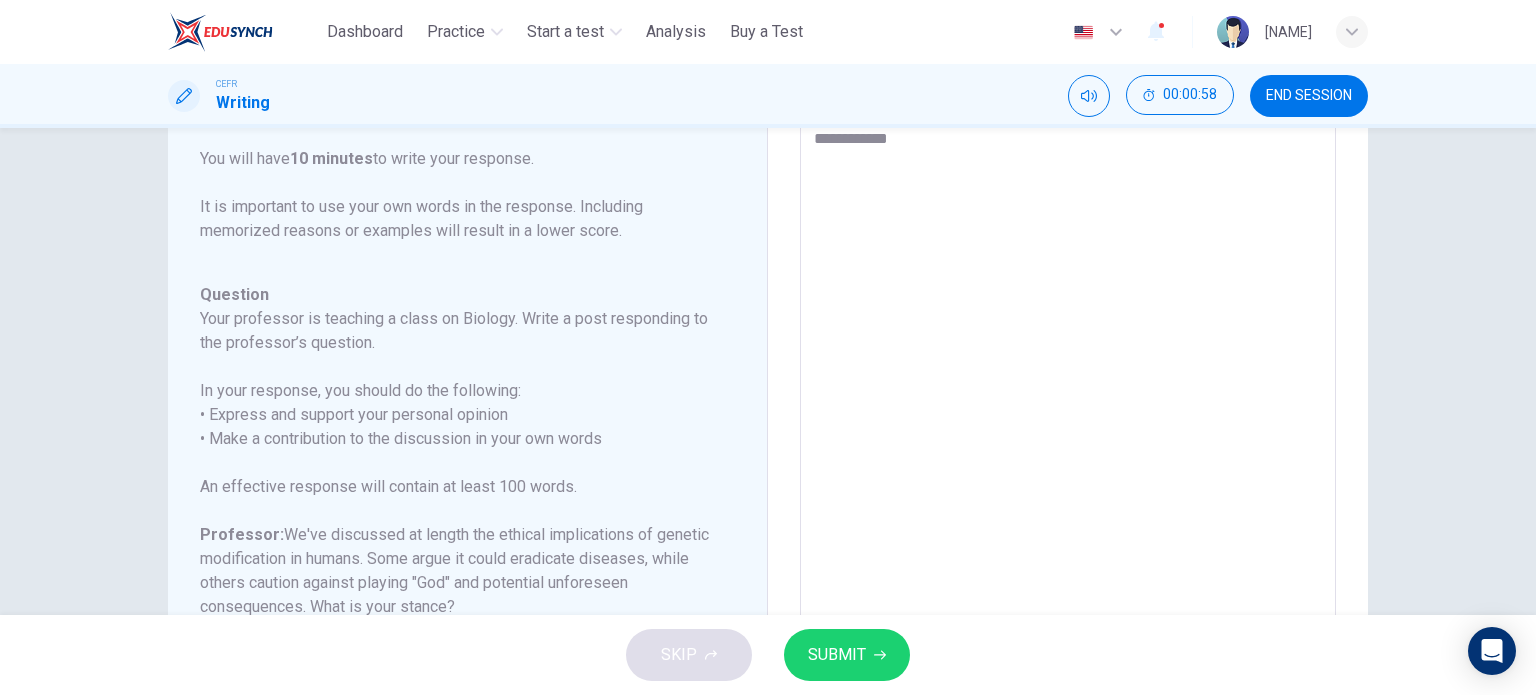 type on "*" 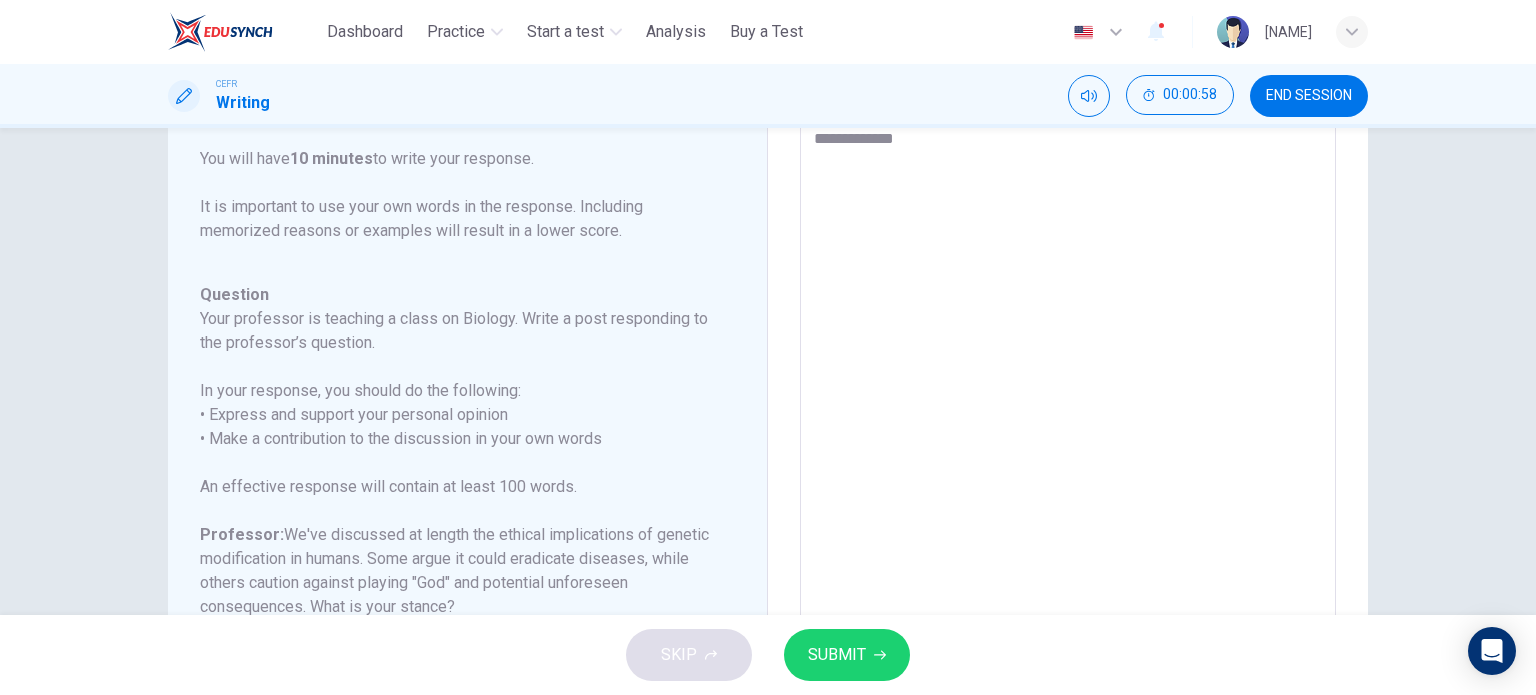 type on "*" 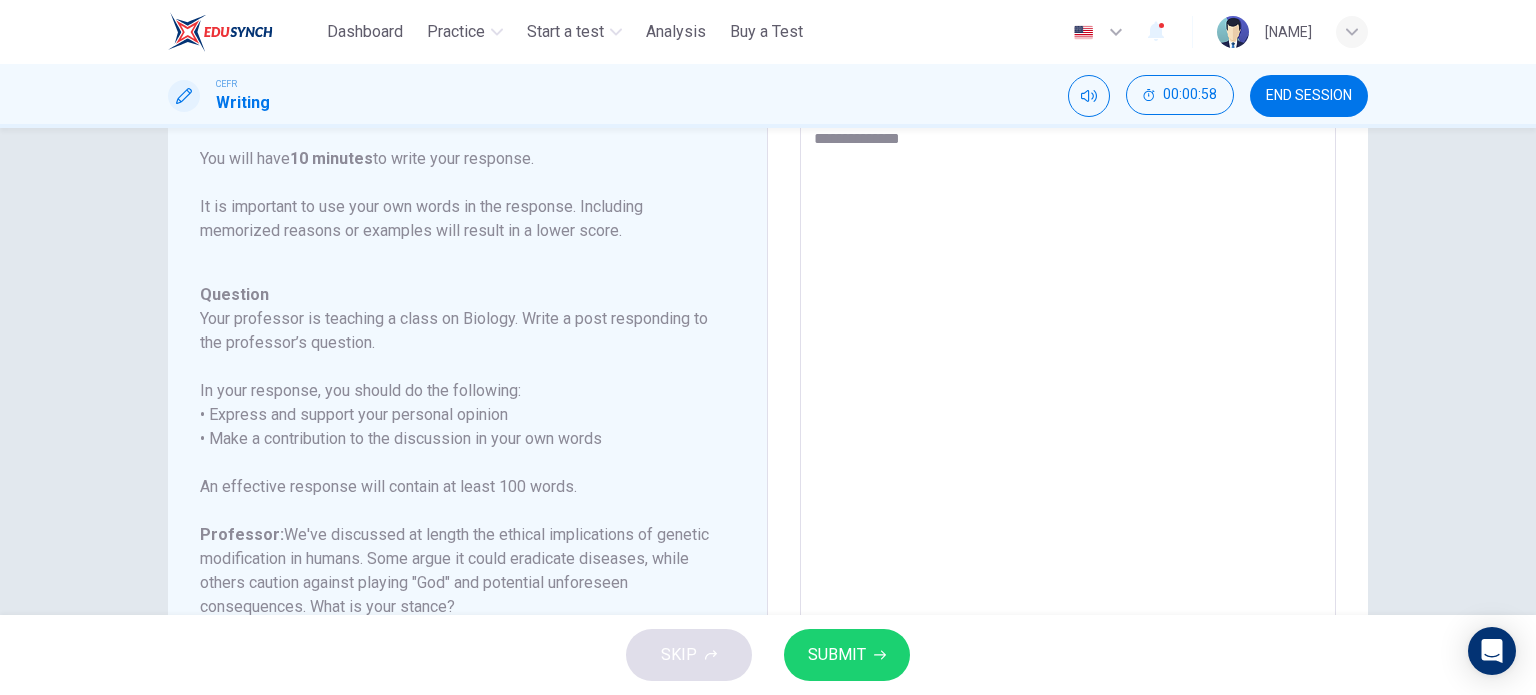 type on "*" 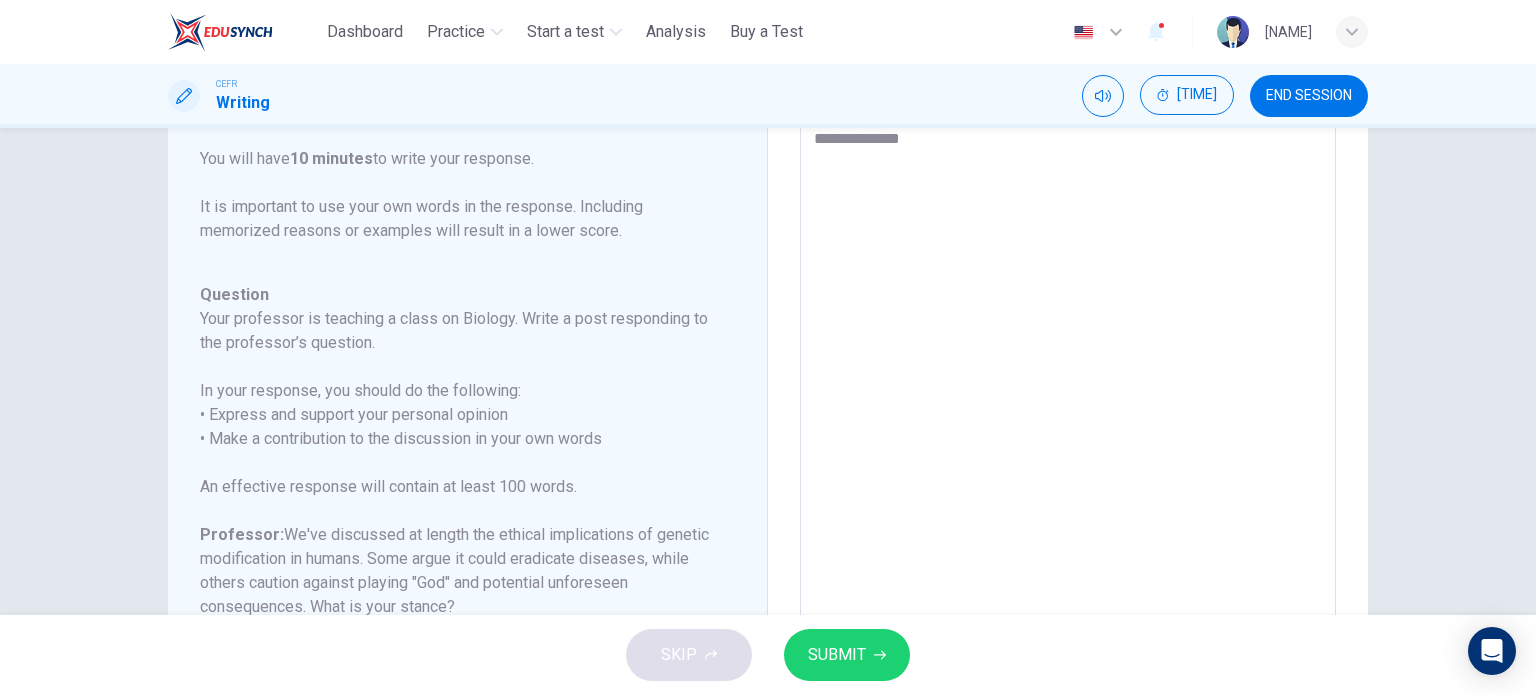 type on "**********" 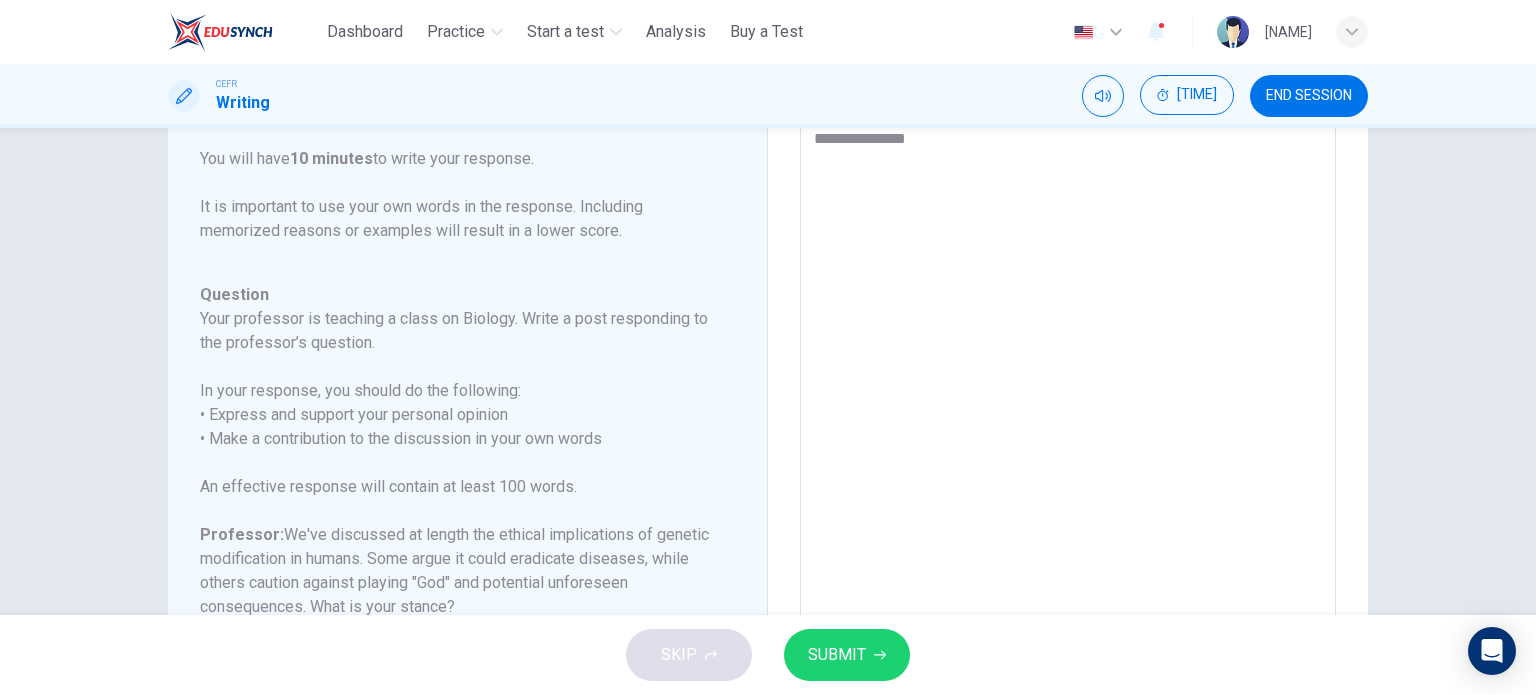 type on "*" 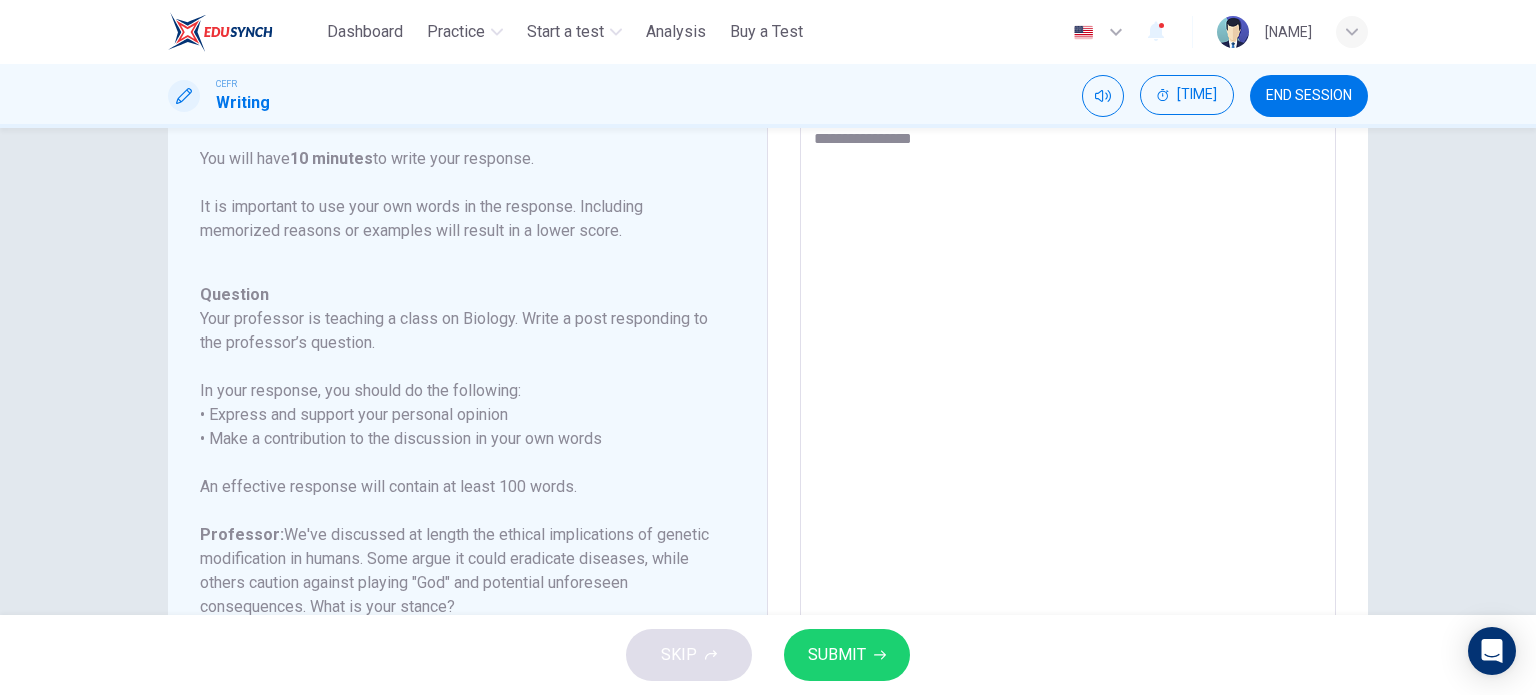 type on "*" 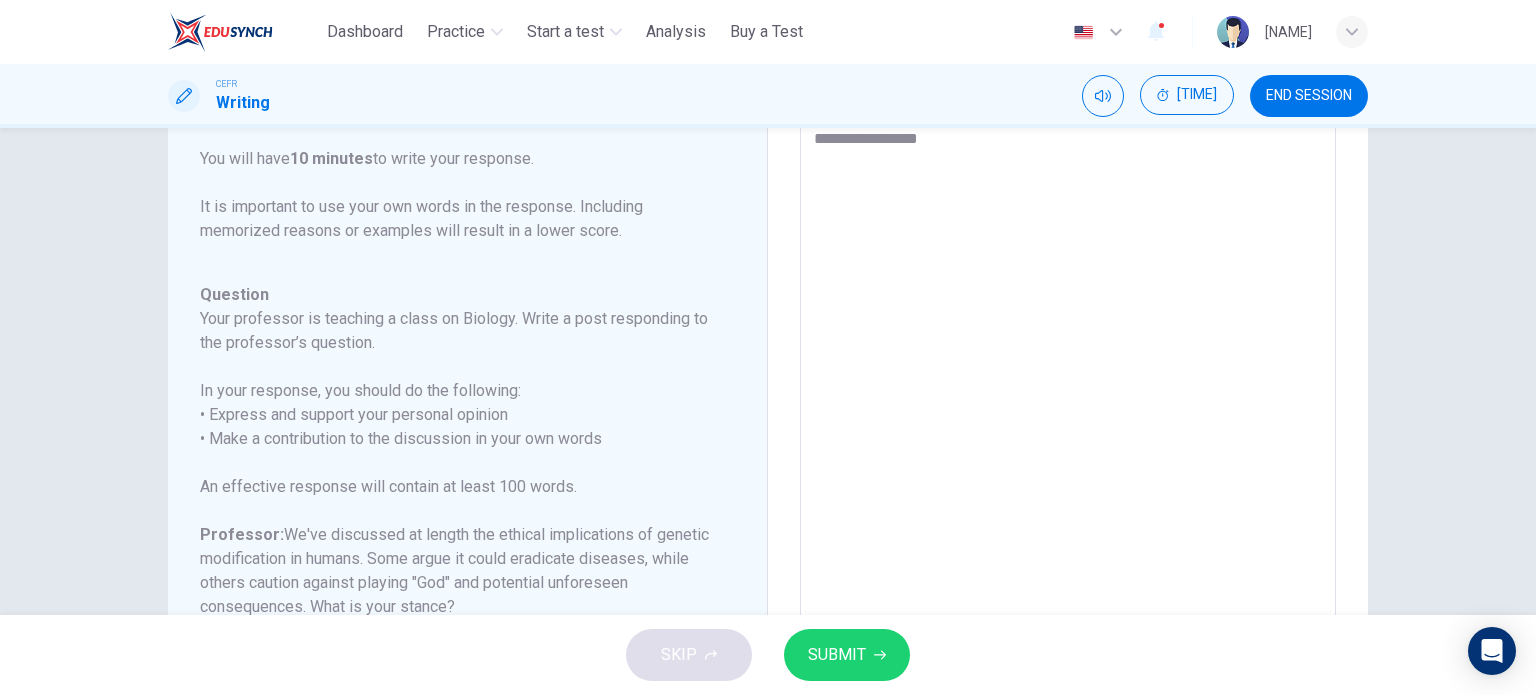 type on "**********" 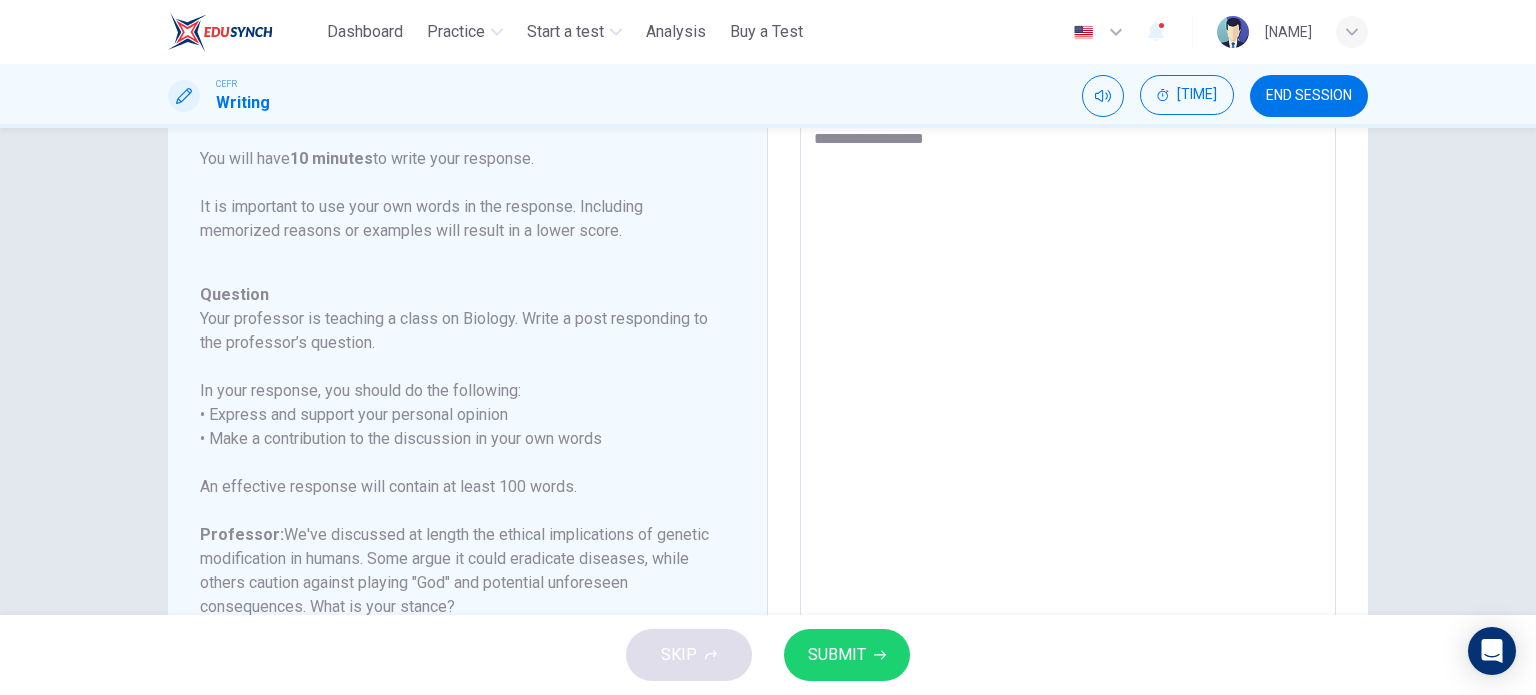 type on "*" 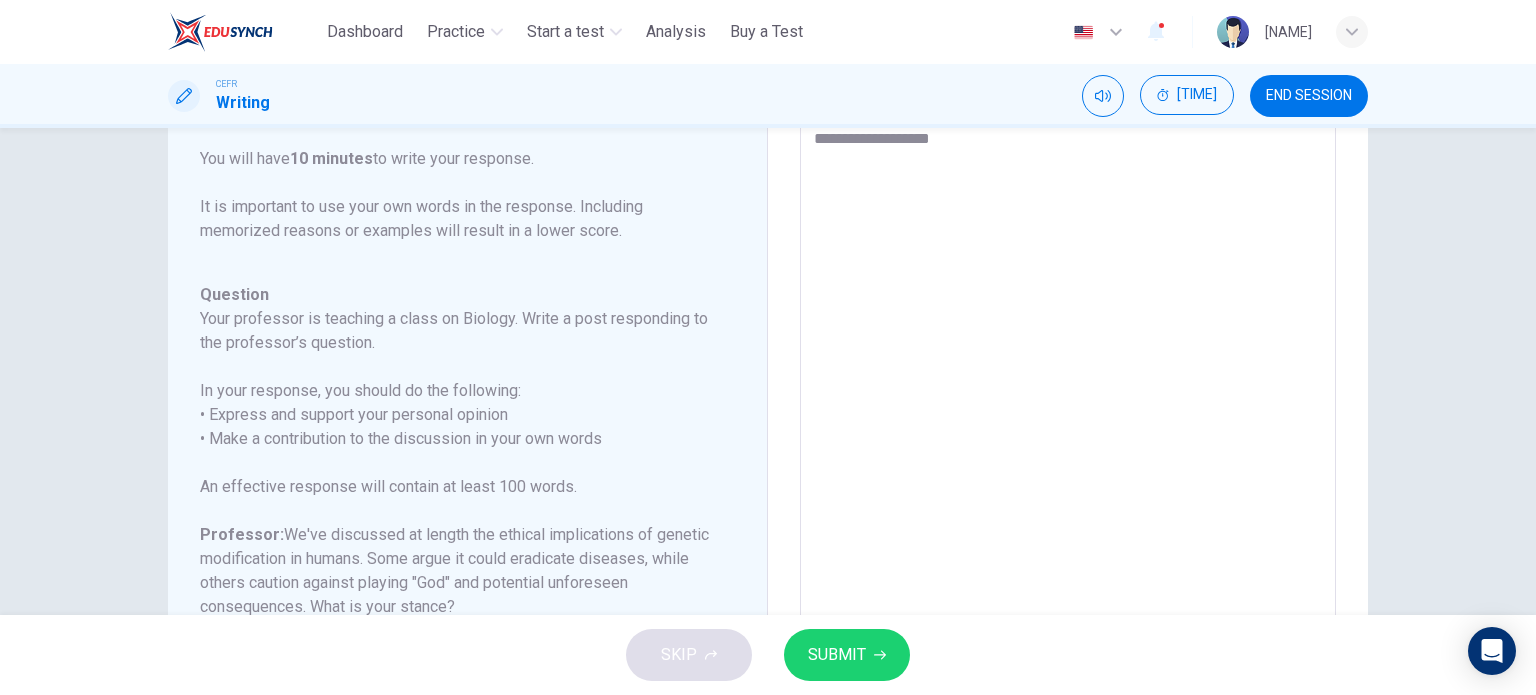 type on "*" 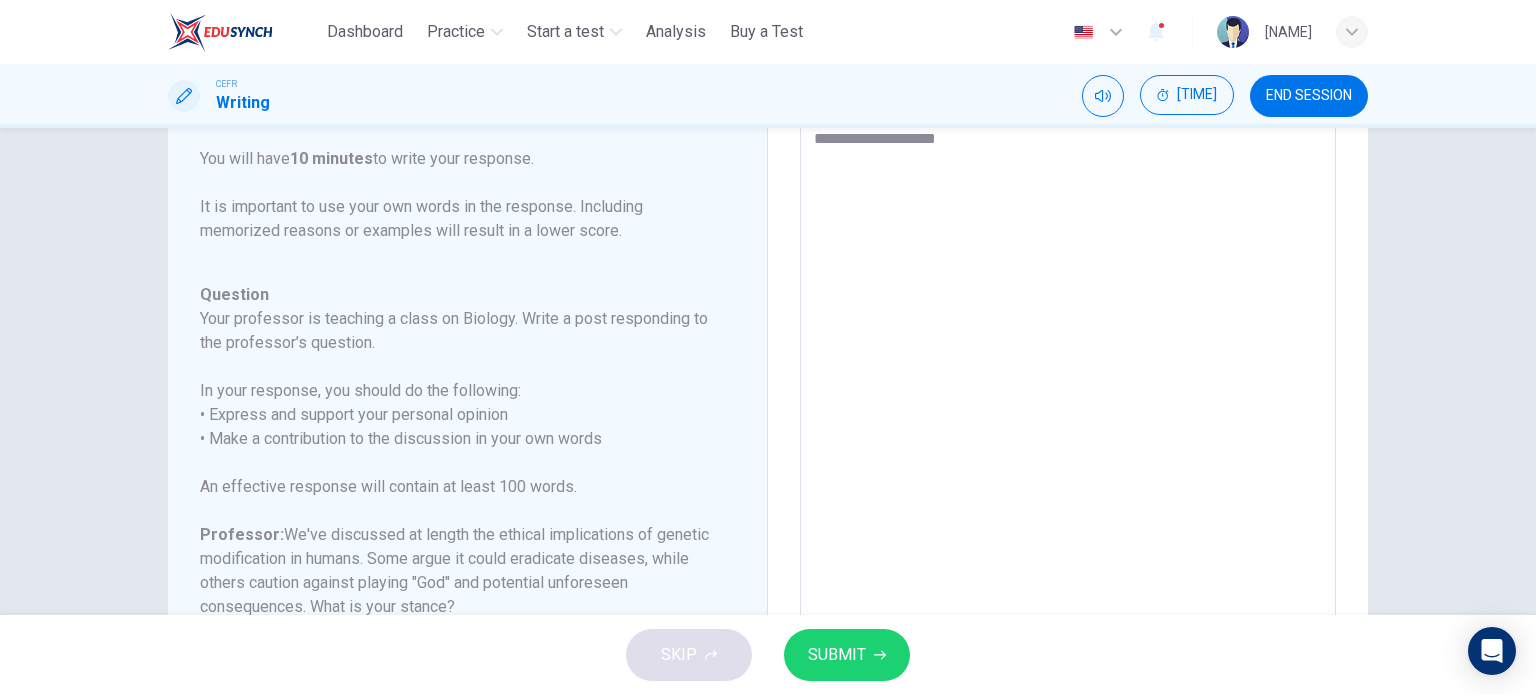 type on "*" 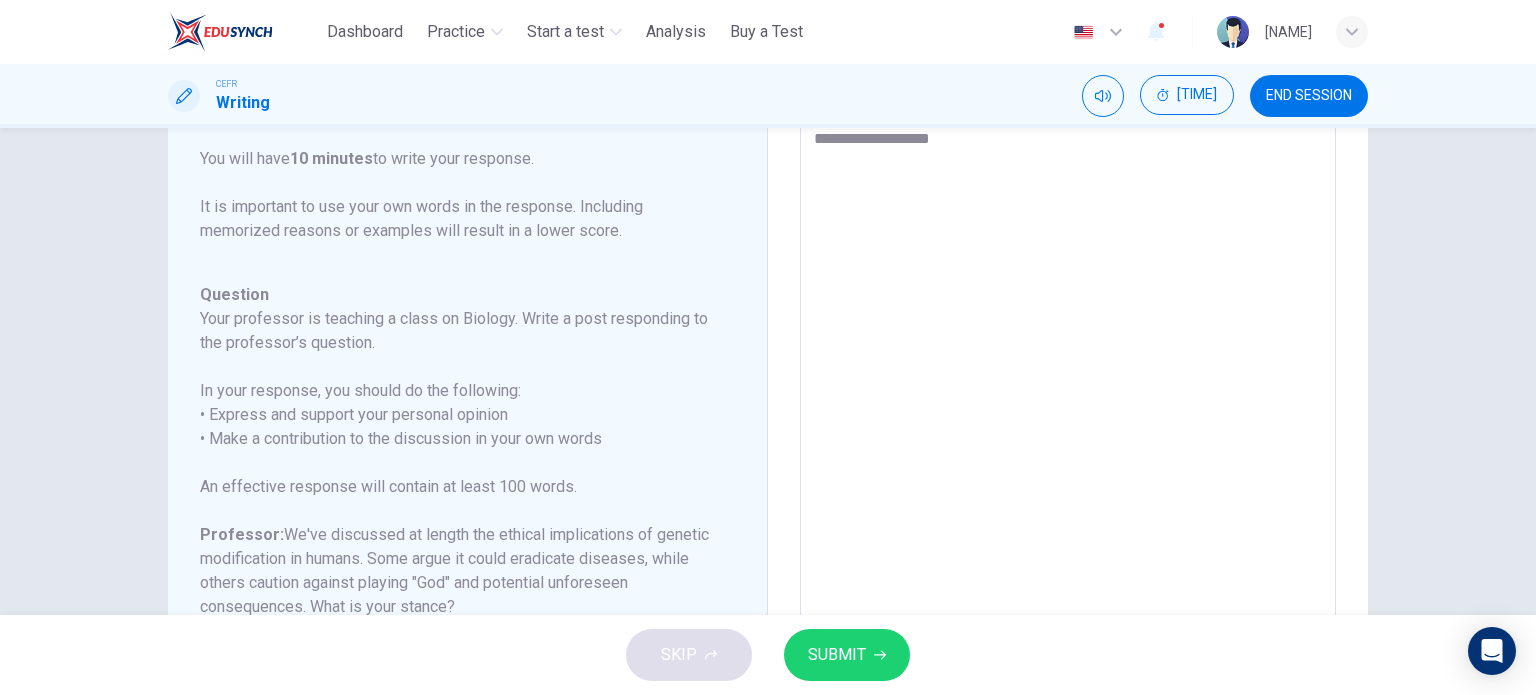 type on "**********" 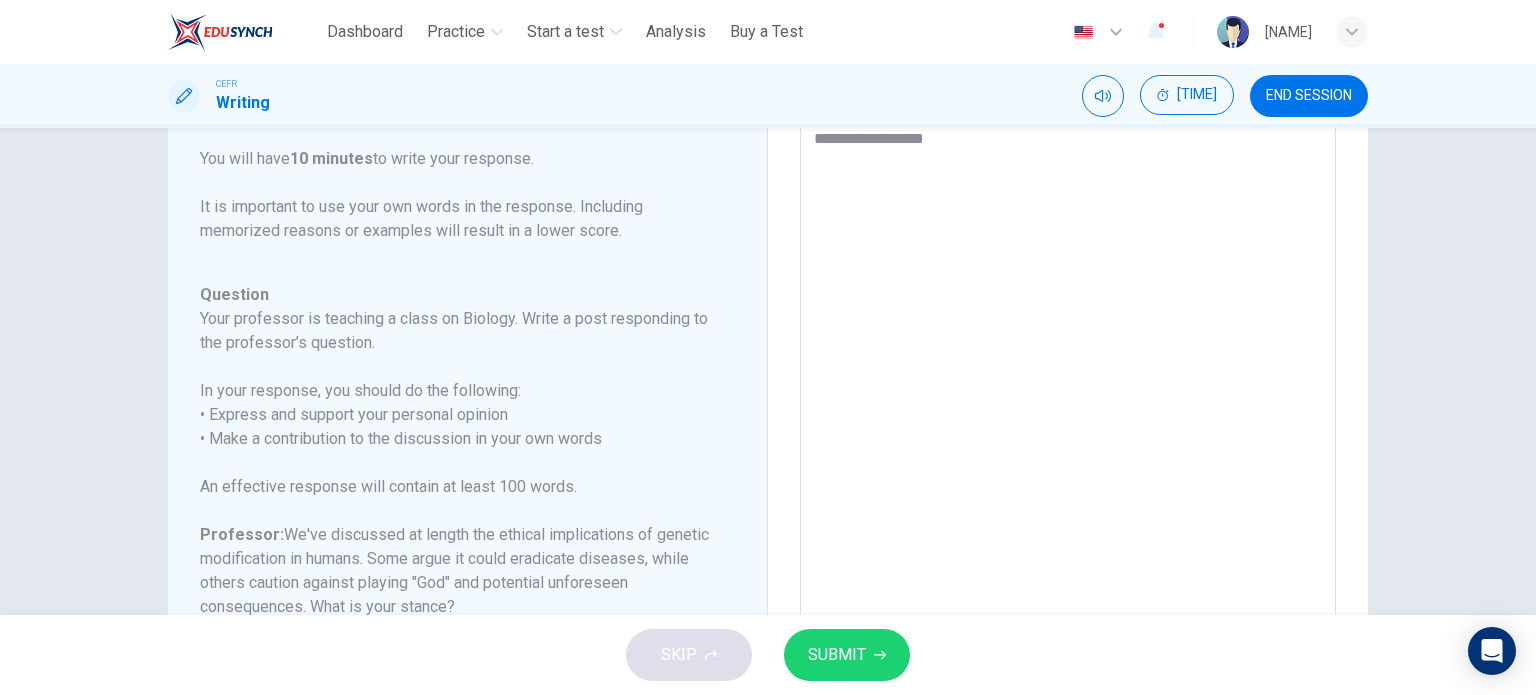 type on "*" 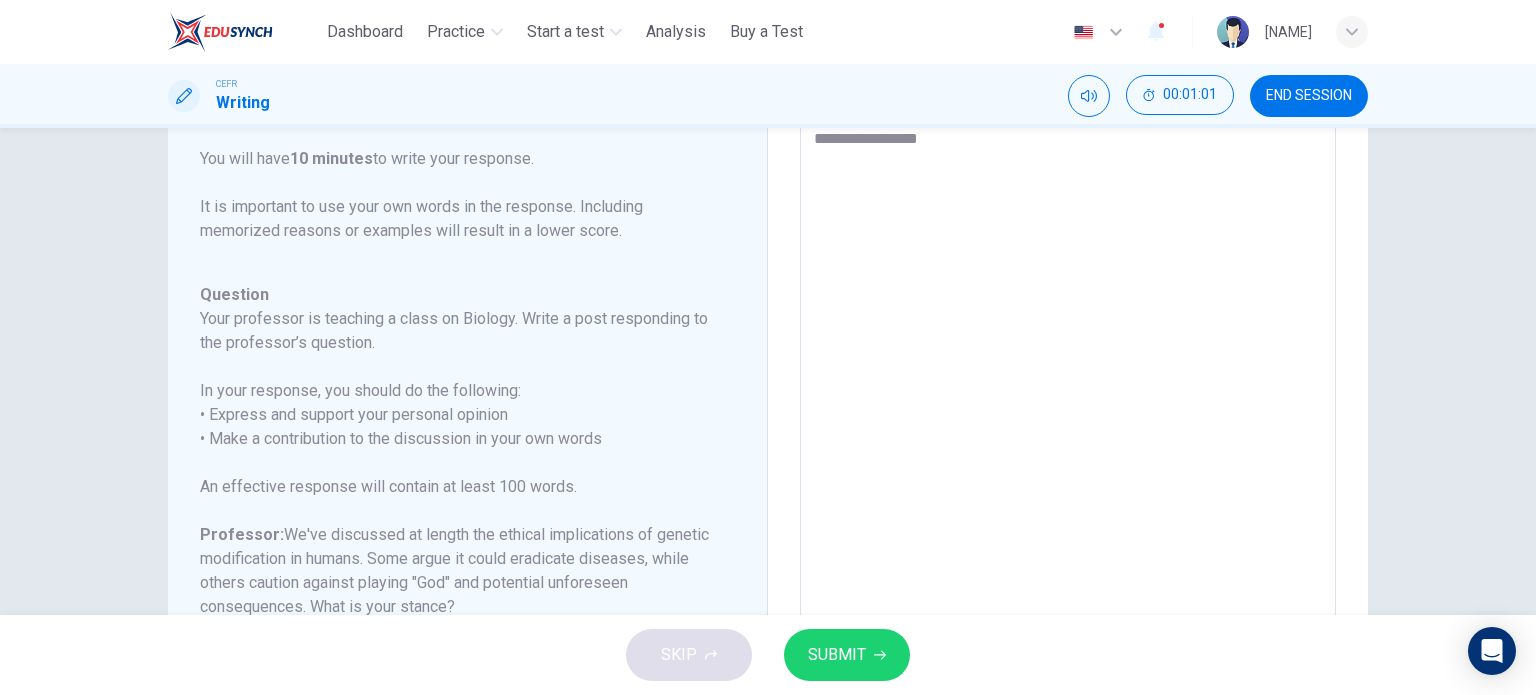 type on "*" 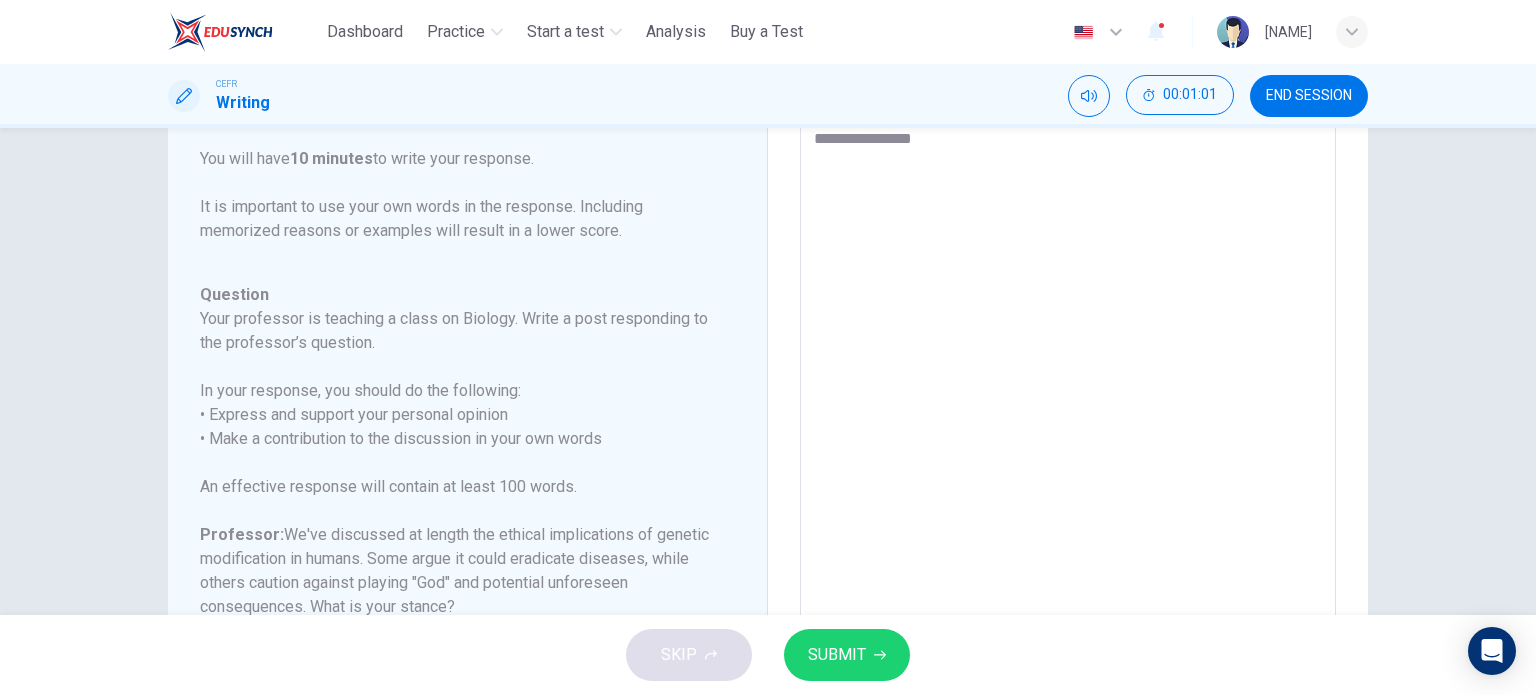 type on "**********" 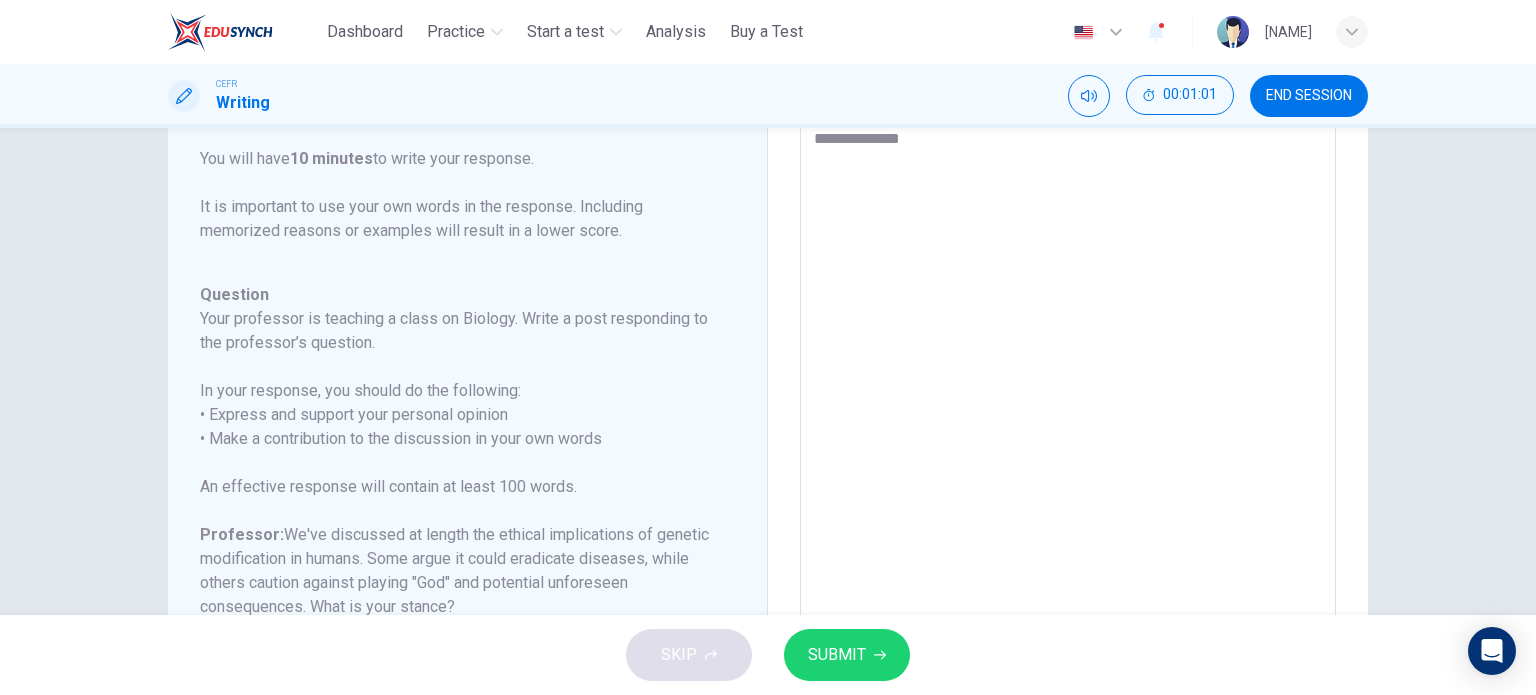 type on "**********" 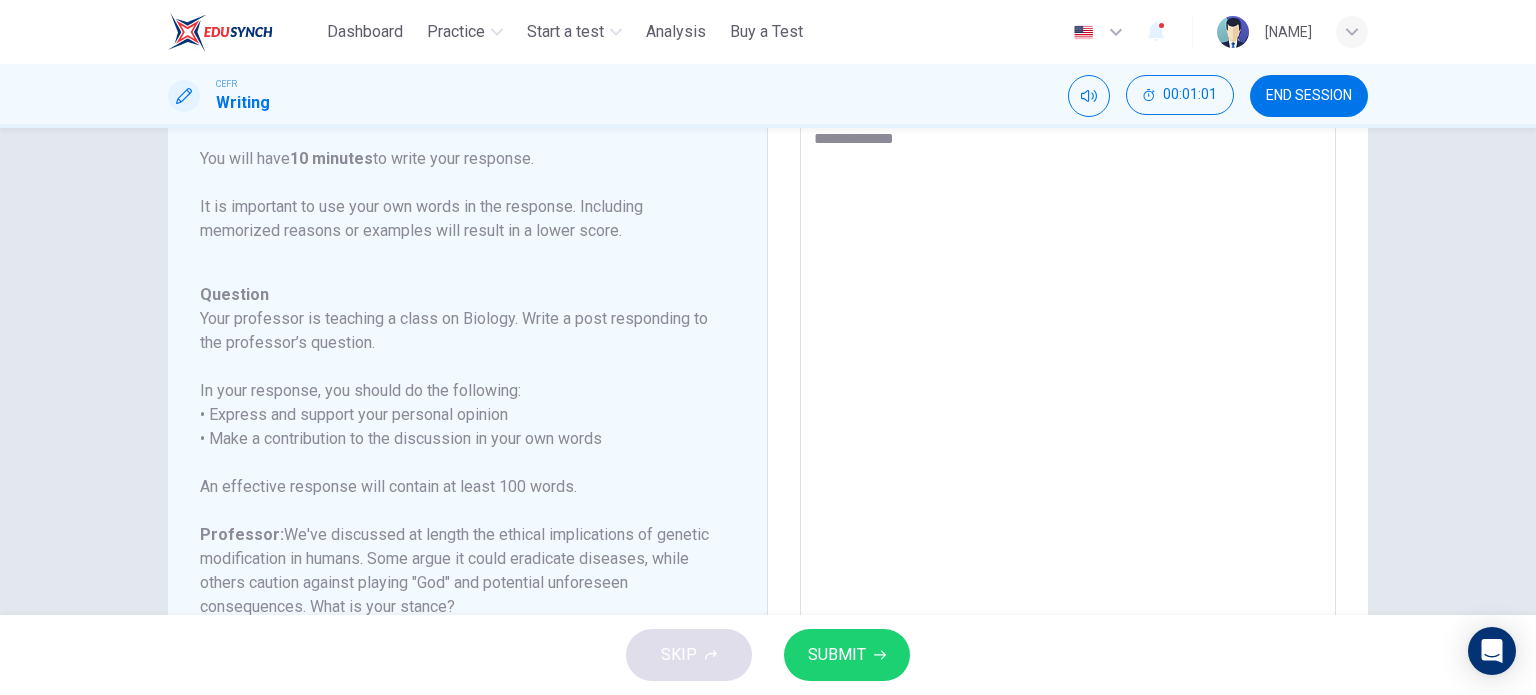 type on "**********" 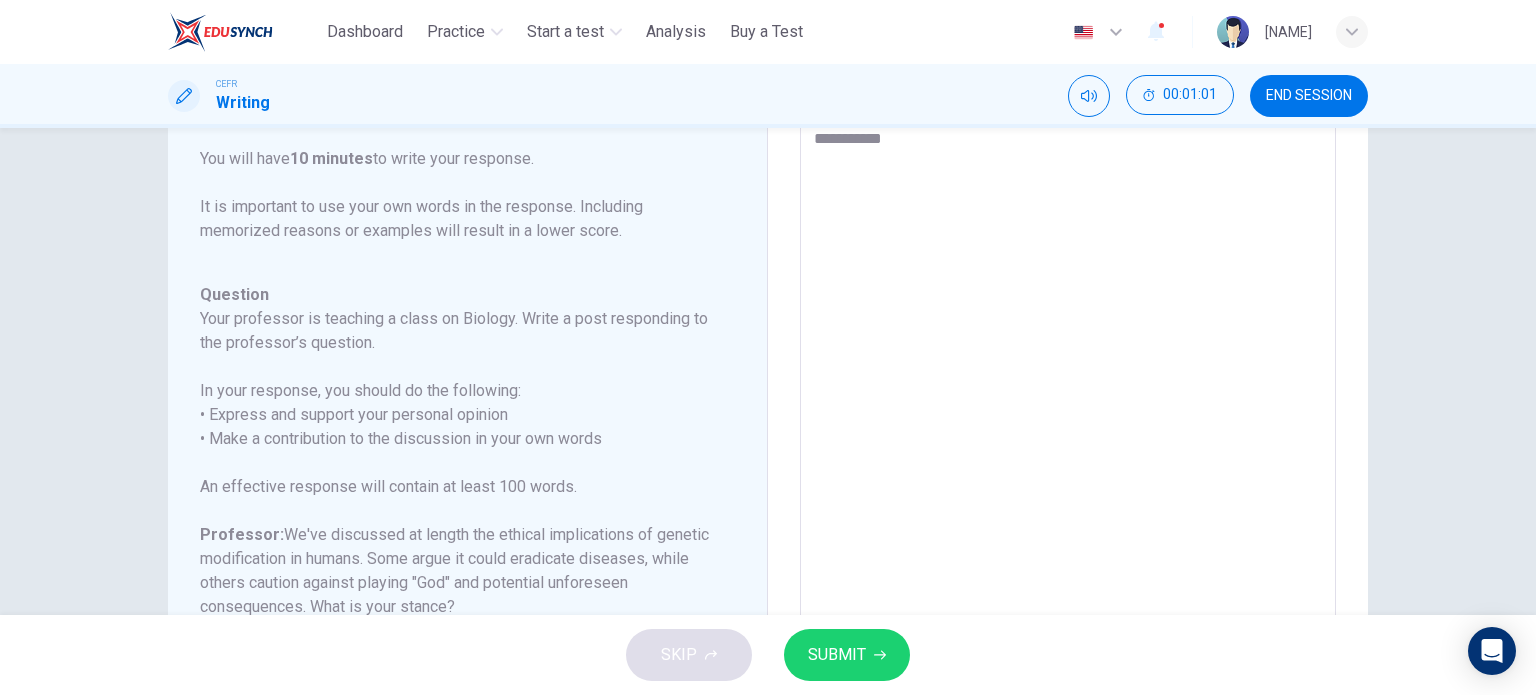 type on "**********" 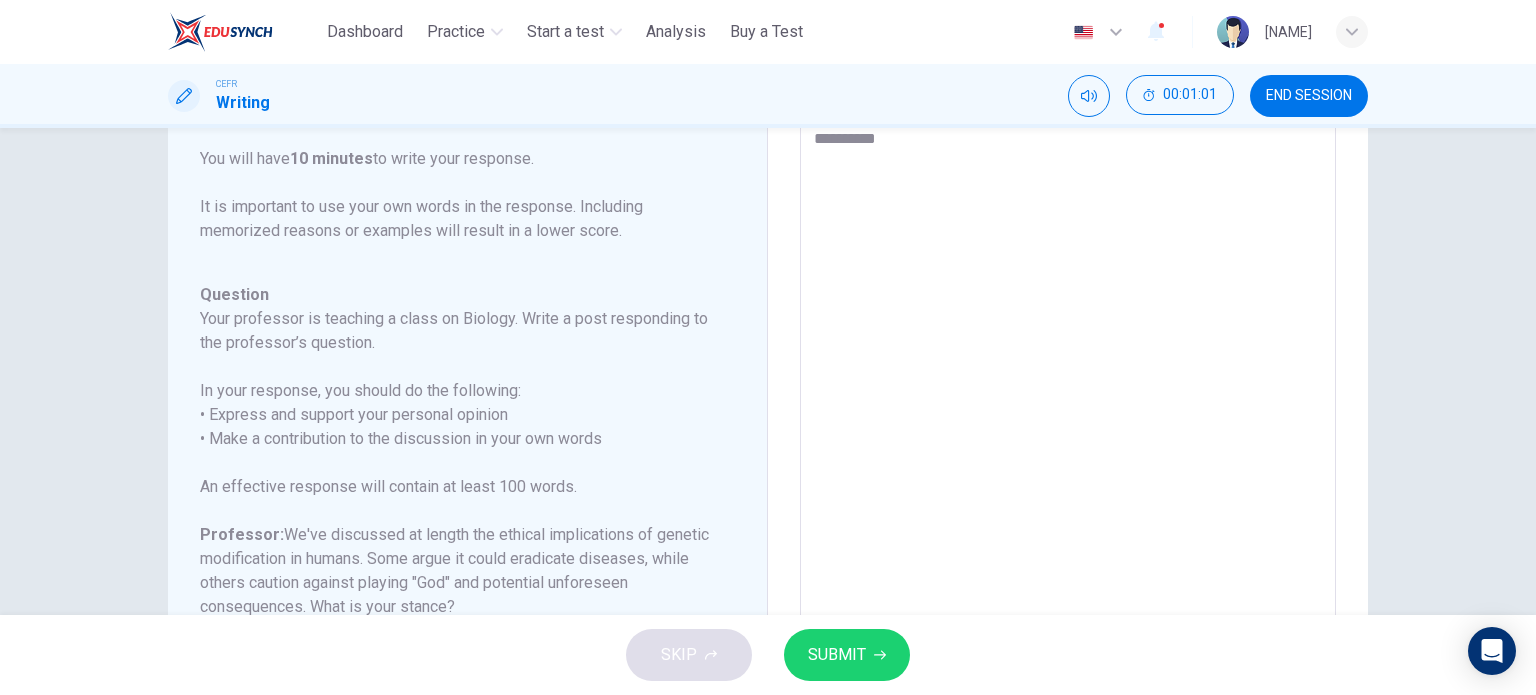 type on "*" 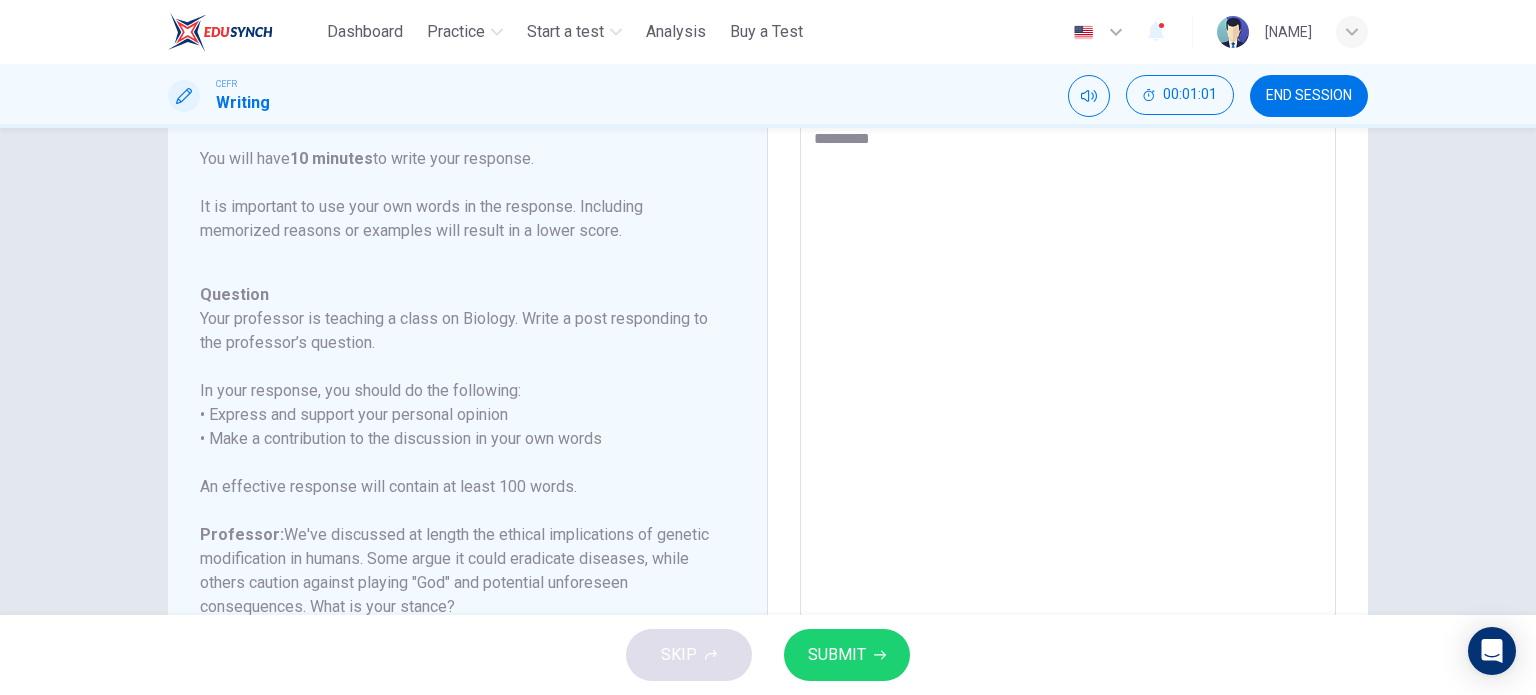 type on "********" 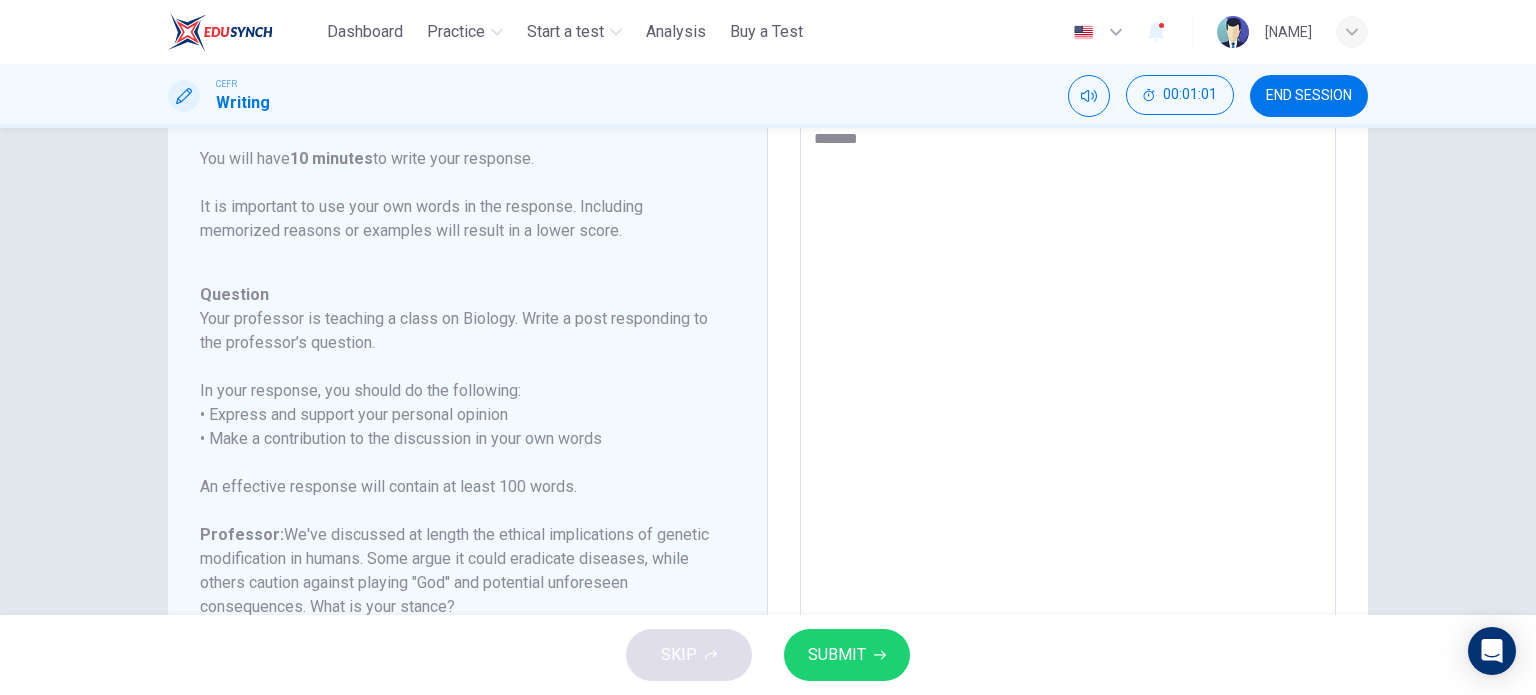 type on "*****" 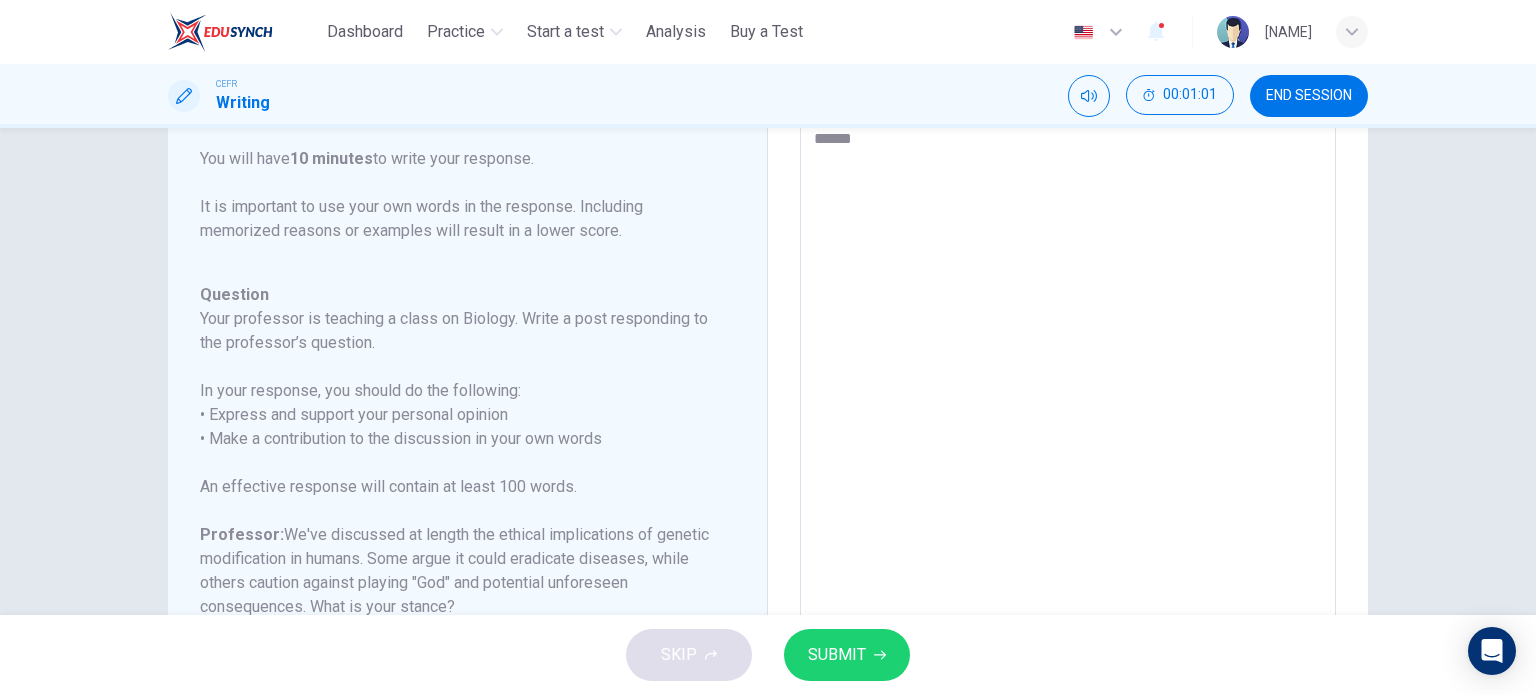 type on "*****" 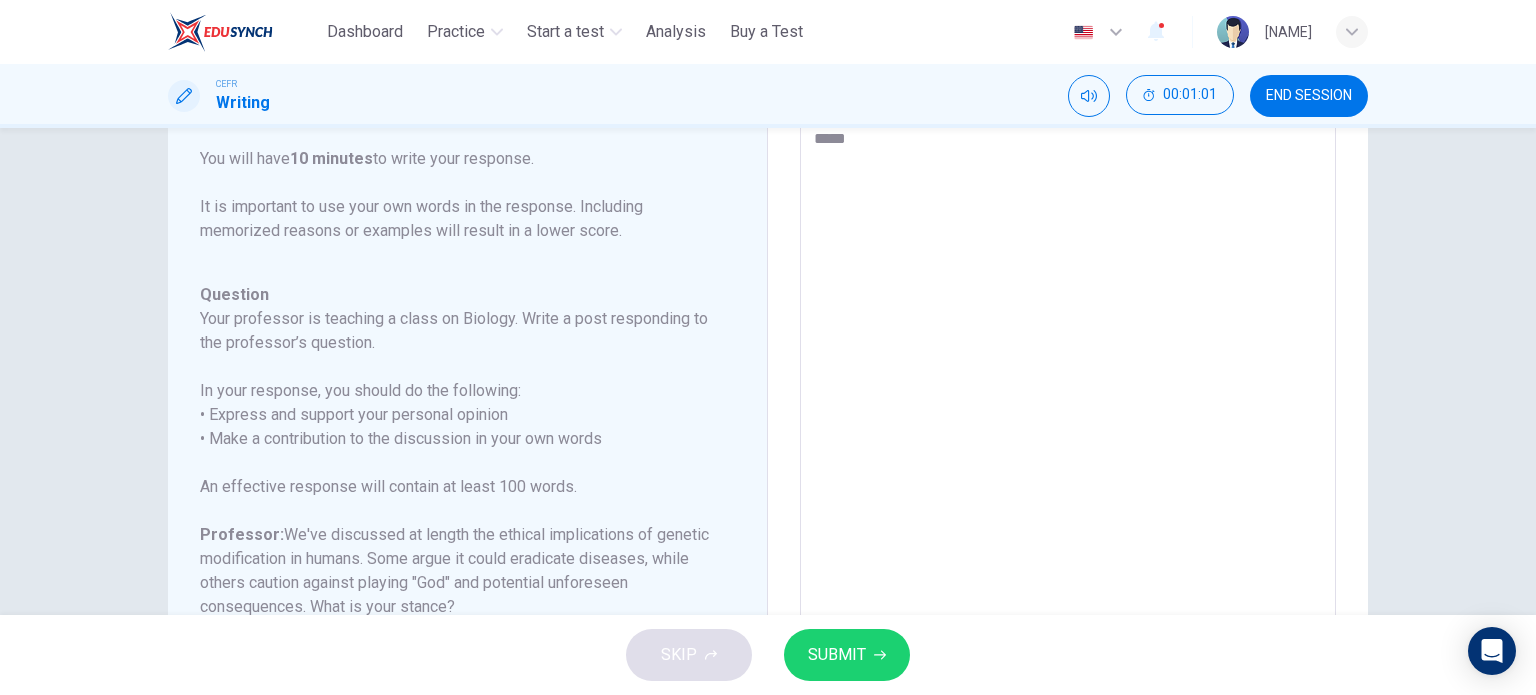 type on "****" 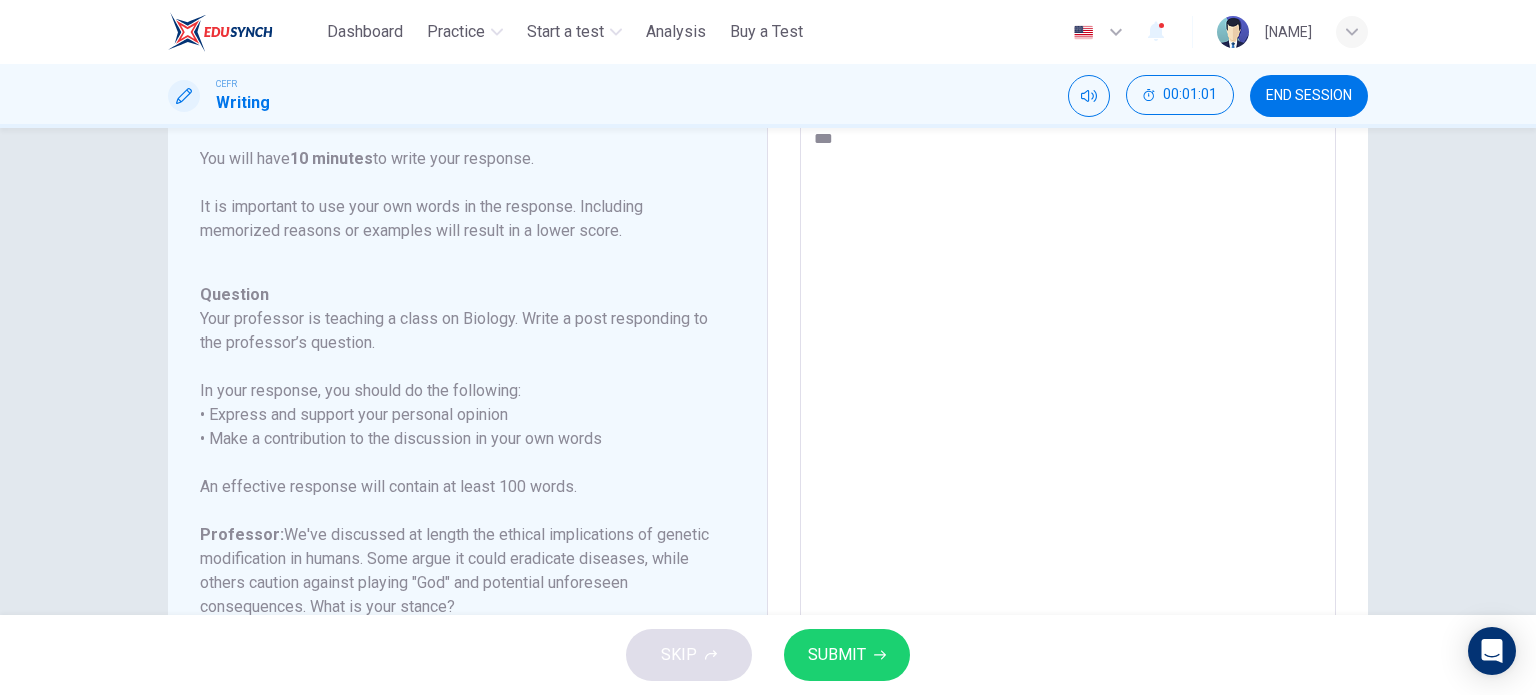 type on "**" 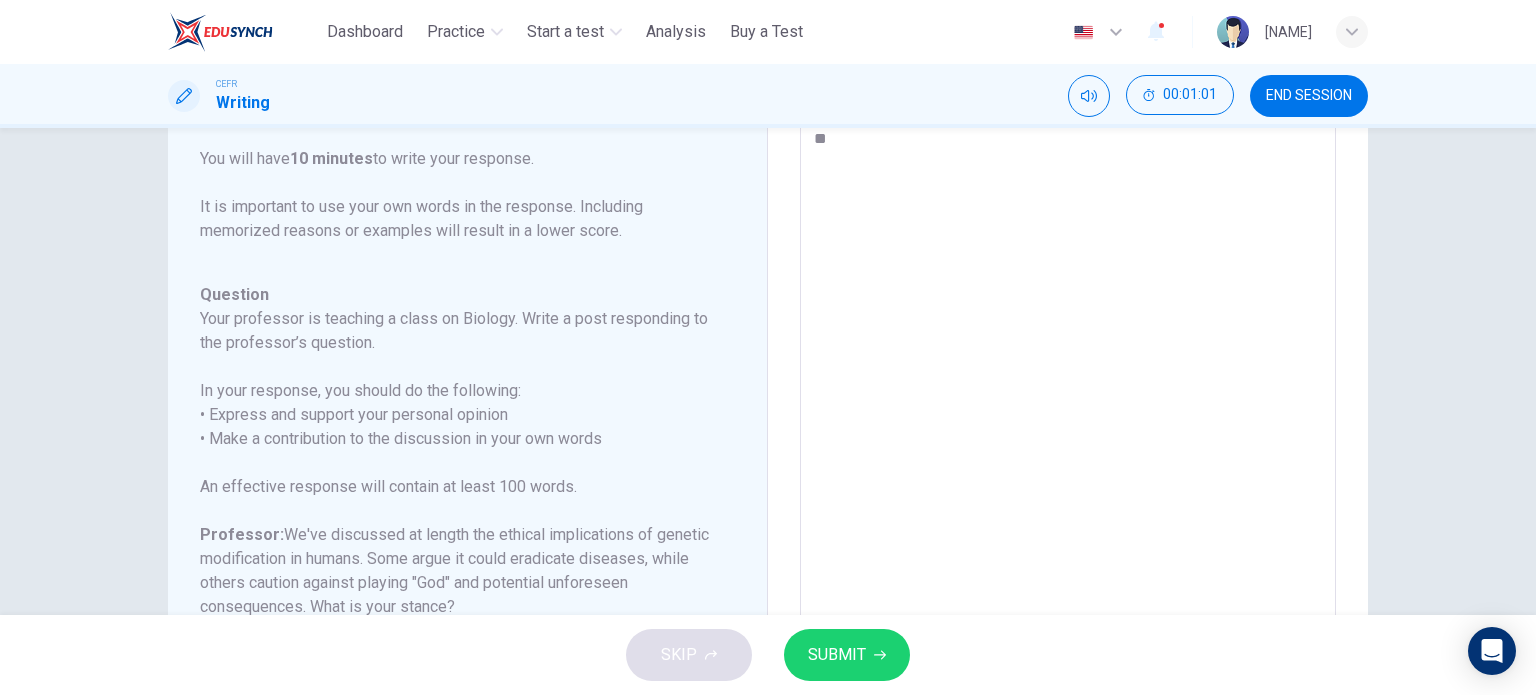 type on "*" 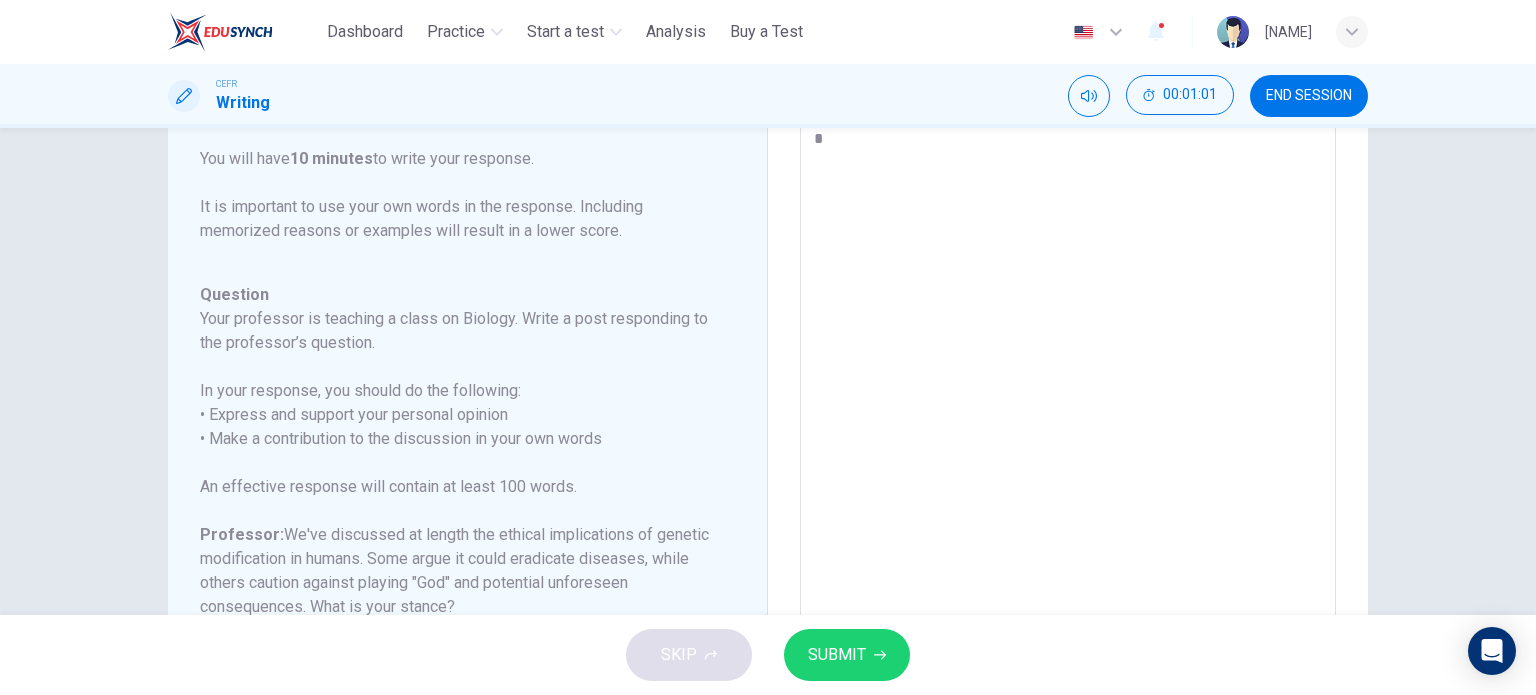 type 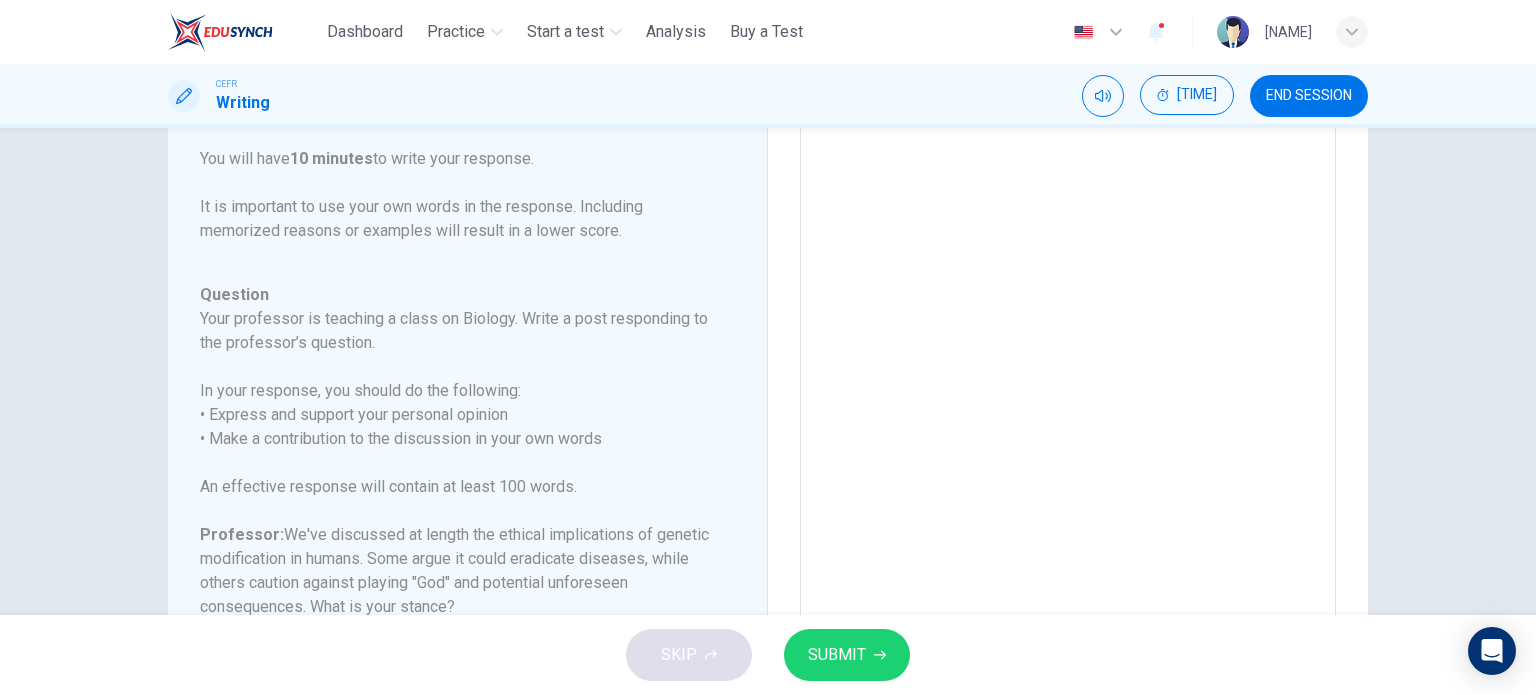 type on "*" 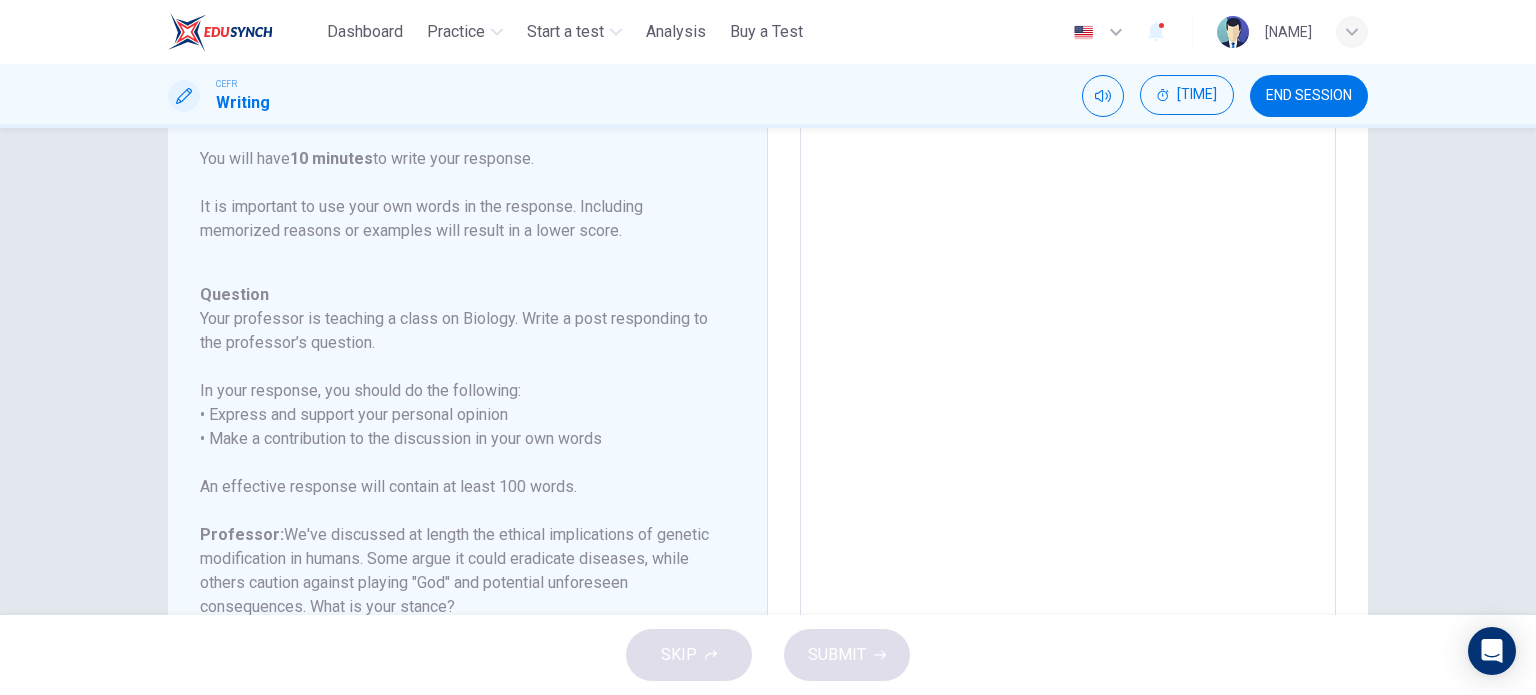 type on "*" 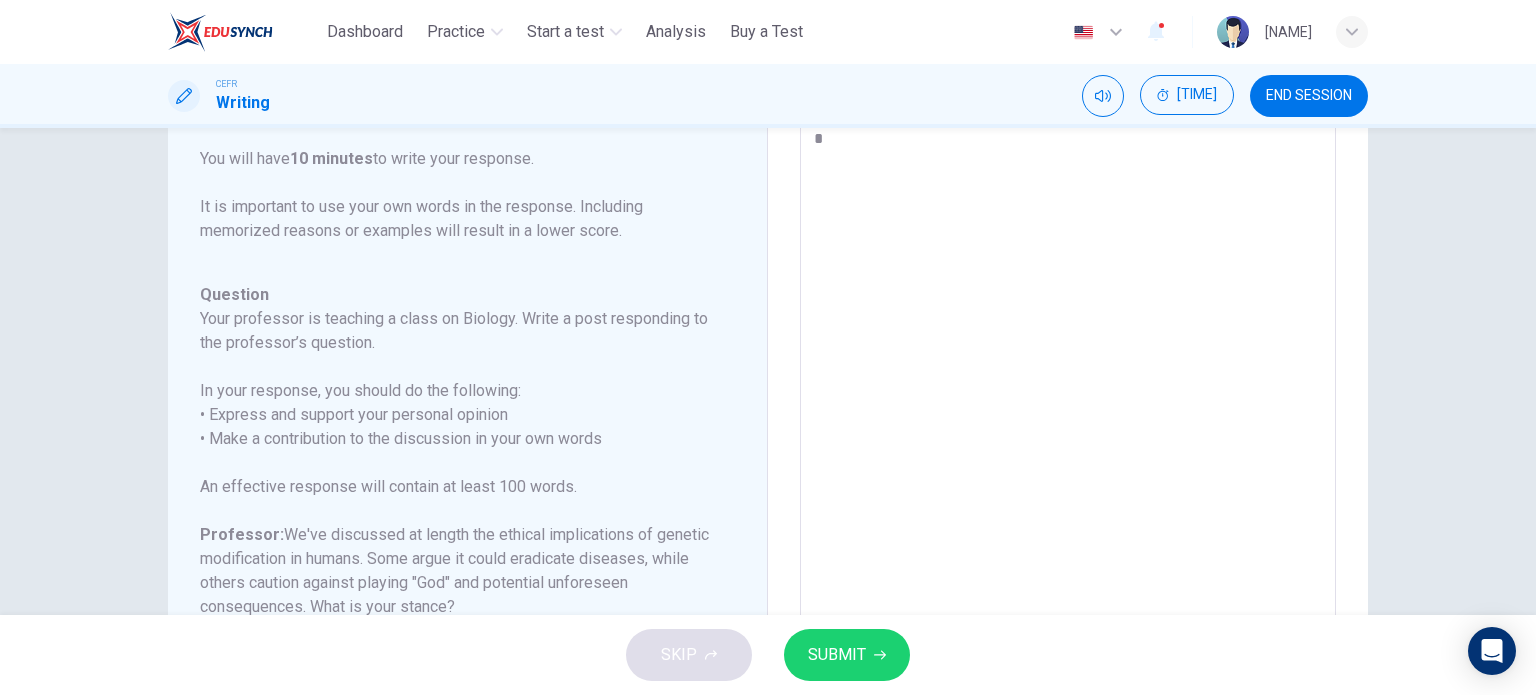 type on "**" 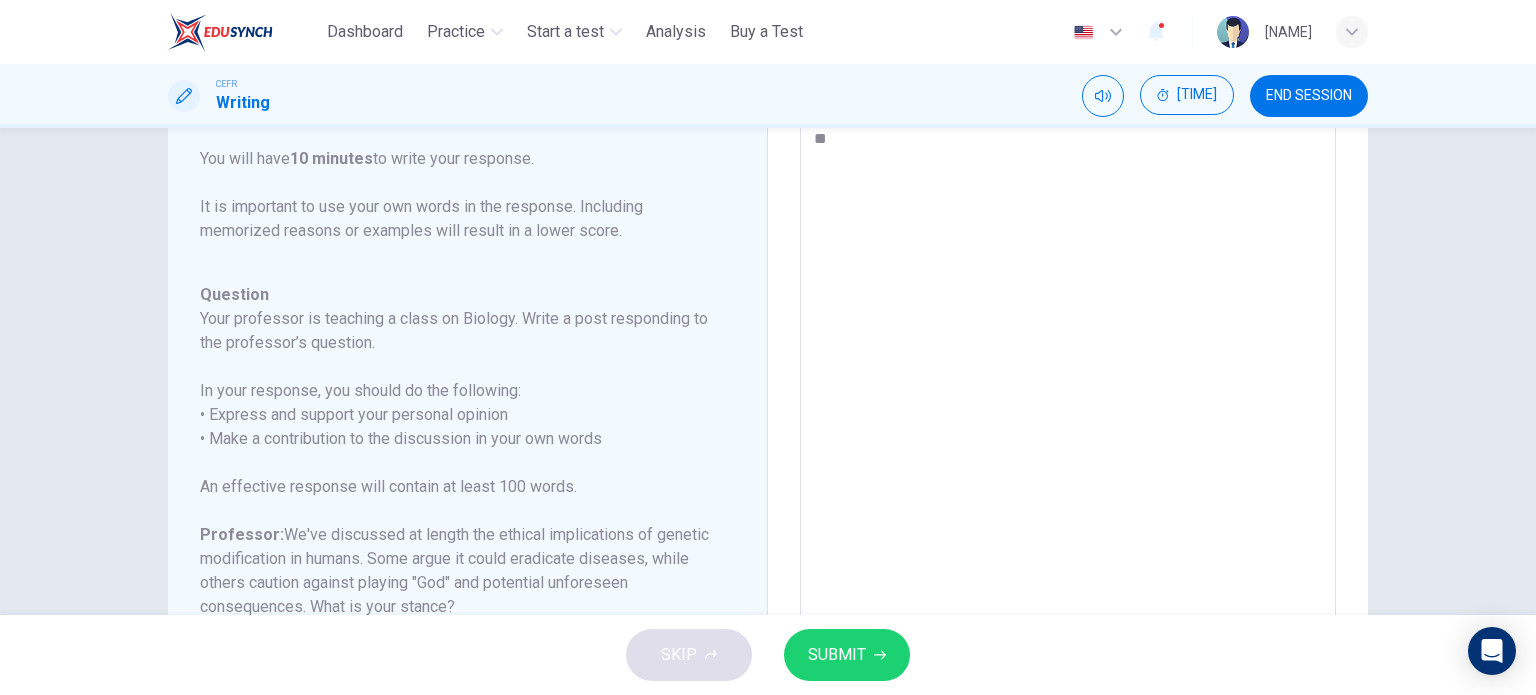 type on "*" 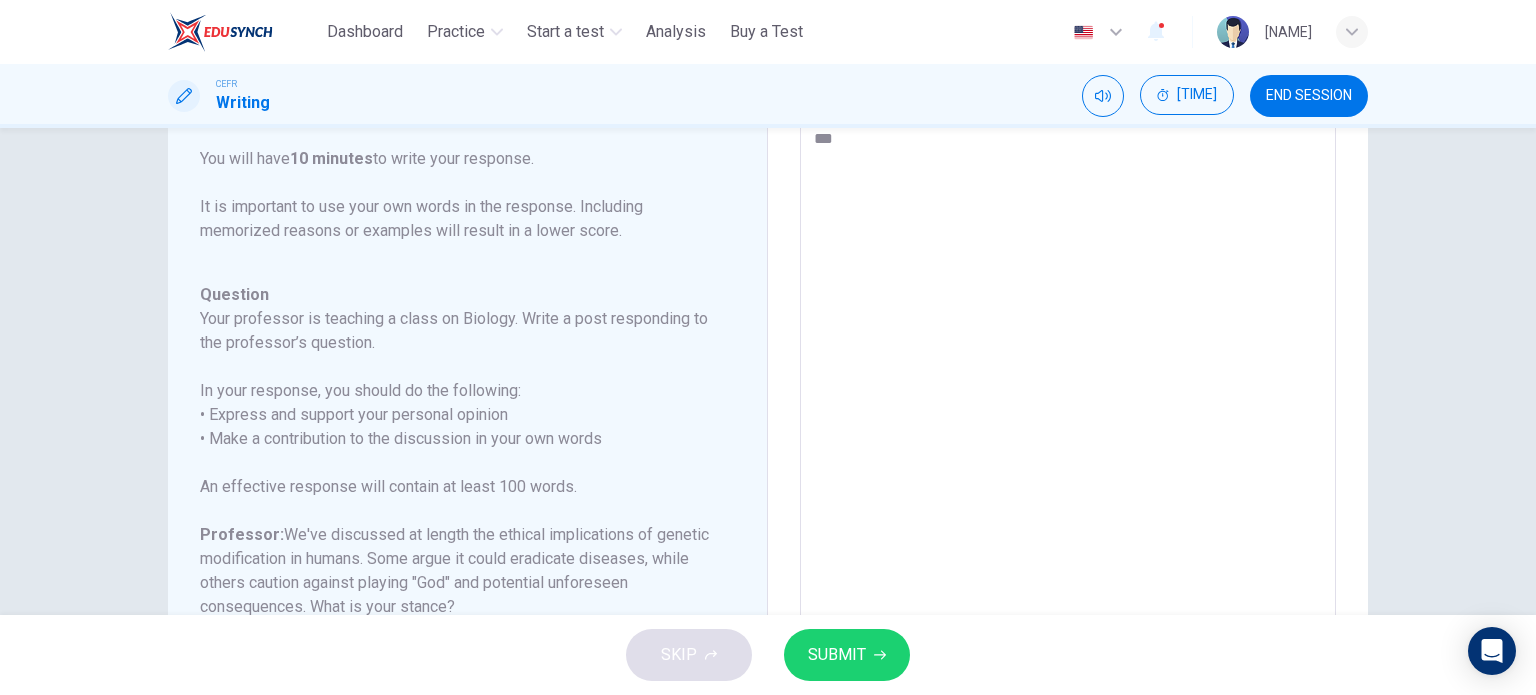 type on "*" 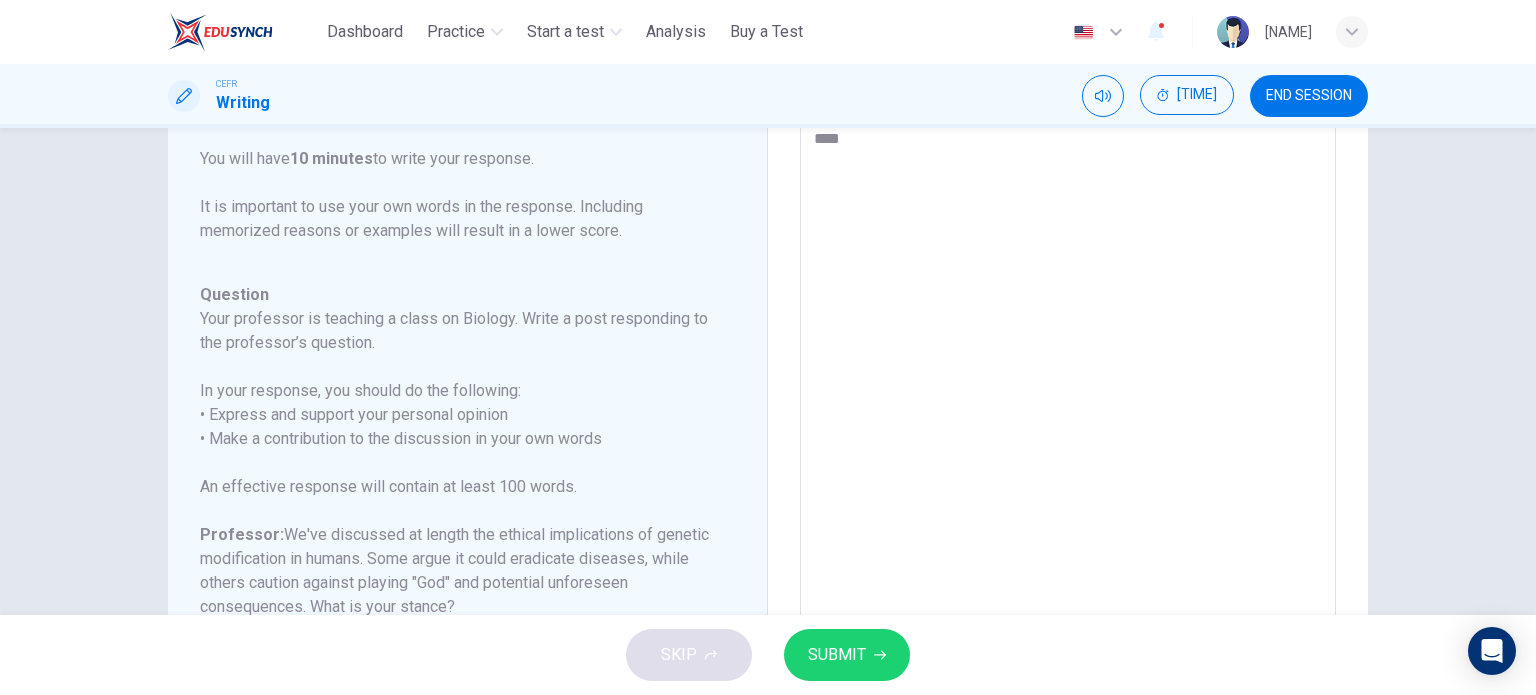 type on "*" 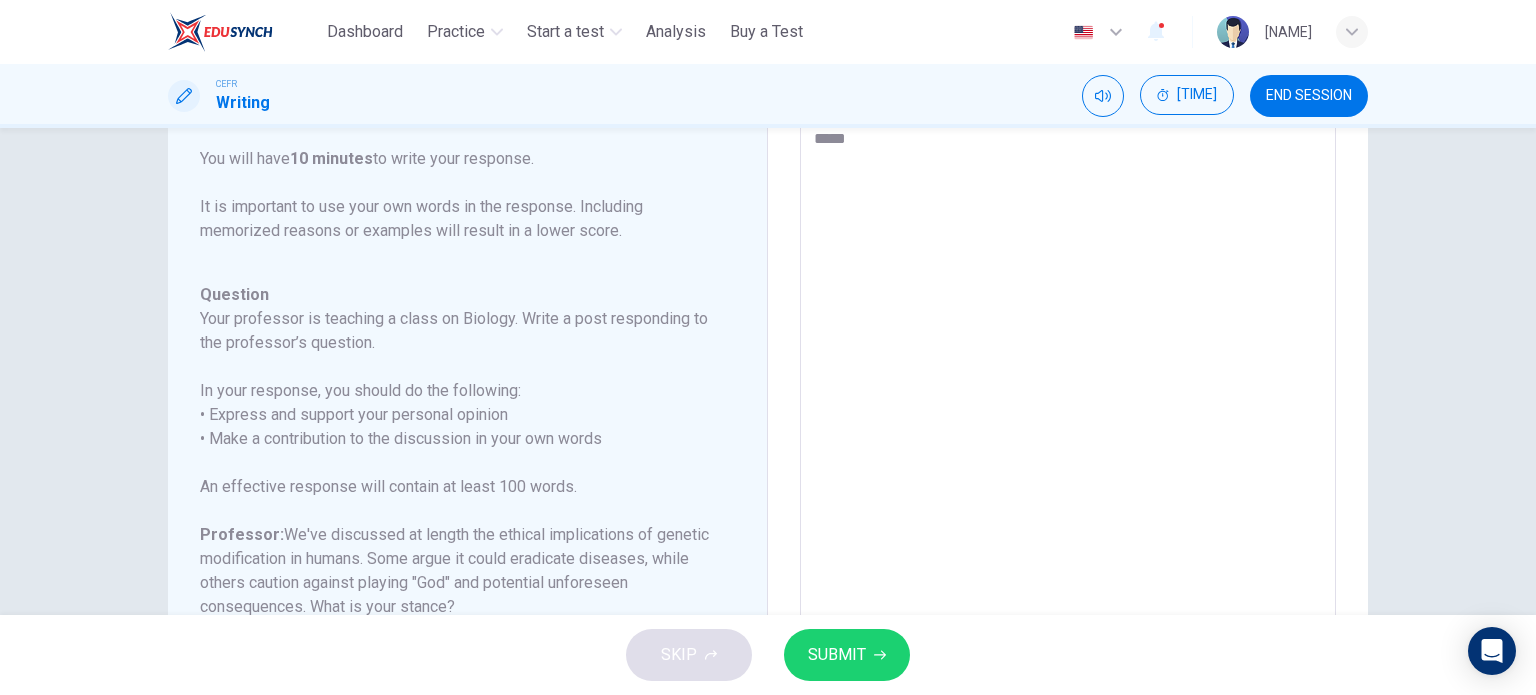 type on "*" 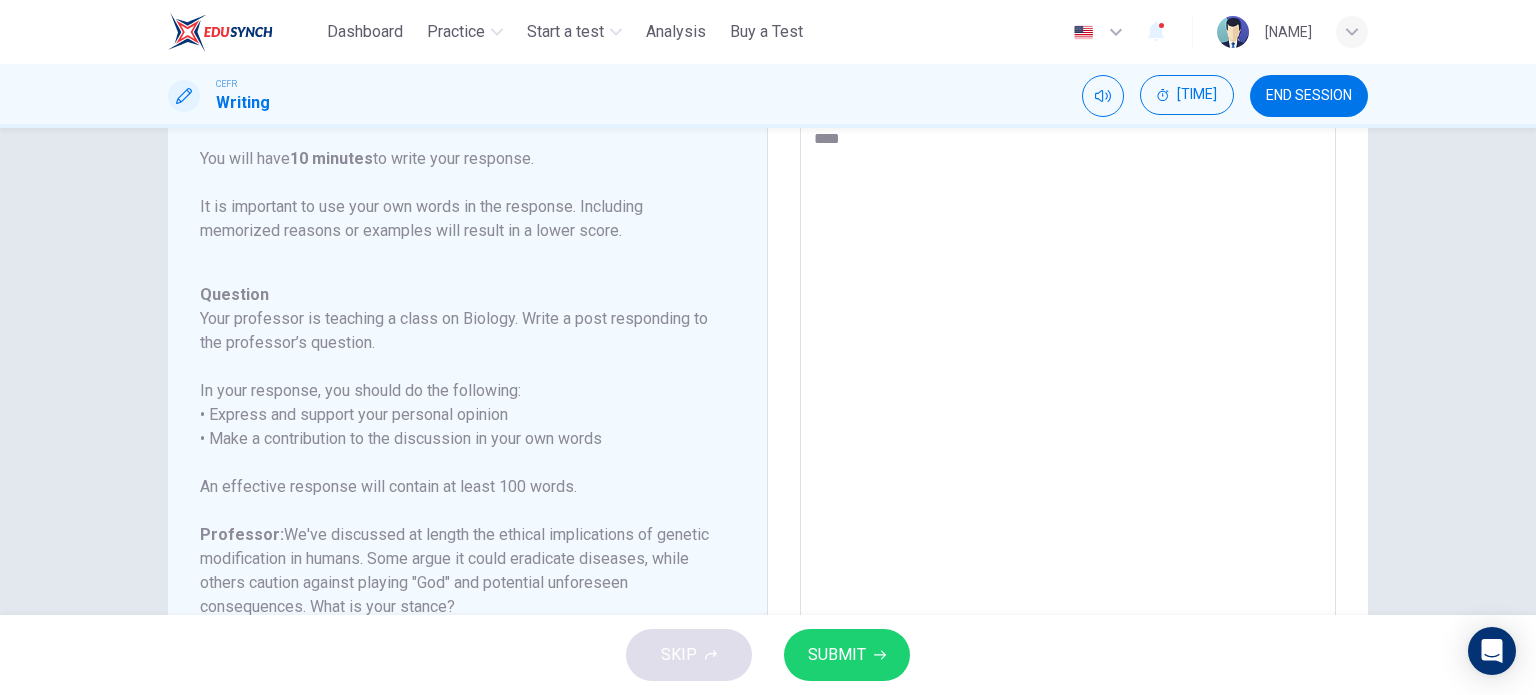 type on "***" 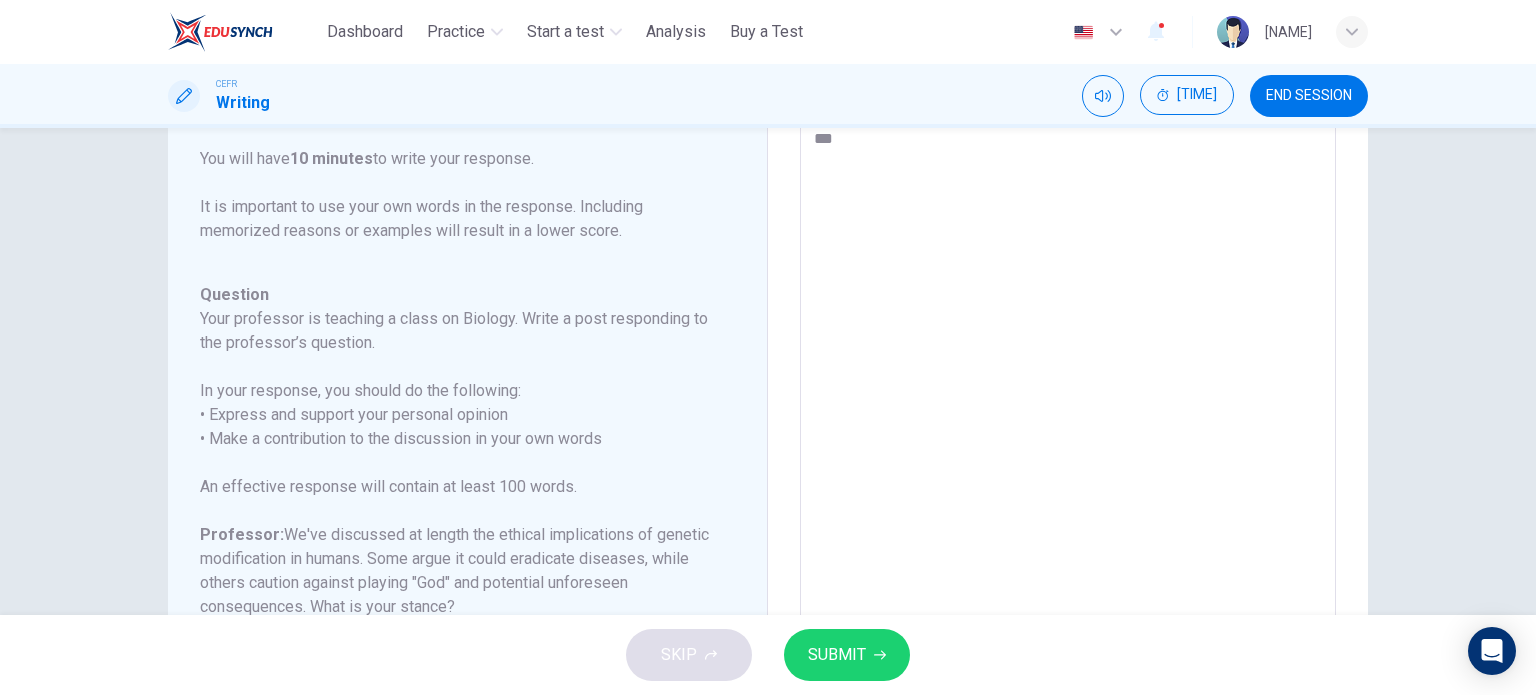type on "*" 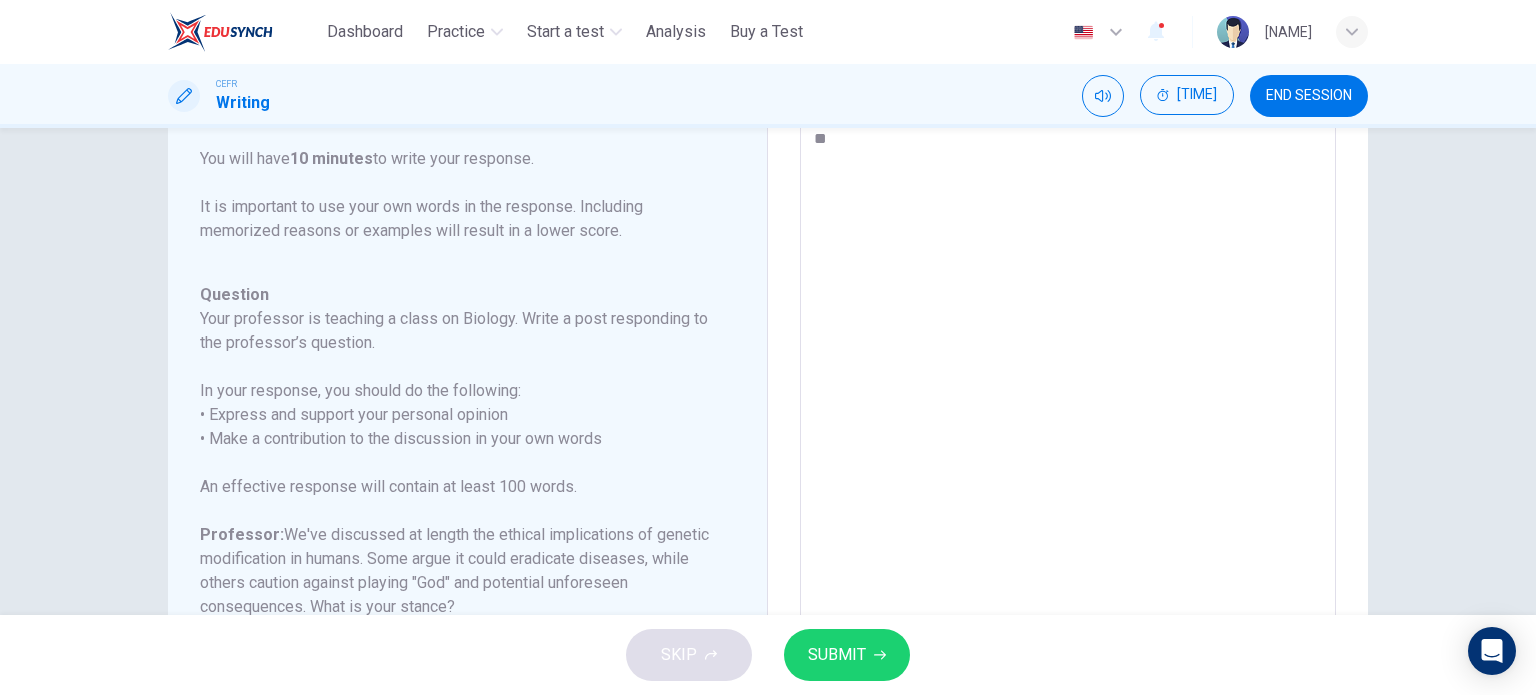 type on "*" 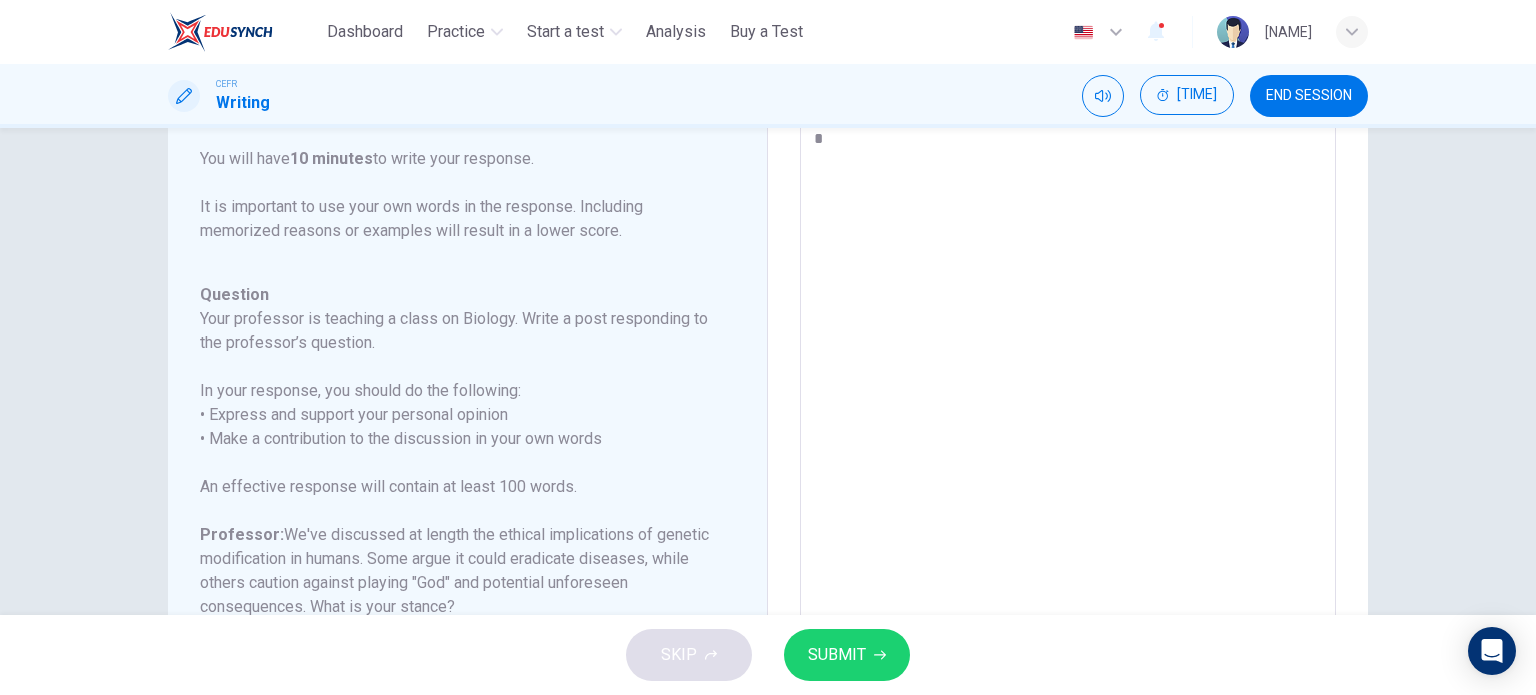 type on "*" 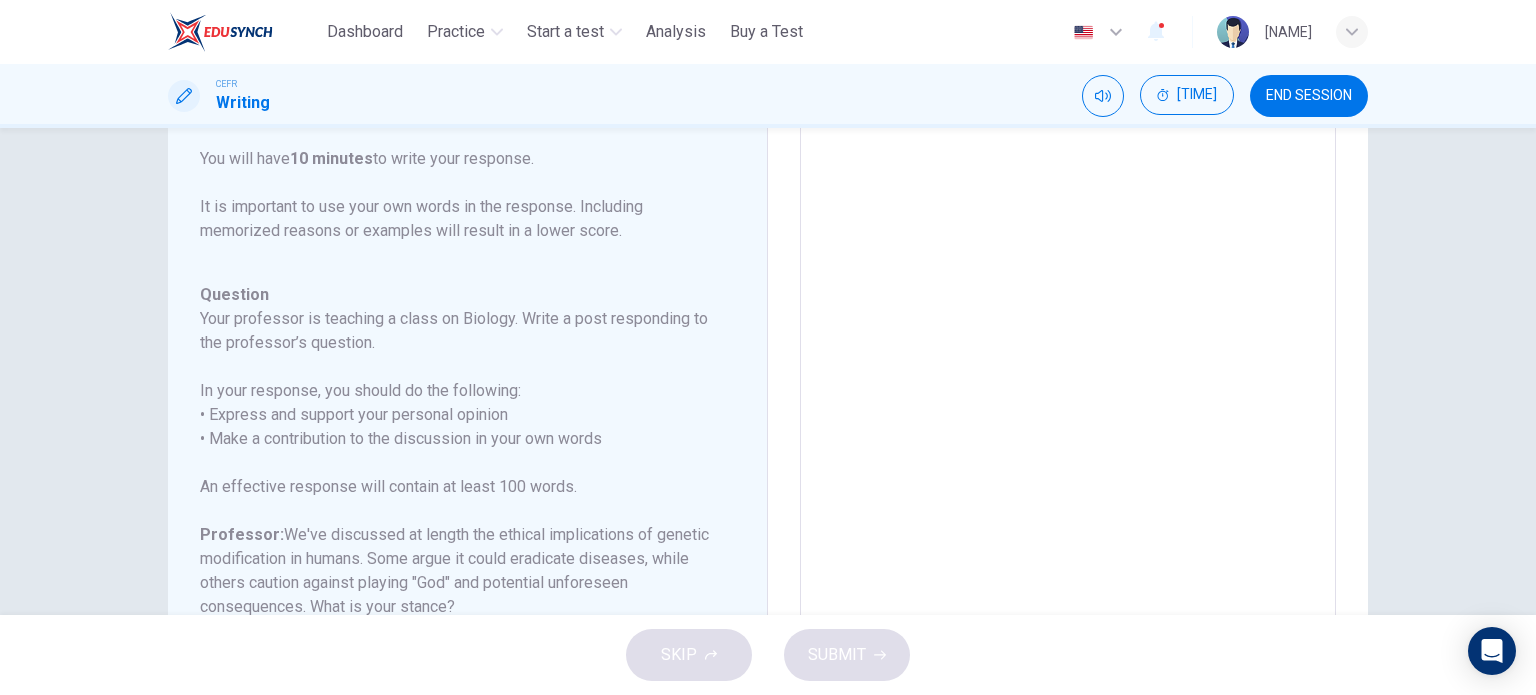 type on "*" 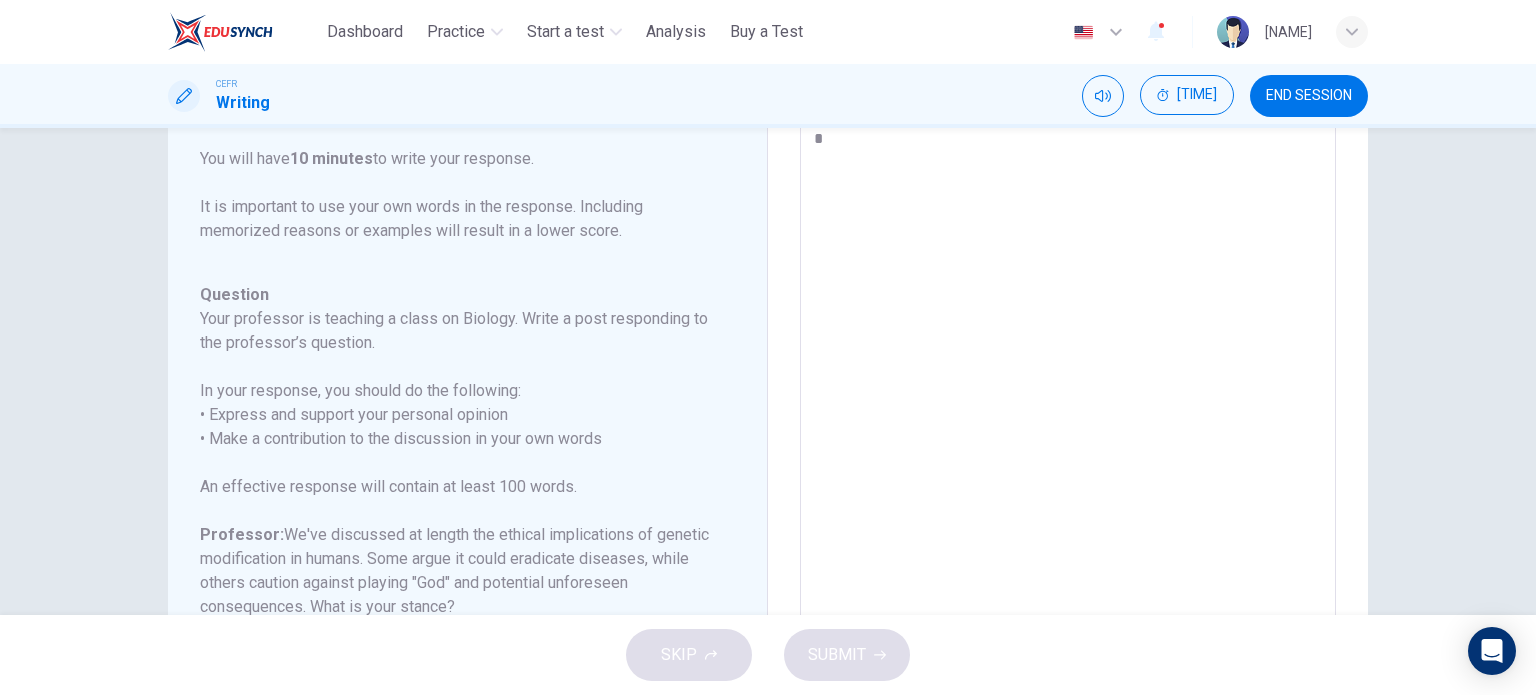 type on "*" 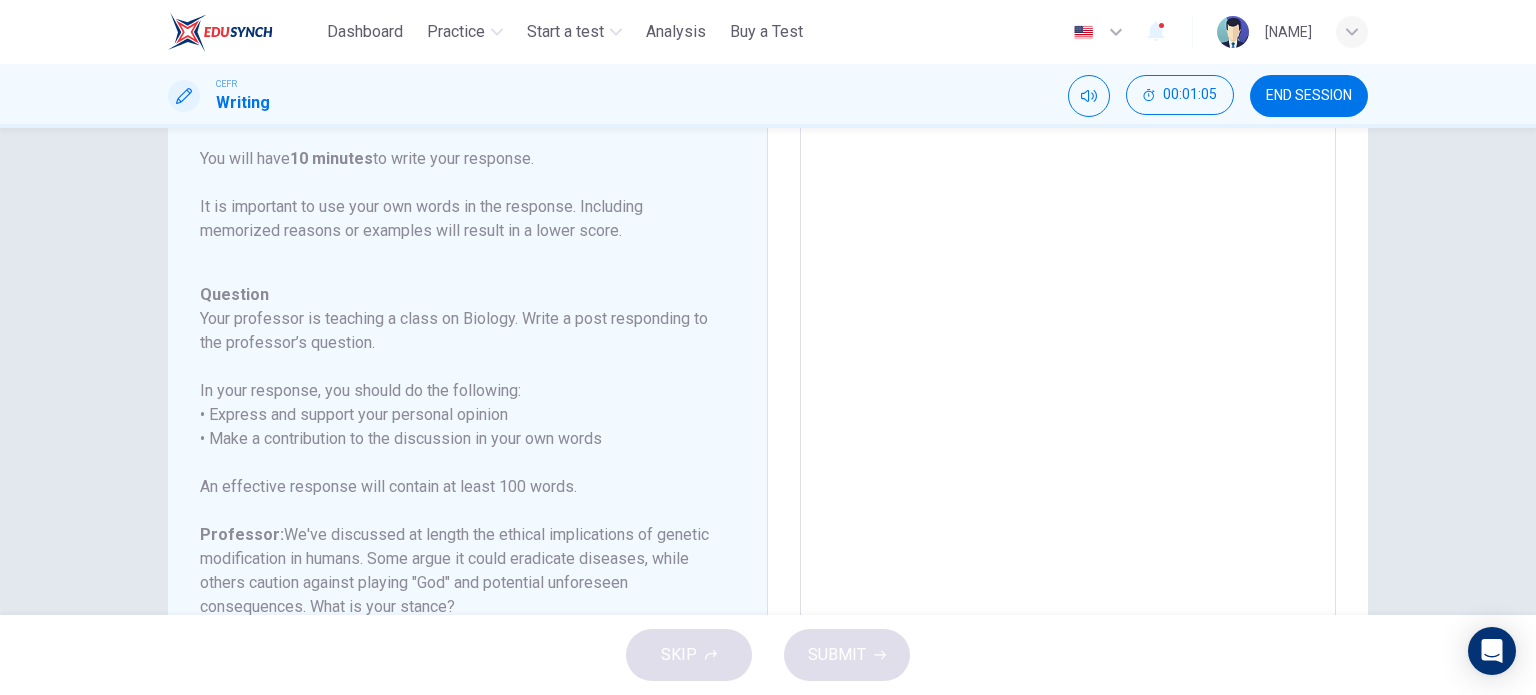 type on "*" 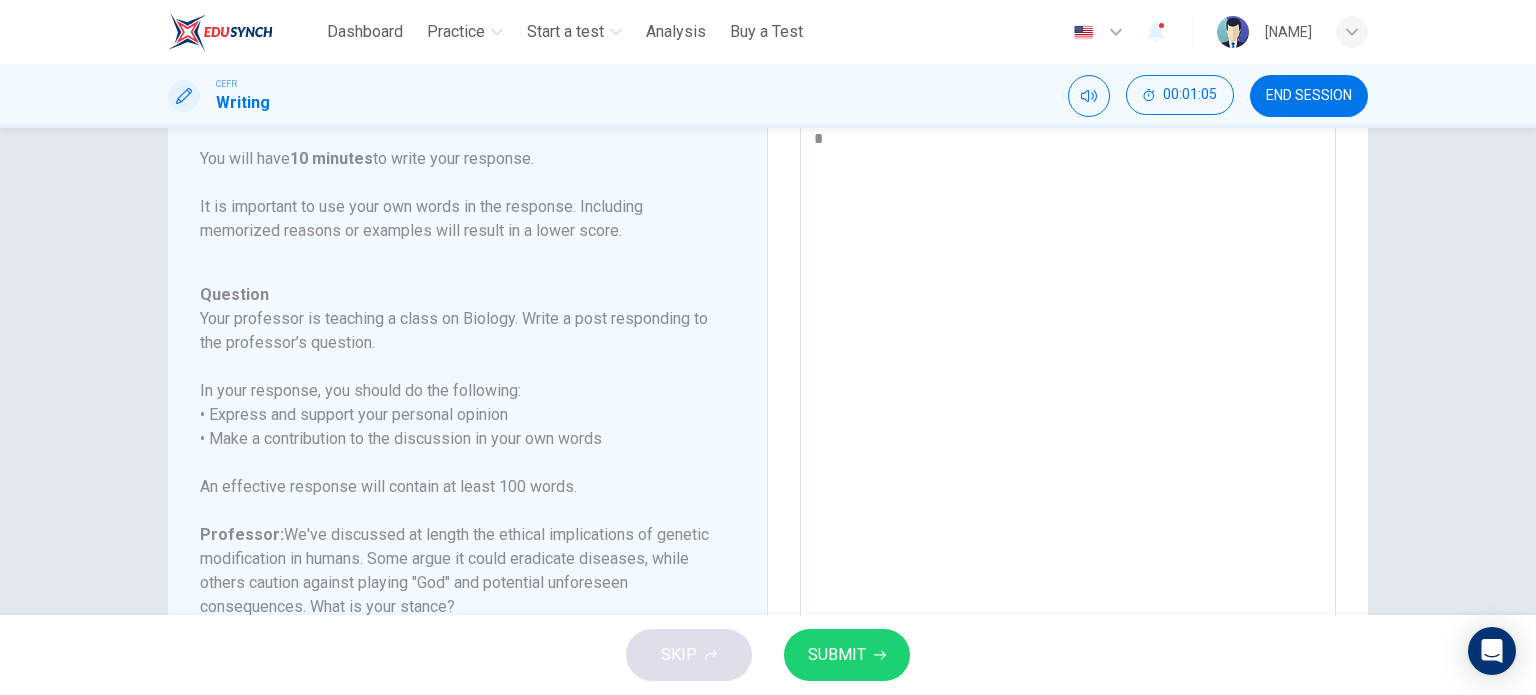 type on "**" 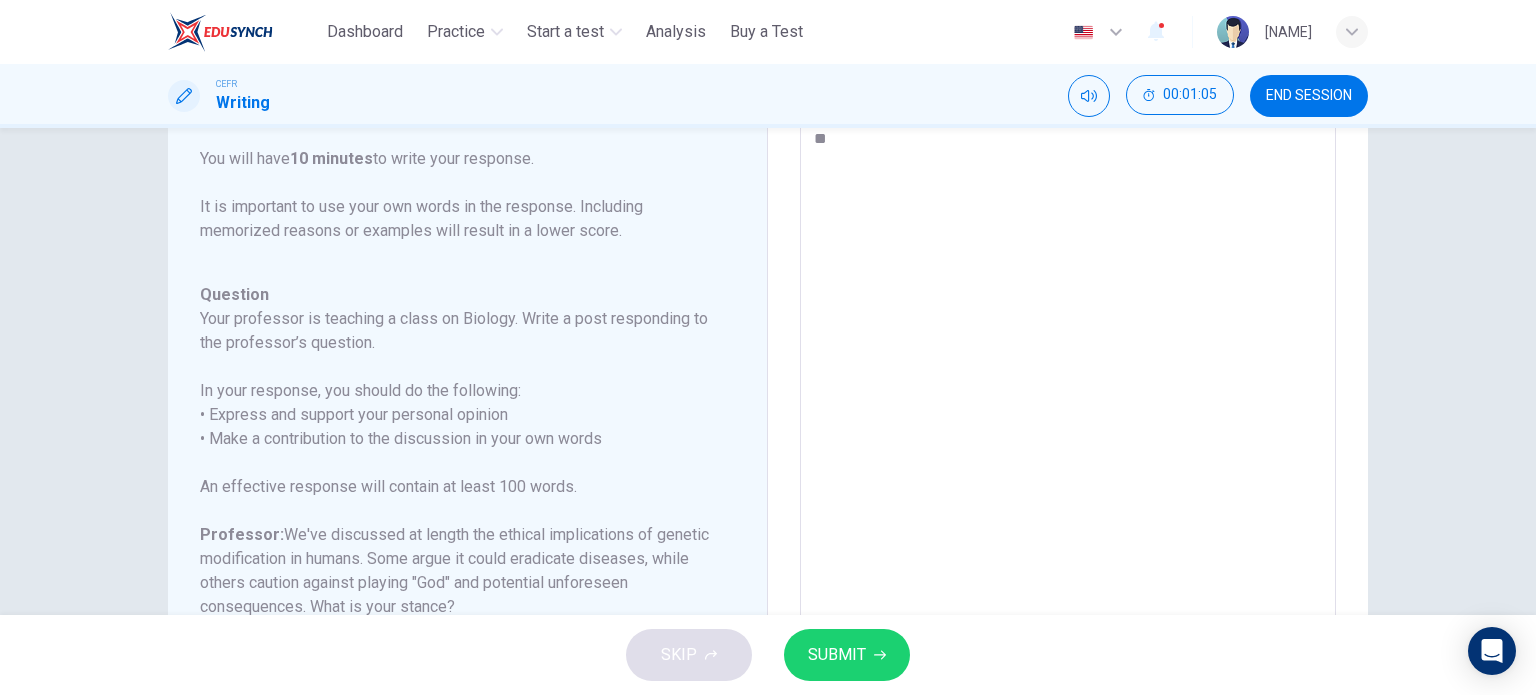type on "*" 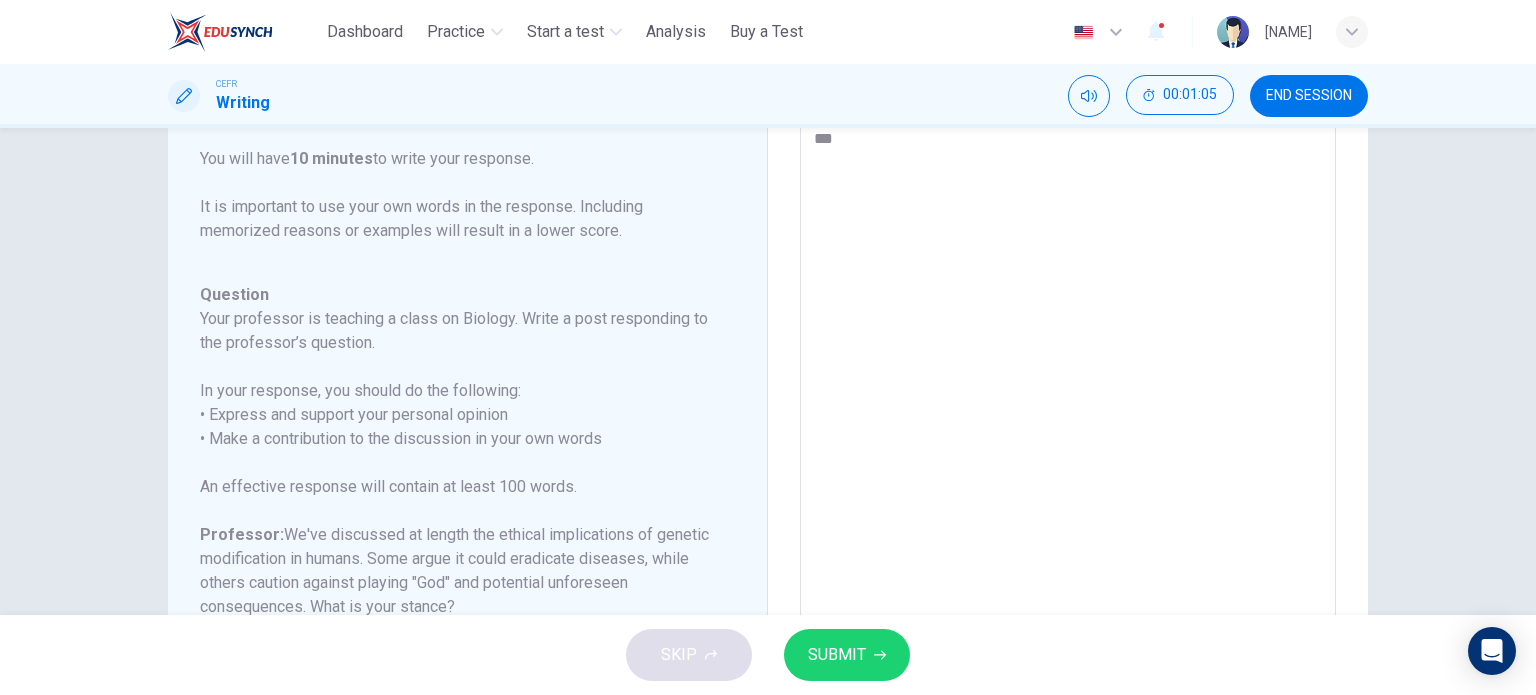 type on "*" 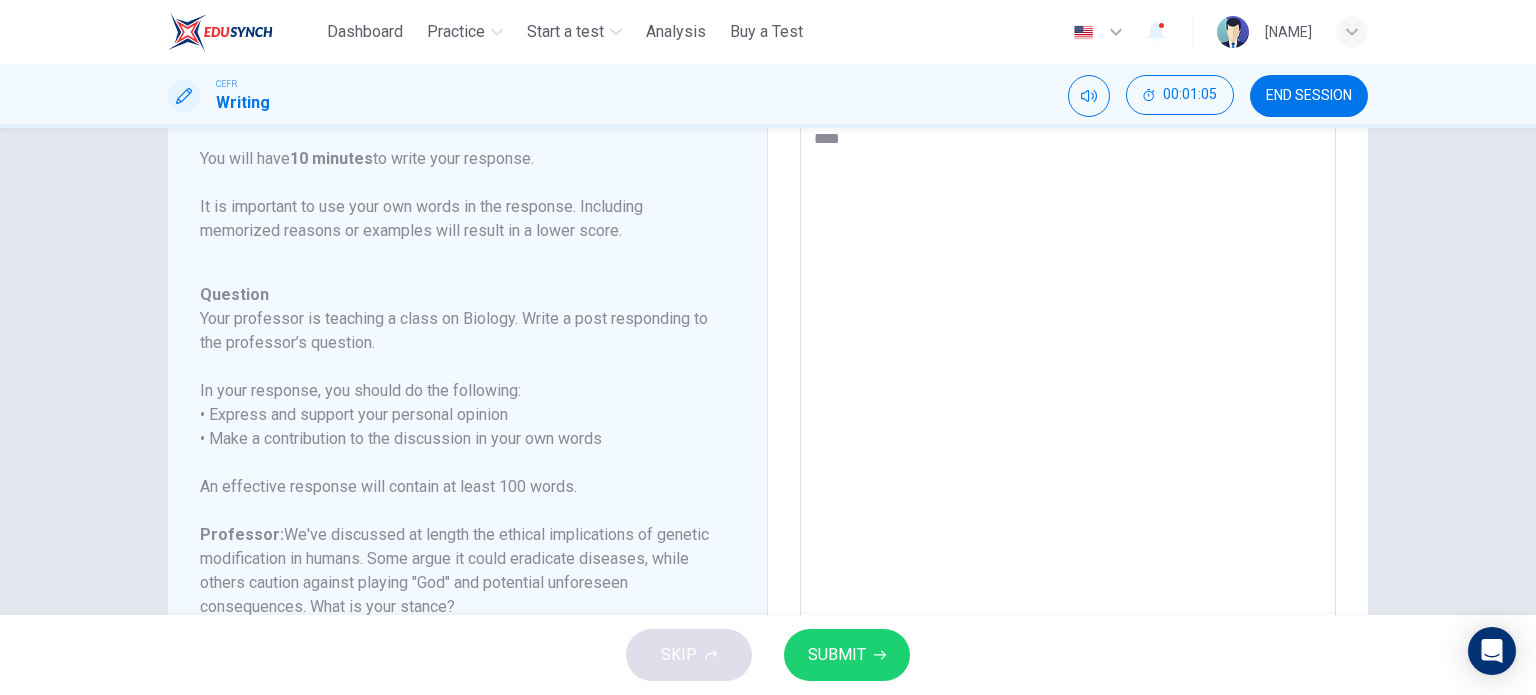 type on "*" 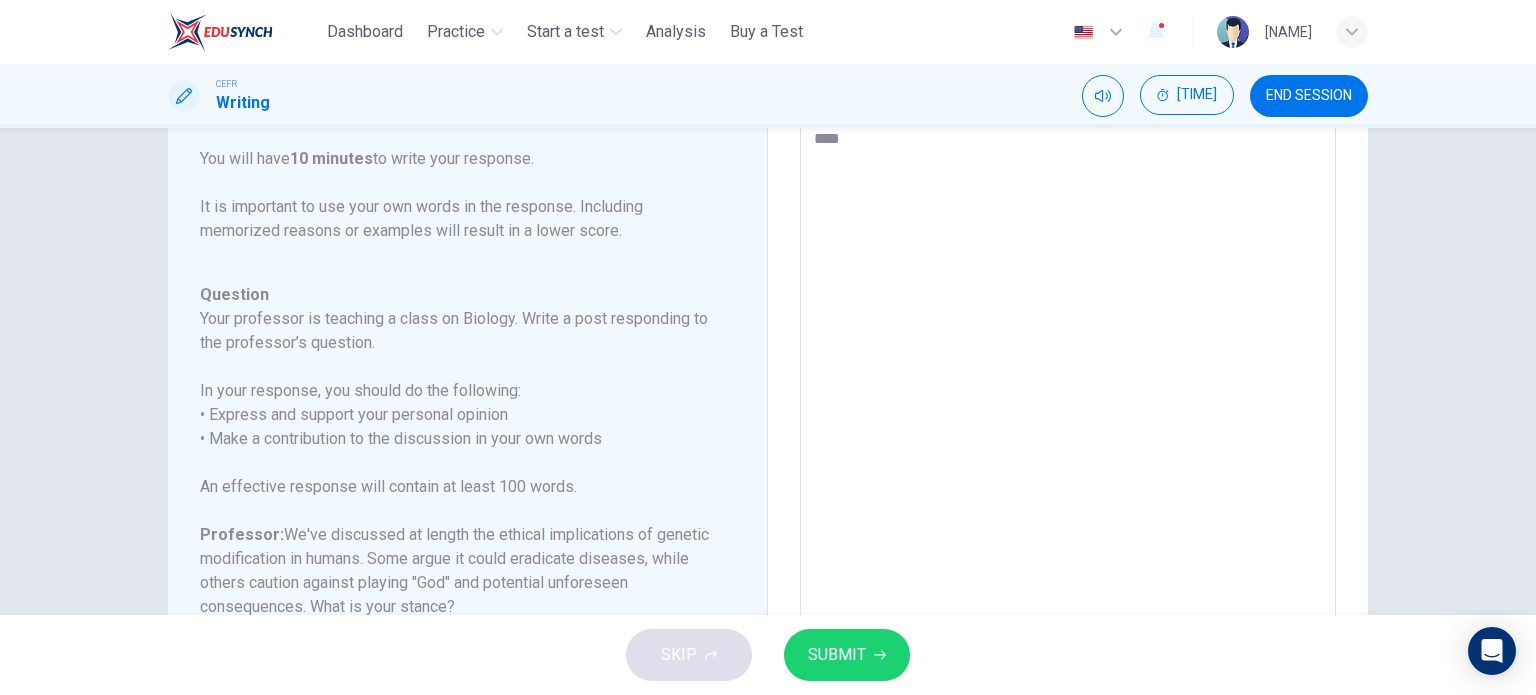 type on "*****" 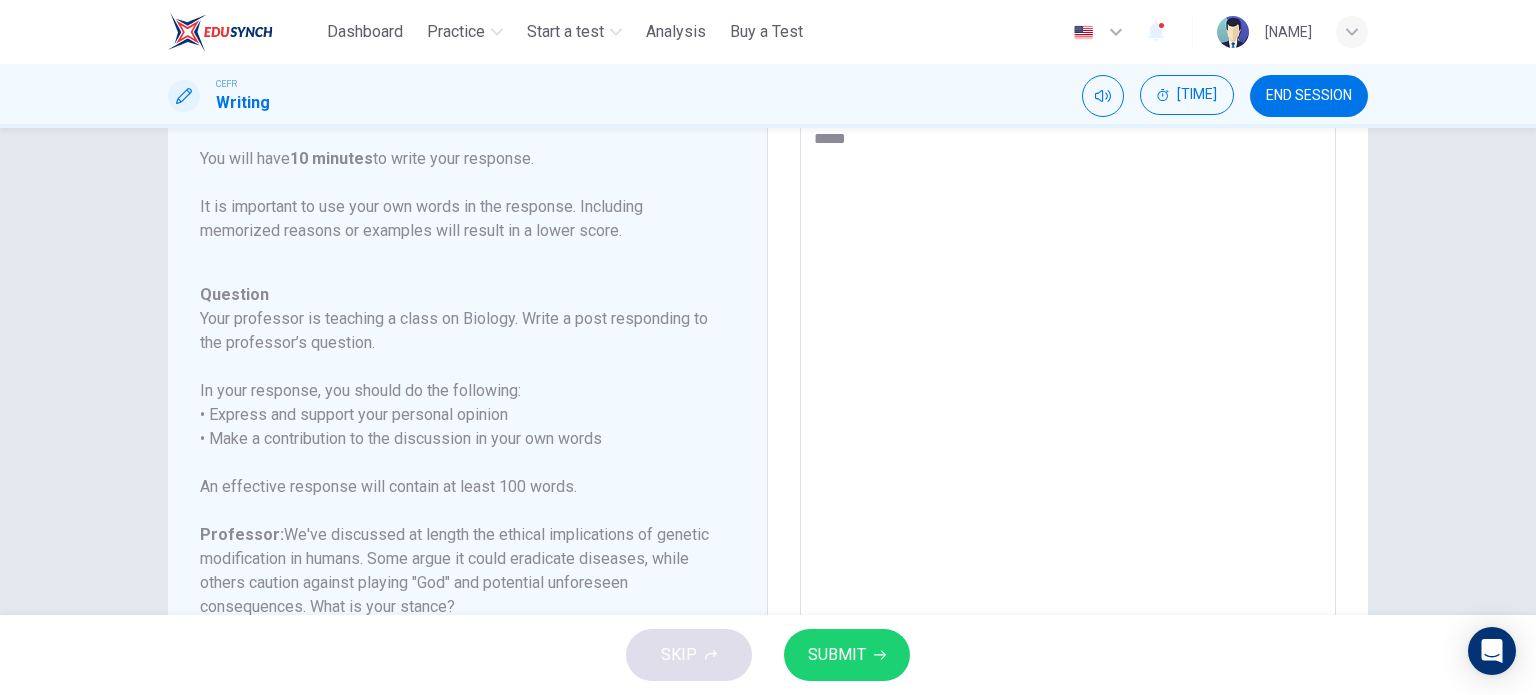 type on "*" 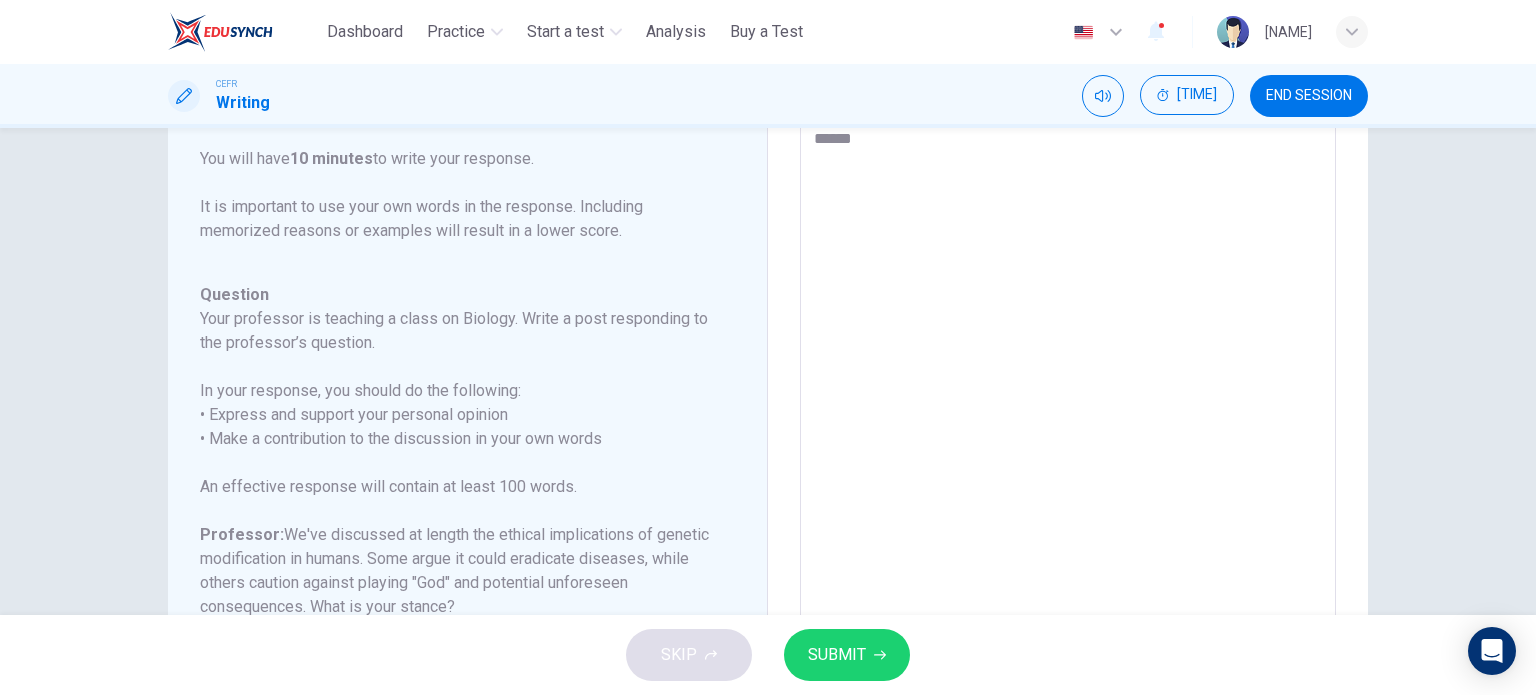 type on "*" 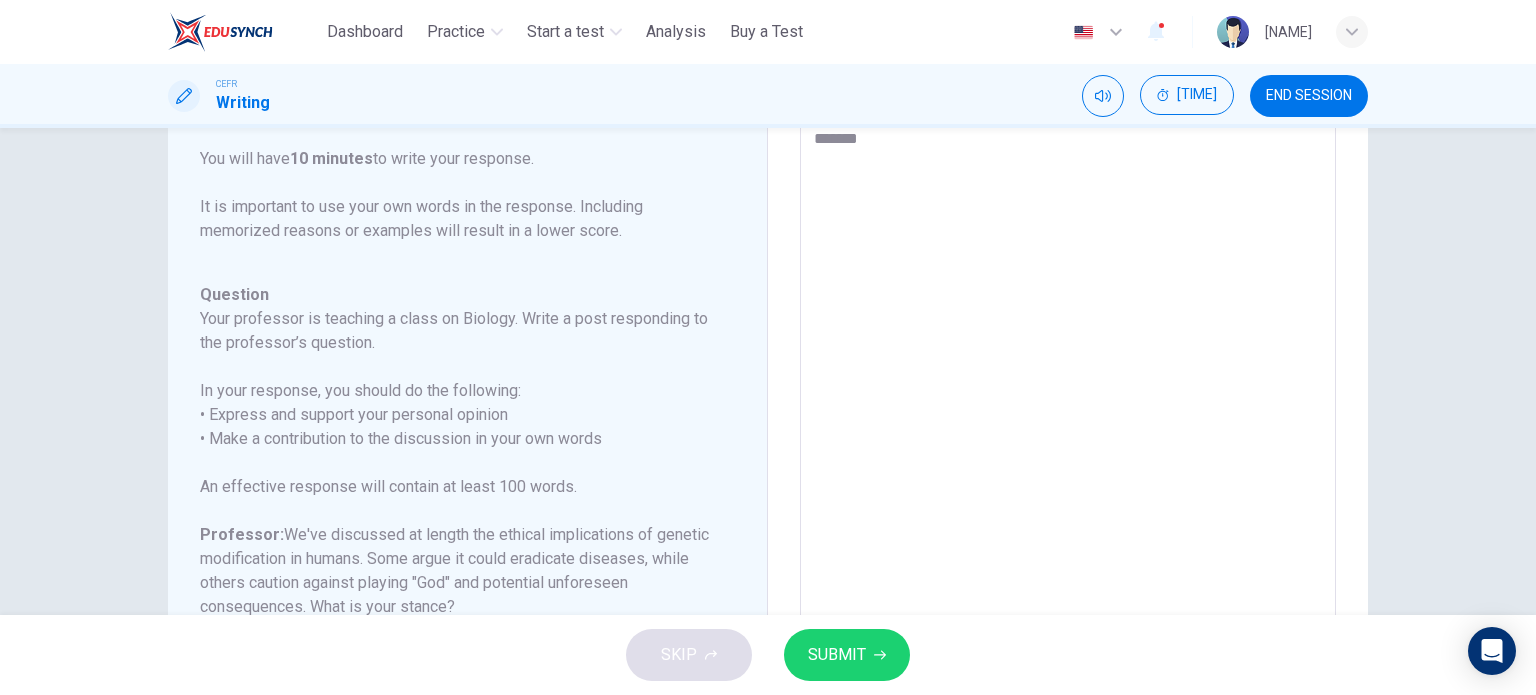 type on "********" 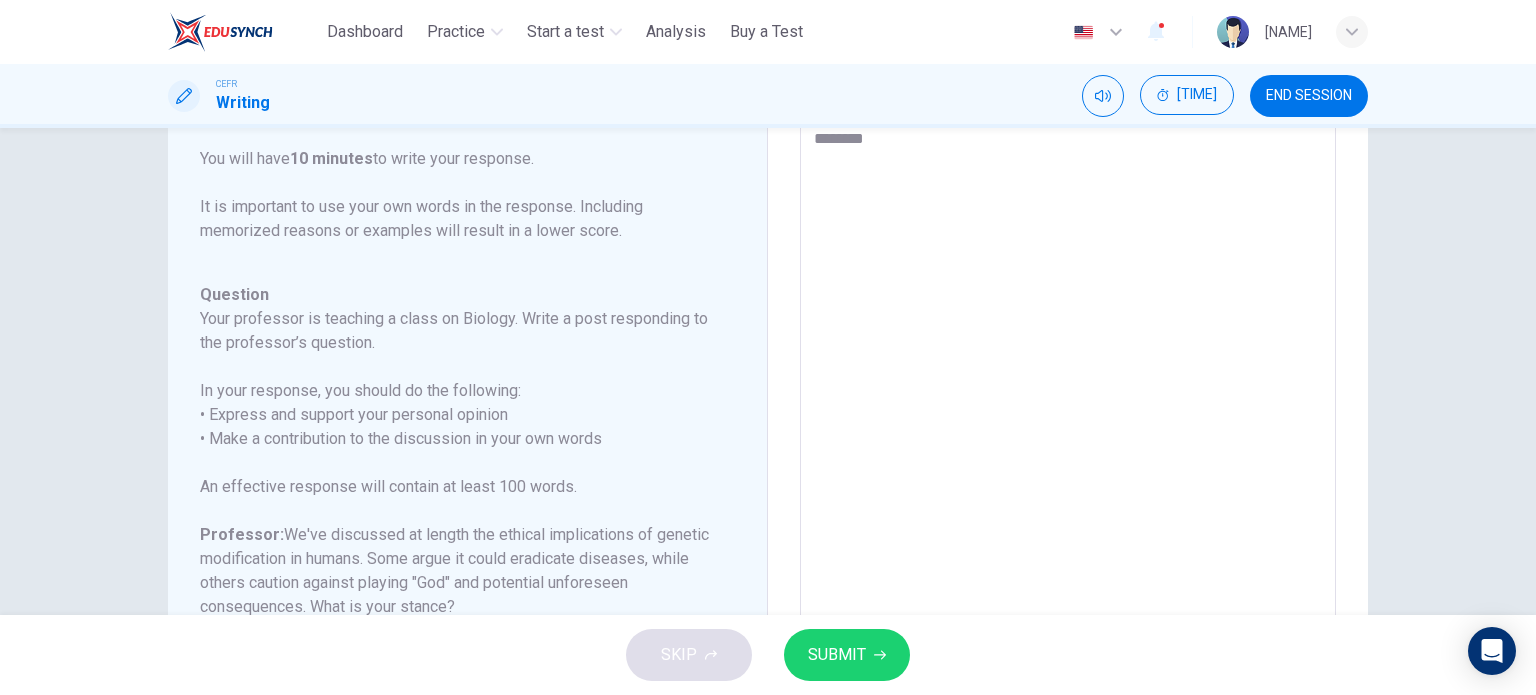 type on "*" 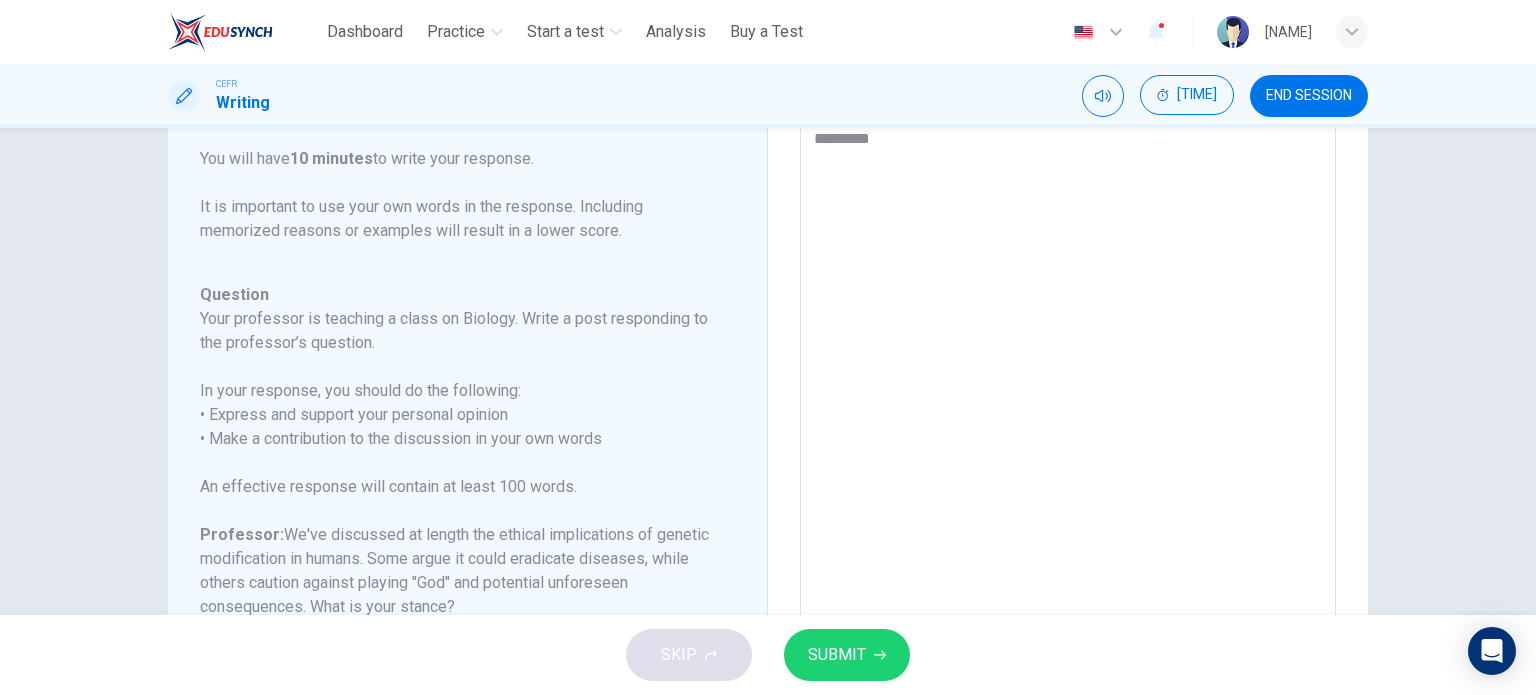 type on "*" 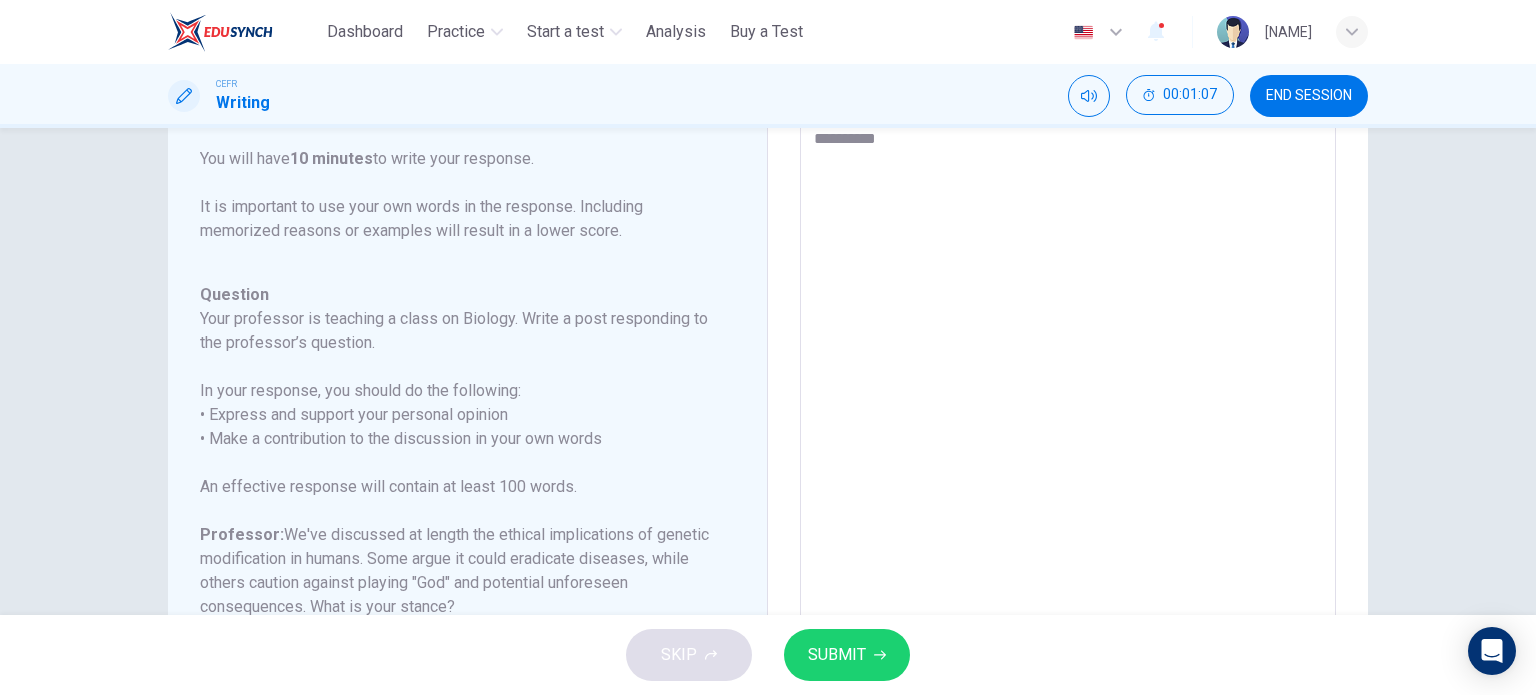 type on "*" 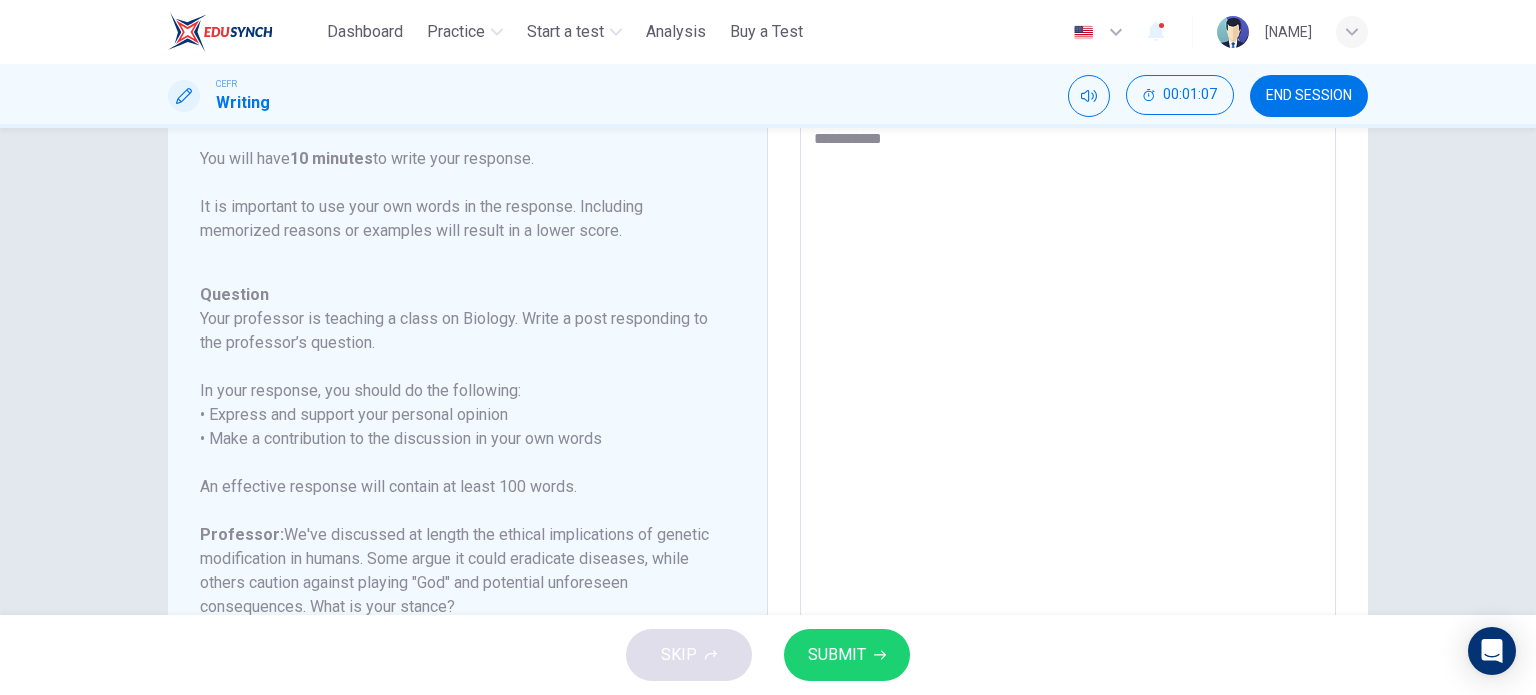 type on "*" 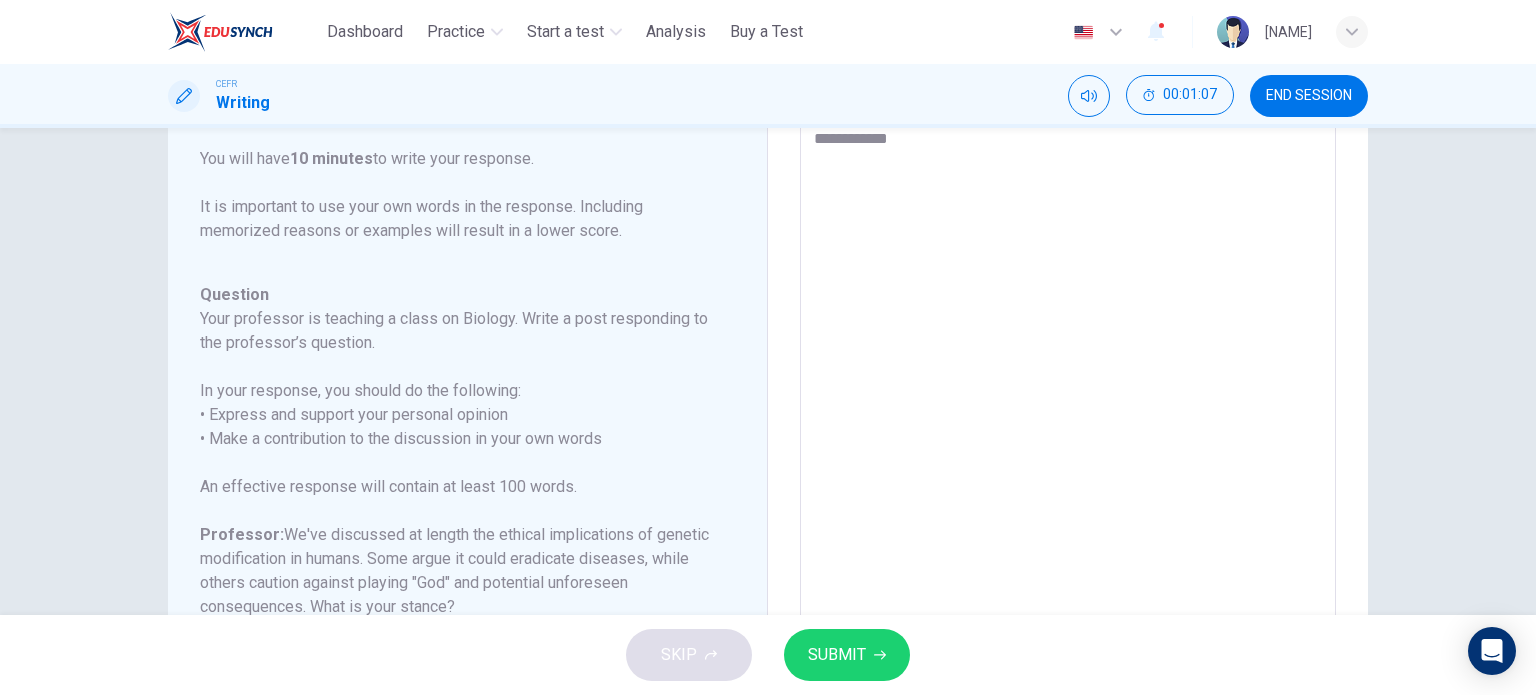 type on "**********" 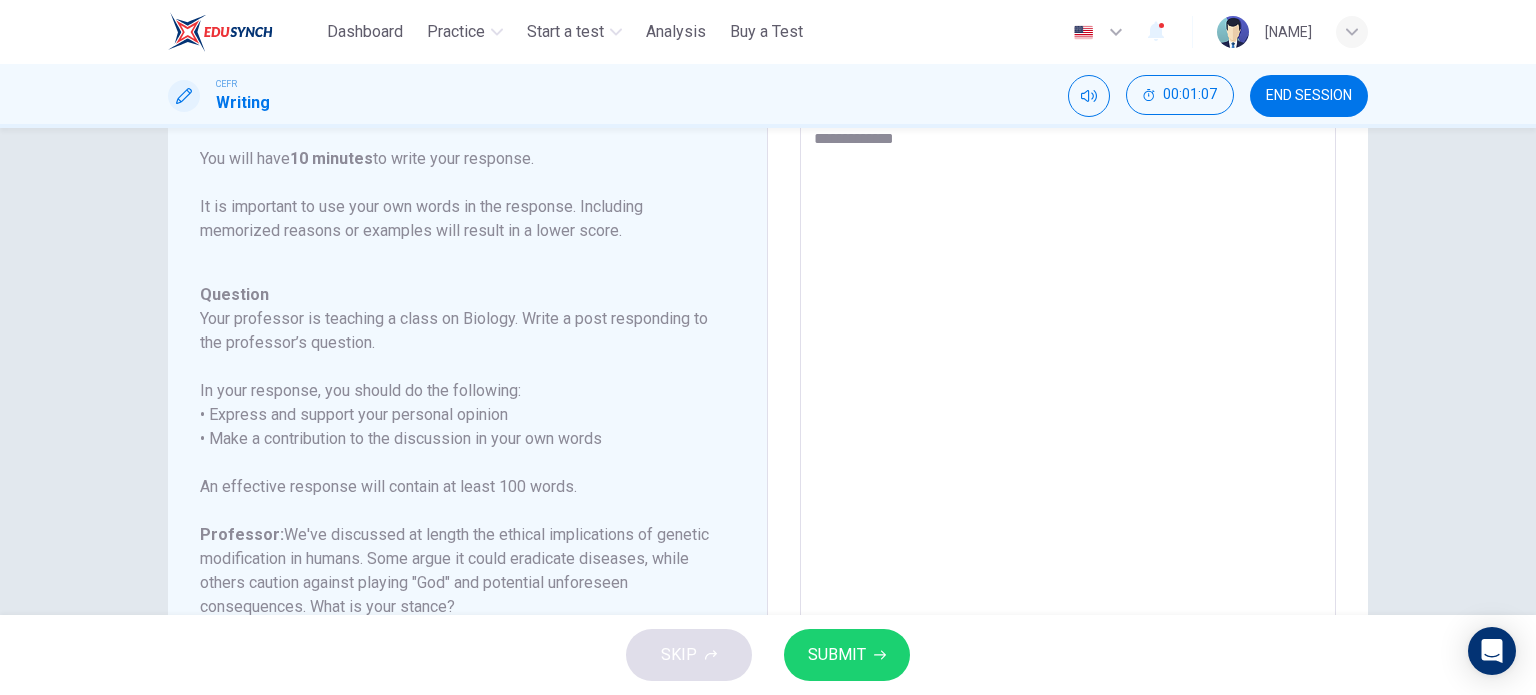 type on "*" 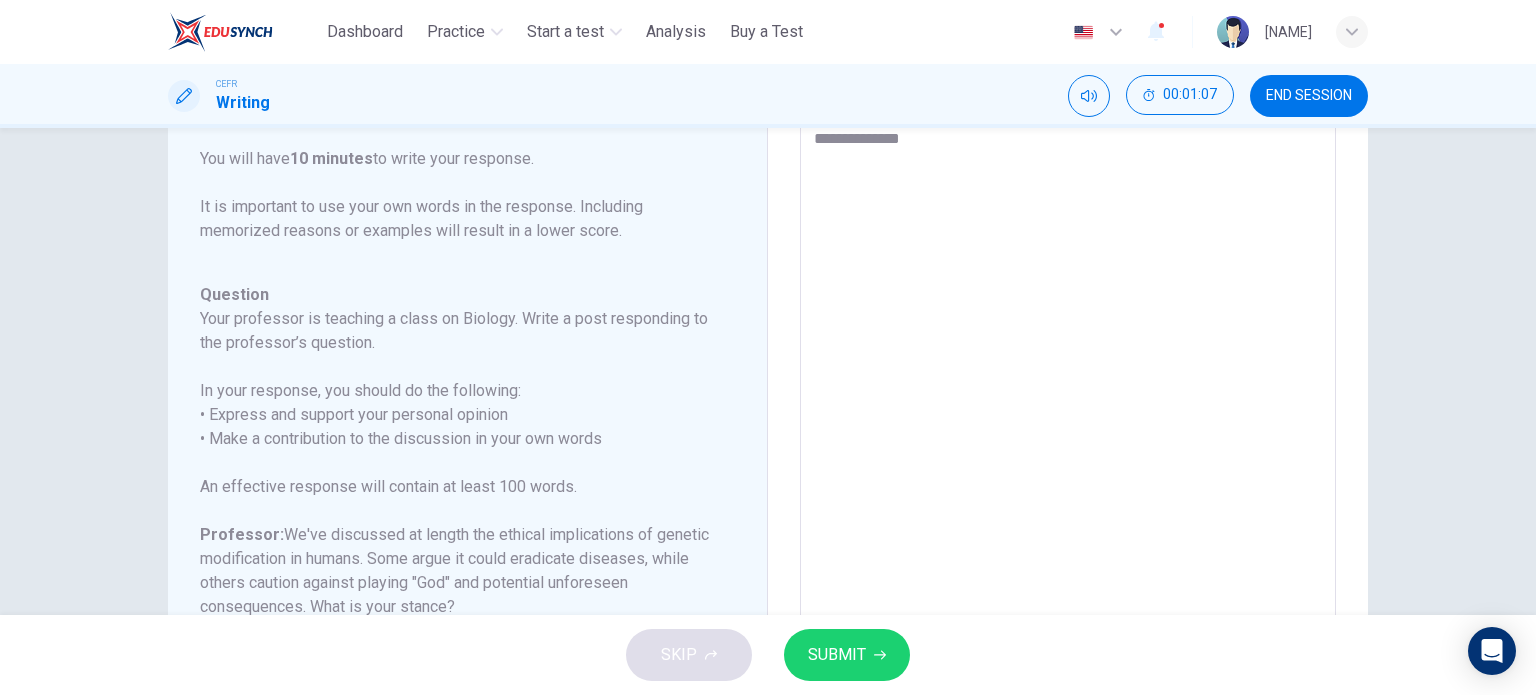 type on "*" 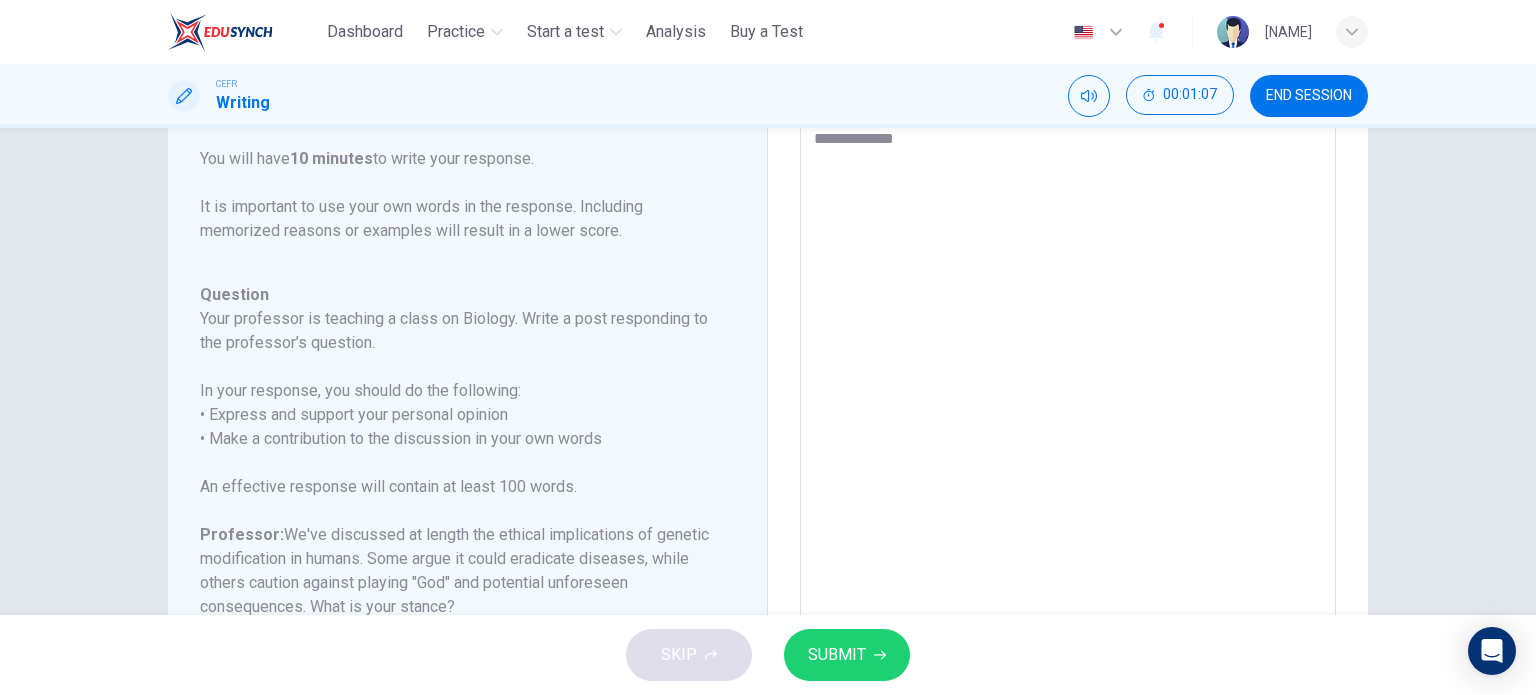 type on "*" 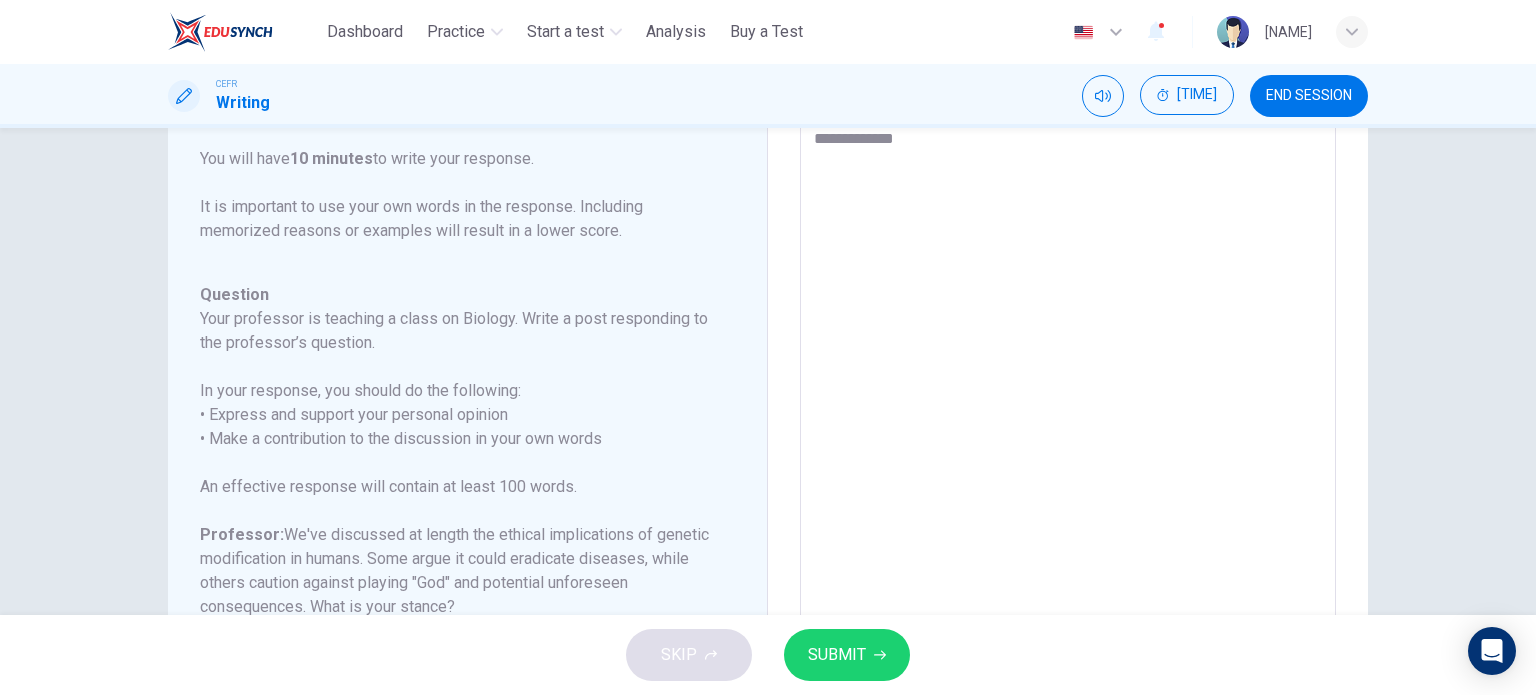 type on "**********" 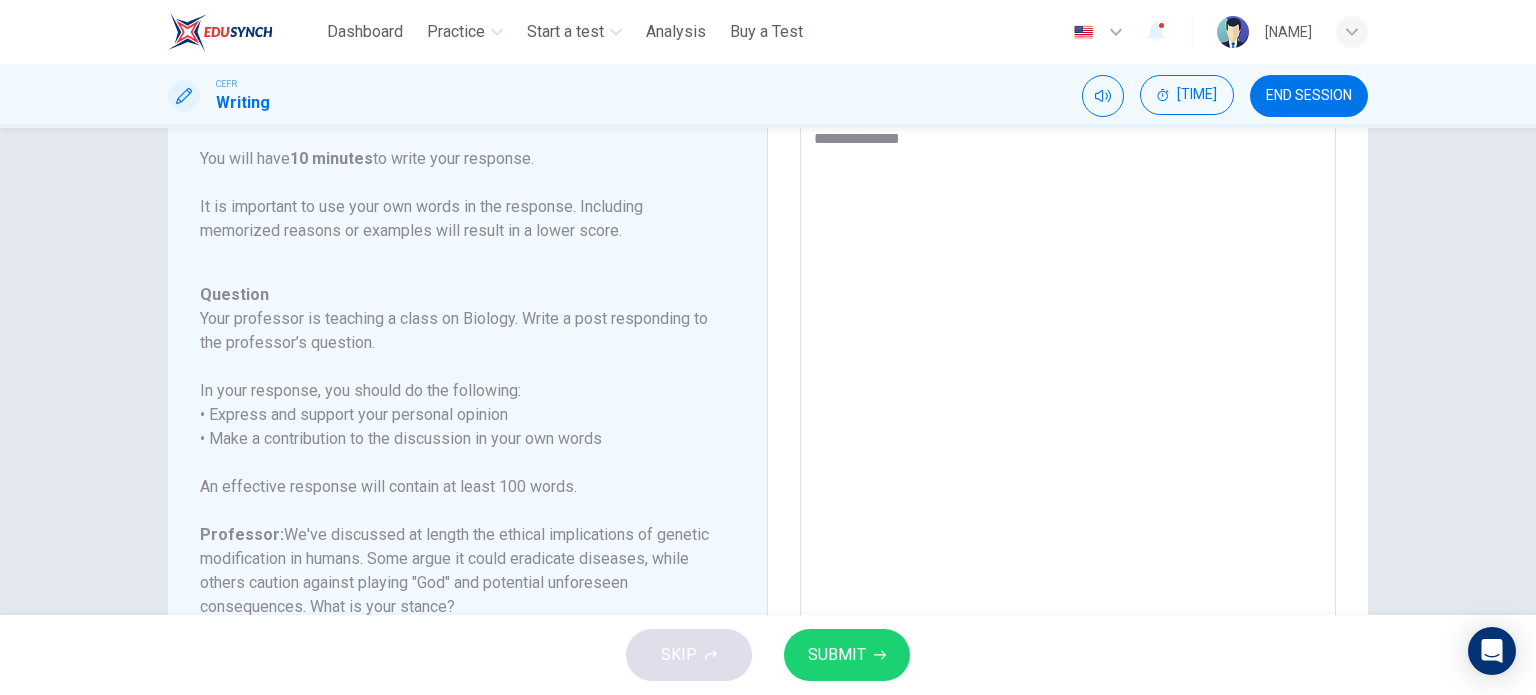 type on "*" 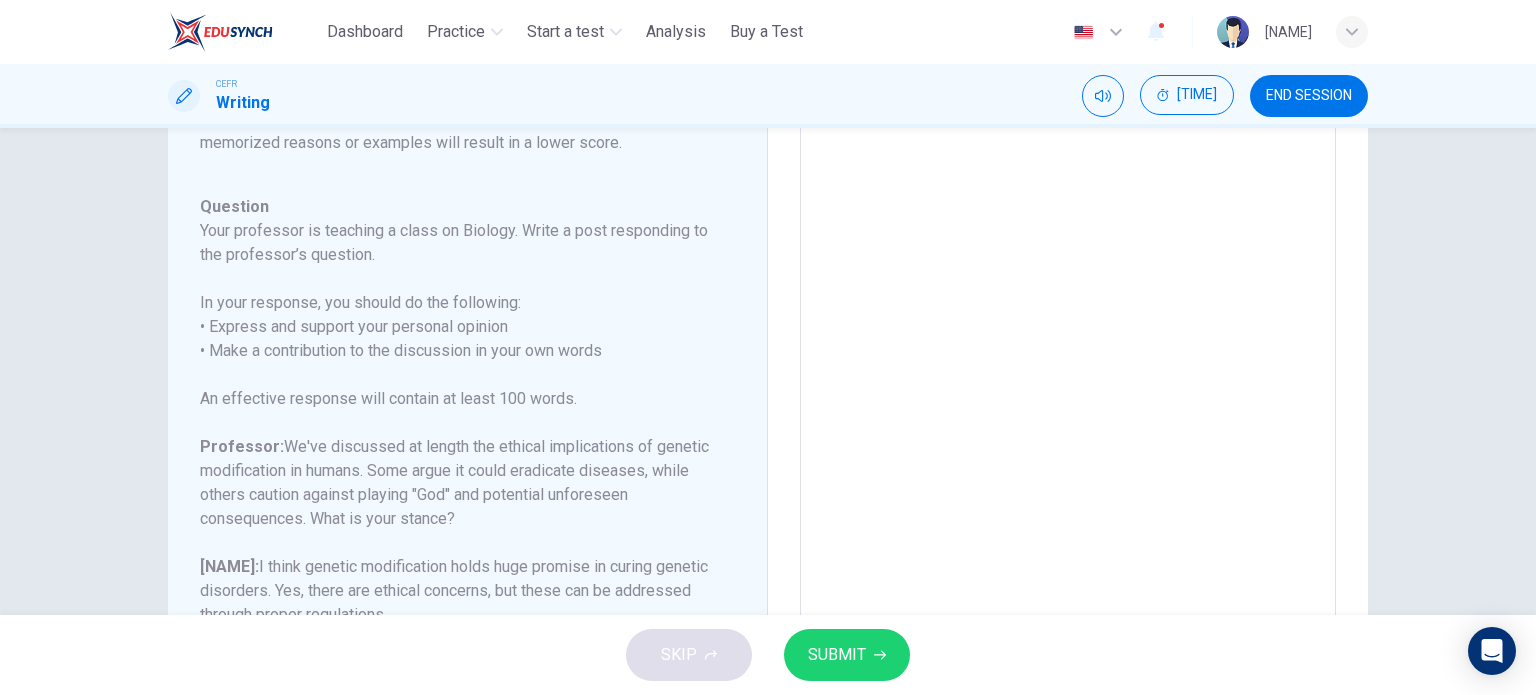 scroll, scrollTop: 228, scrollLeft: 0, axis: vertical 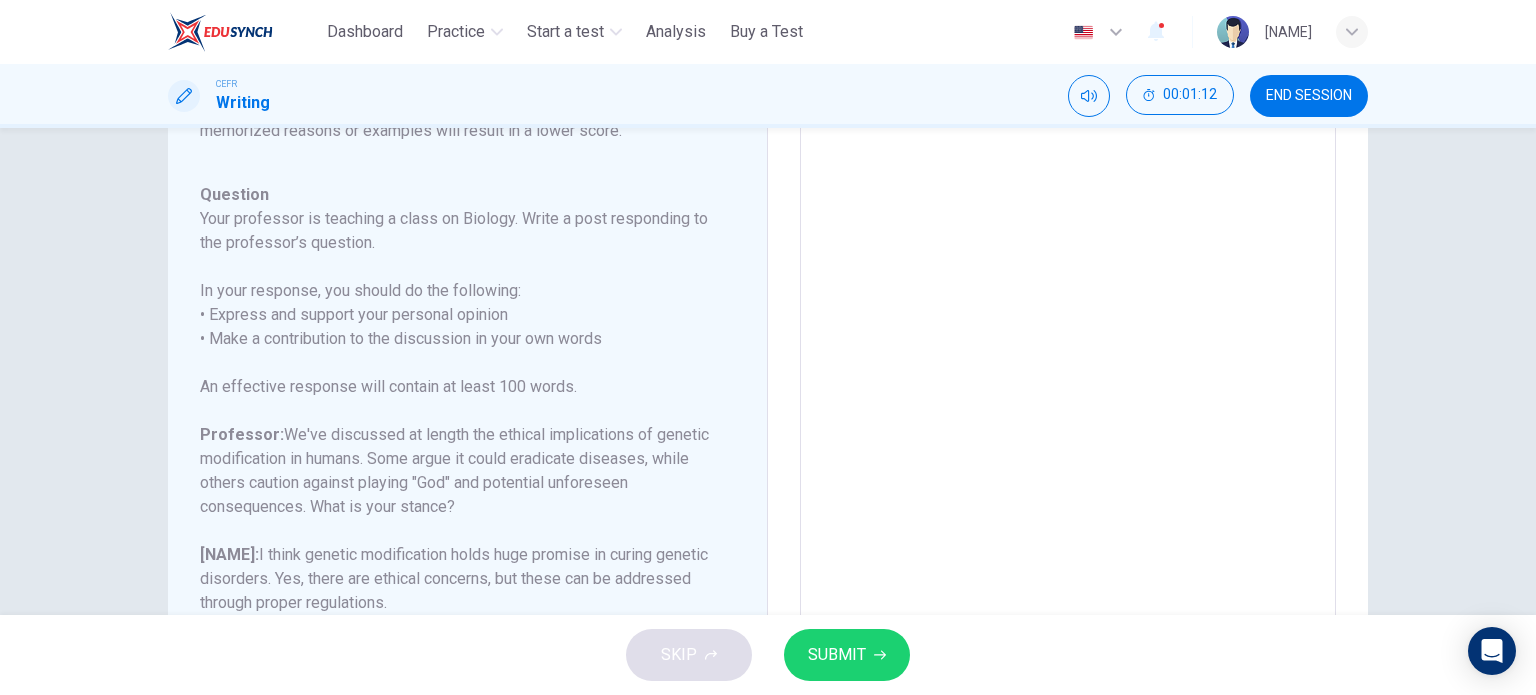 type on "**********" 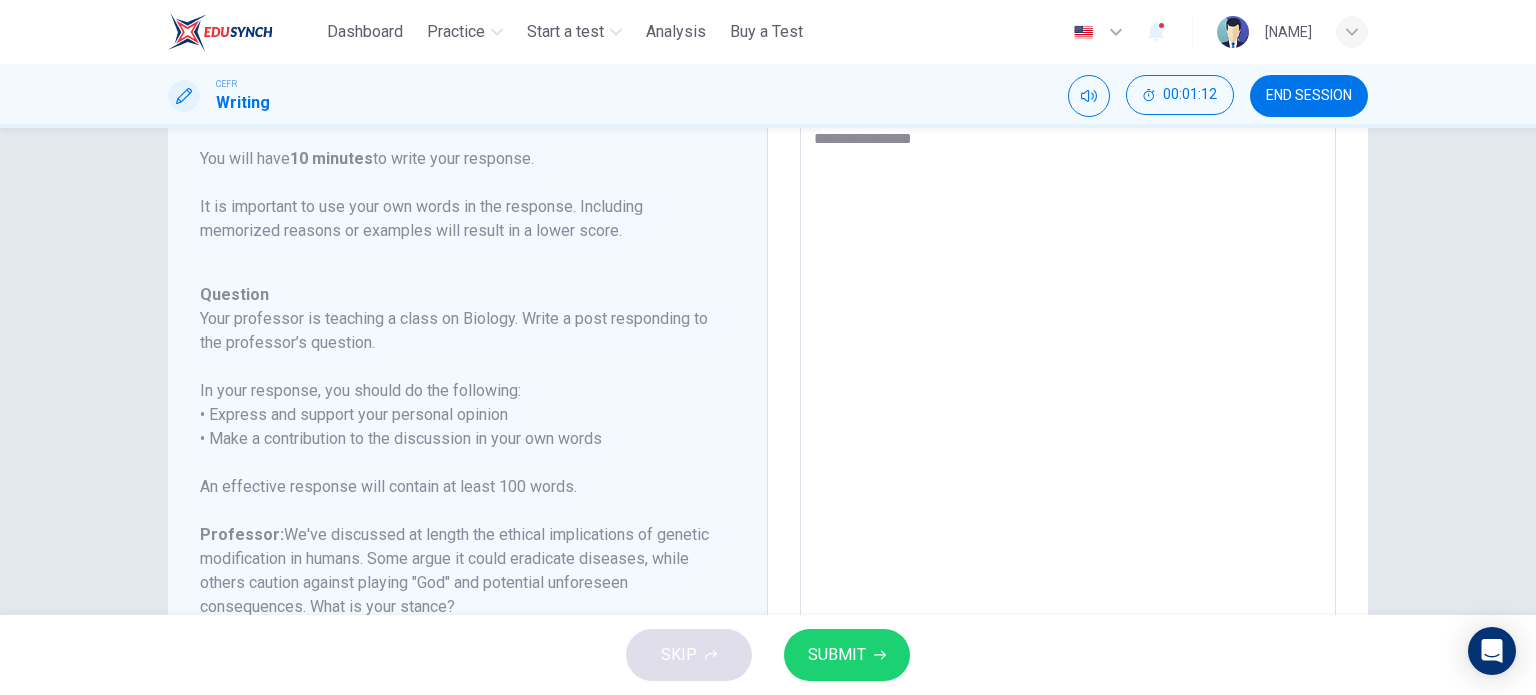 type on "**********" 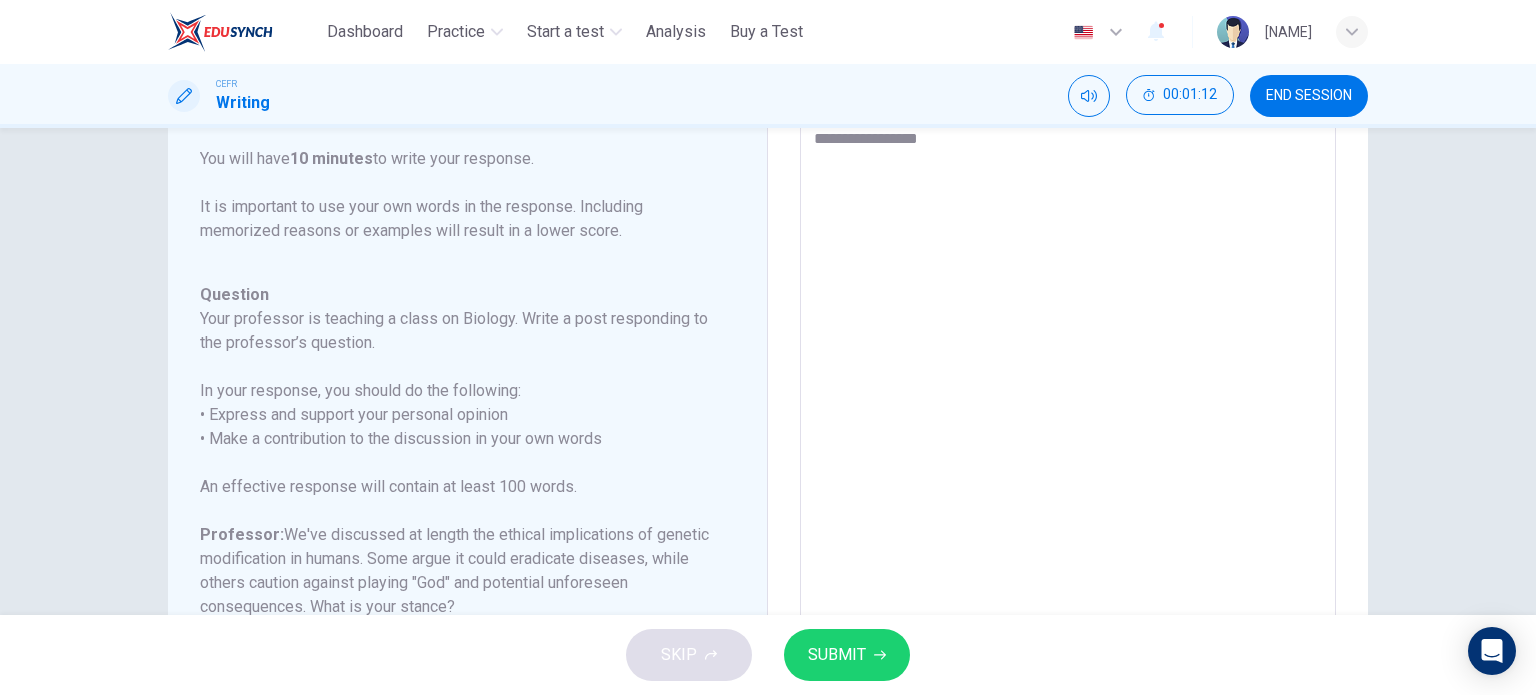 type on "*" 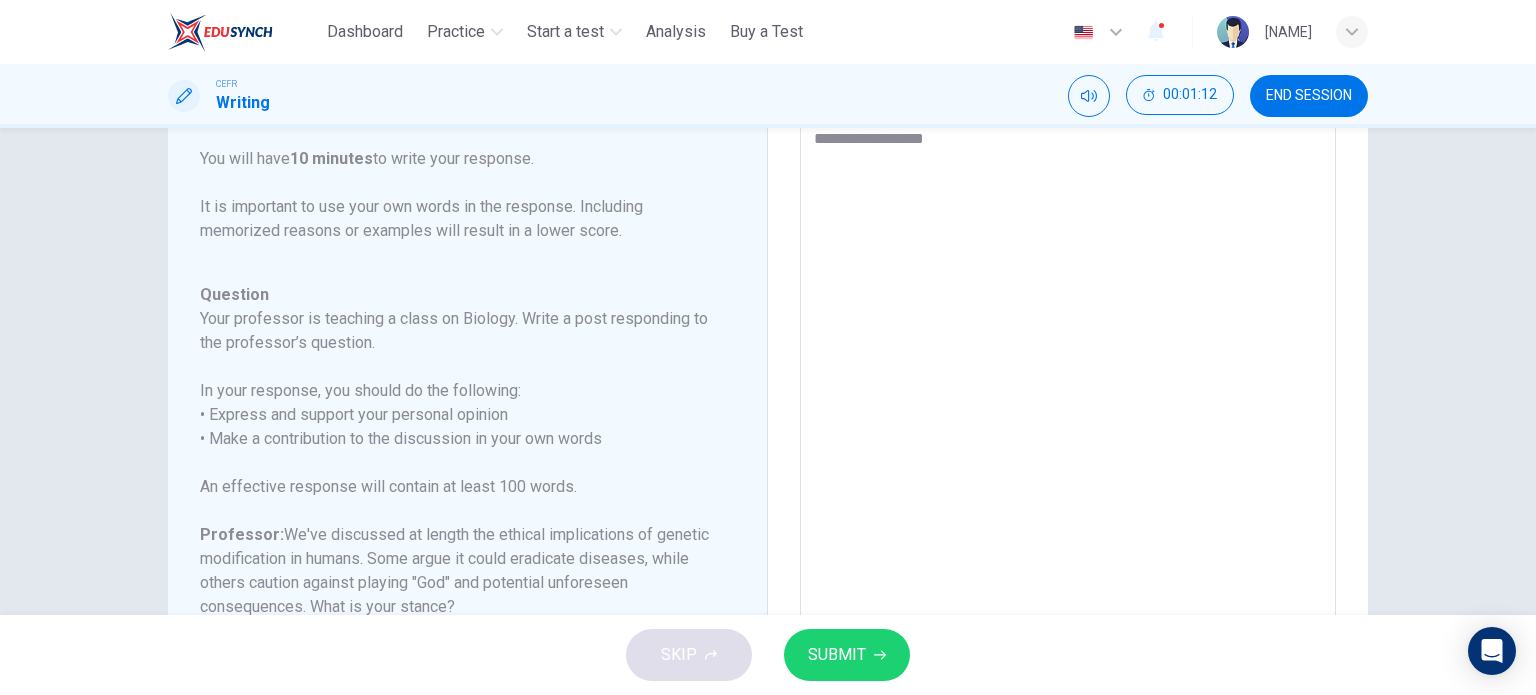 type on "*" 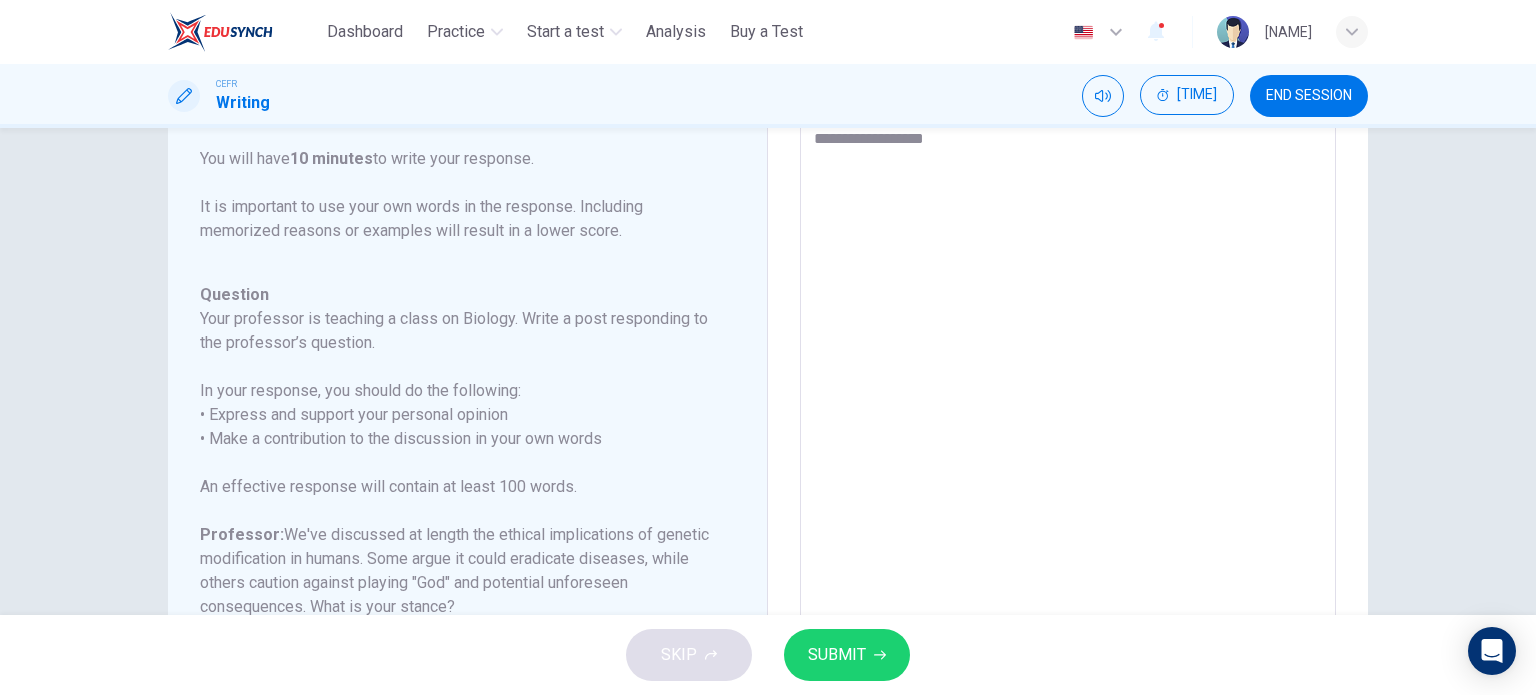 type on "**********" 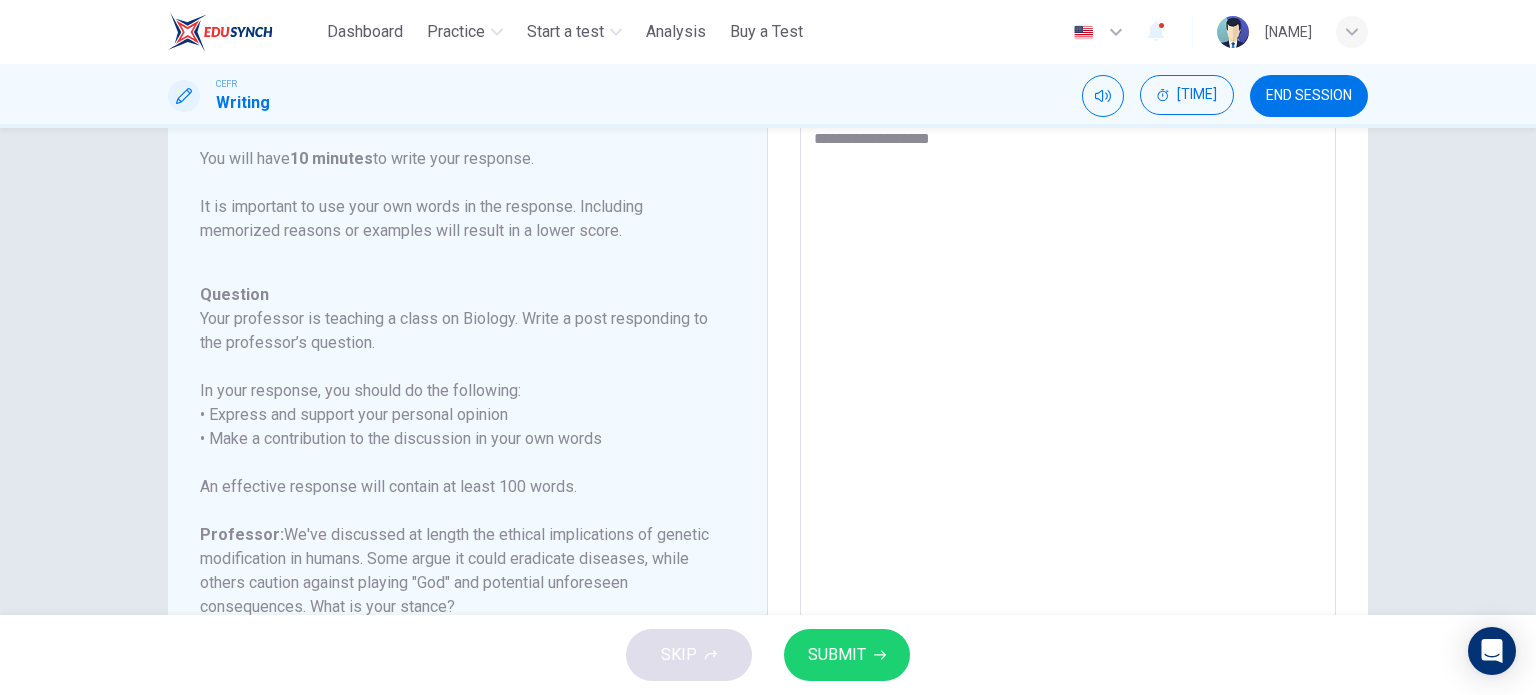 type on "*" 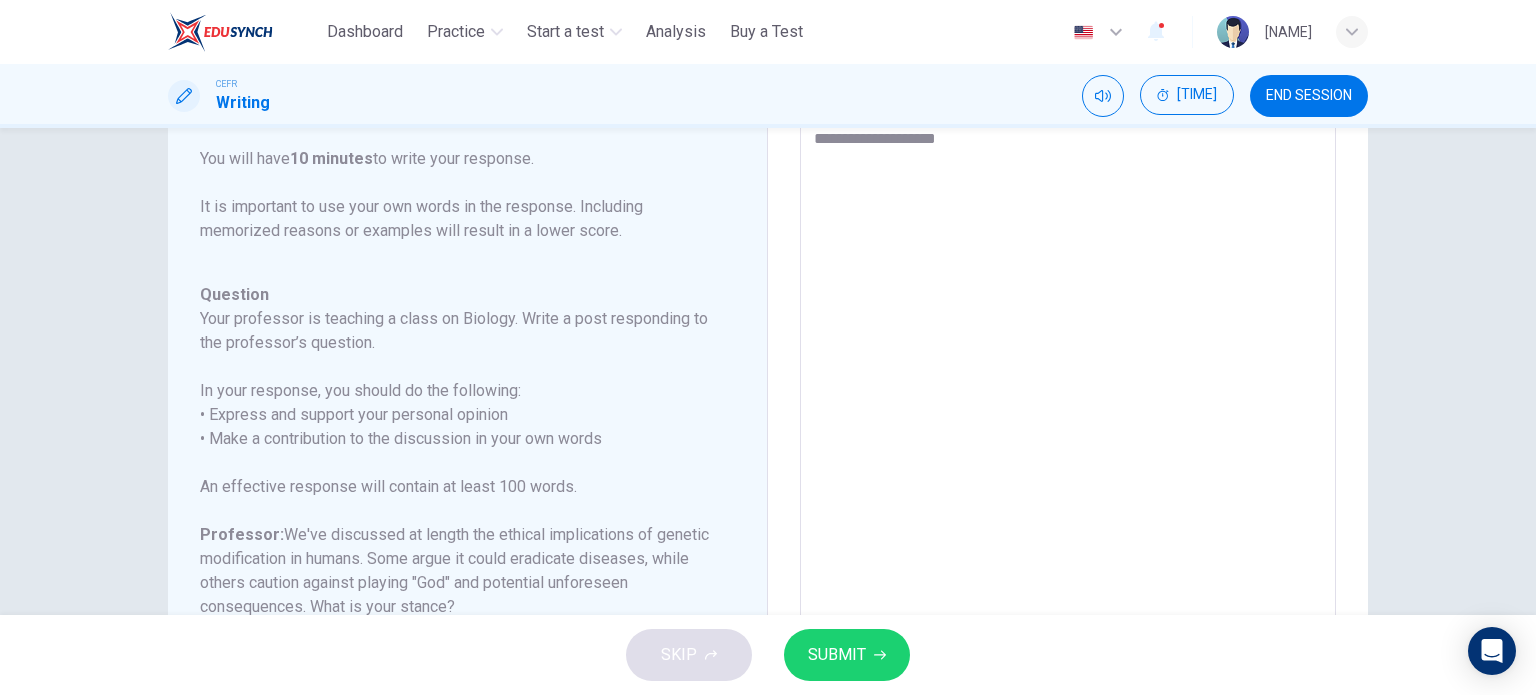 type on "*" 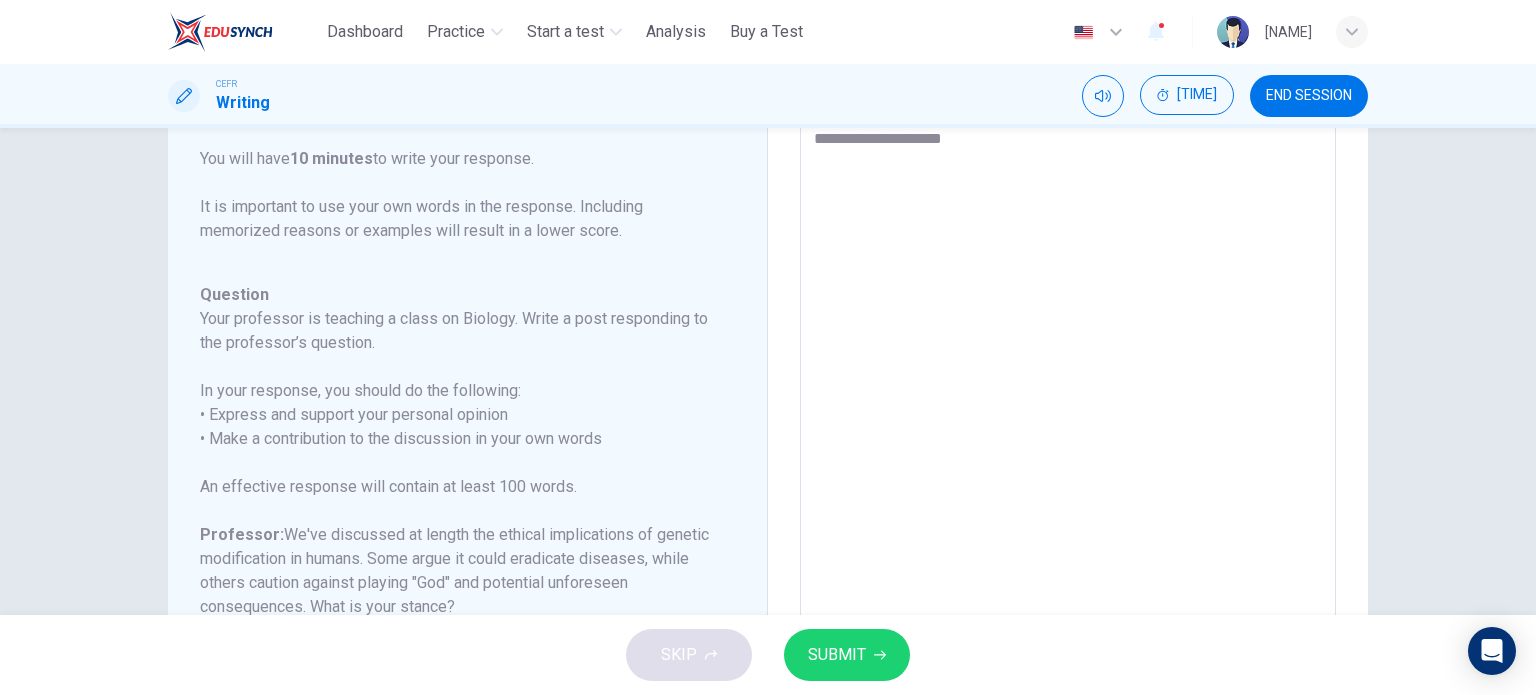 type on "**********" 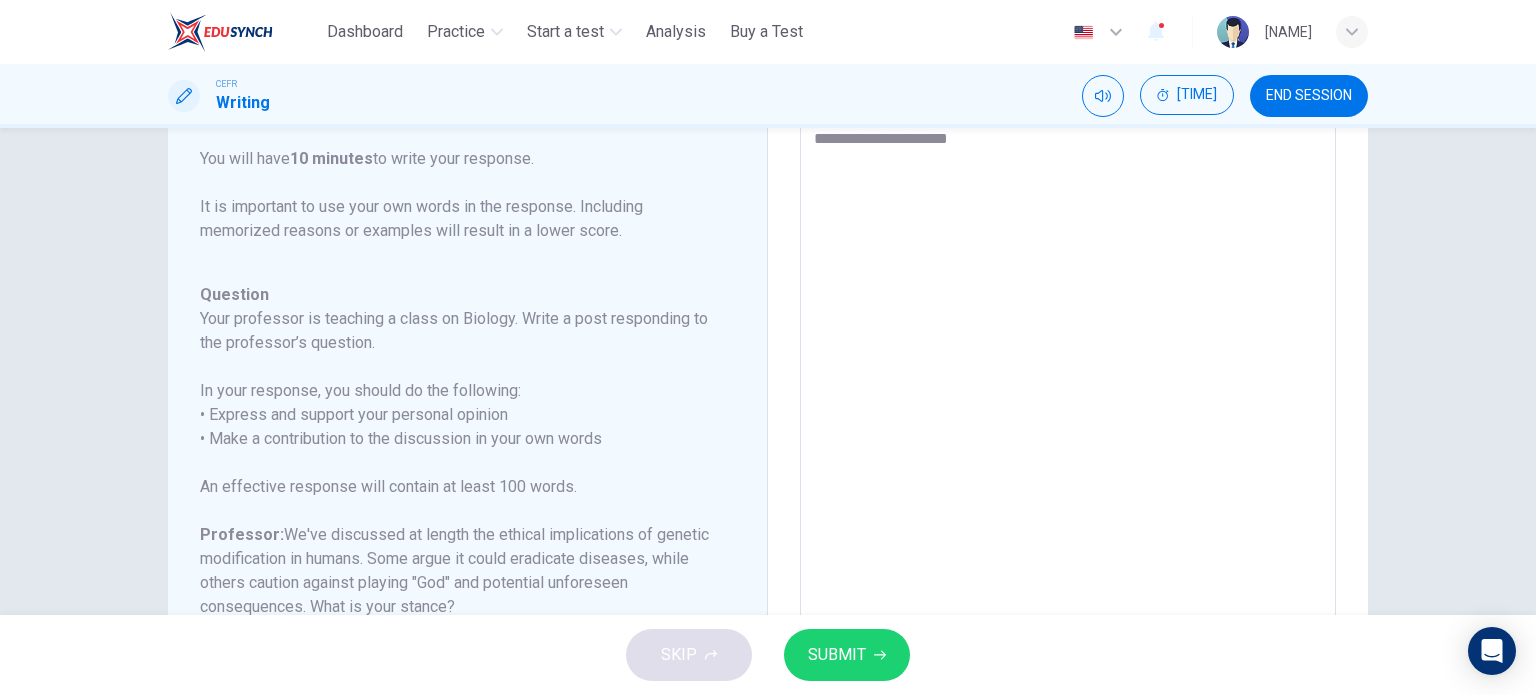 type on "*" 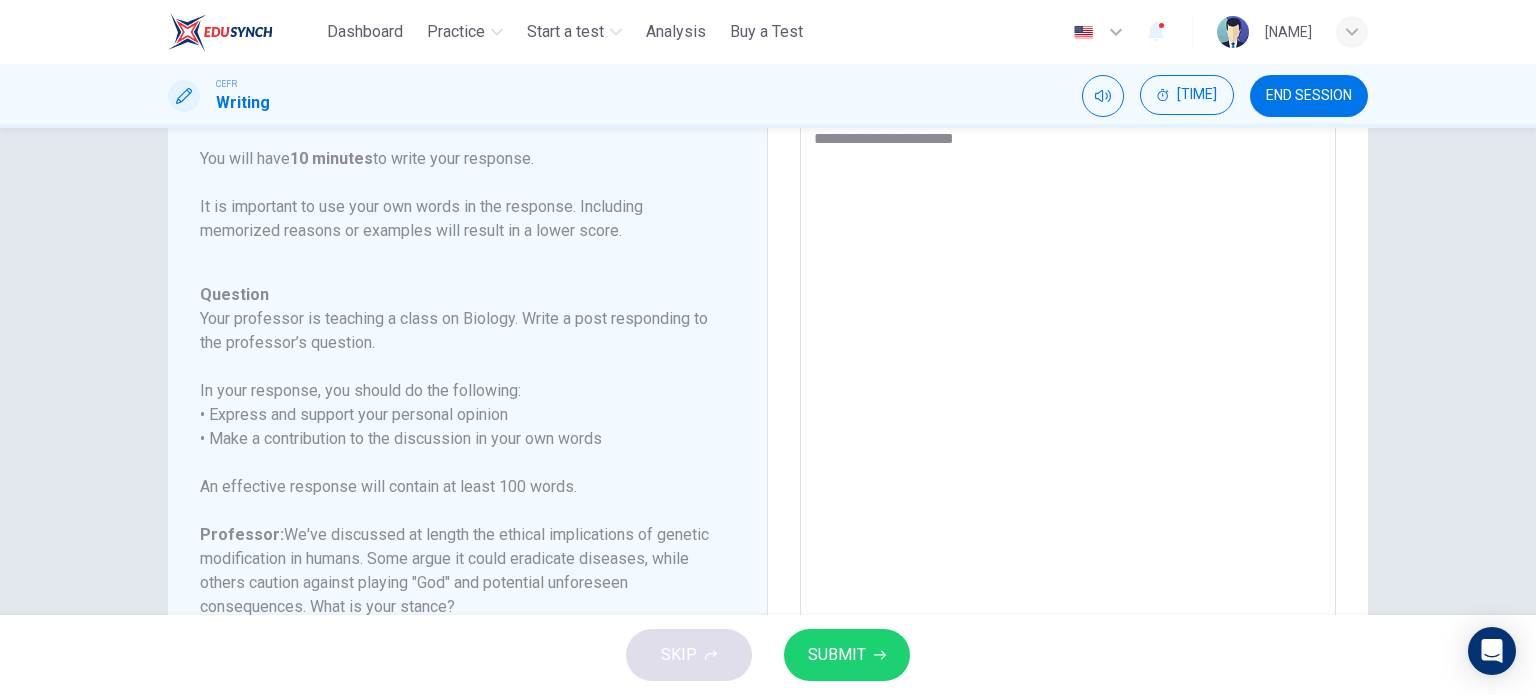 type on "*" 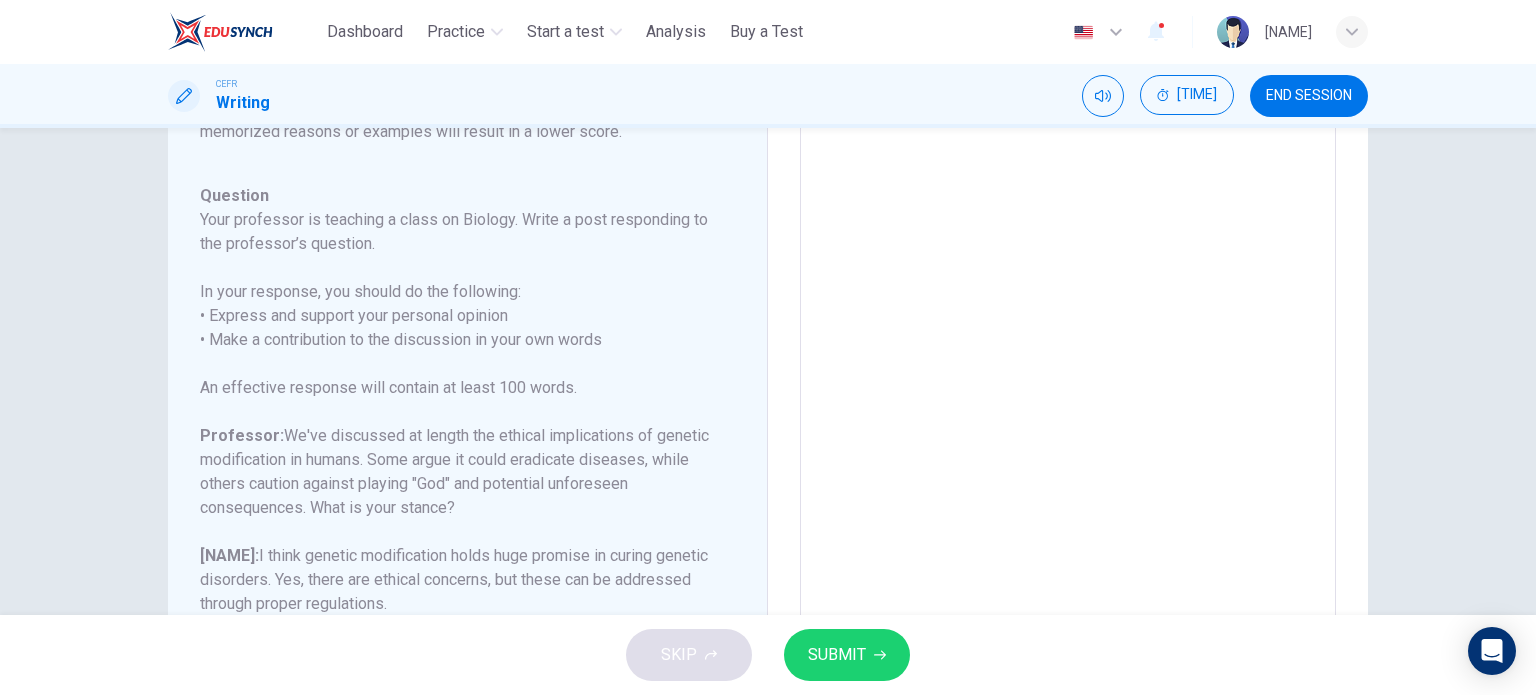 scroll, scrollTop: 228, scrollLeft: 0, axis: vertical 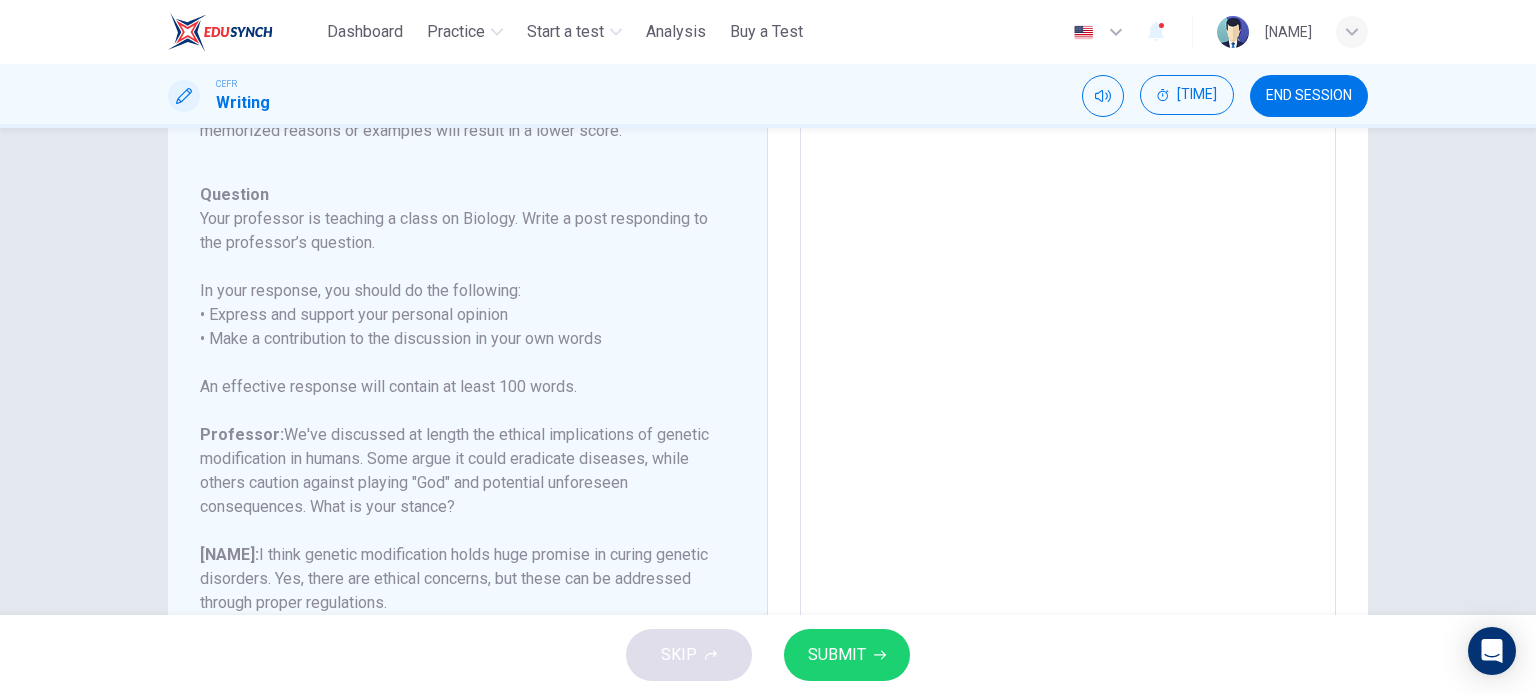 type on "**********" 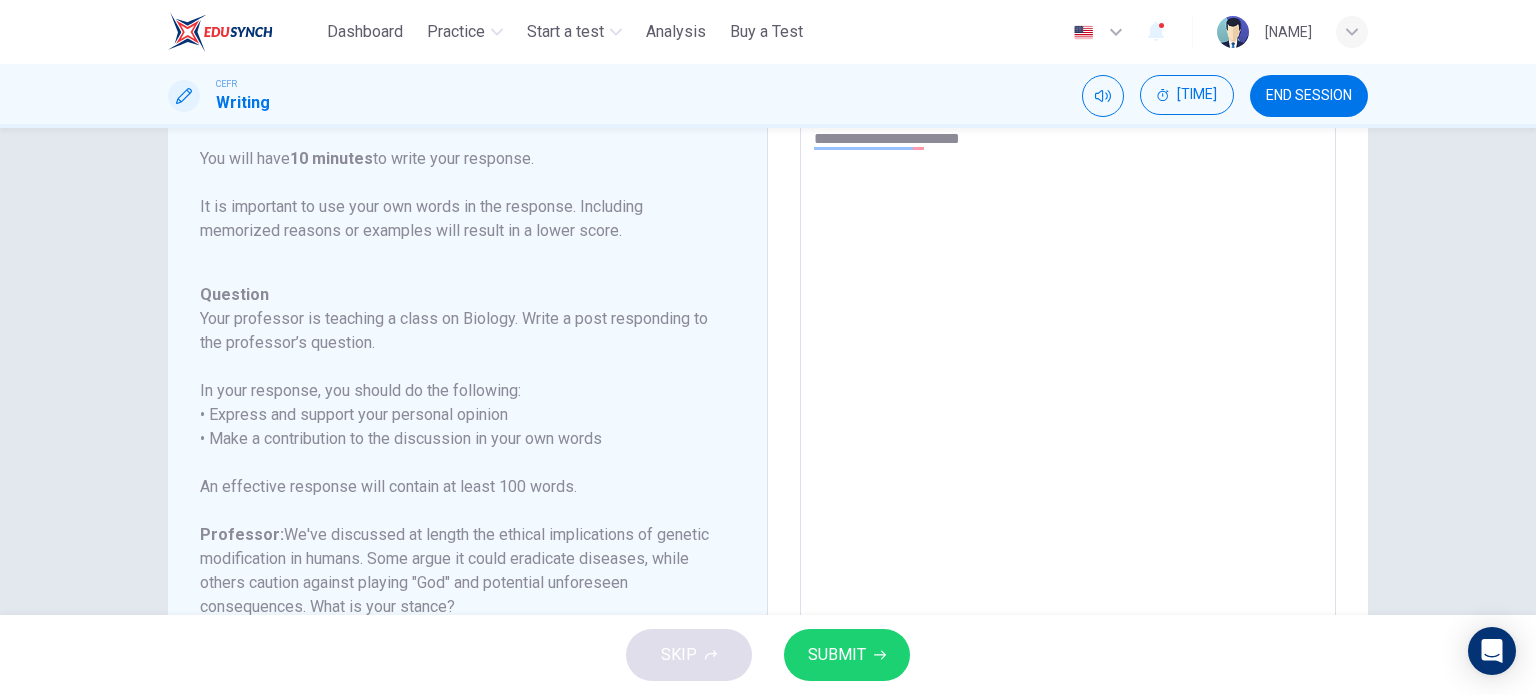 type on "**********" 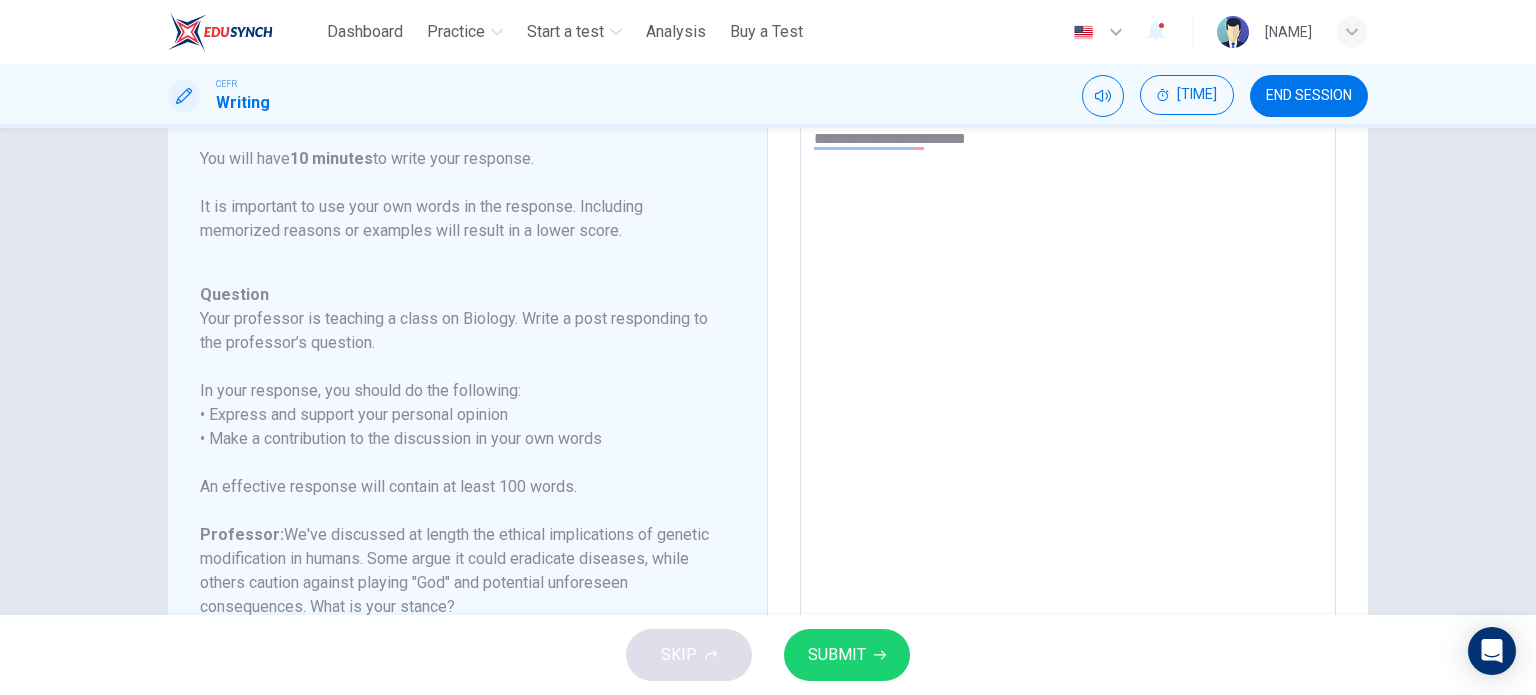type on "*" 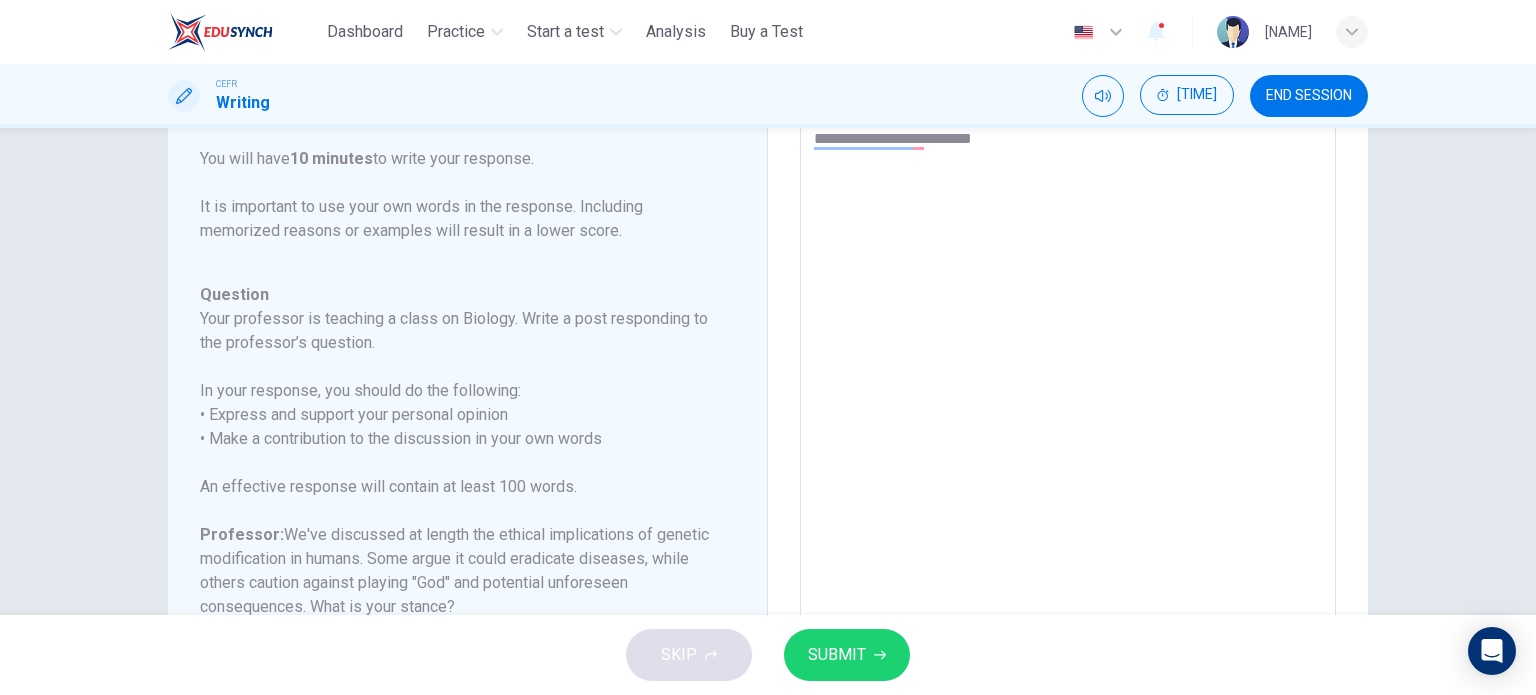 type on "*" 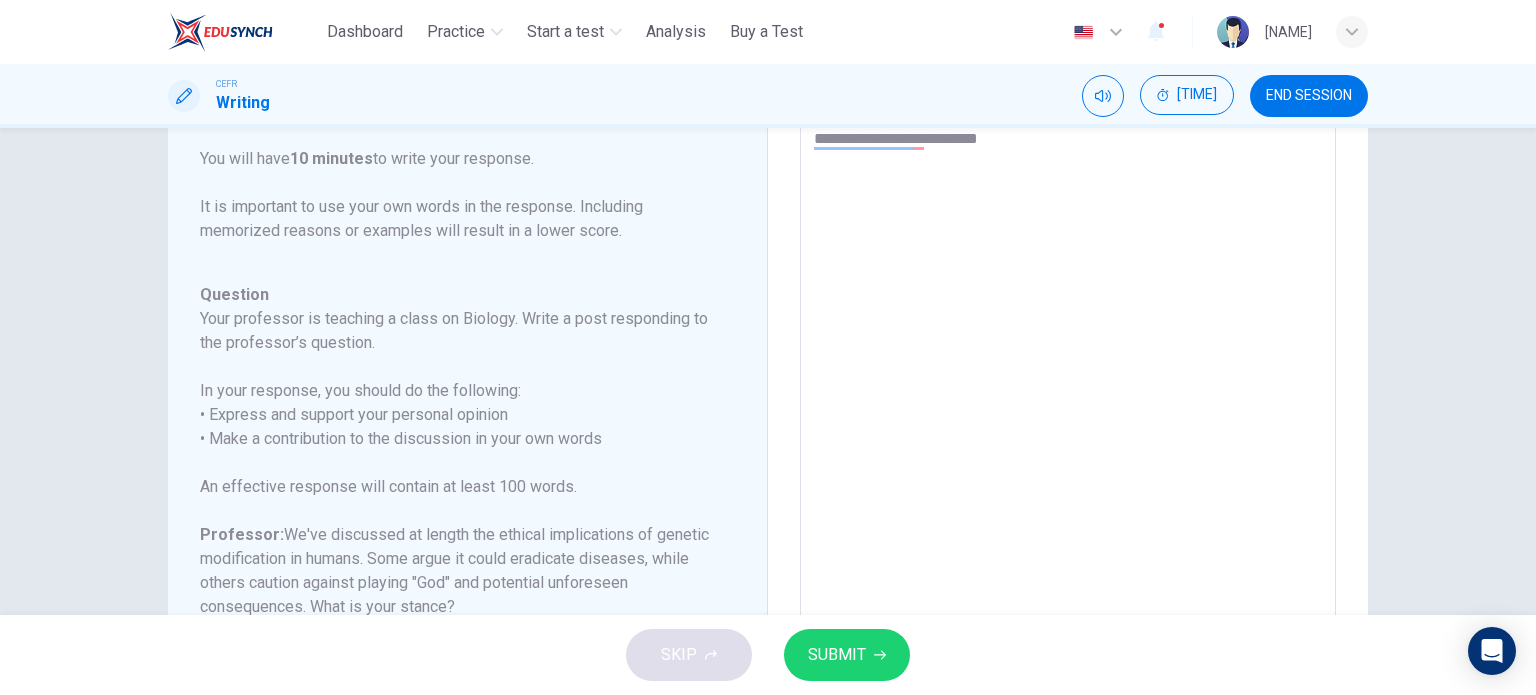 type on "*" 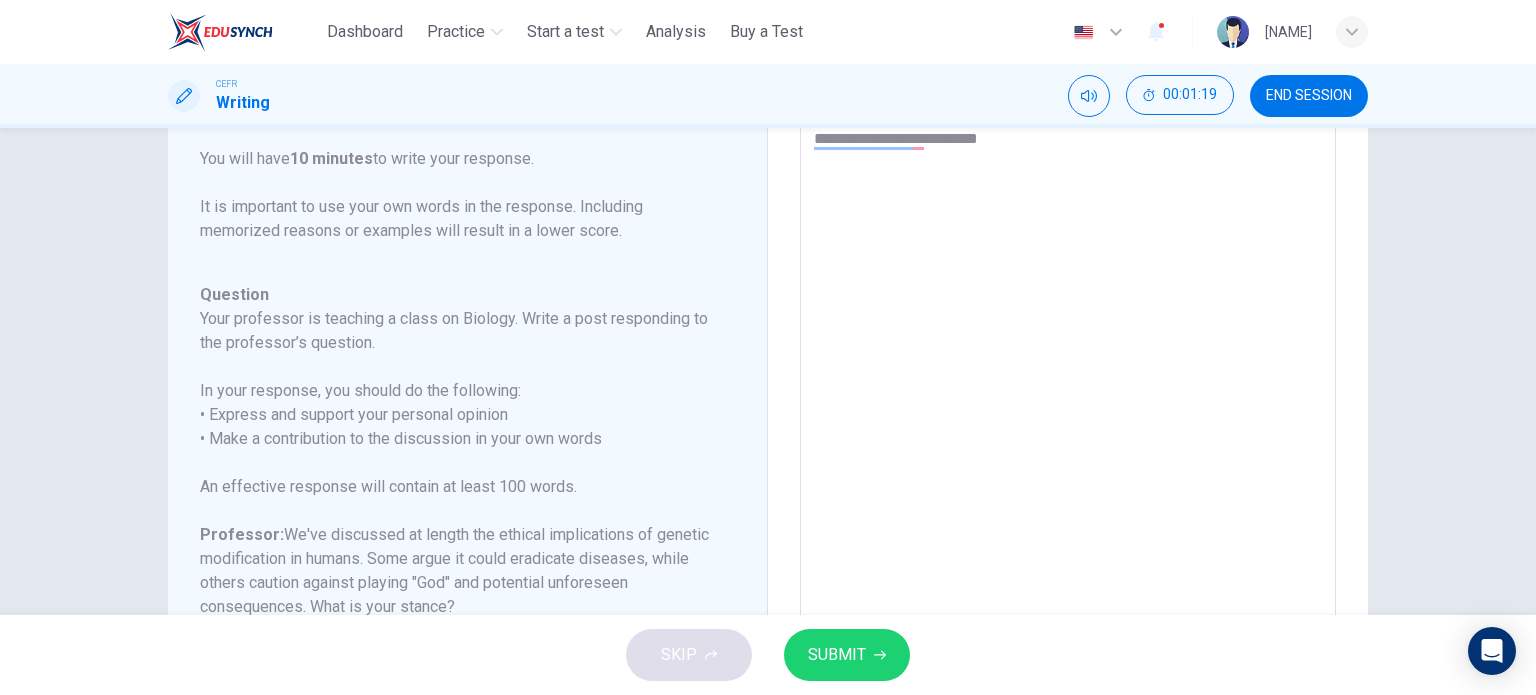 type on "**********" 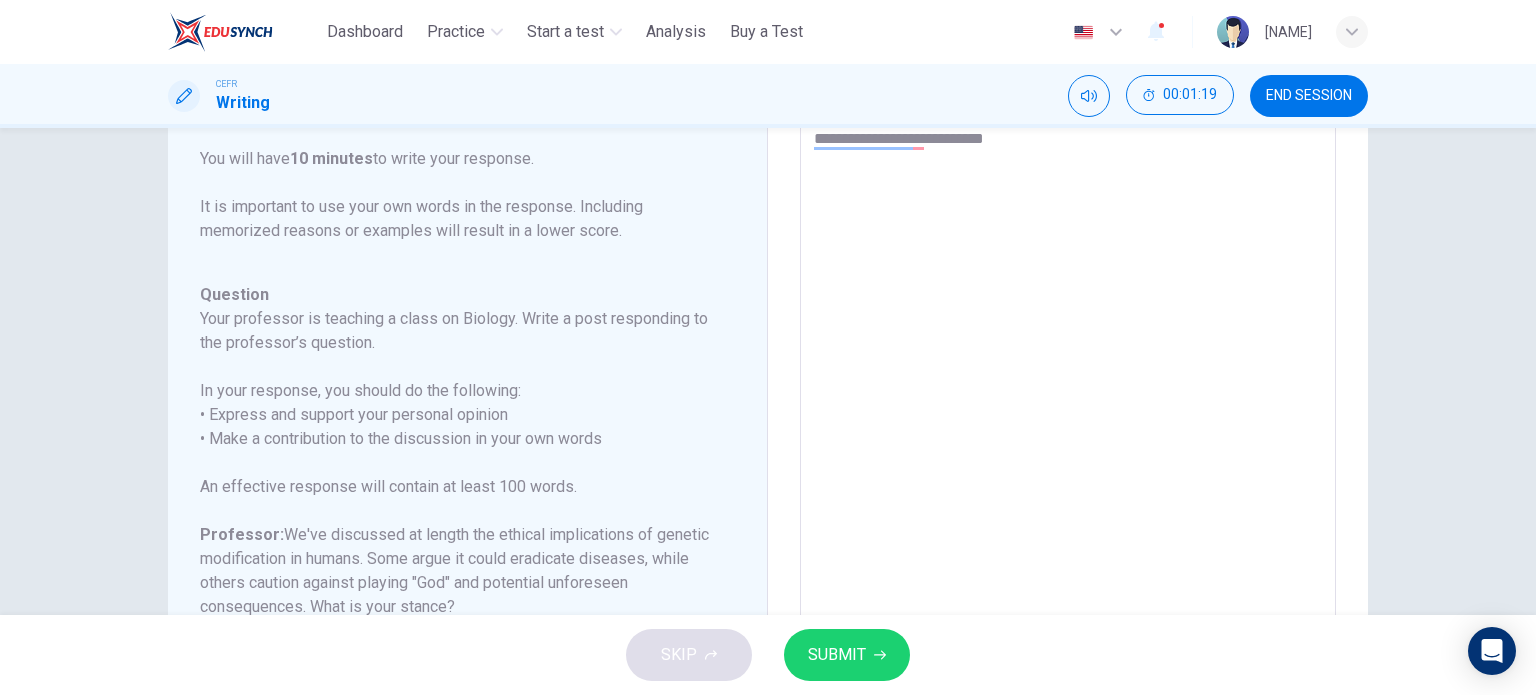 type on "*" 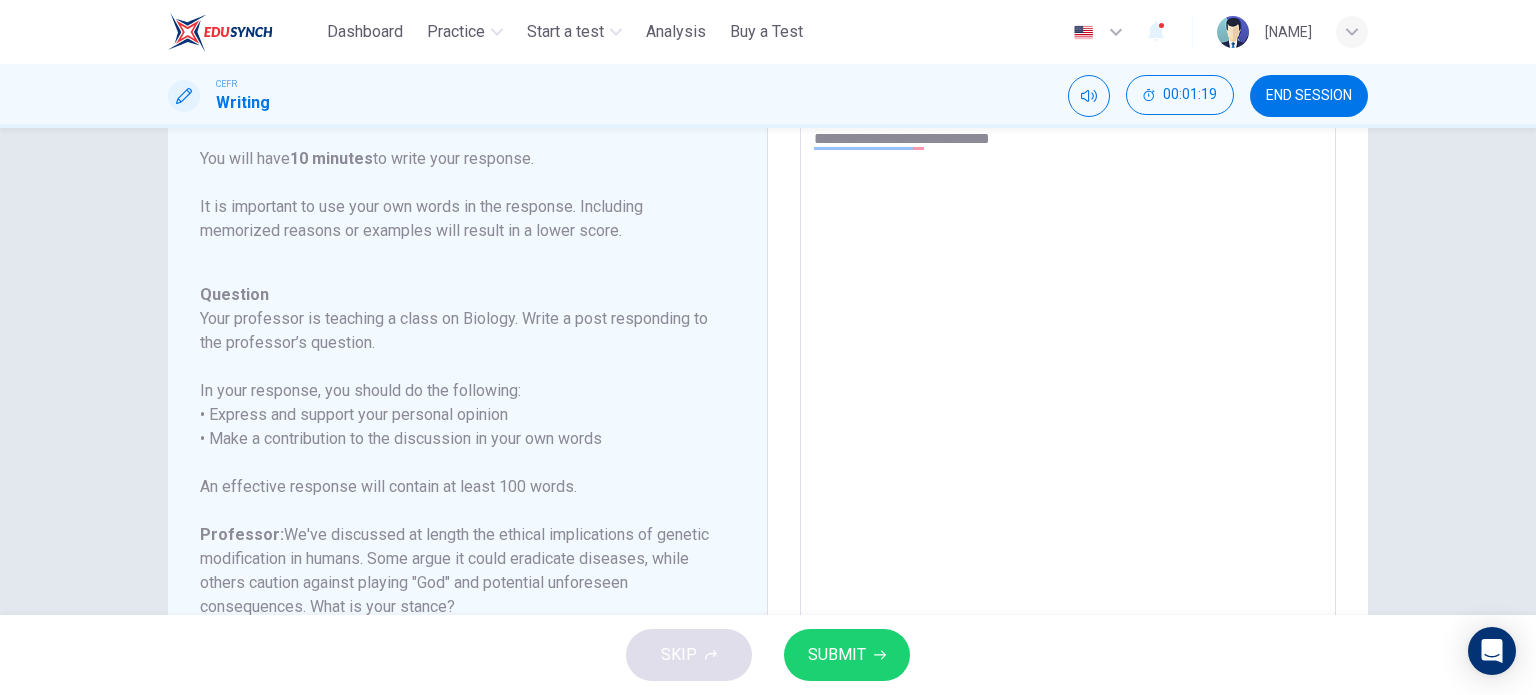 type on "*" 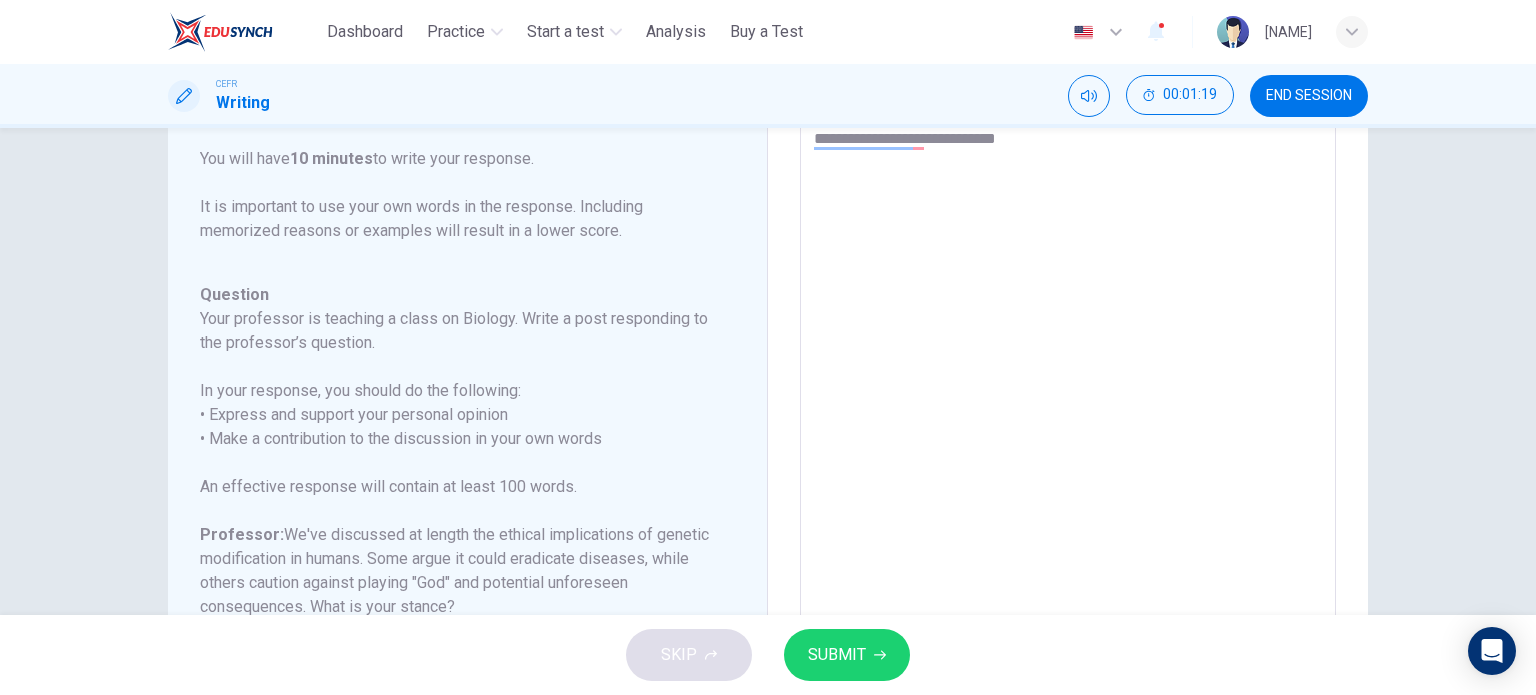 type on "**********" 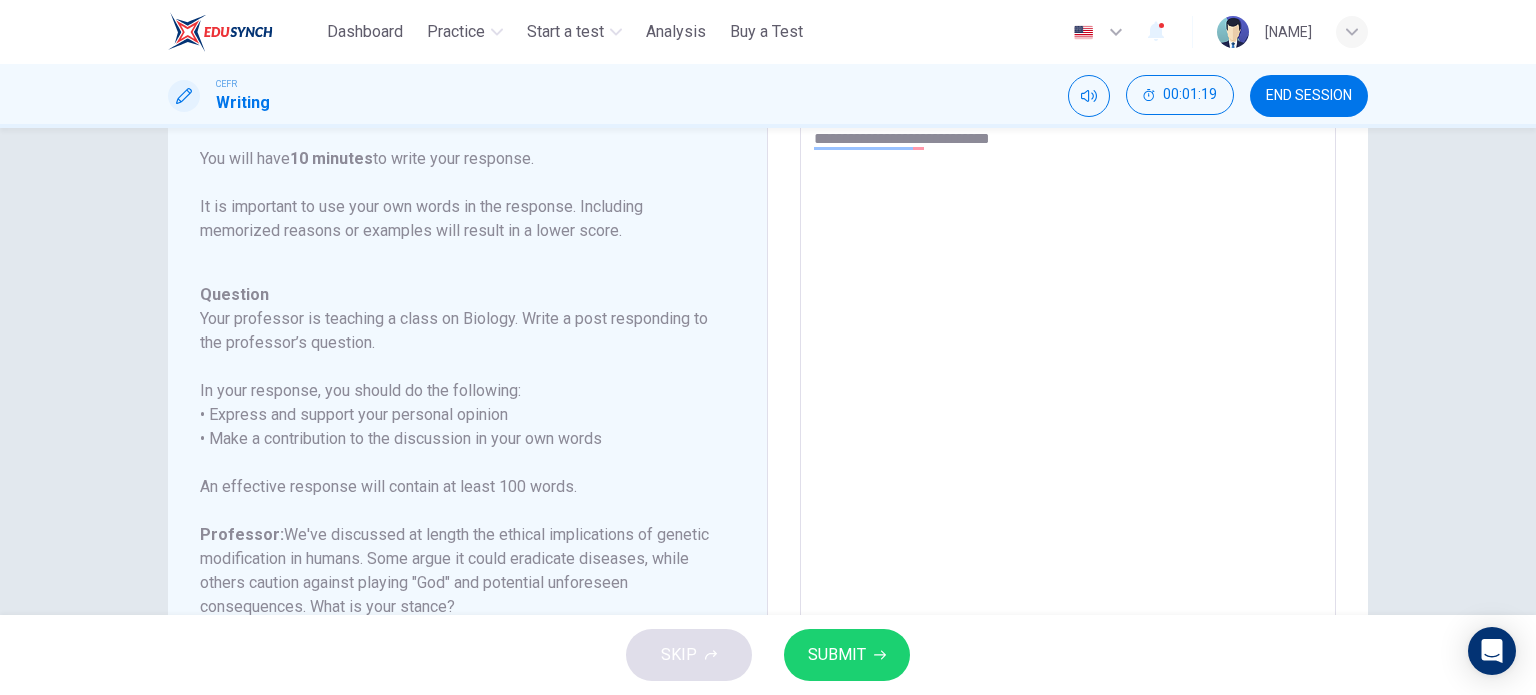 type on "*" 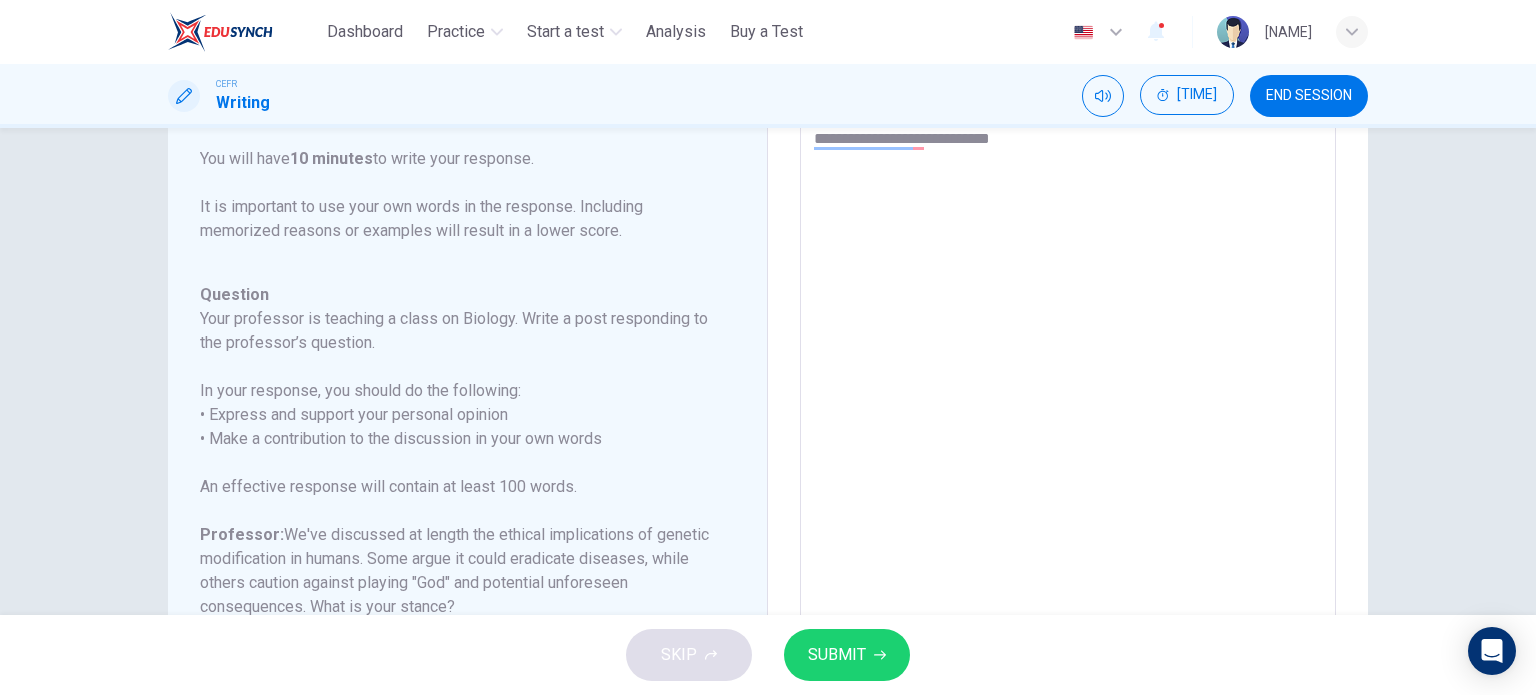 type on "**********" 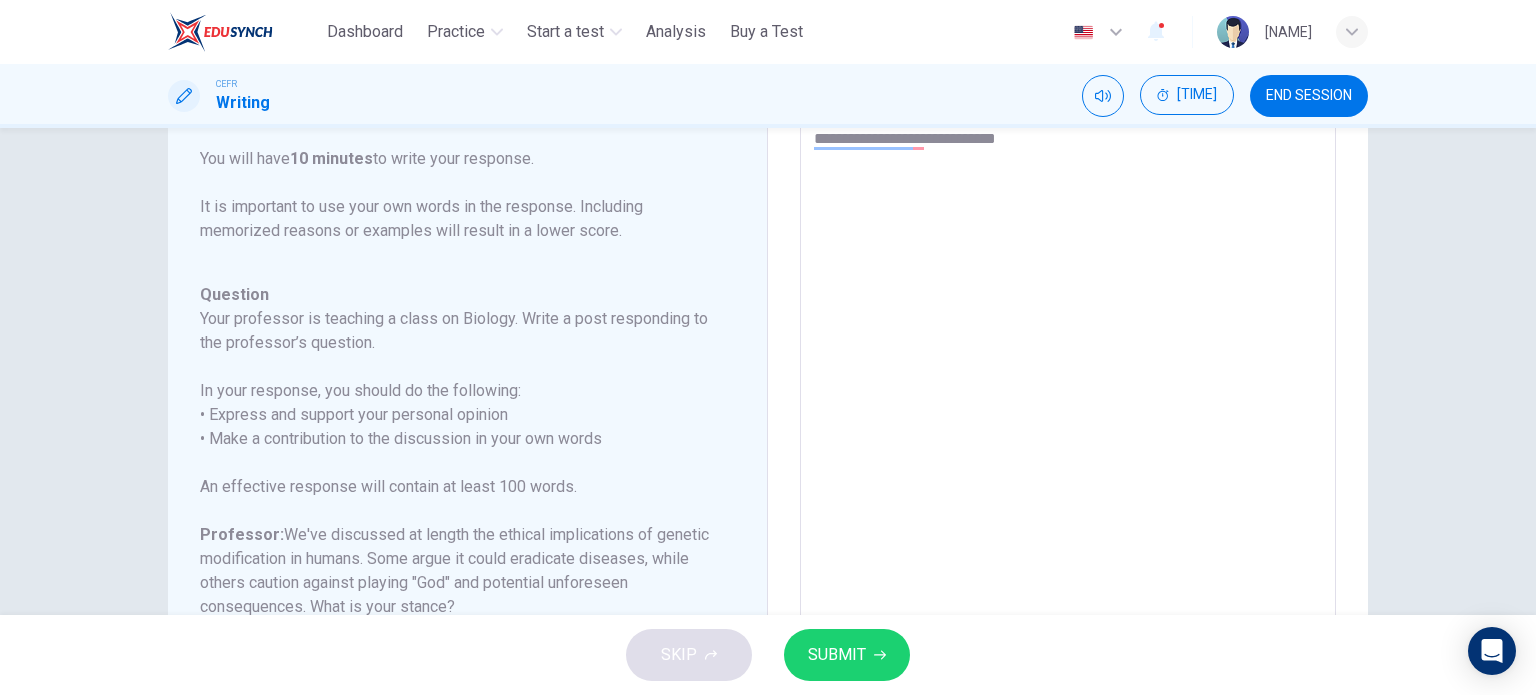 type on "*" 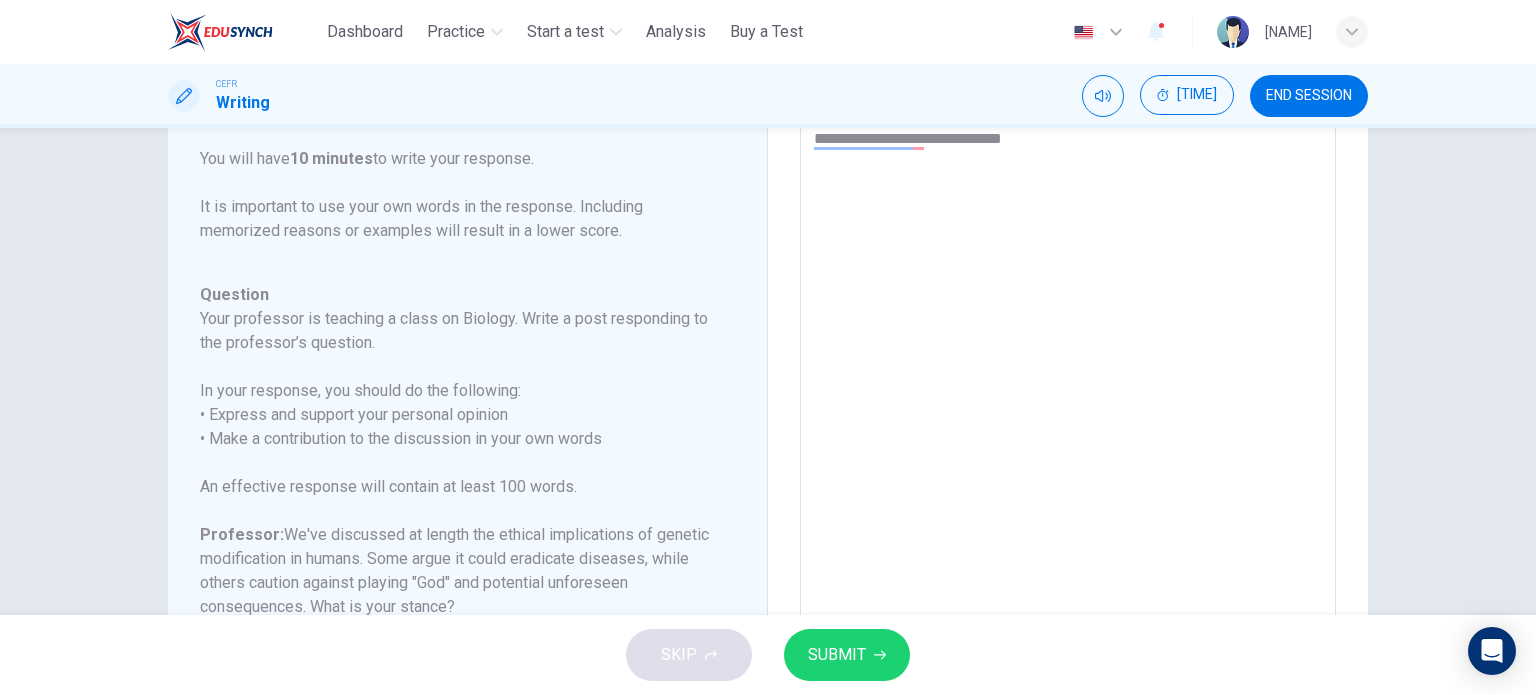 type on "*" 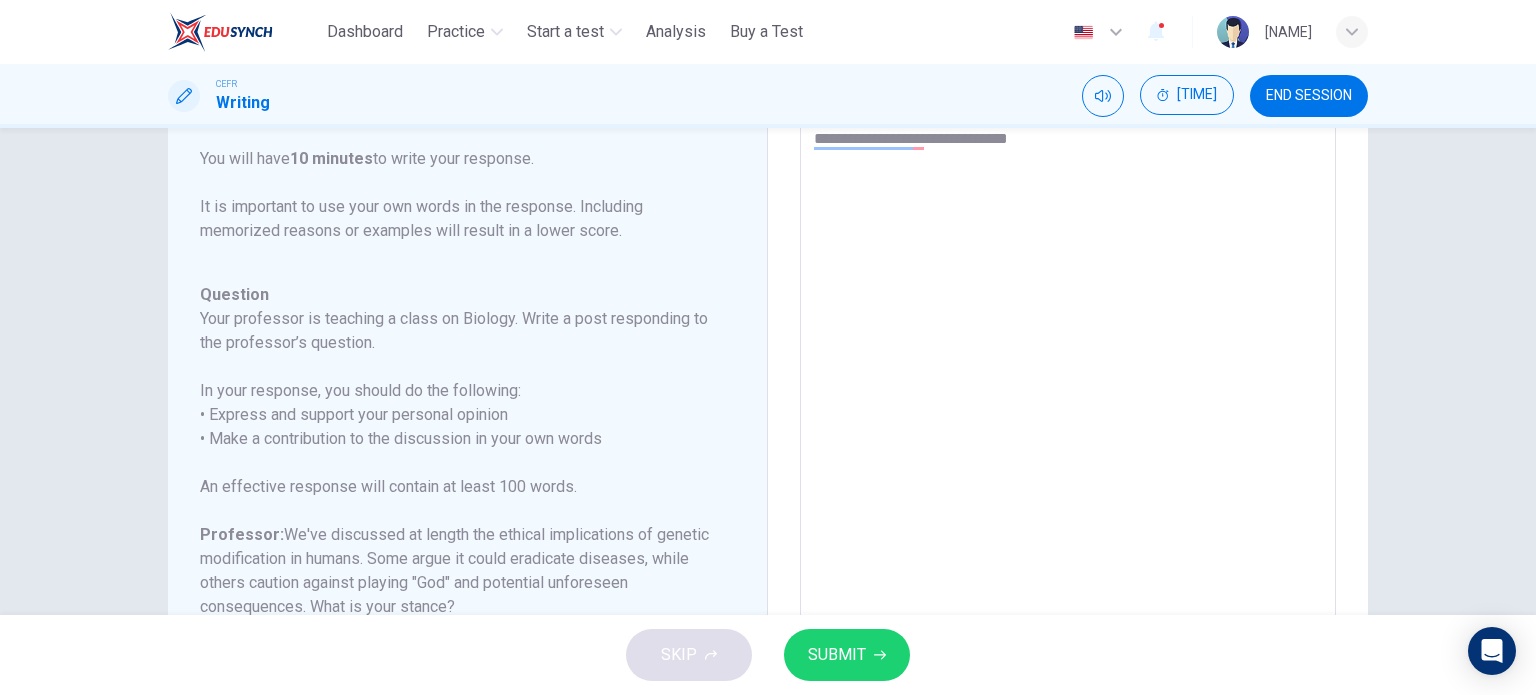 type on "**********" 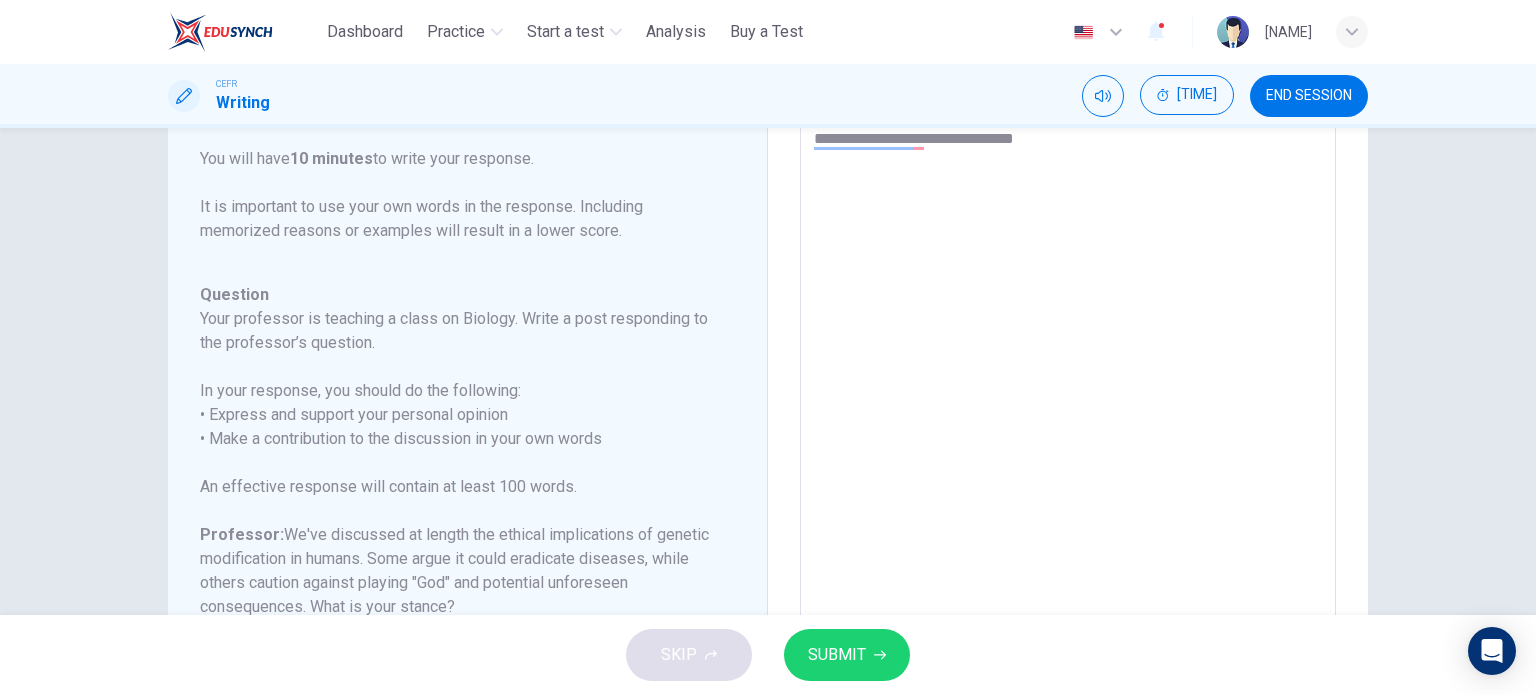type on "*" 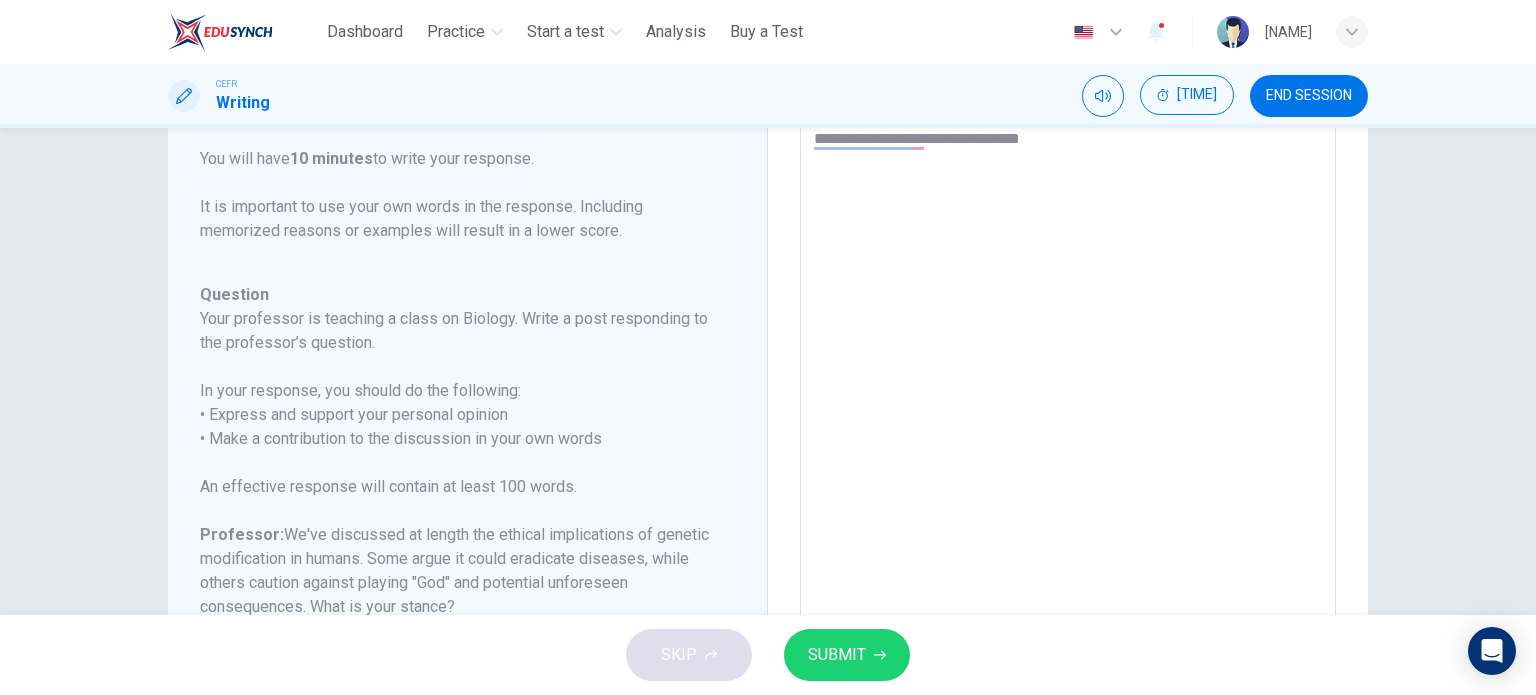 type on "*" 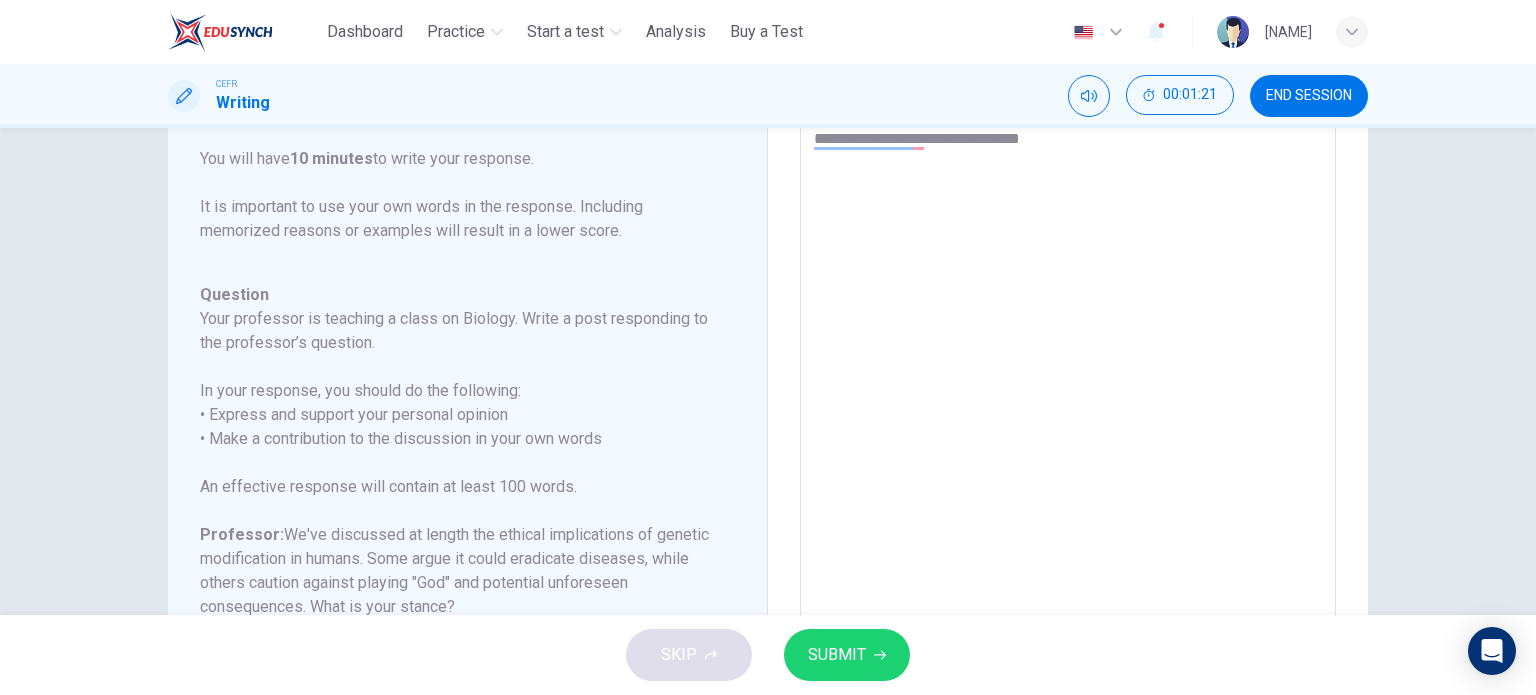 type on "**********" 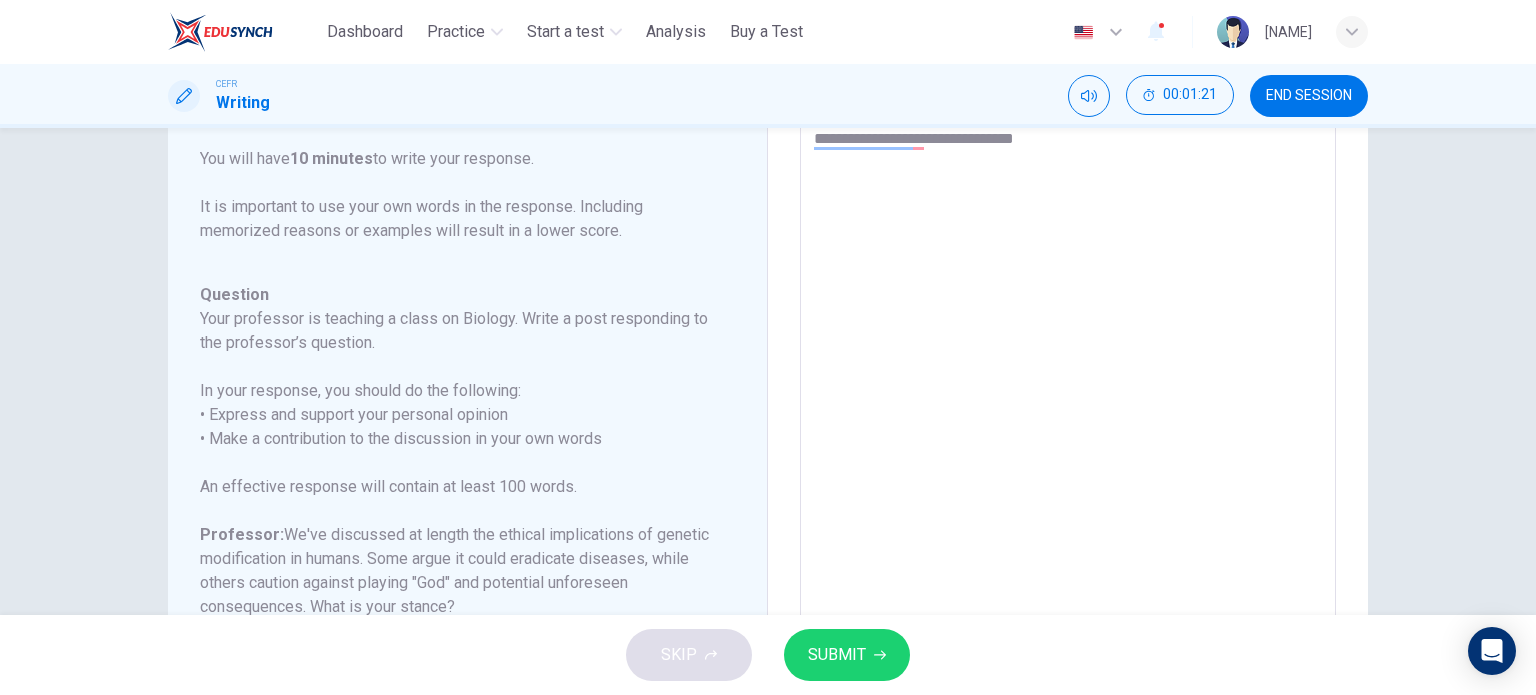type on "*" 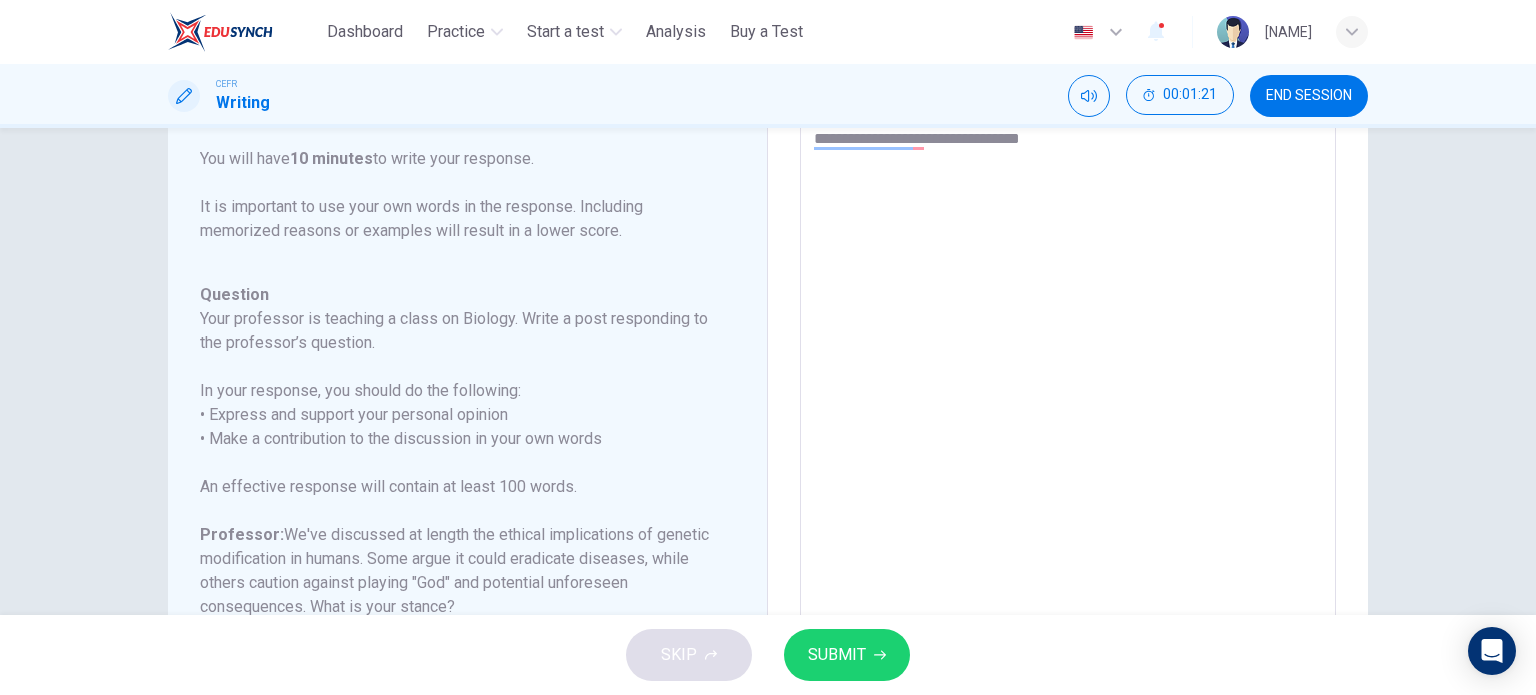 type on "**********" 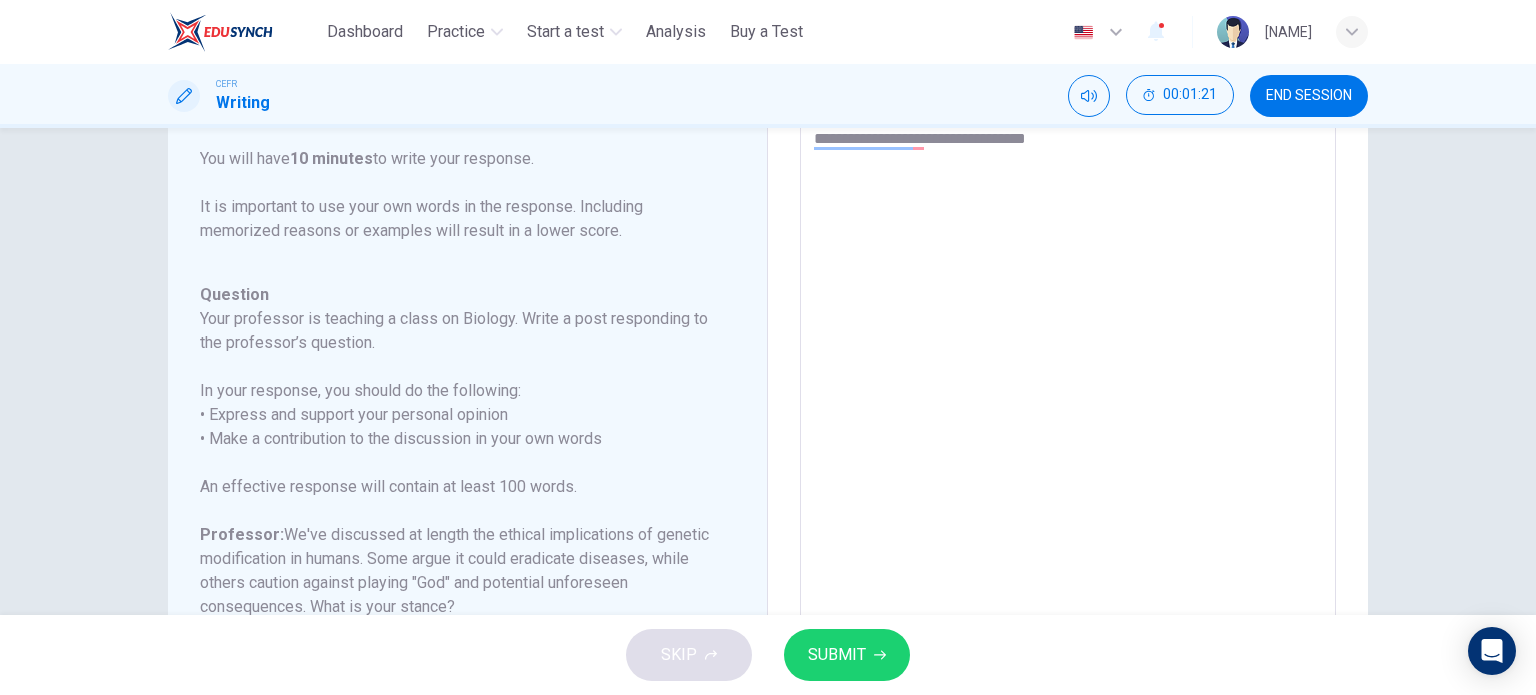 type on "*" 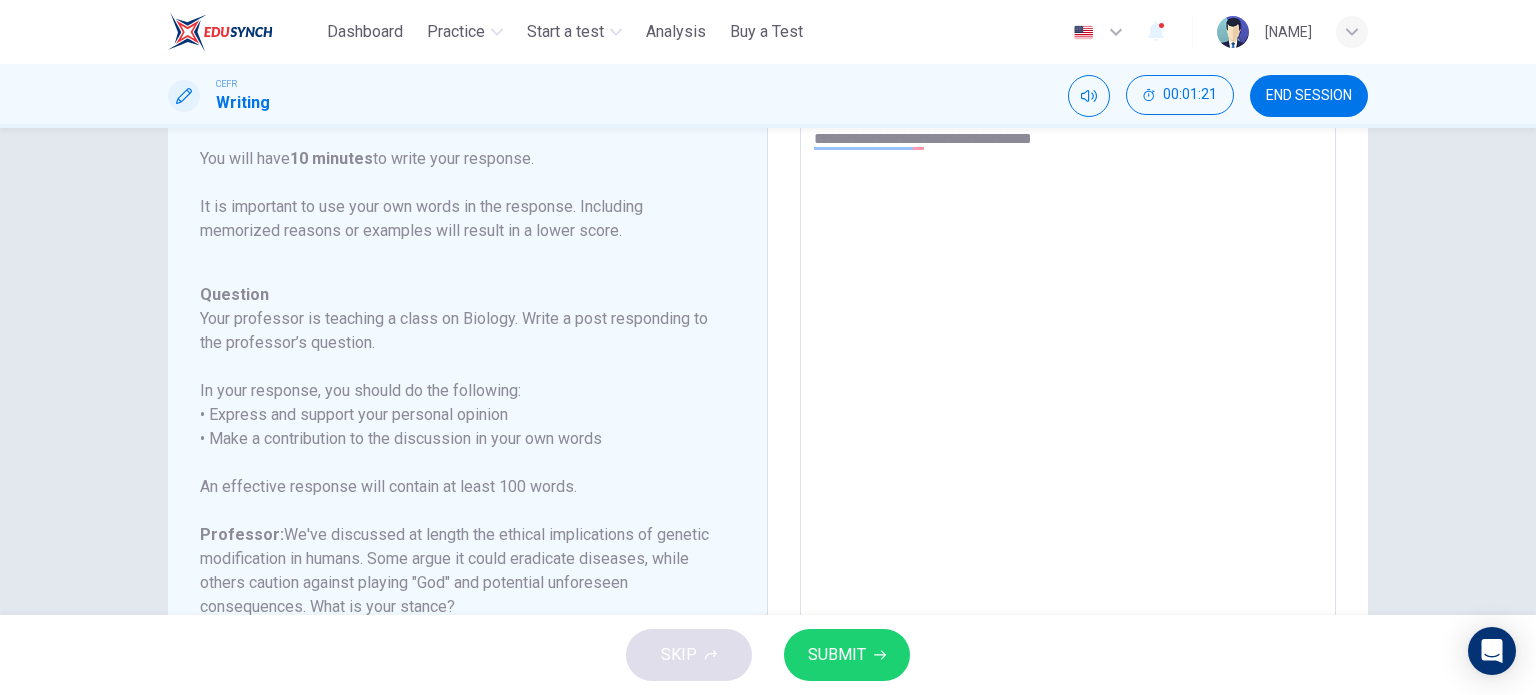 type on "*" 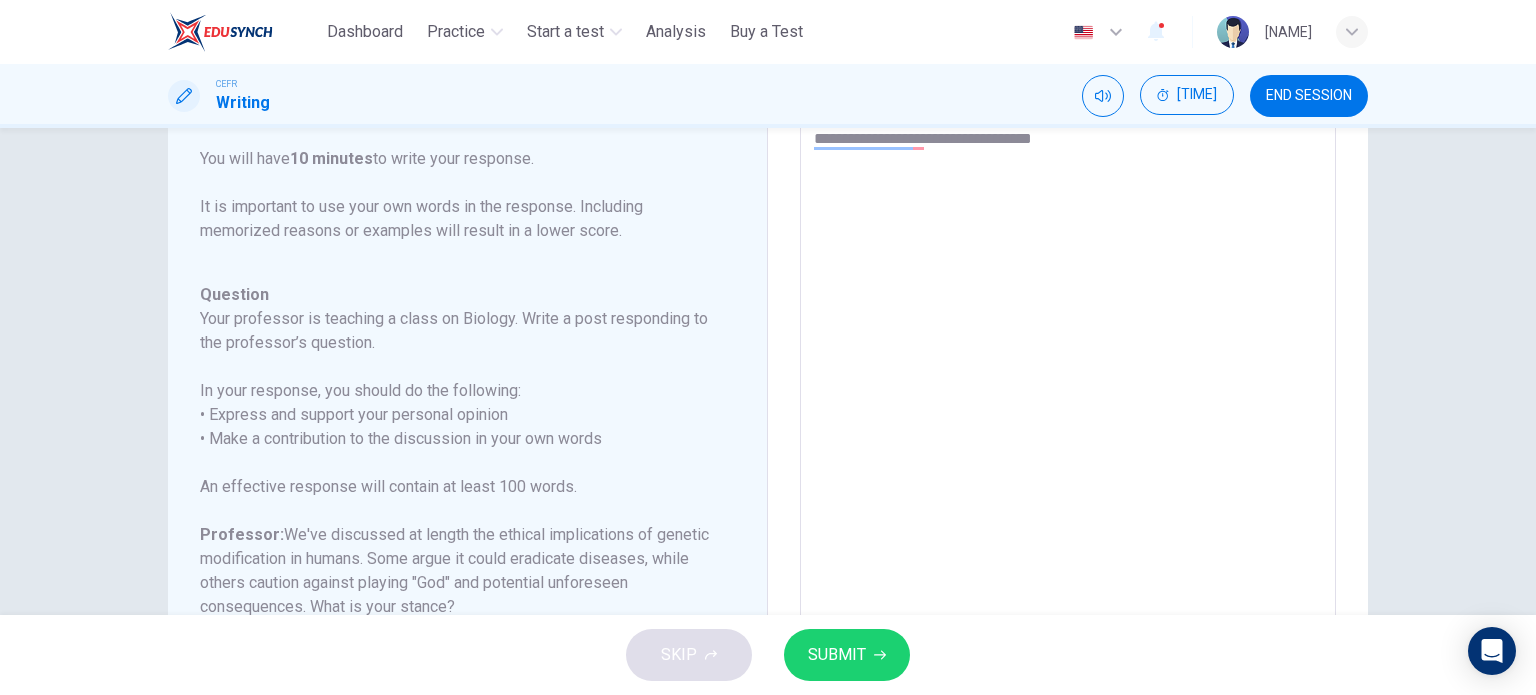 type on "**********" 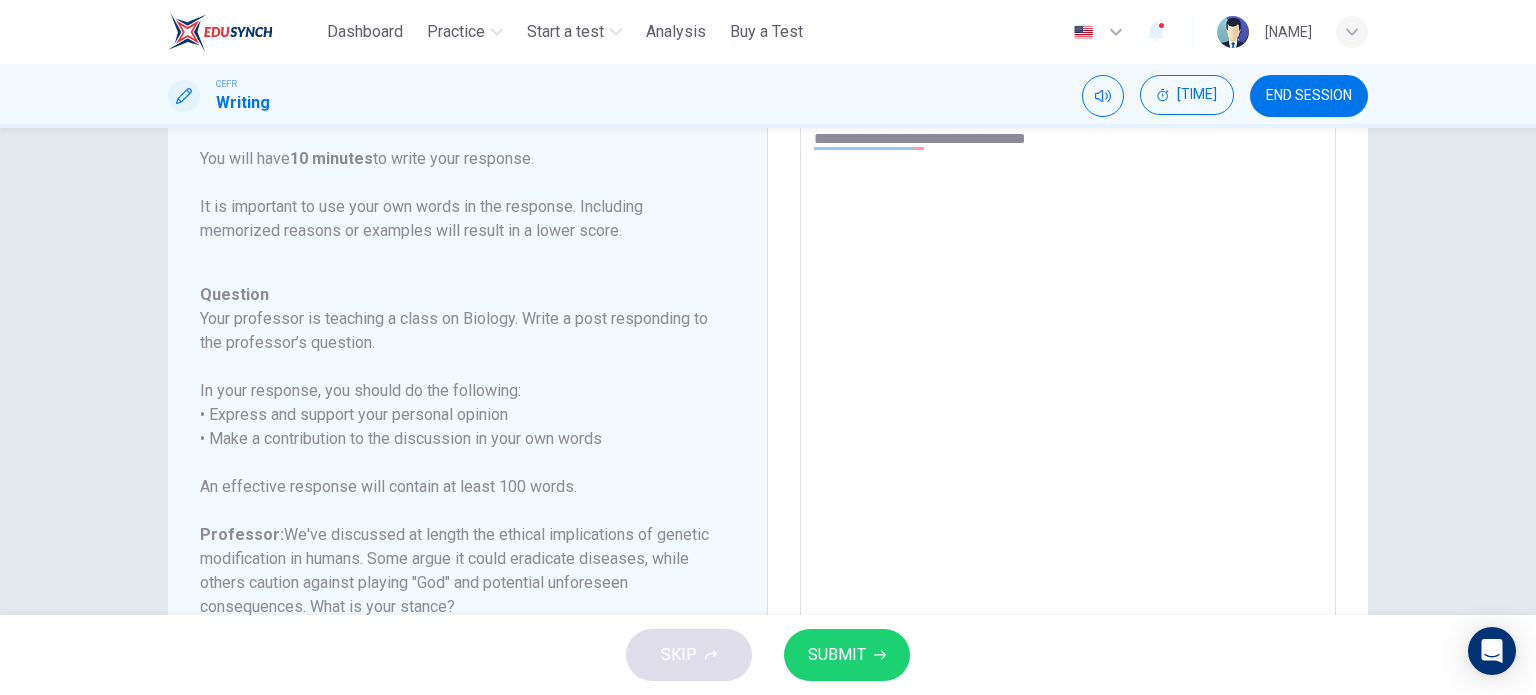 type on "**********" 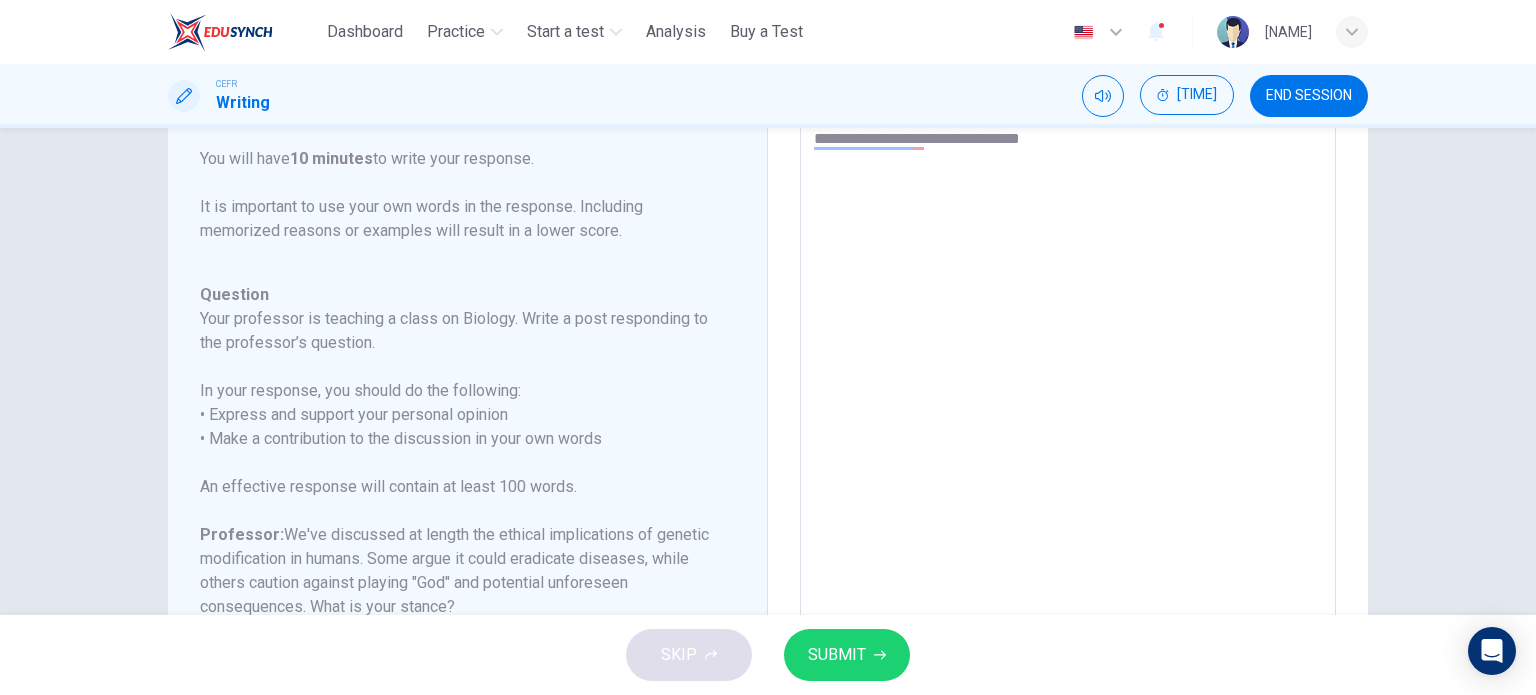 type on "*" 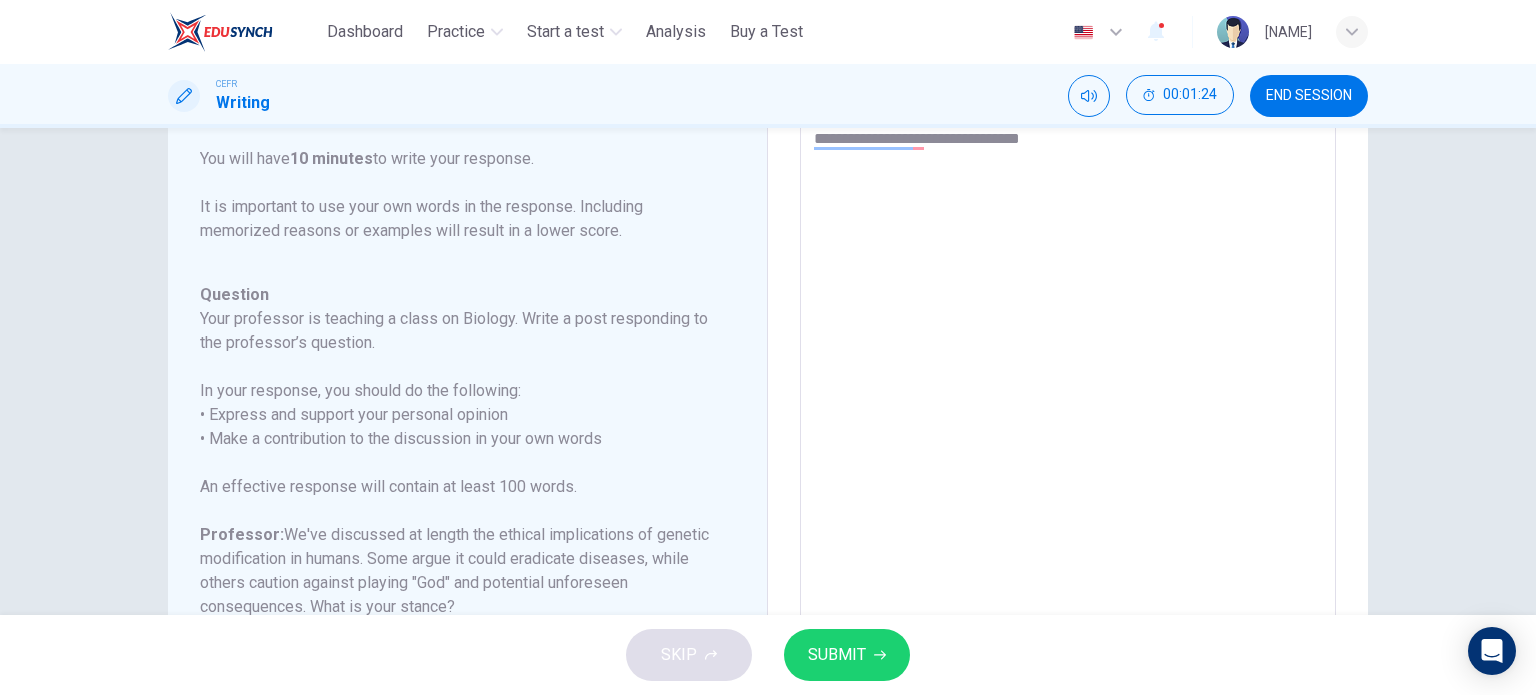 type on "**********" 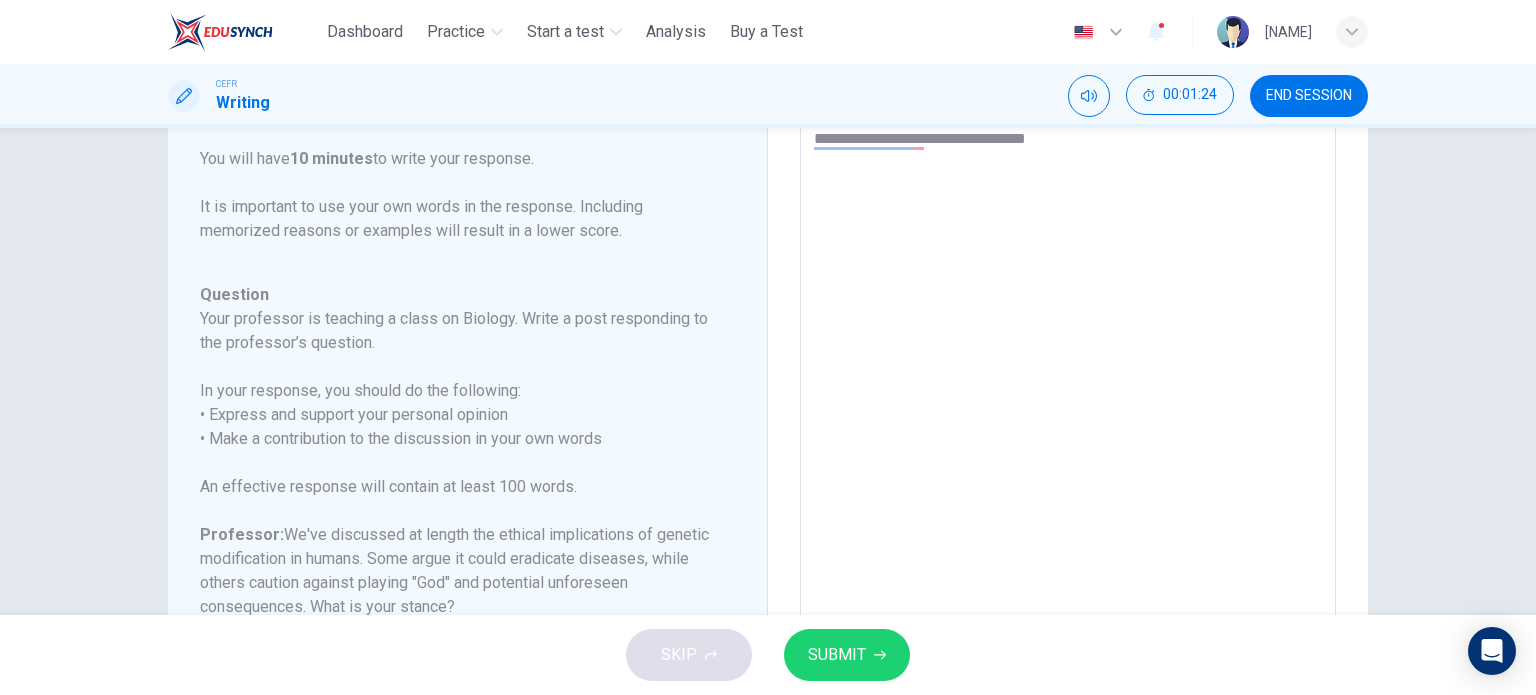 type on "*" 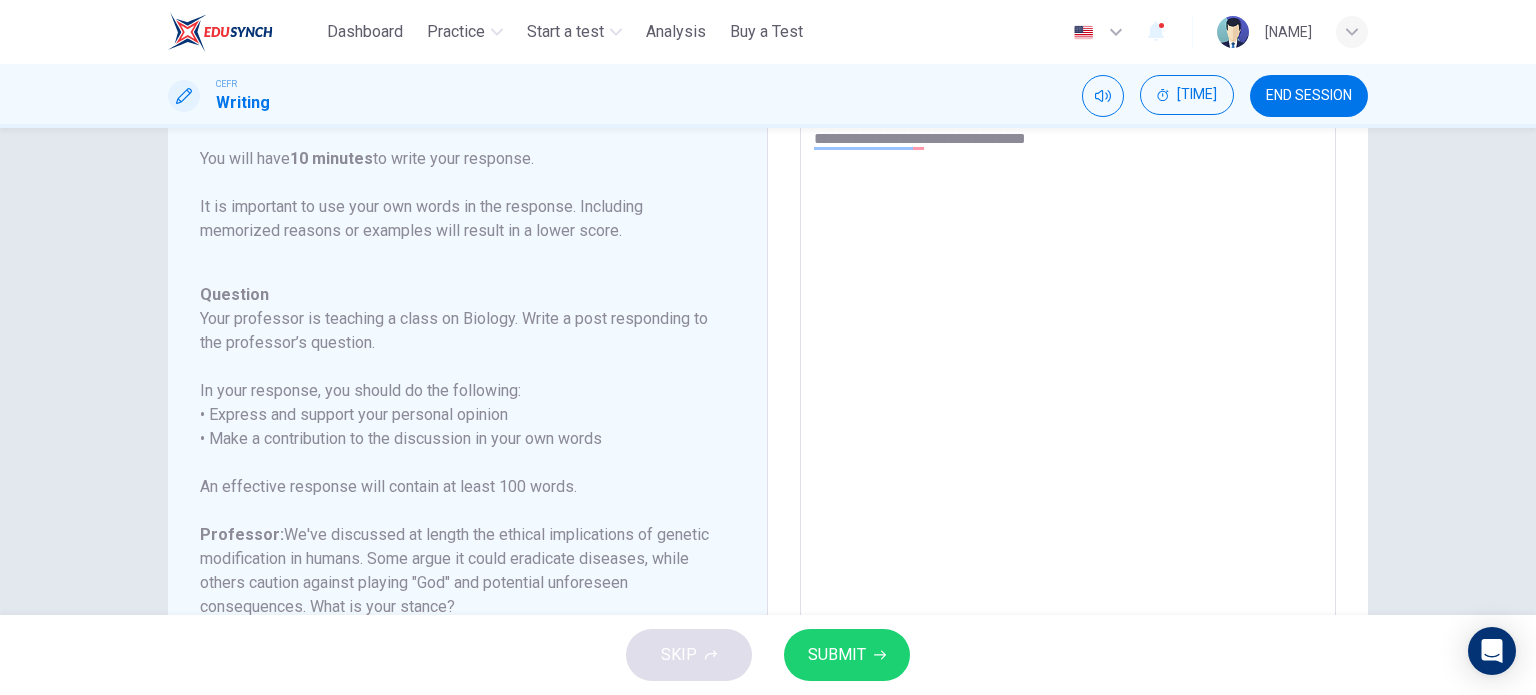 type 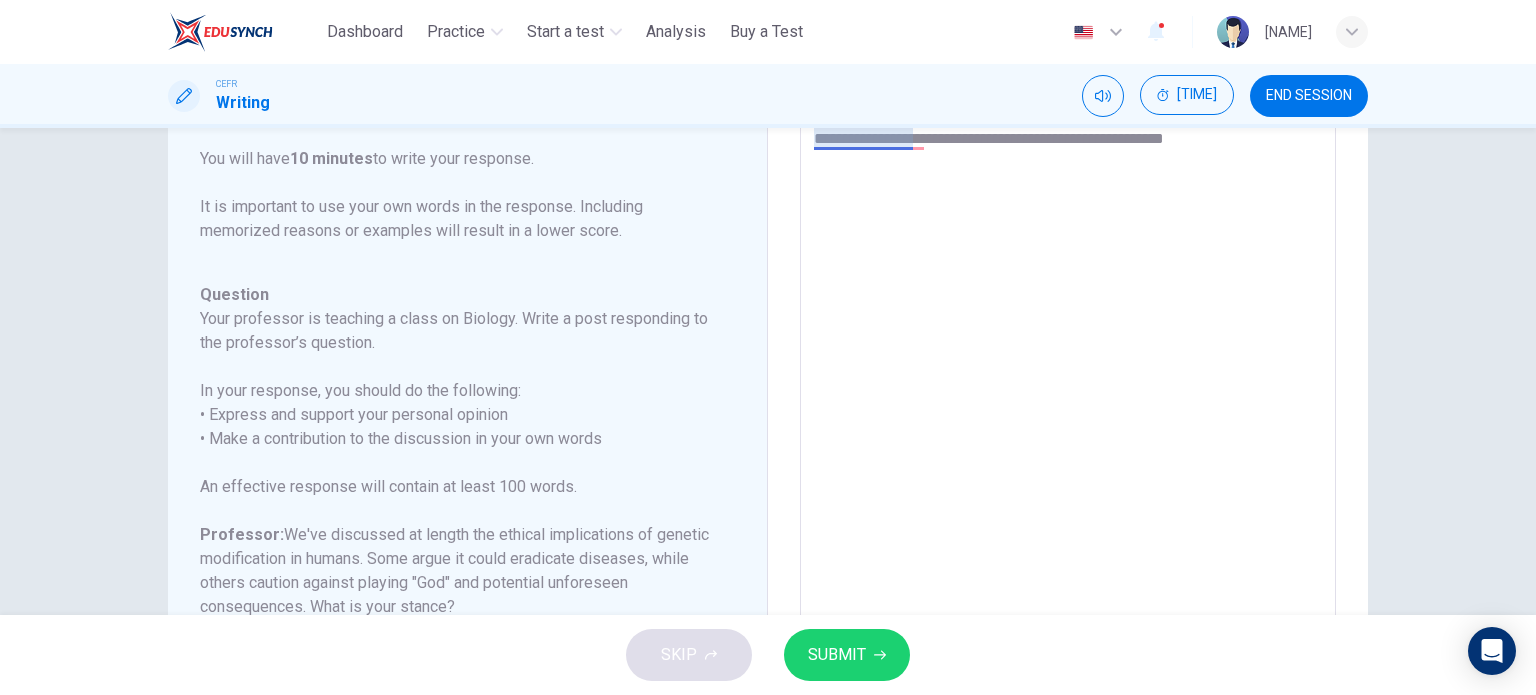 click on "**********" at bounding box center (1068, 444) 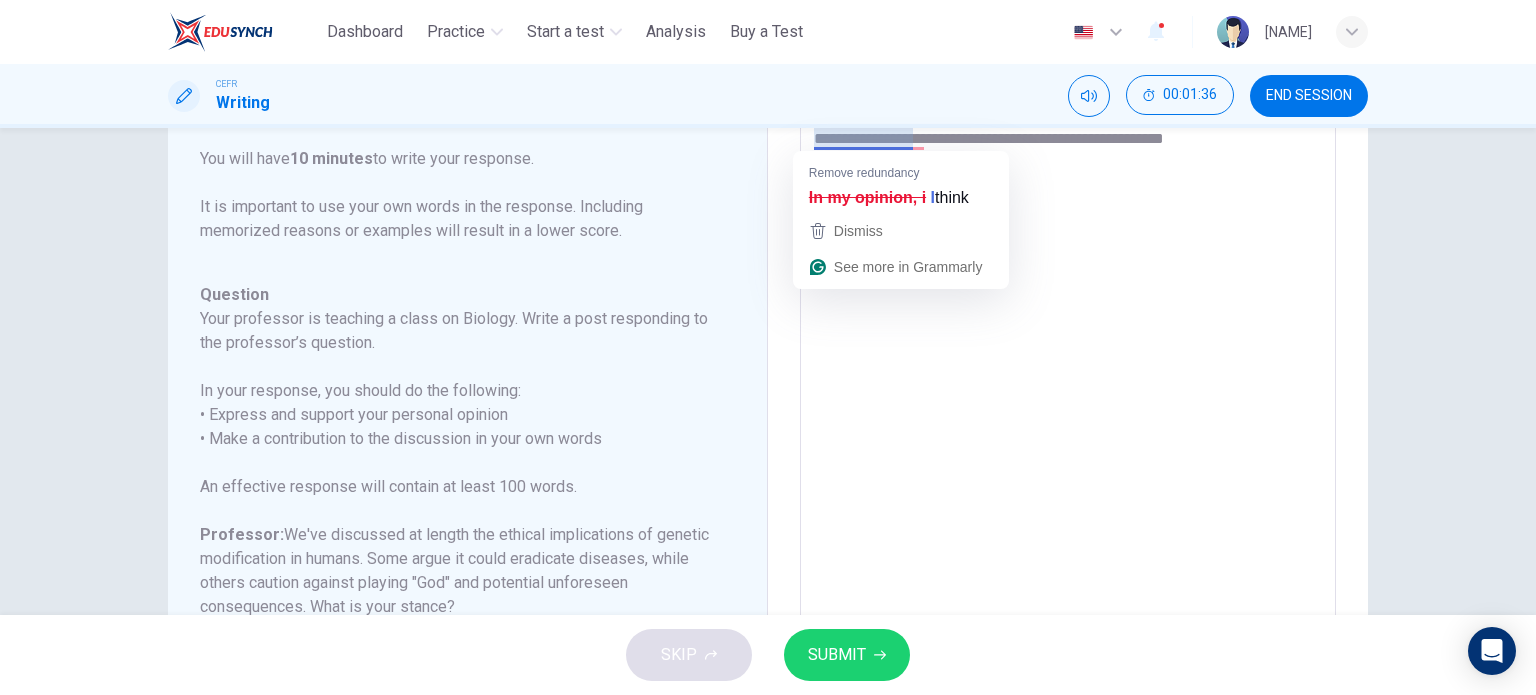 click on "**********" at bounding box center (1068, 444) 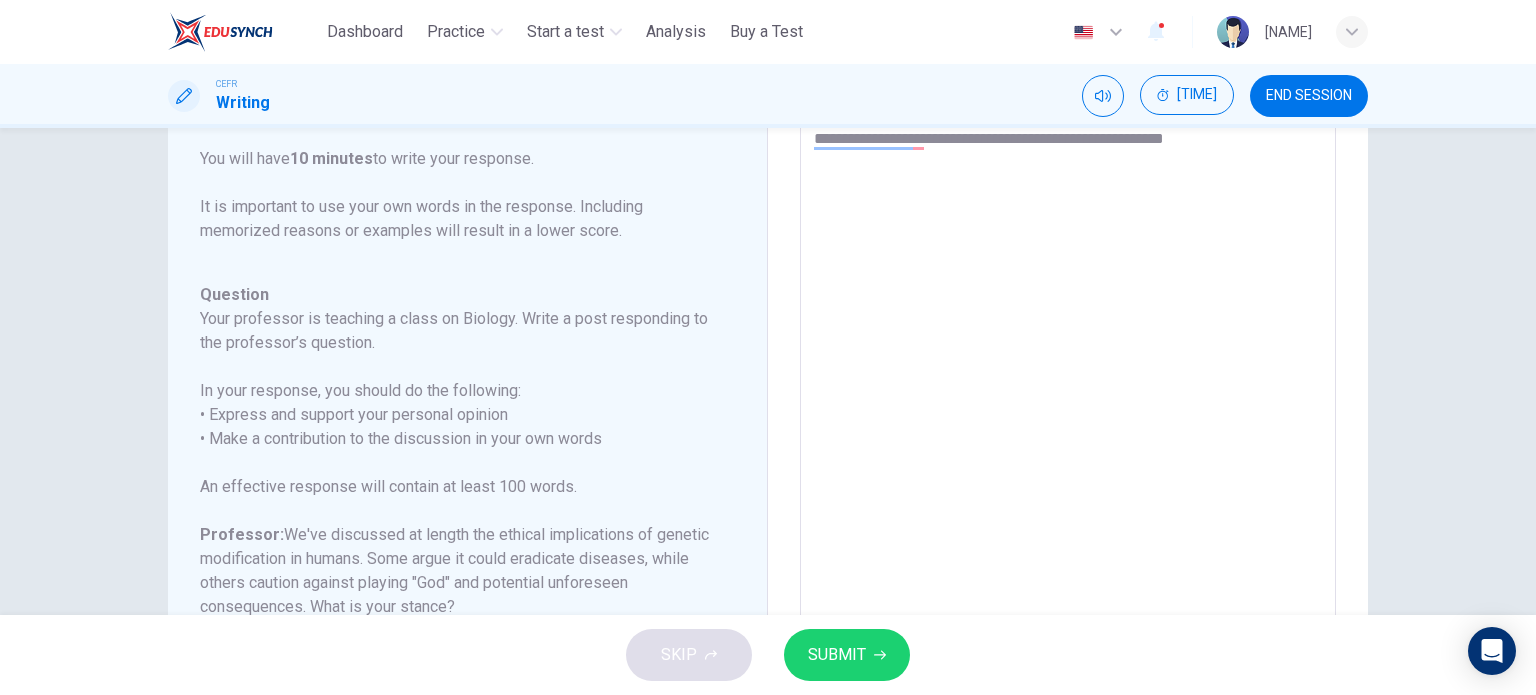 click on "**********" at bounding box center [1068, 444] 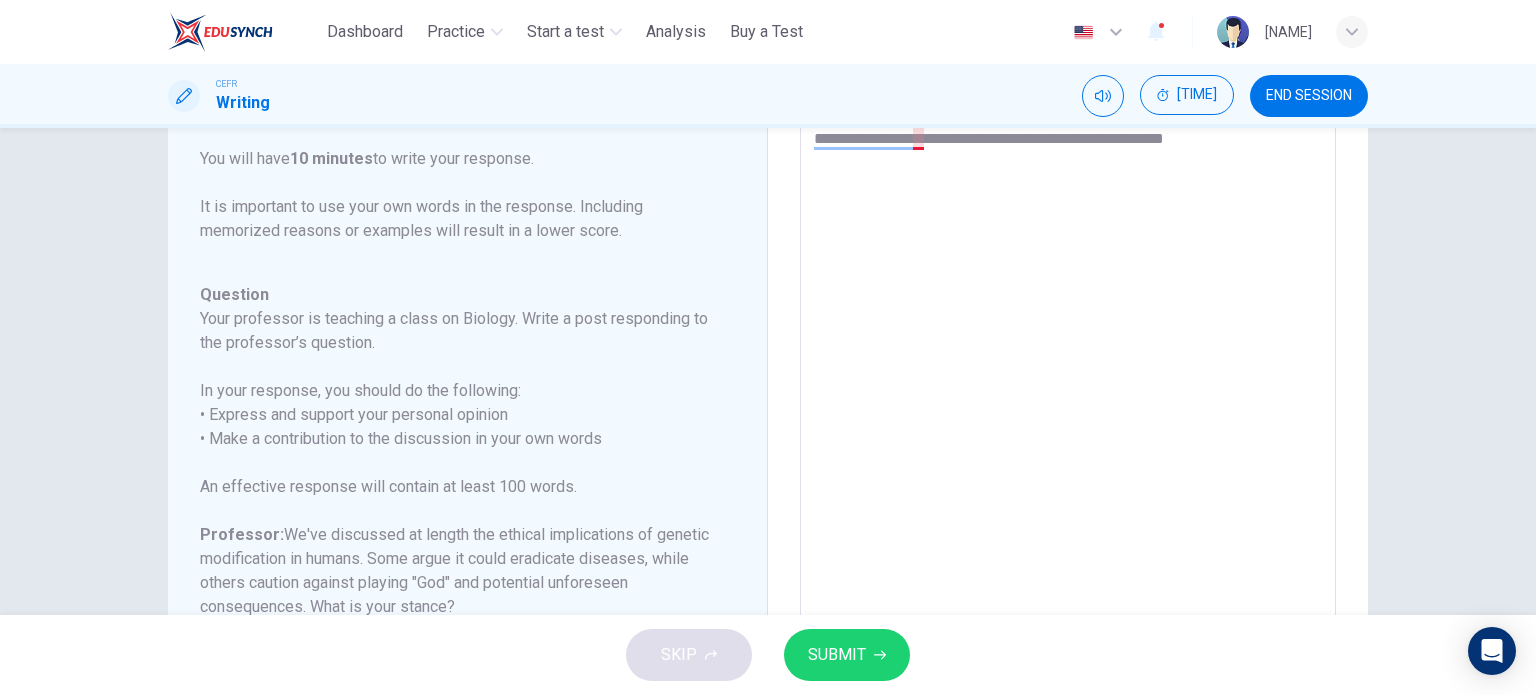 click on "**********" at bounding box center (1068, 444) 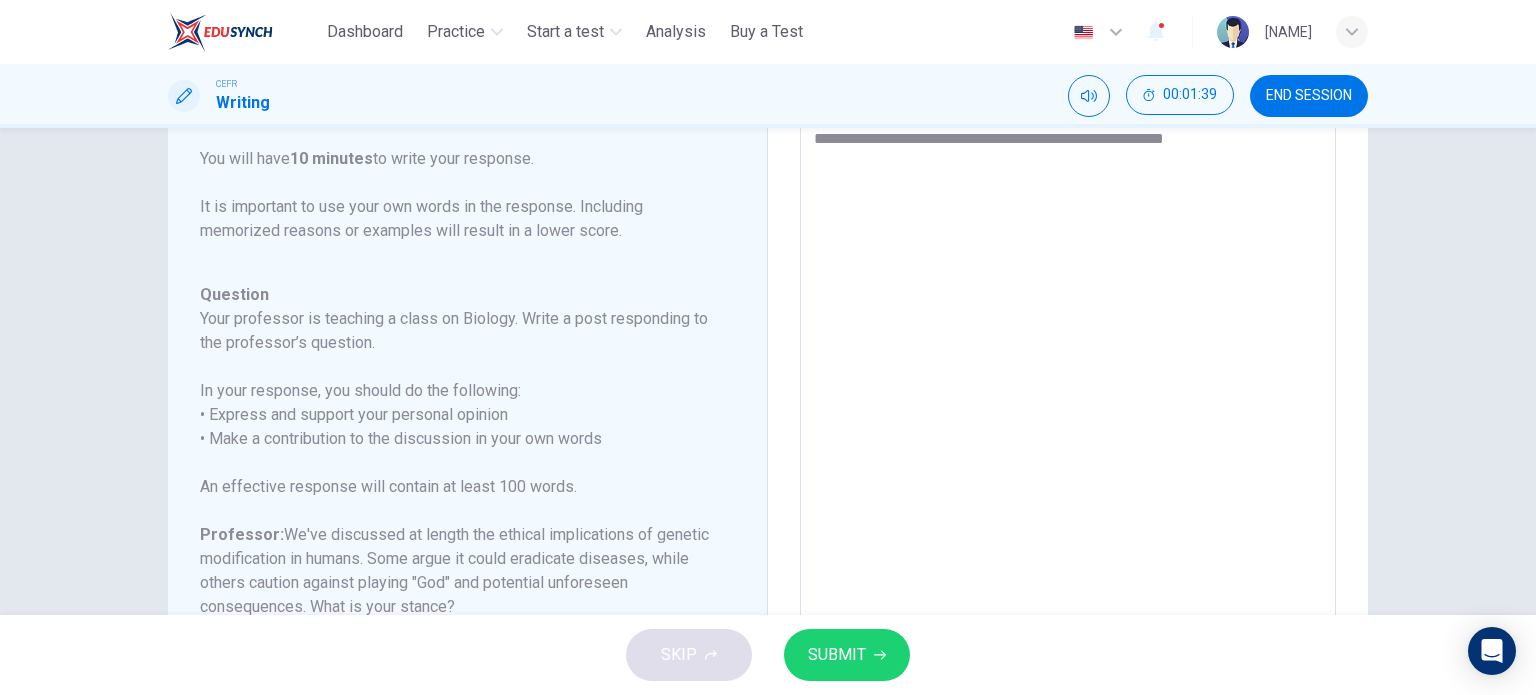 click on "**********" at bounding box center [1068, 444] 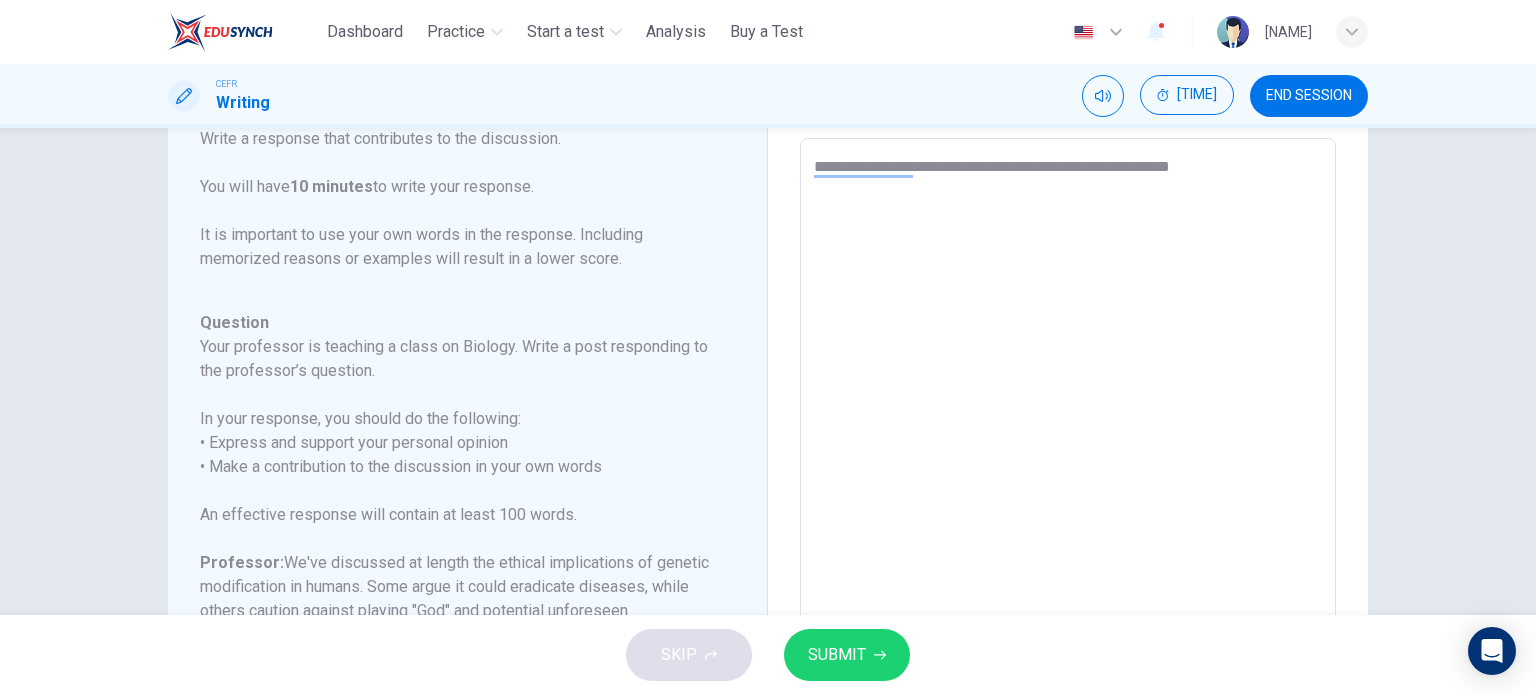 scroll, scrollTop: 103, scrollLeft: 0, axis: vertical 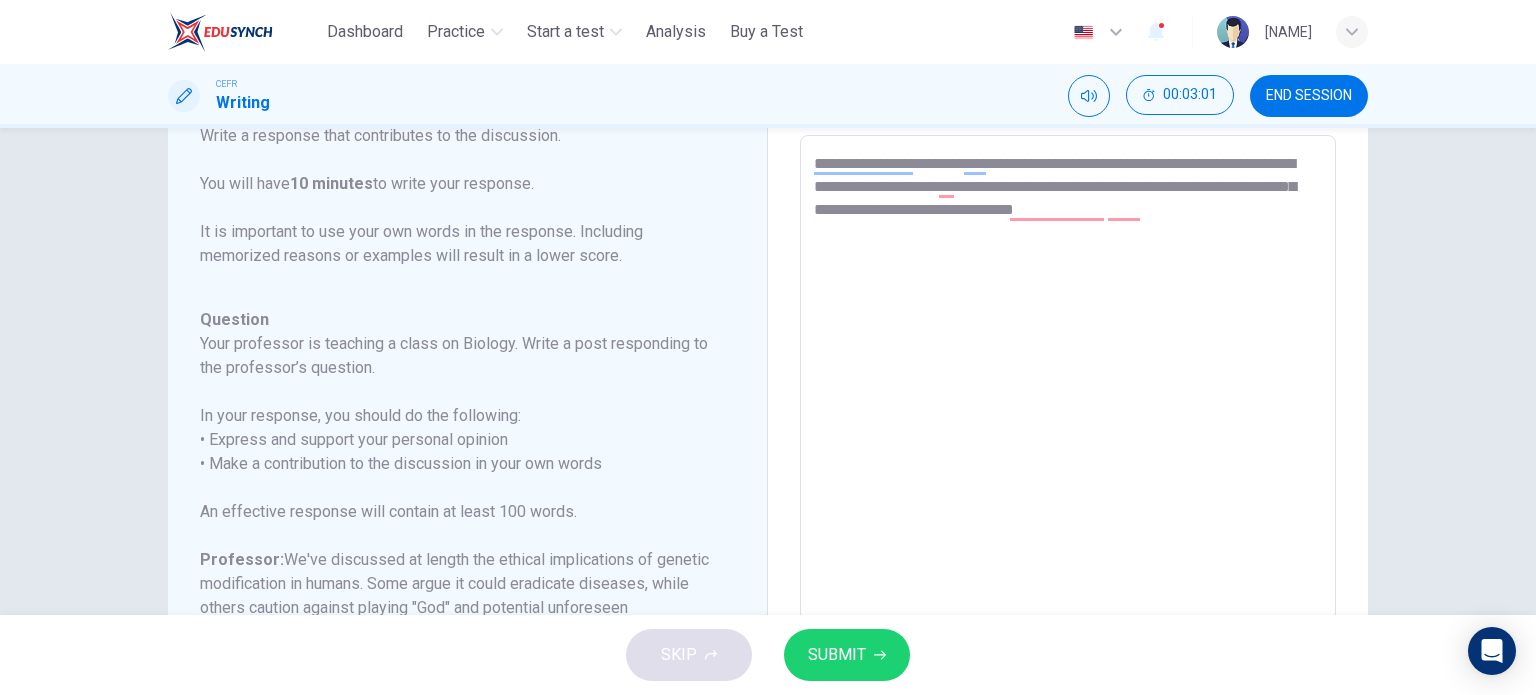click on "**********" at bounding box center (1068, 469) 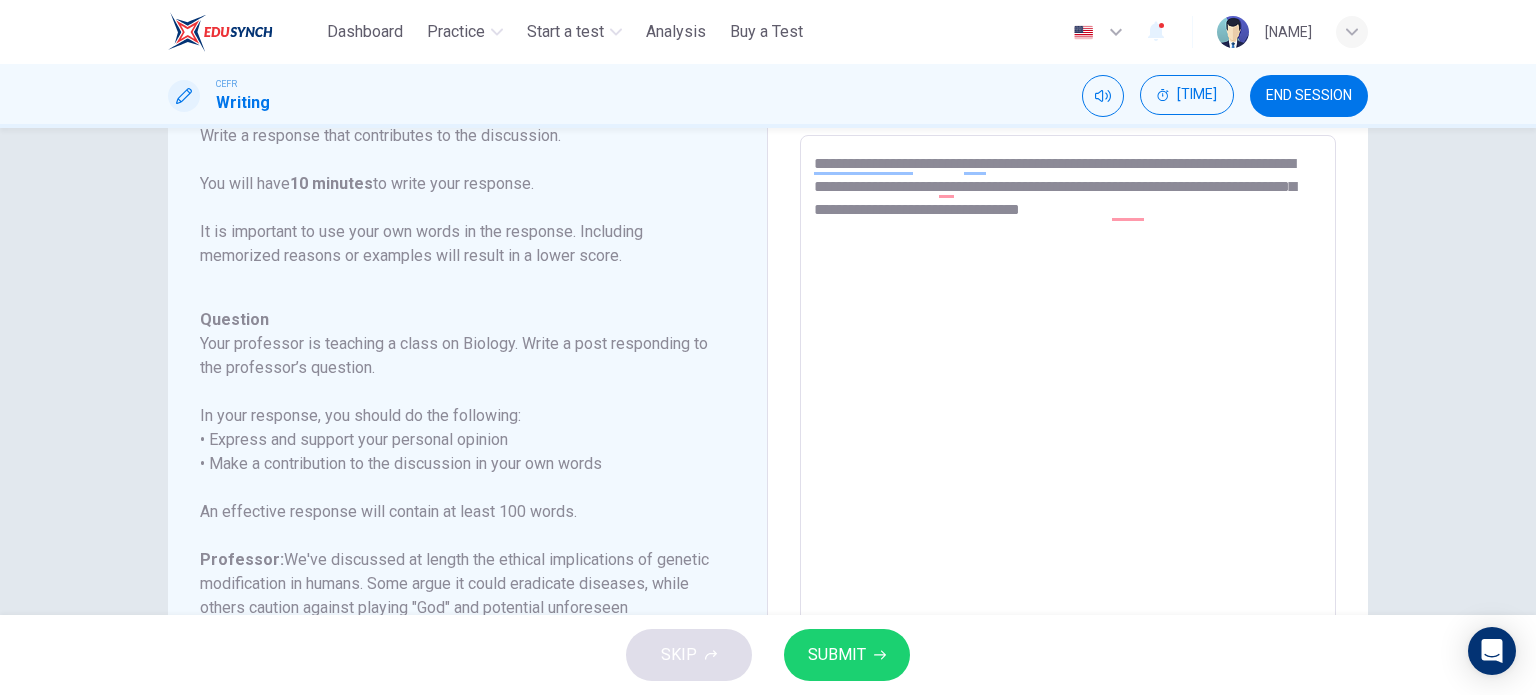 click on "**********" at bounding box center (1068, 469) 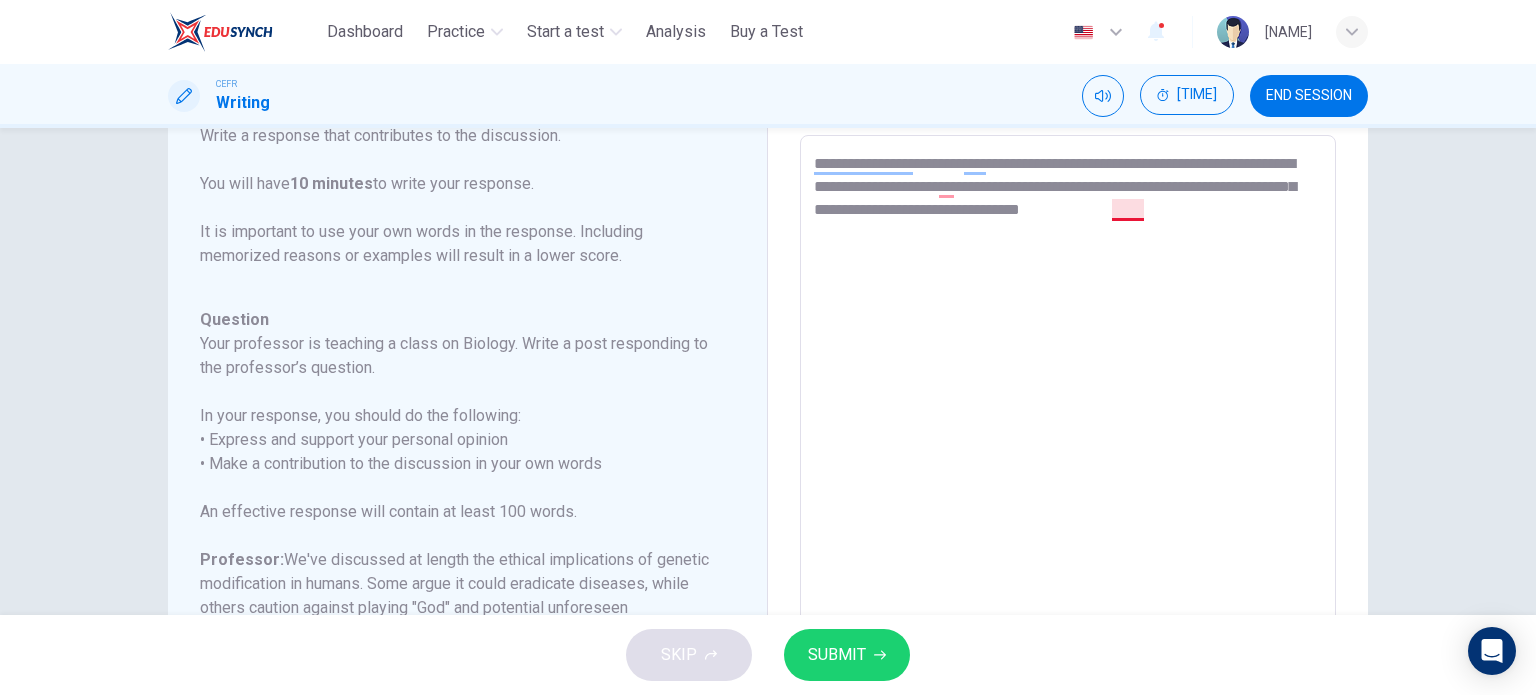 click on "**********" at bounding box center (1068, 469) 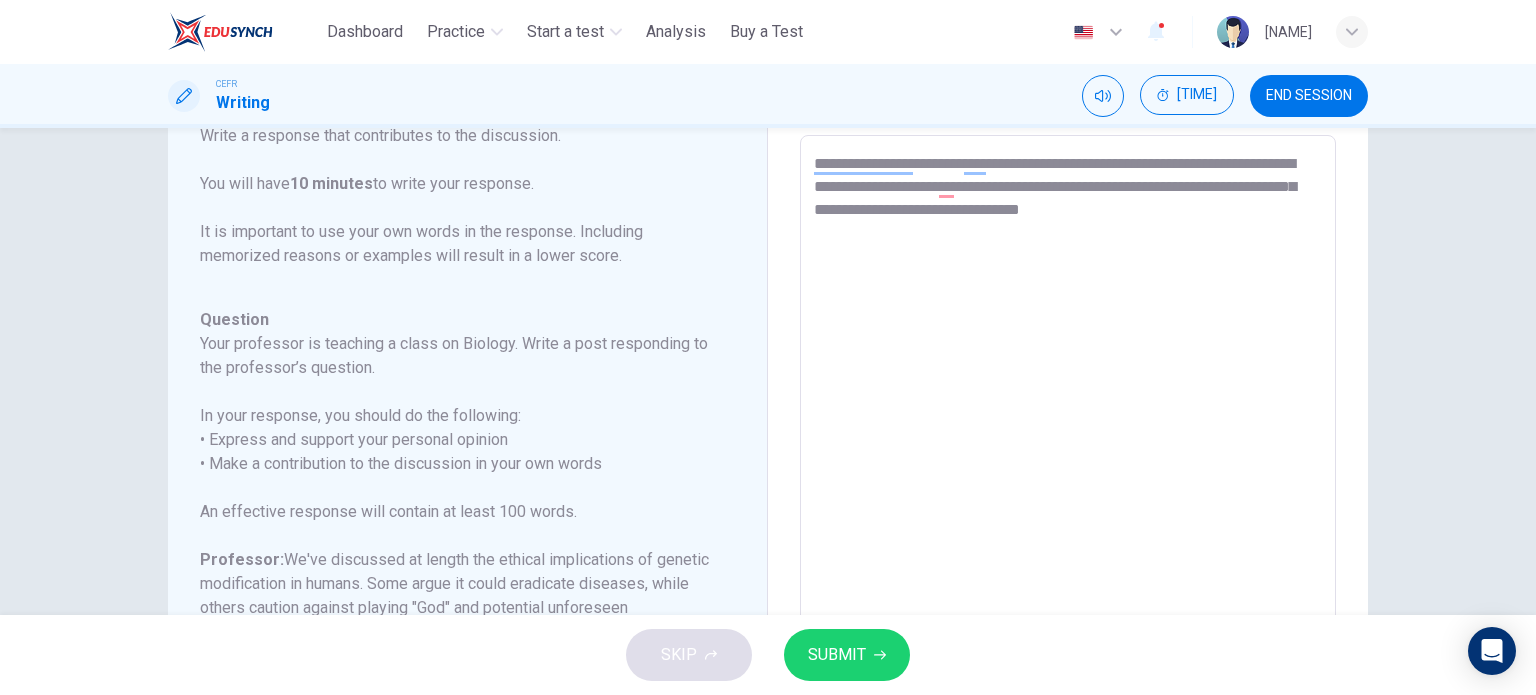 click on "**********" at bounding box center (1068, 469) 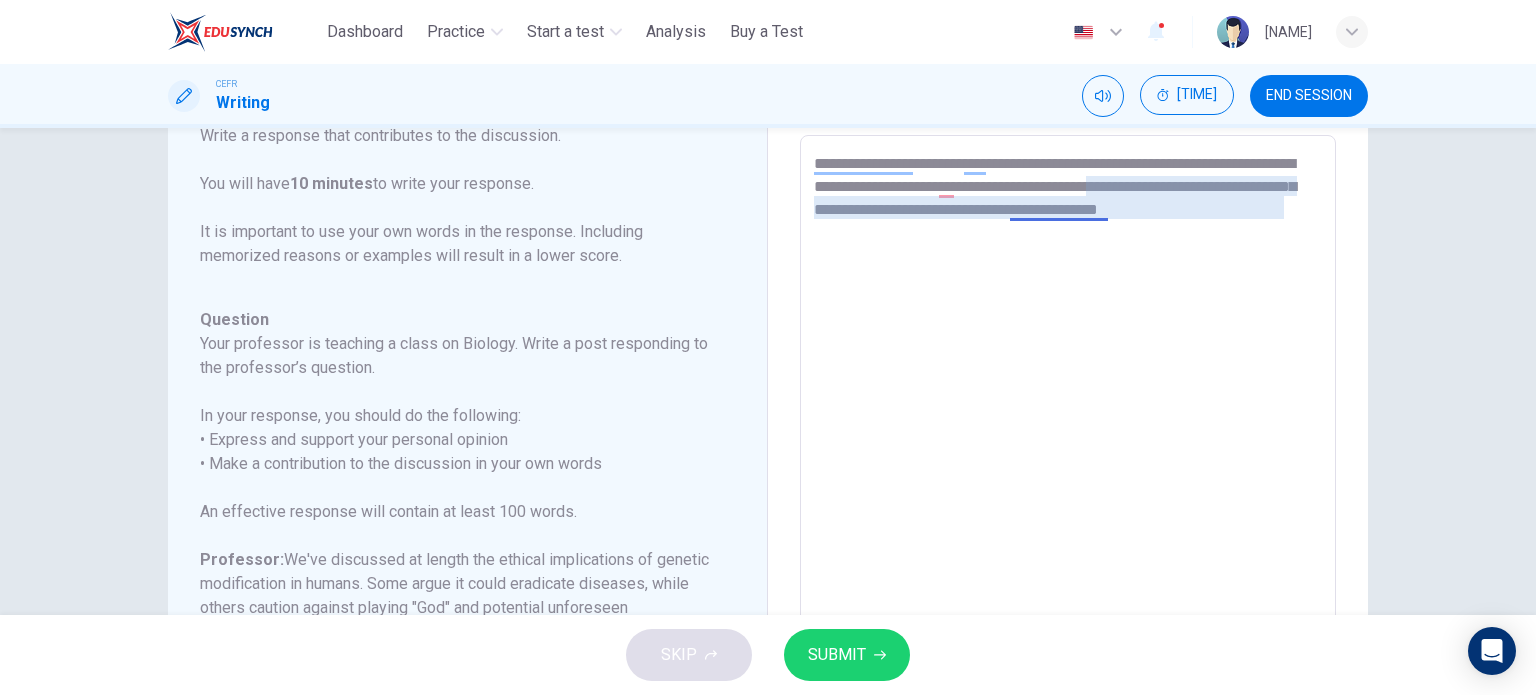 click on "**********" at bounding box center [1068, 469] 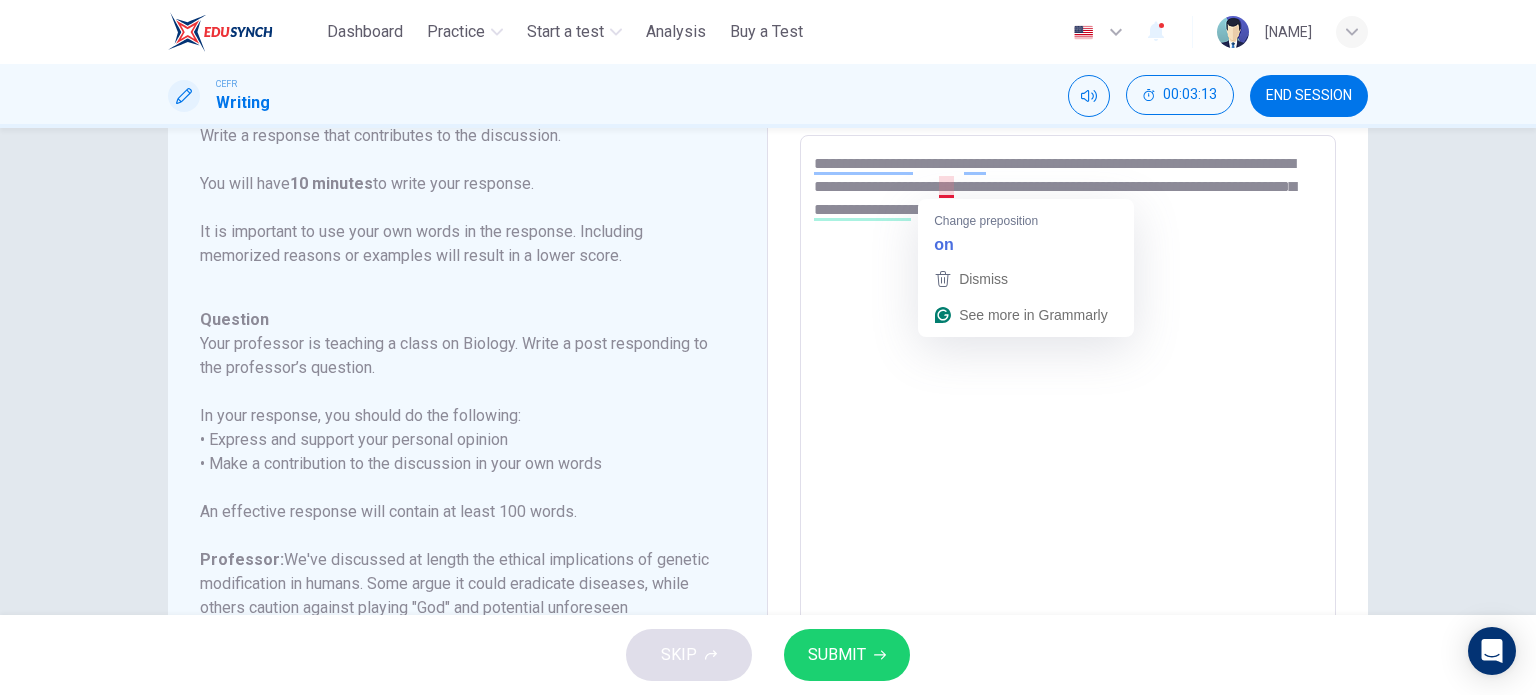 click on "**********" at bounding box center [1068, 469] 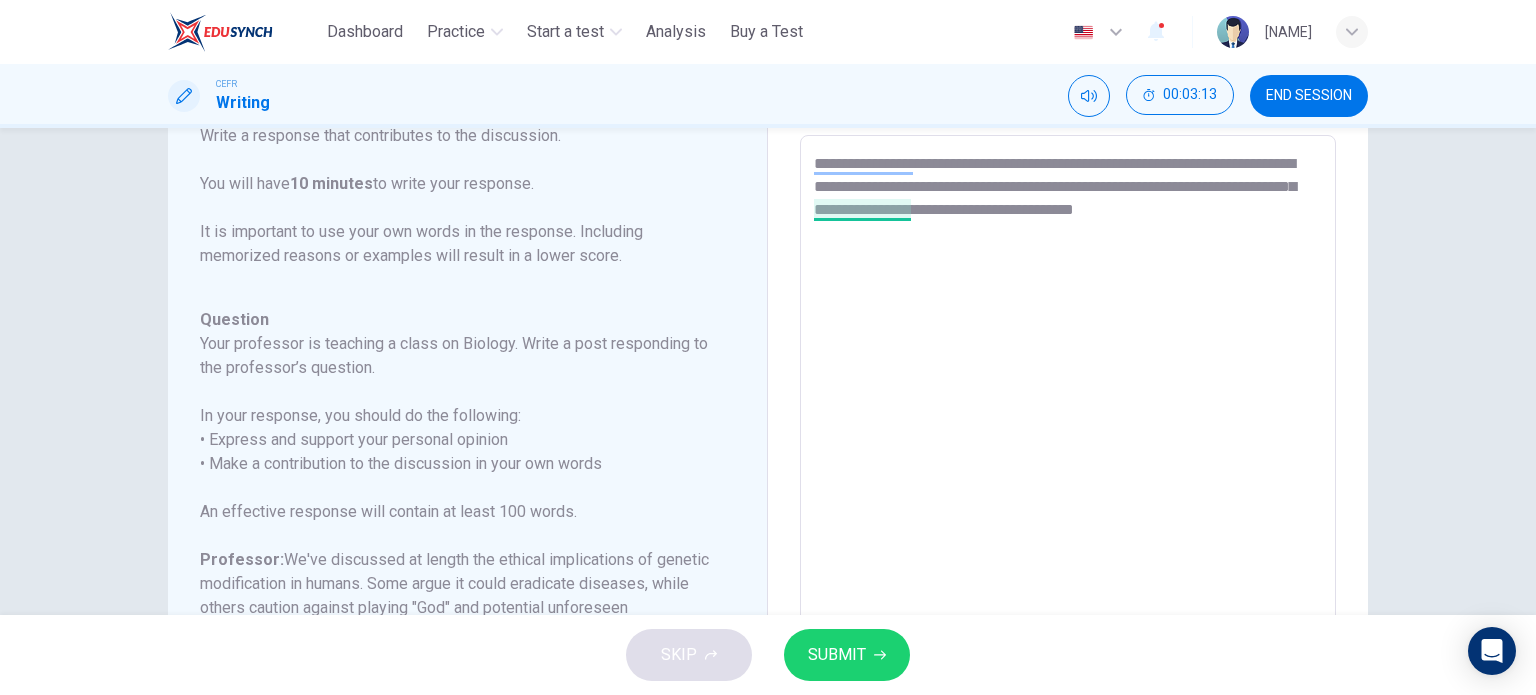 click on "**********" at bounding box center (1068, 469) 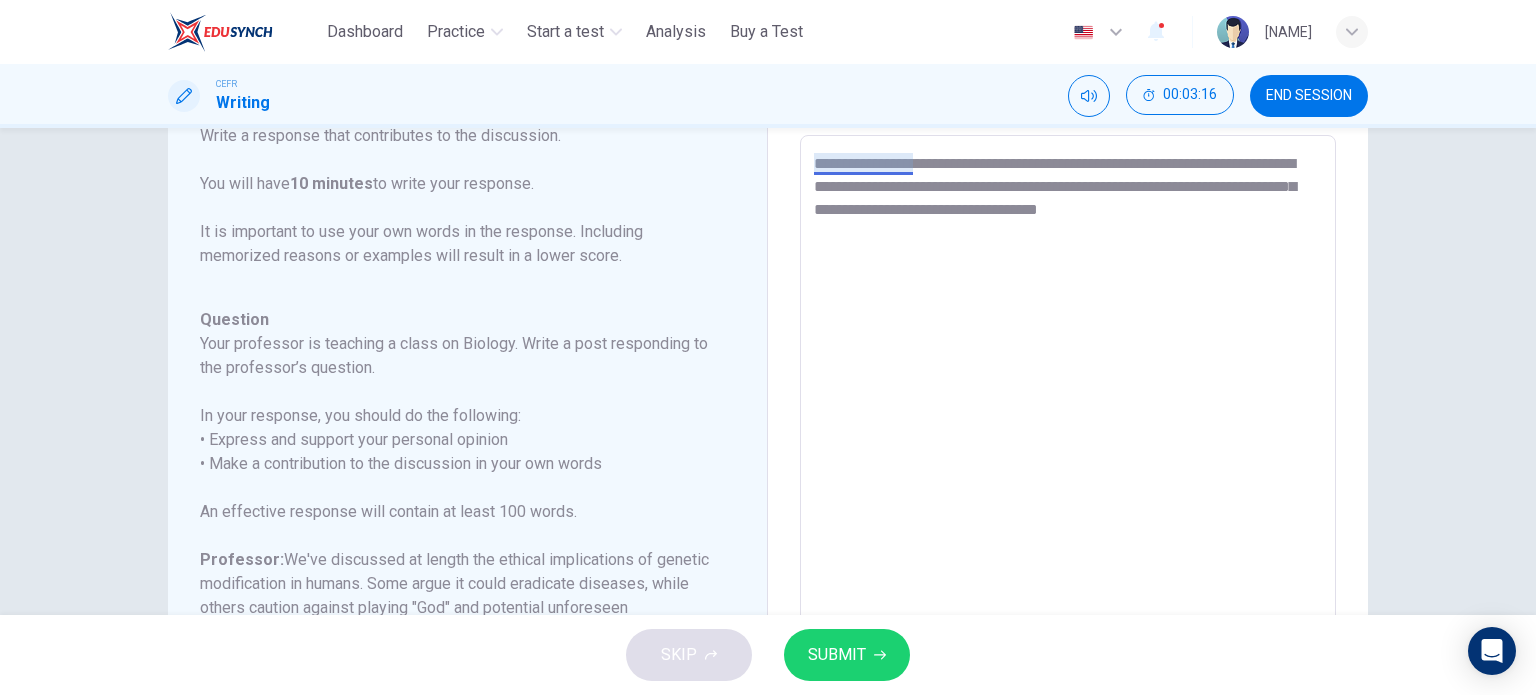 click on "[REDACTED]" at bounding box center (1068, 469) 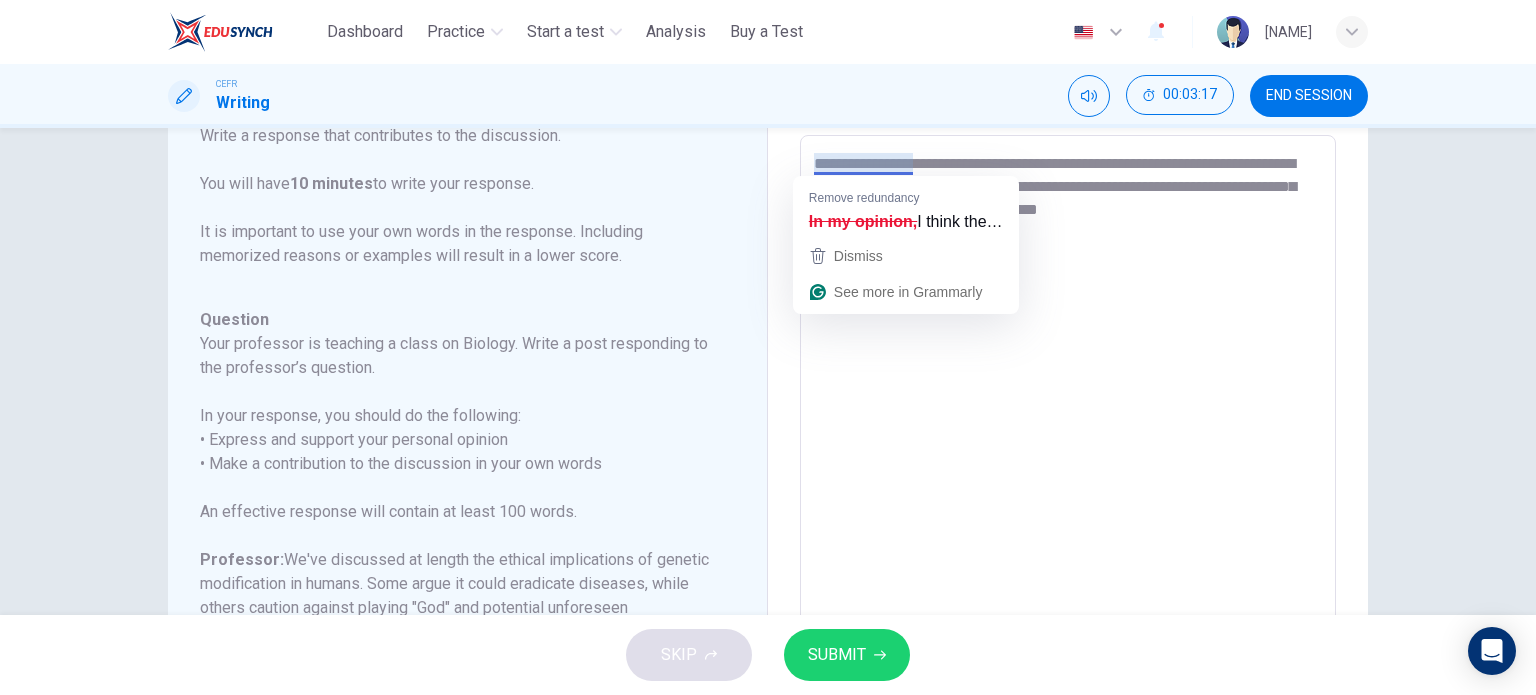 click on "[REDACTED]" at bounding box center [1068, 469] 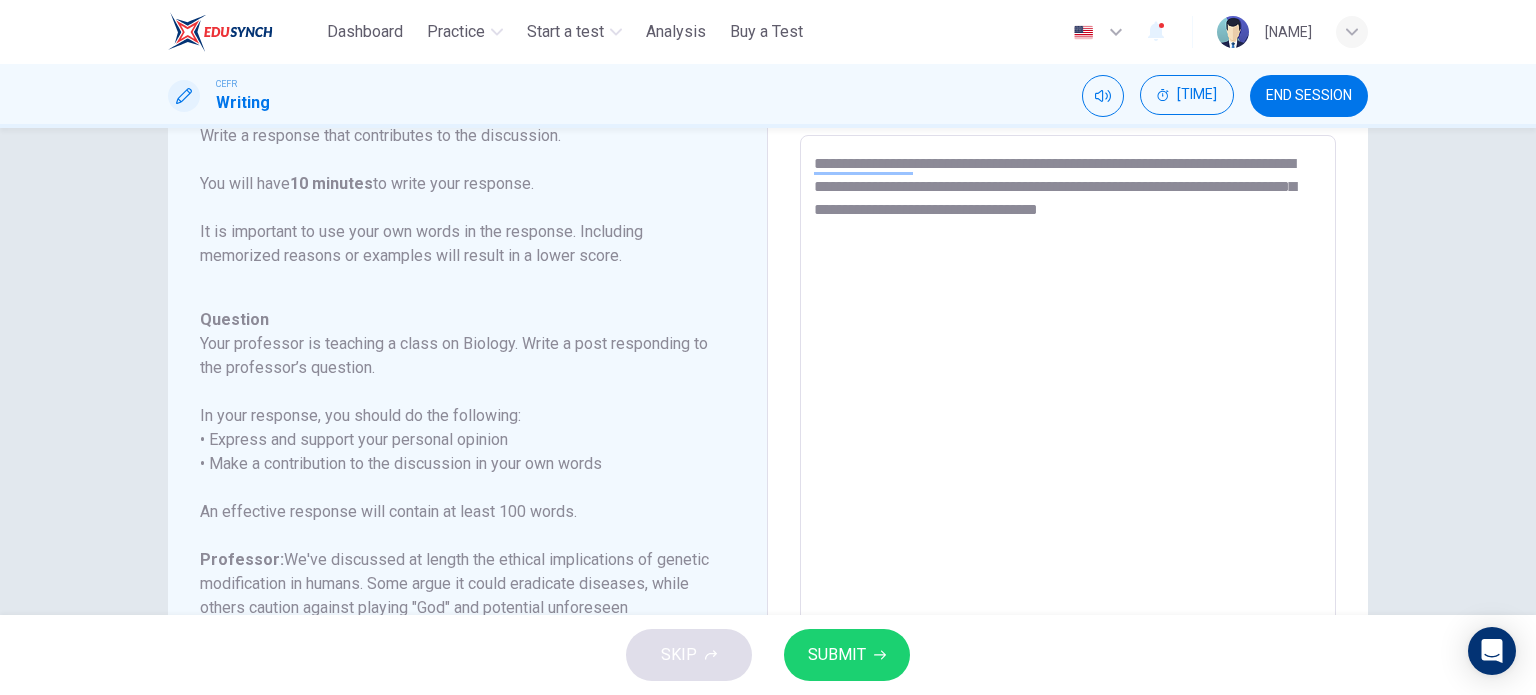click on "[REDACTED]" at bounding box center (1068, 469) 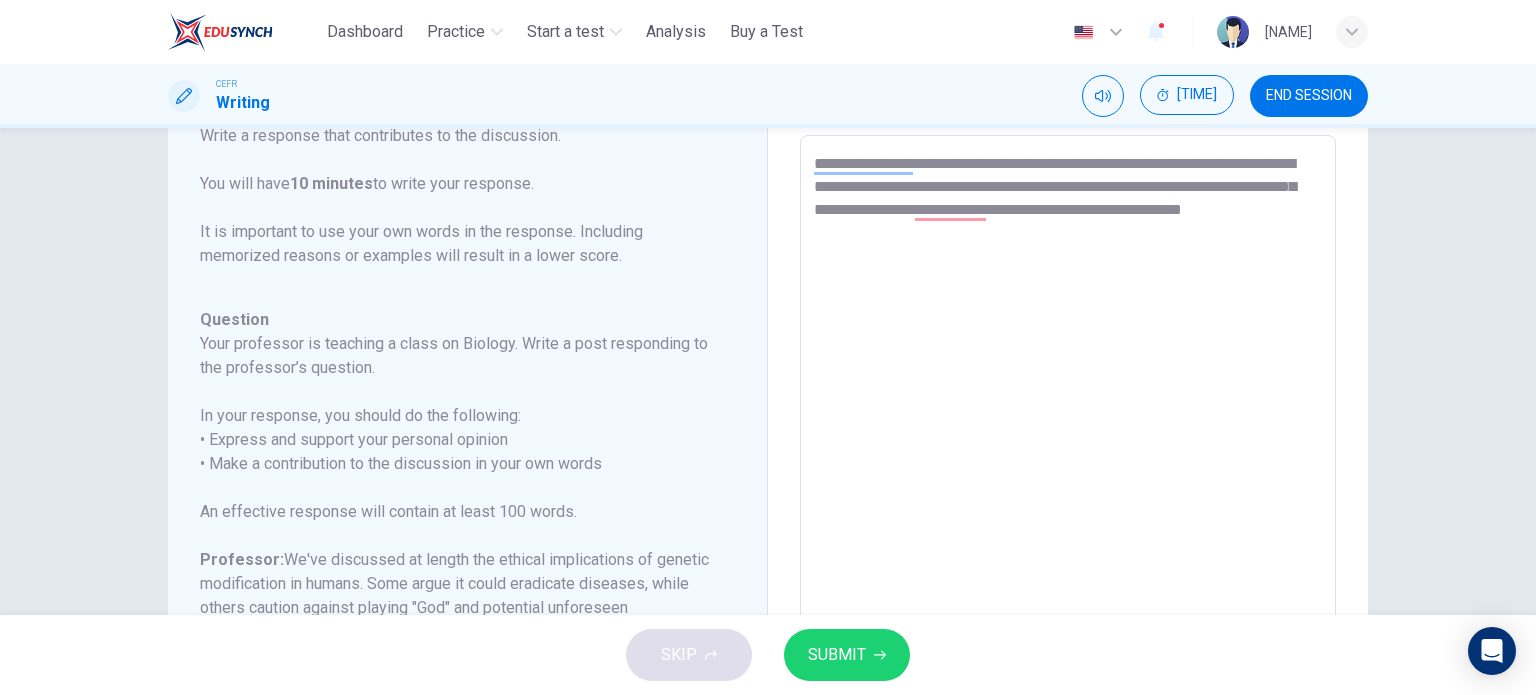 click on "**********" at bounding box center [1068, 469] 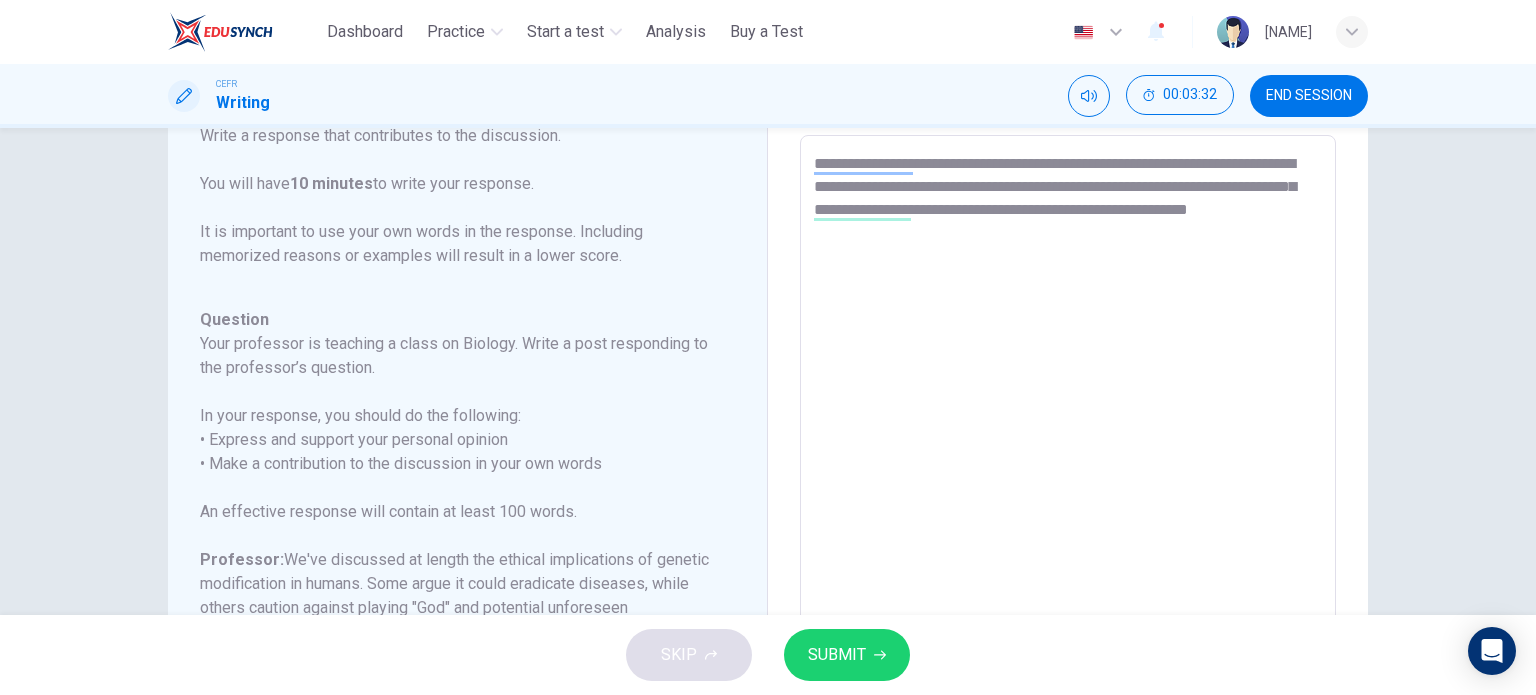 click on "**********" at bounding box center [1068, 469] 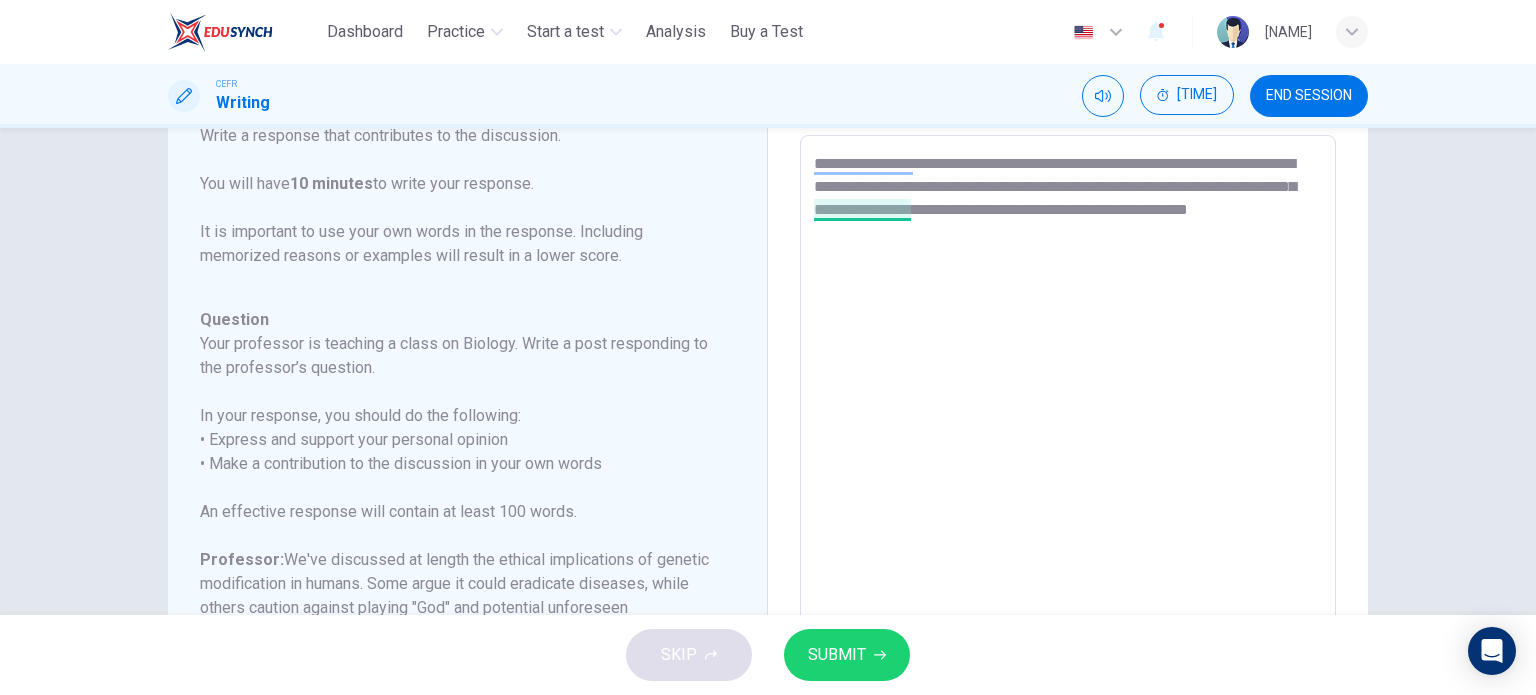 click on "**********" at bounding box center (1068, 469) 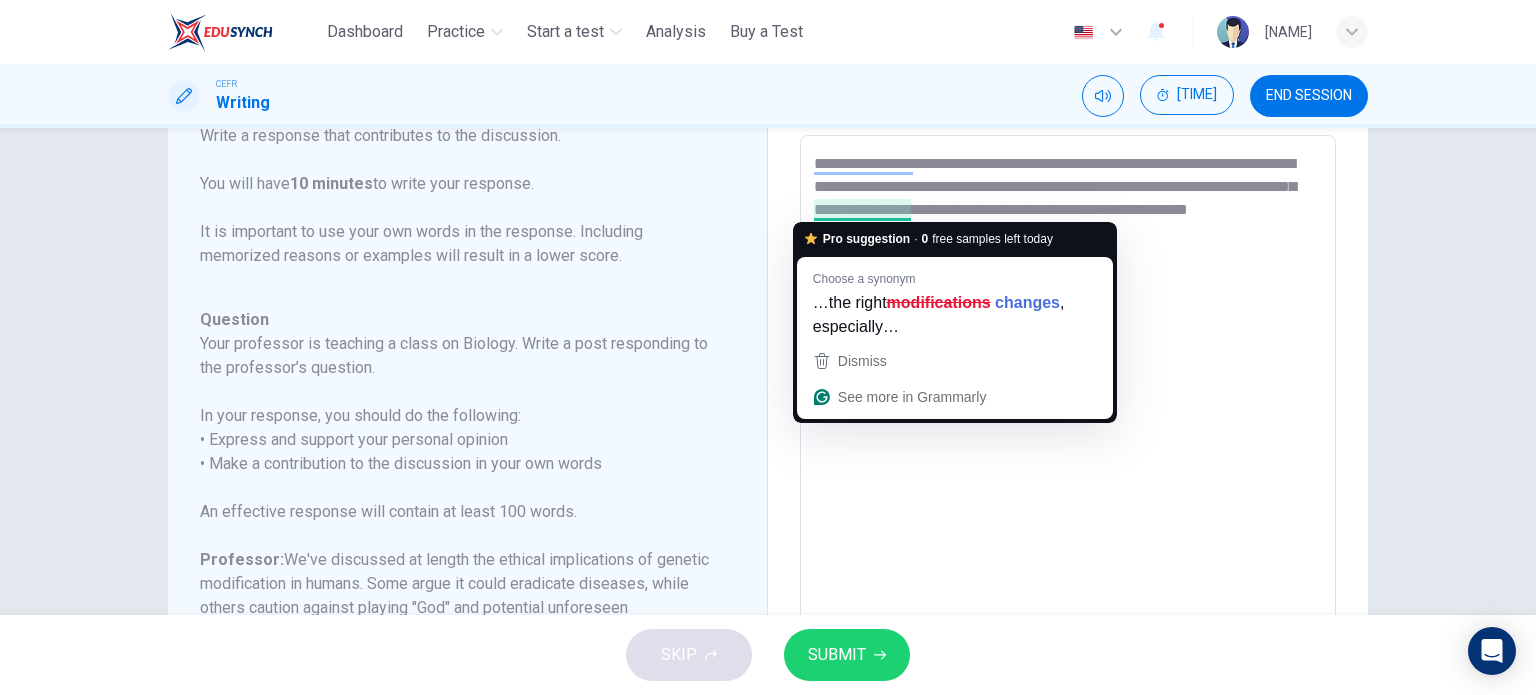 click on "**********" at bounding box center [1068, 470] 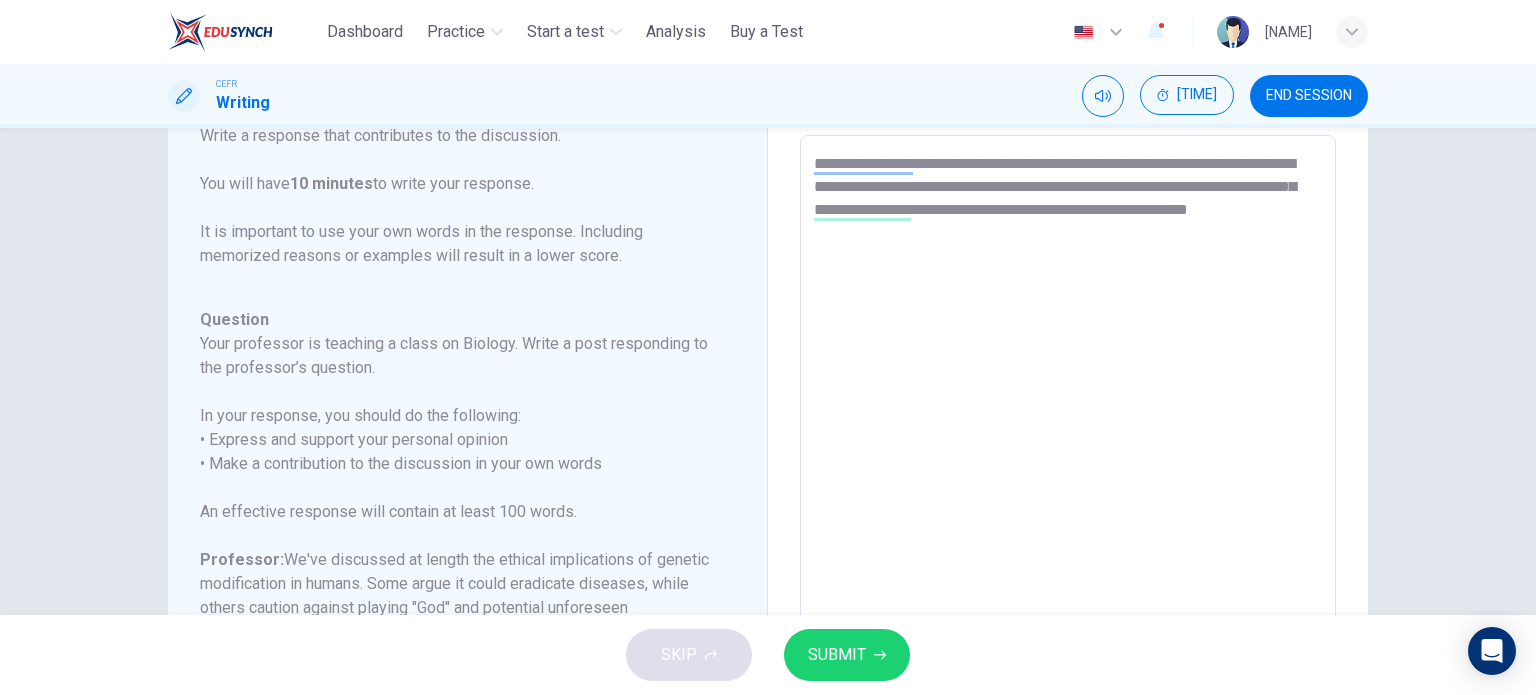 click on "**********" at bounding box center (1068, 469) 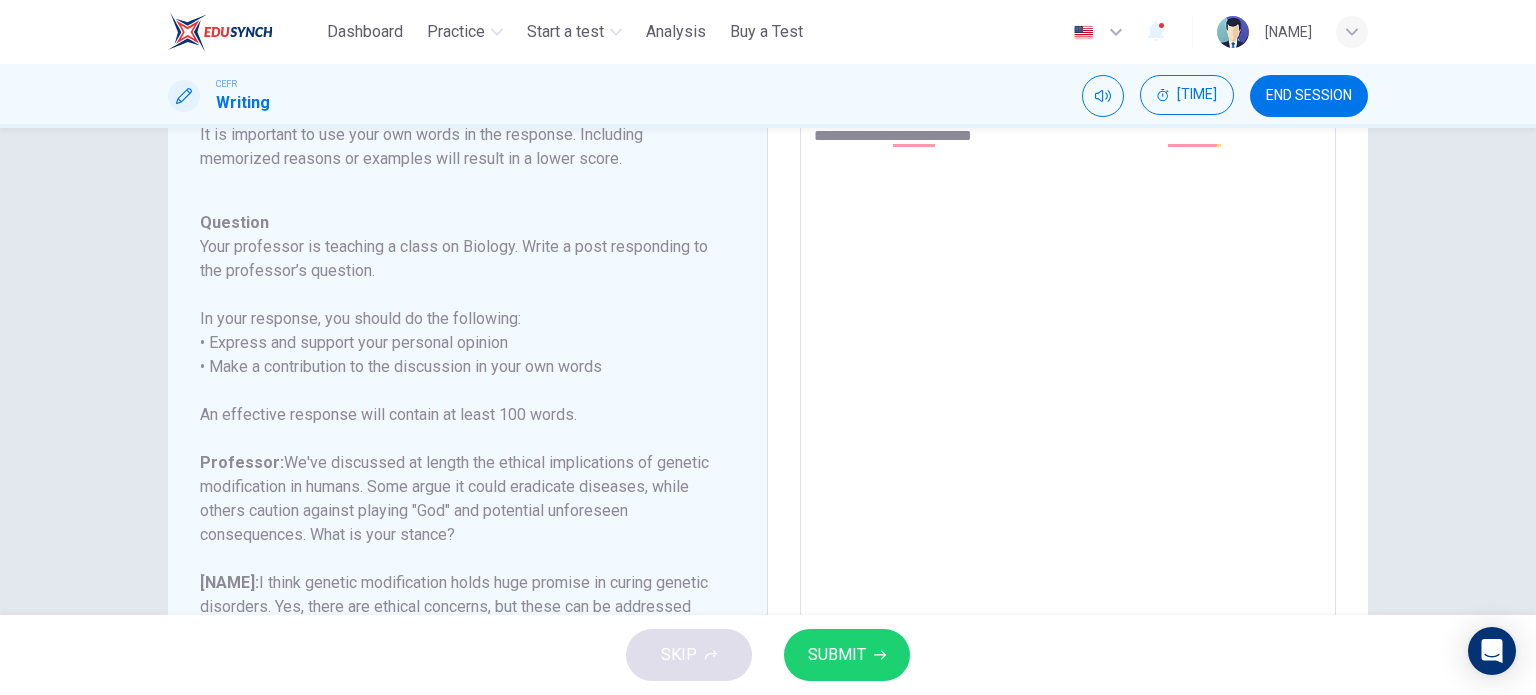 scroll, scrollTop: 203, scrollLeft: 0, axis: vertical 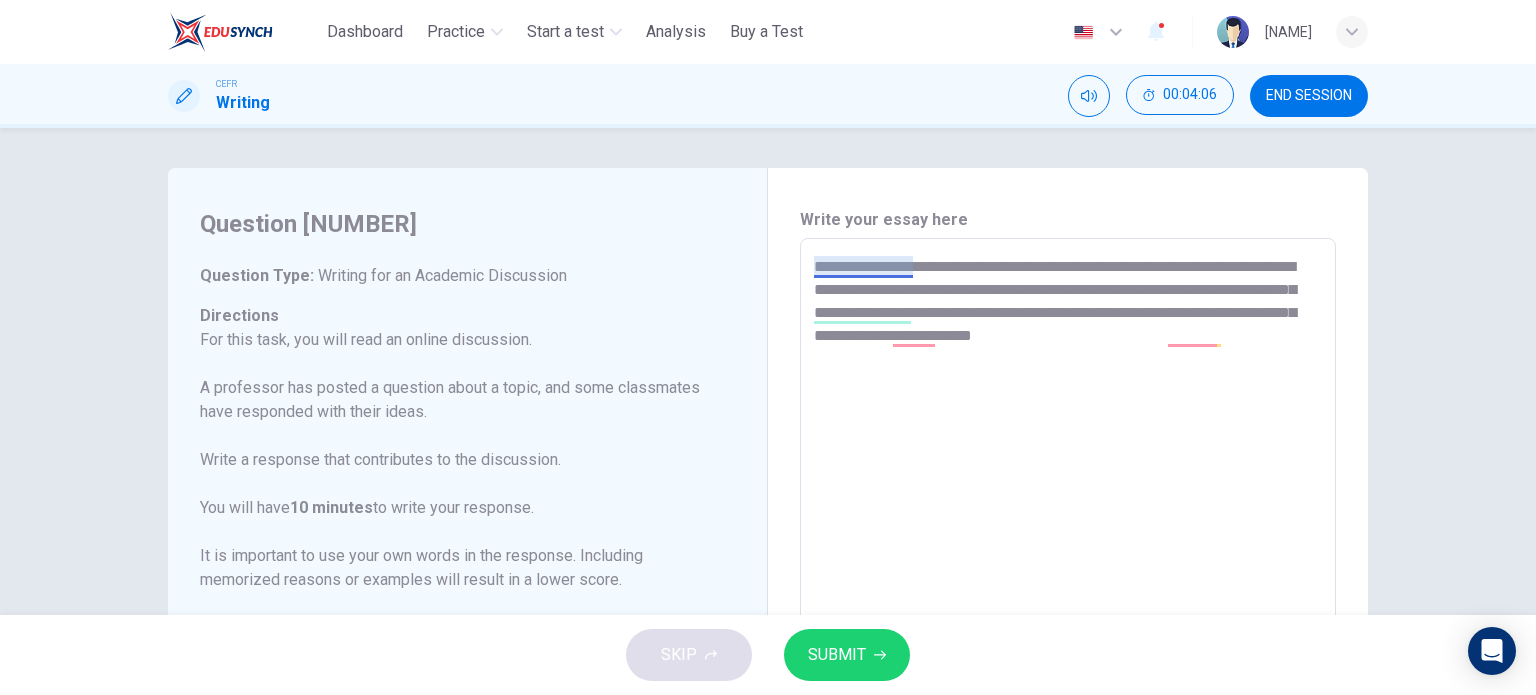 drag, startPoint x: 1229, startPoint y: 327, endPoint x: 807, endPoint y: 259, distance: 427.44357 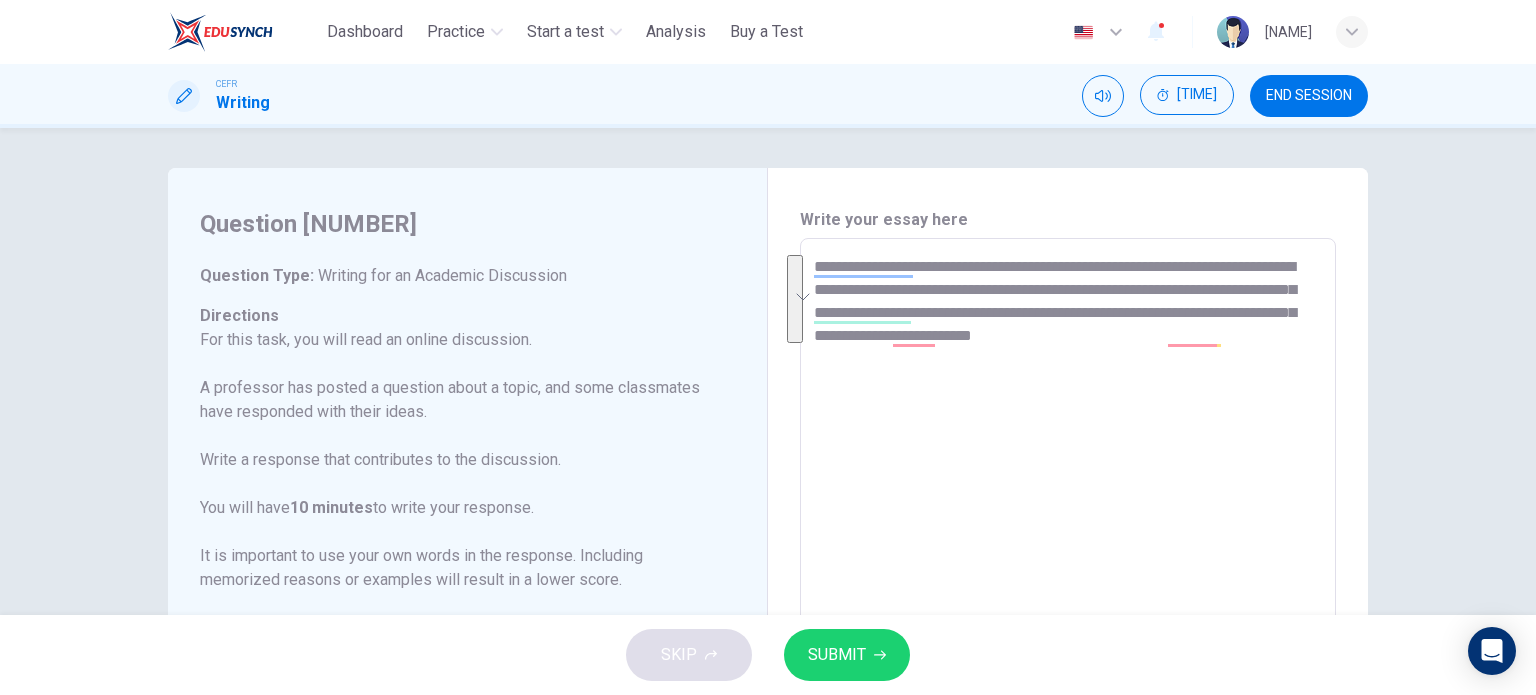 click on "**********" at bounding box center [1068, 572] 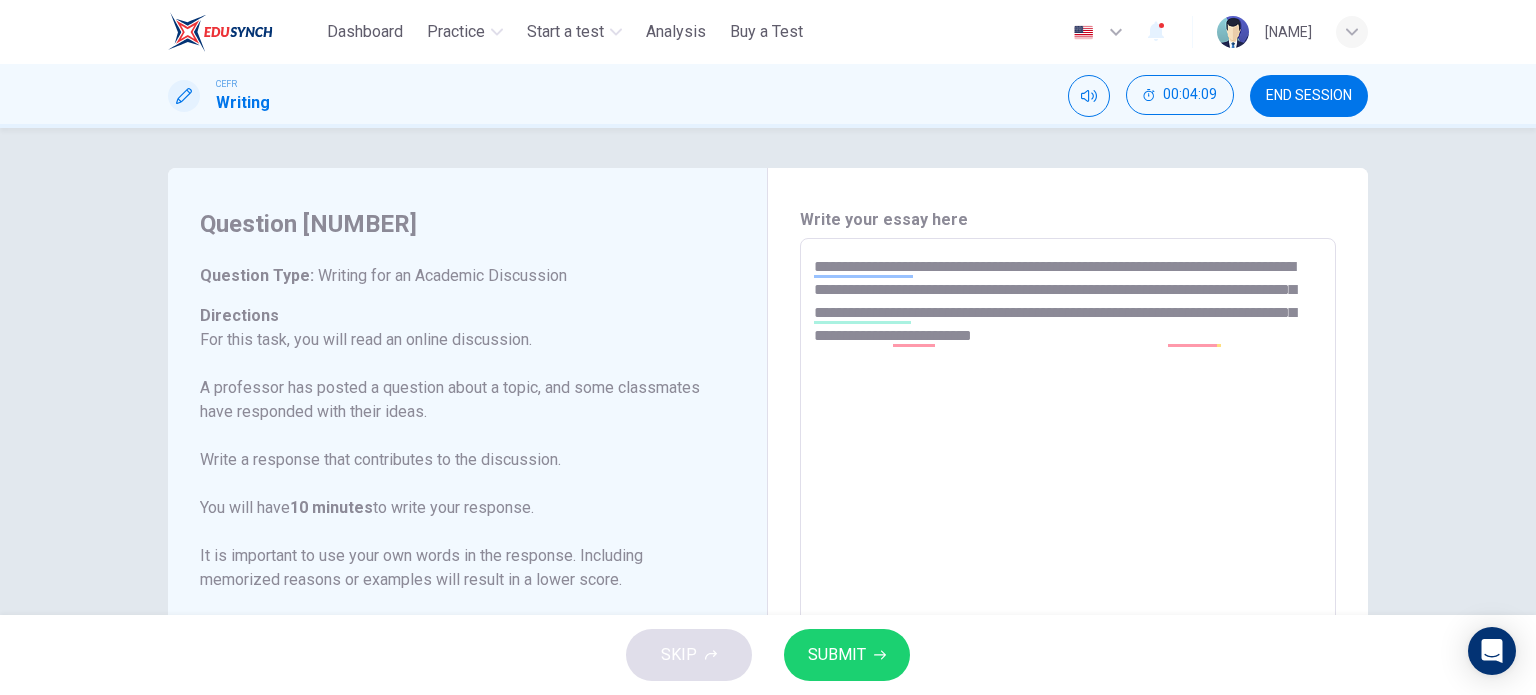 drag, startPoint x: 1081, startPoint y: 307, endPoint x: 609, endPoint y: 217, distance: 480.5039 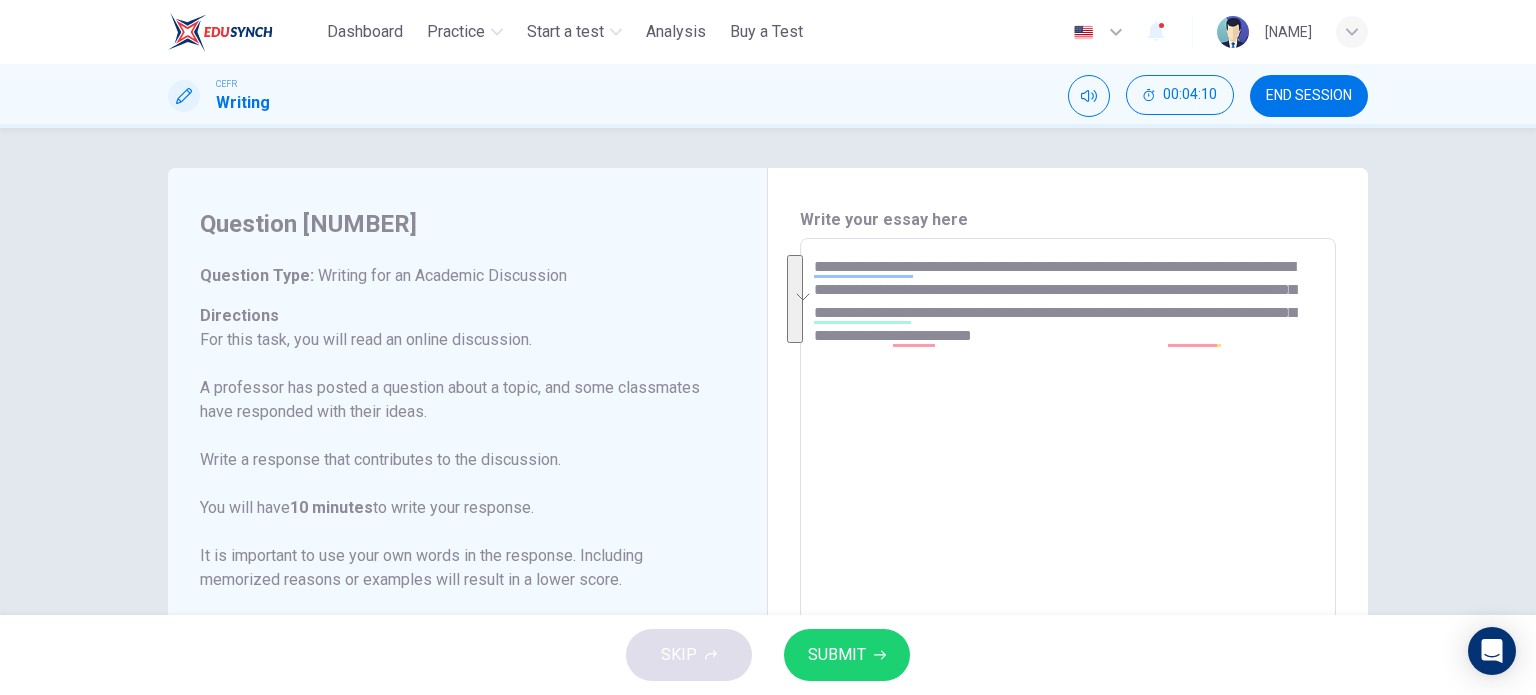 click at bounding box center (795, 299) 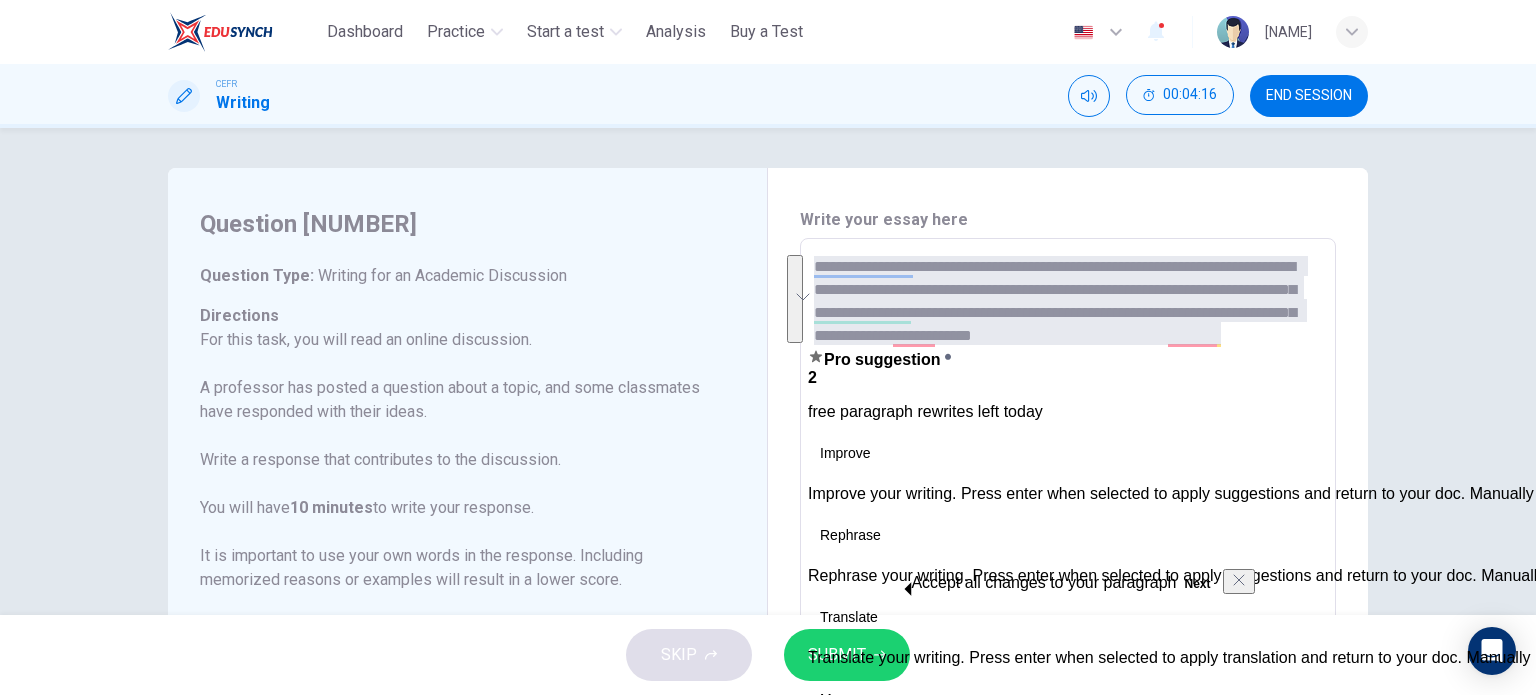 click on "future. This is because, with the right" 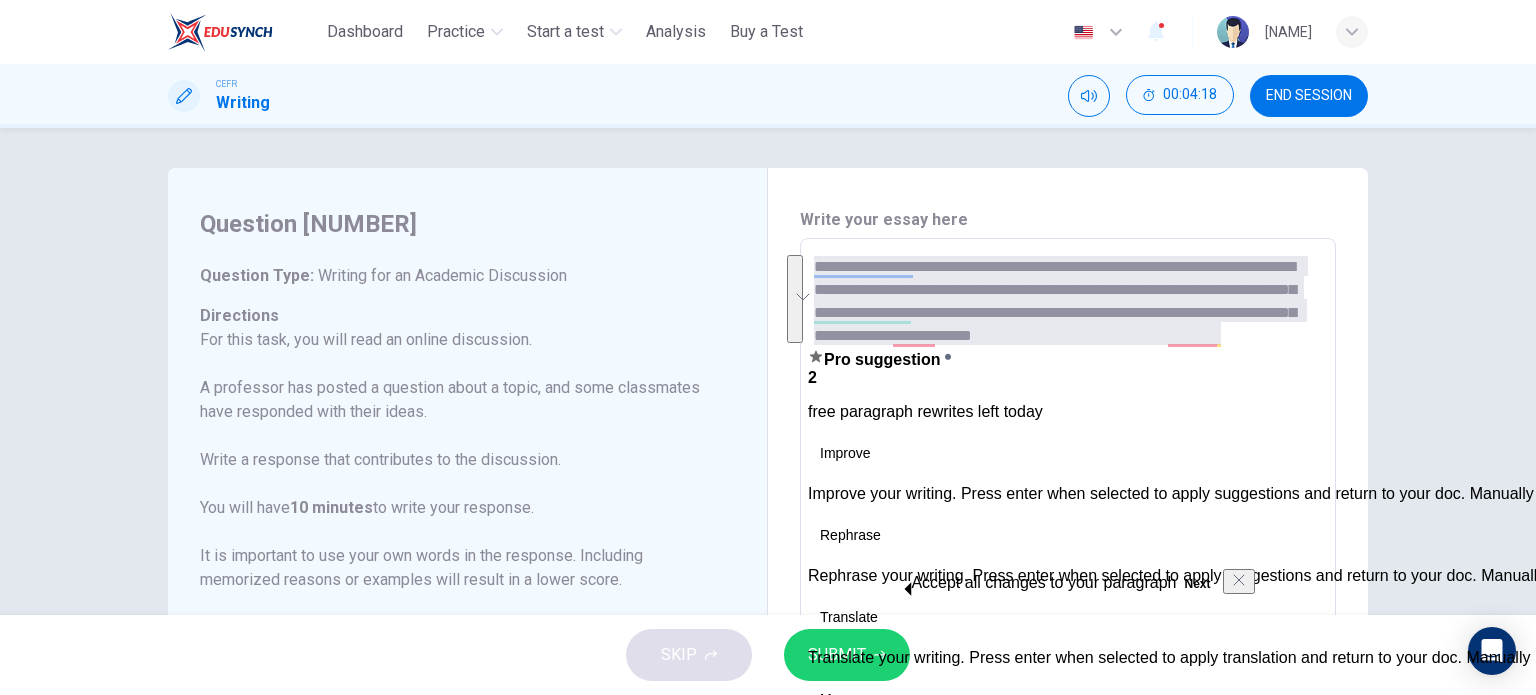 click on "Accept" 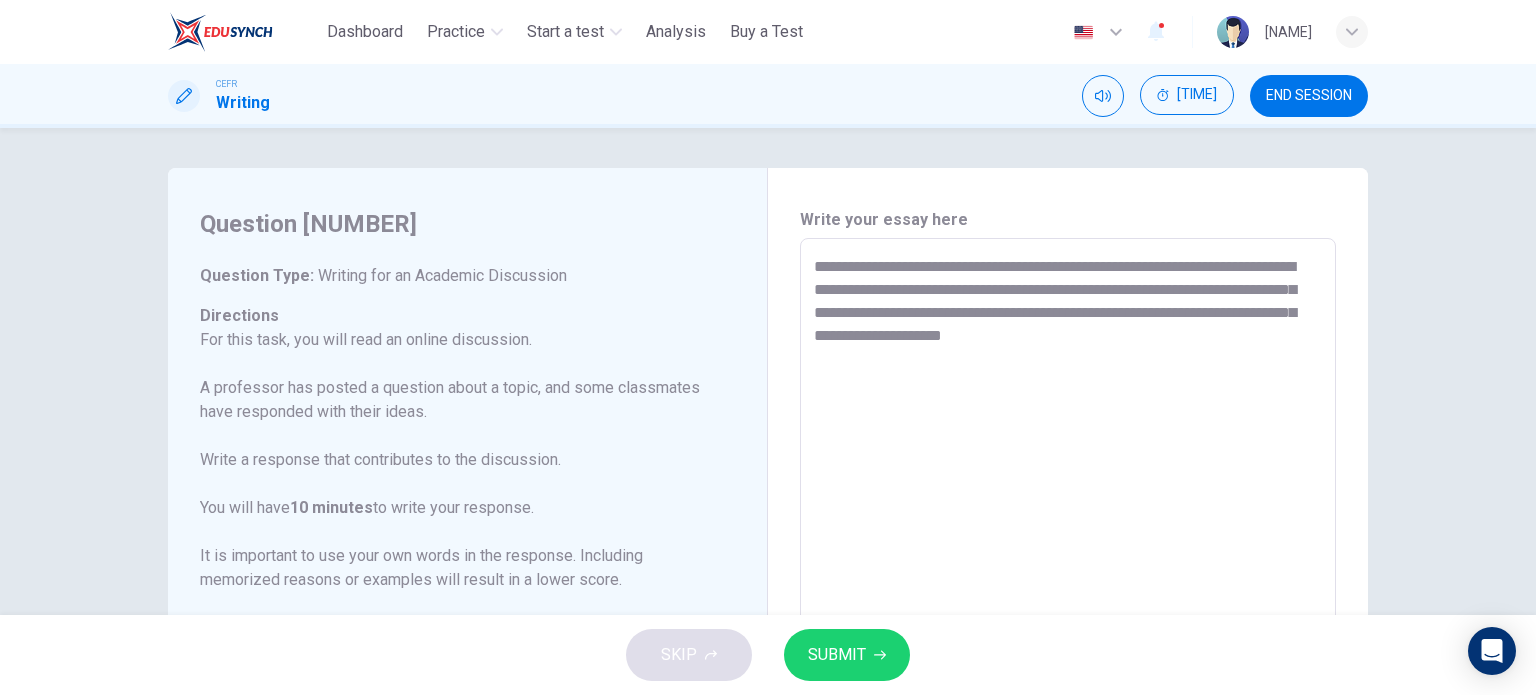 click on "[REDACTED]" at bounding box center [1068, 572] 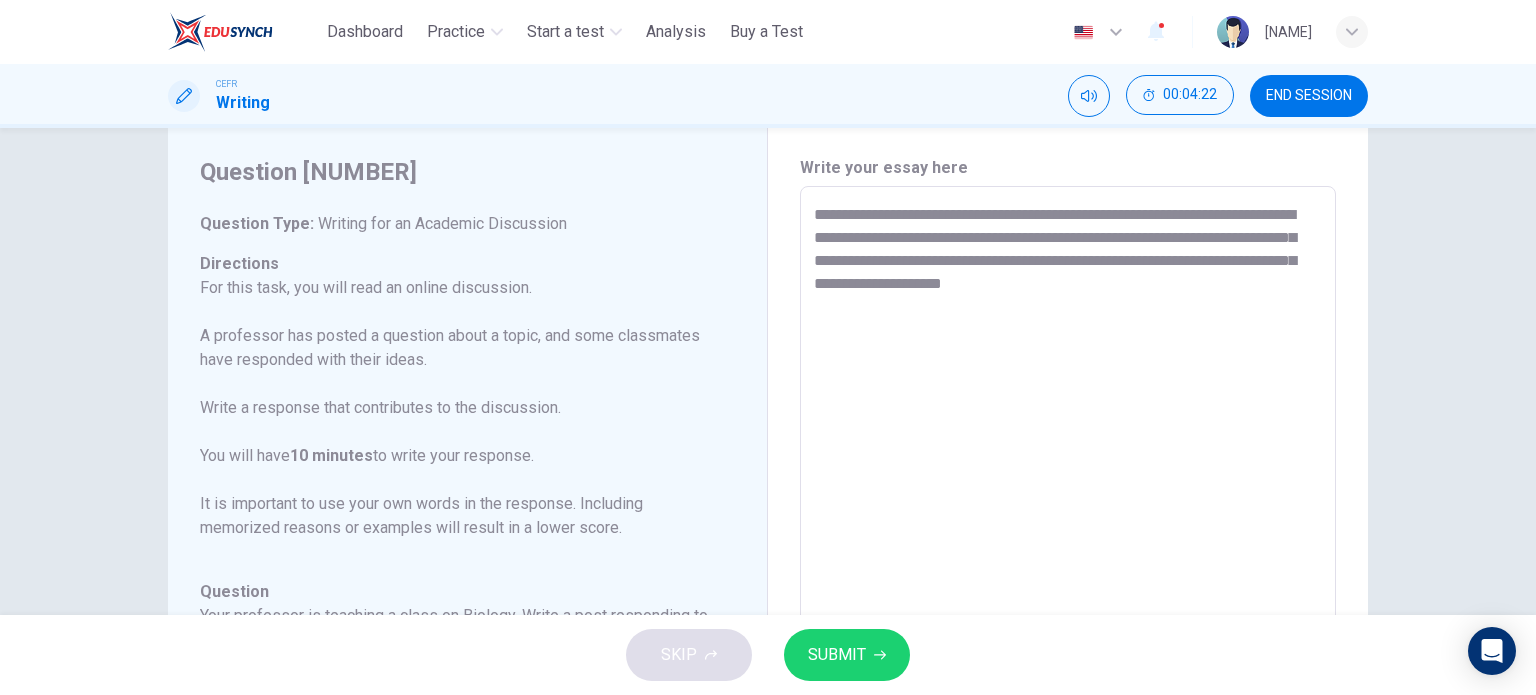 scroll, scrollTop: 100, scrollLeft: 0, axis: vertical 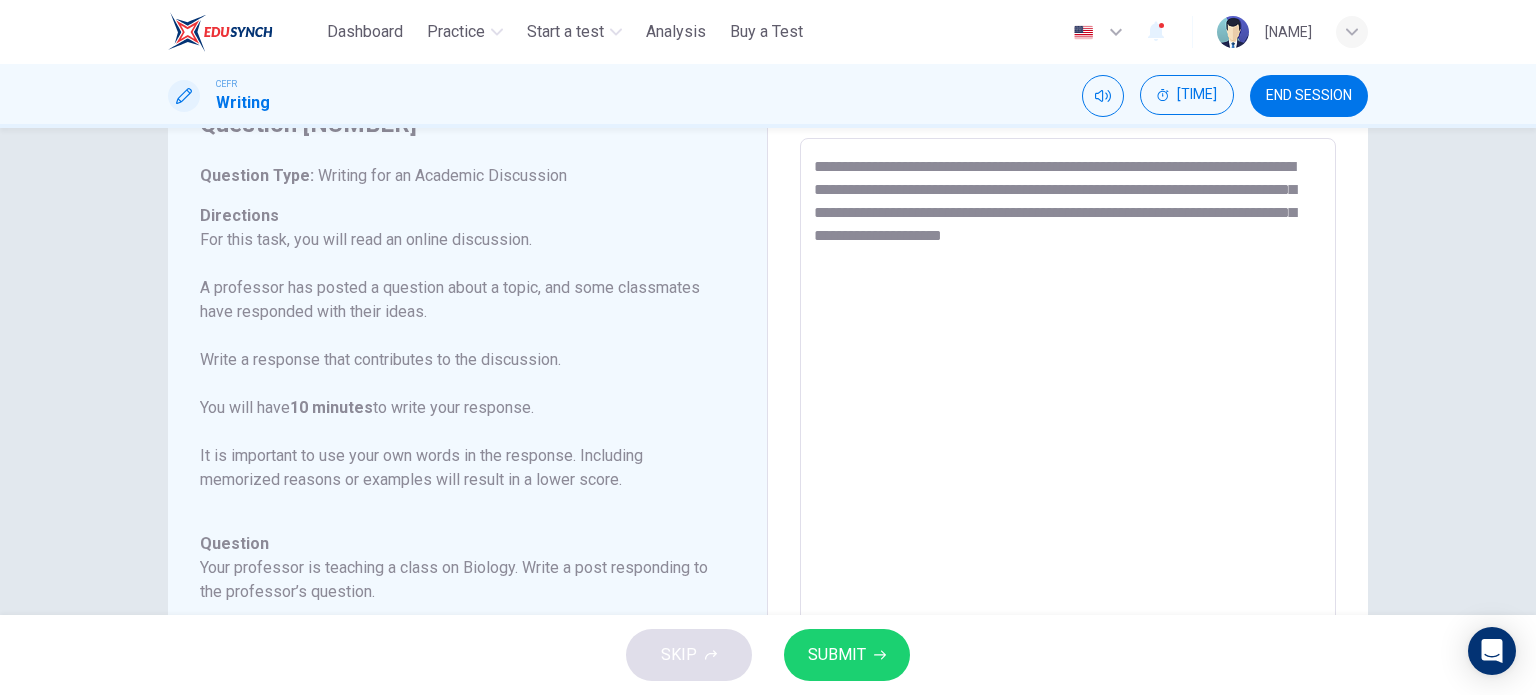 click on "SUBMIT" at bounding box center (837, 655) 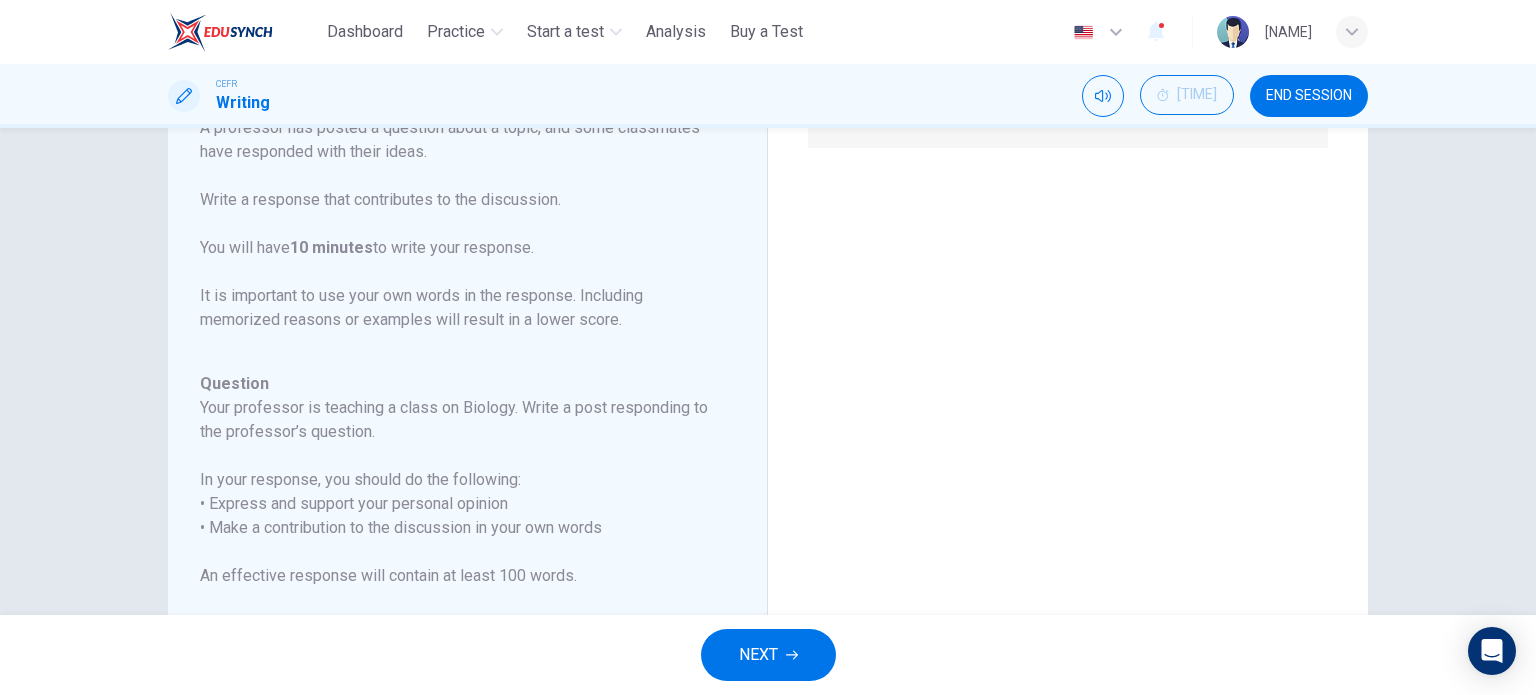 scroll, scrollTop: 3, scrollLeft: 0, axis: vertical 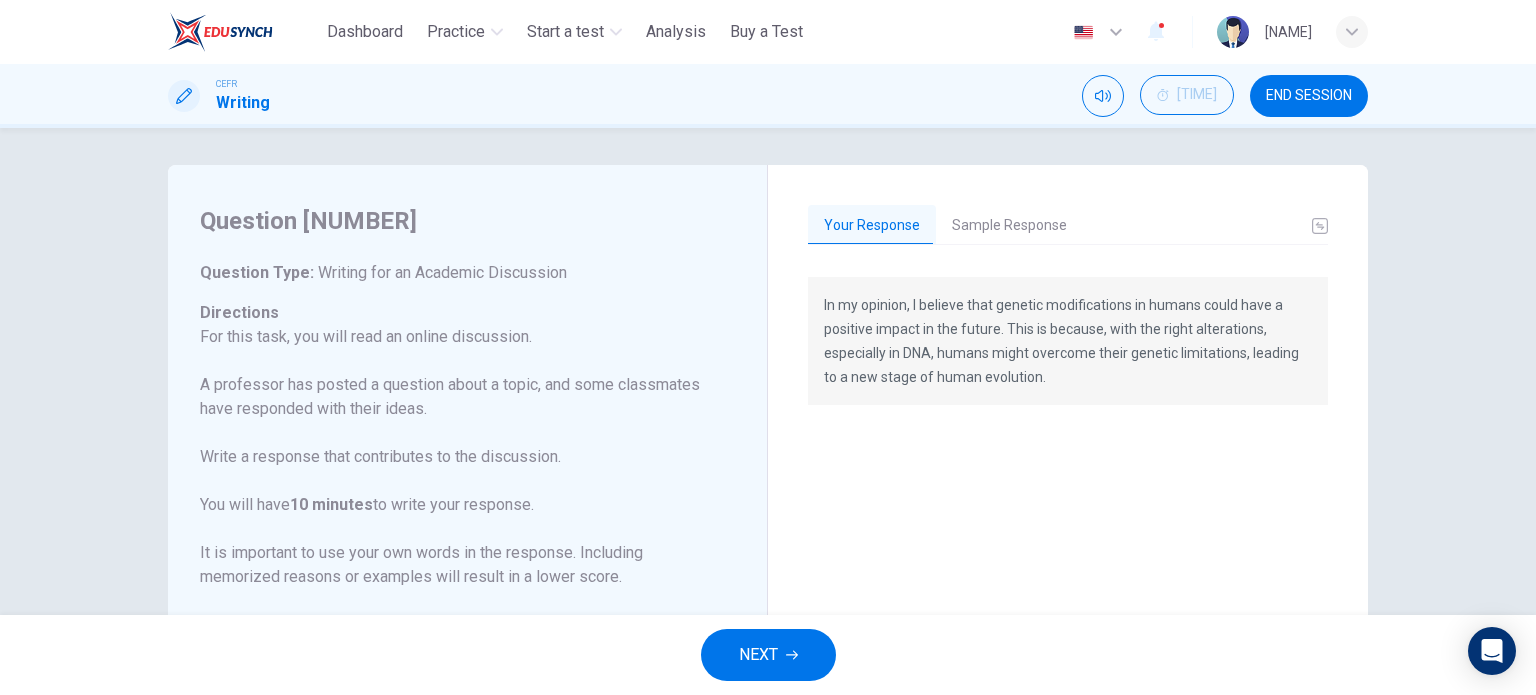 click on "Sample Response" at bounding box center (1009, 226) 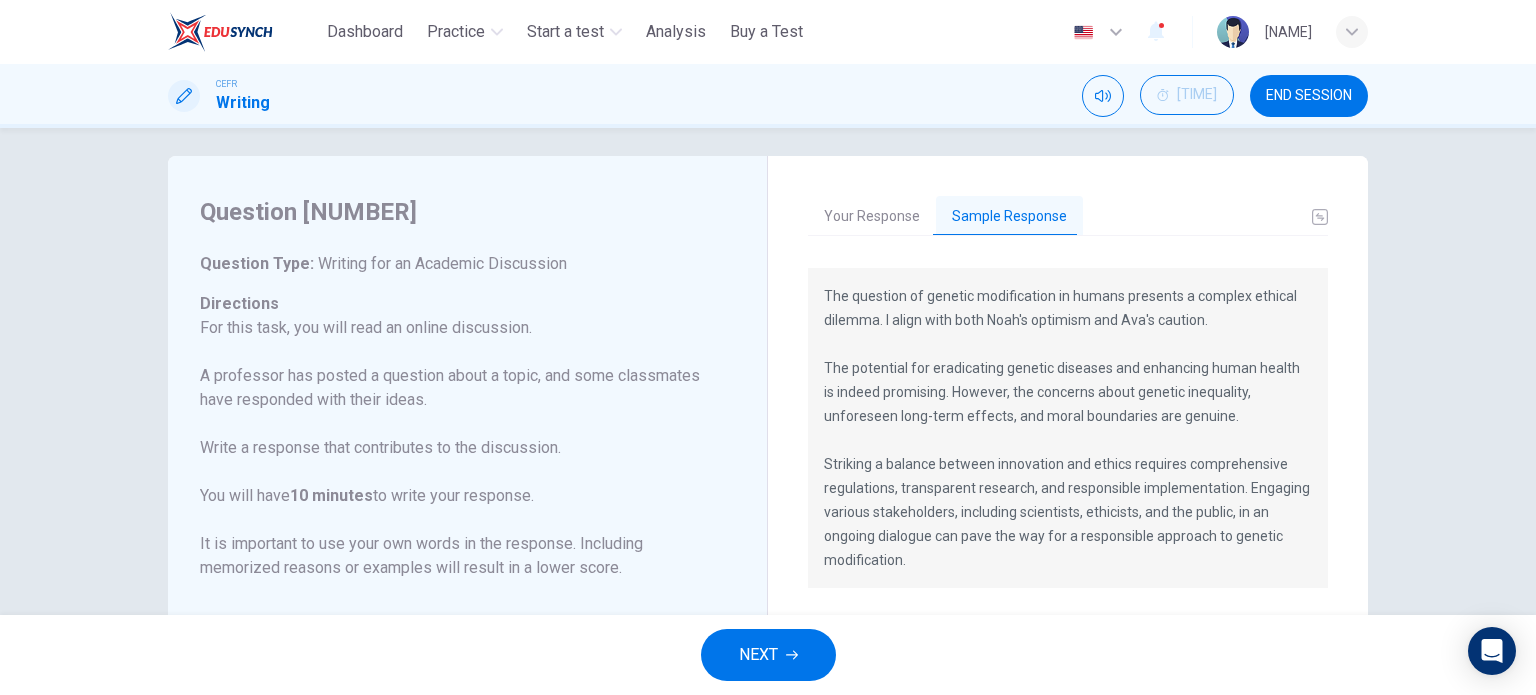 scroll, scrollTop: 0, scrollLeft: 0, axis: both 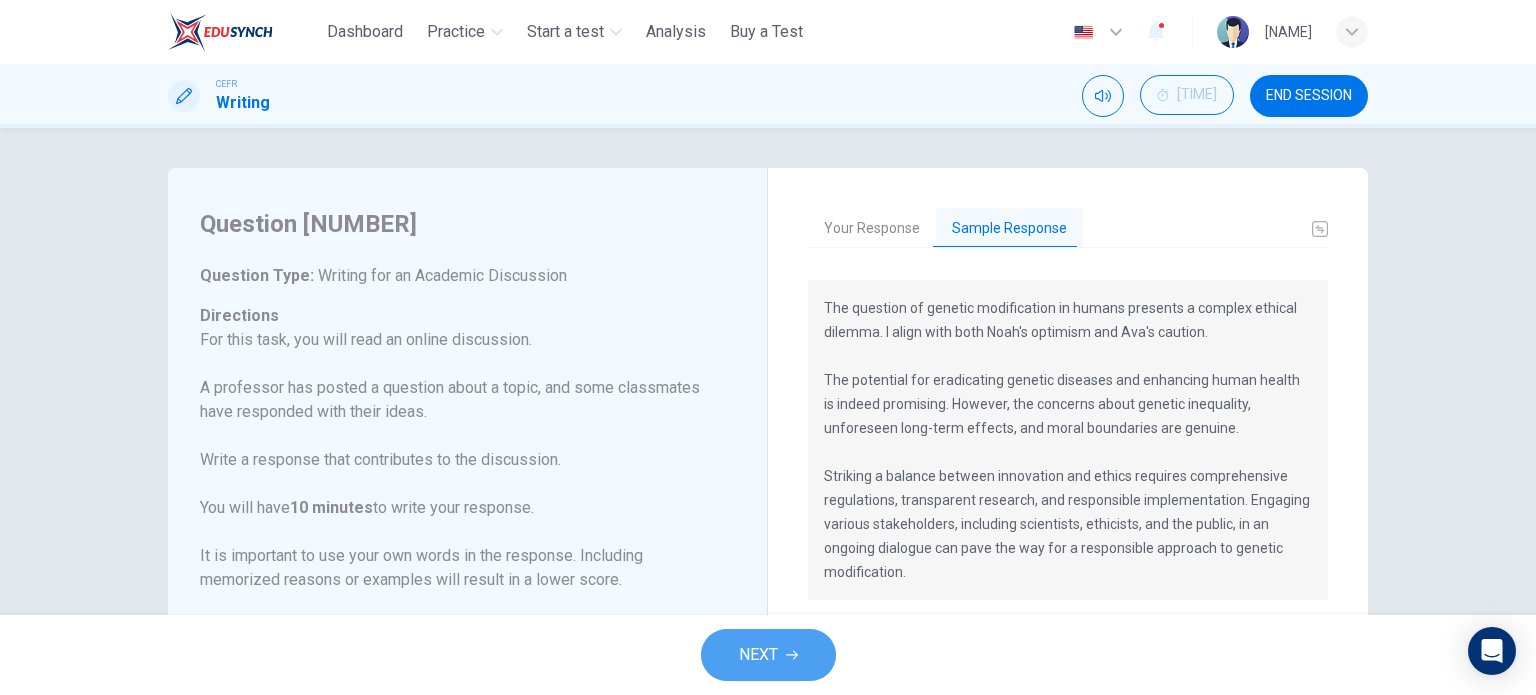 click on "NEXT" at bounding box center (758, 655) 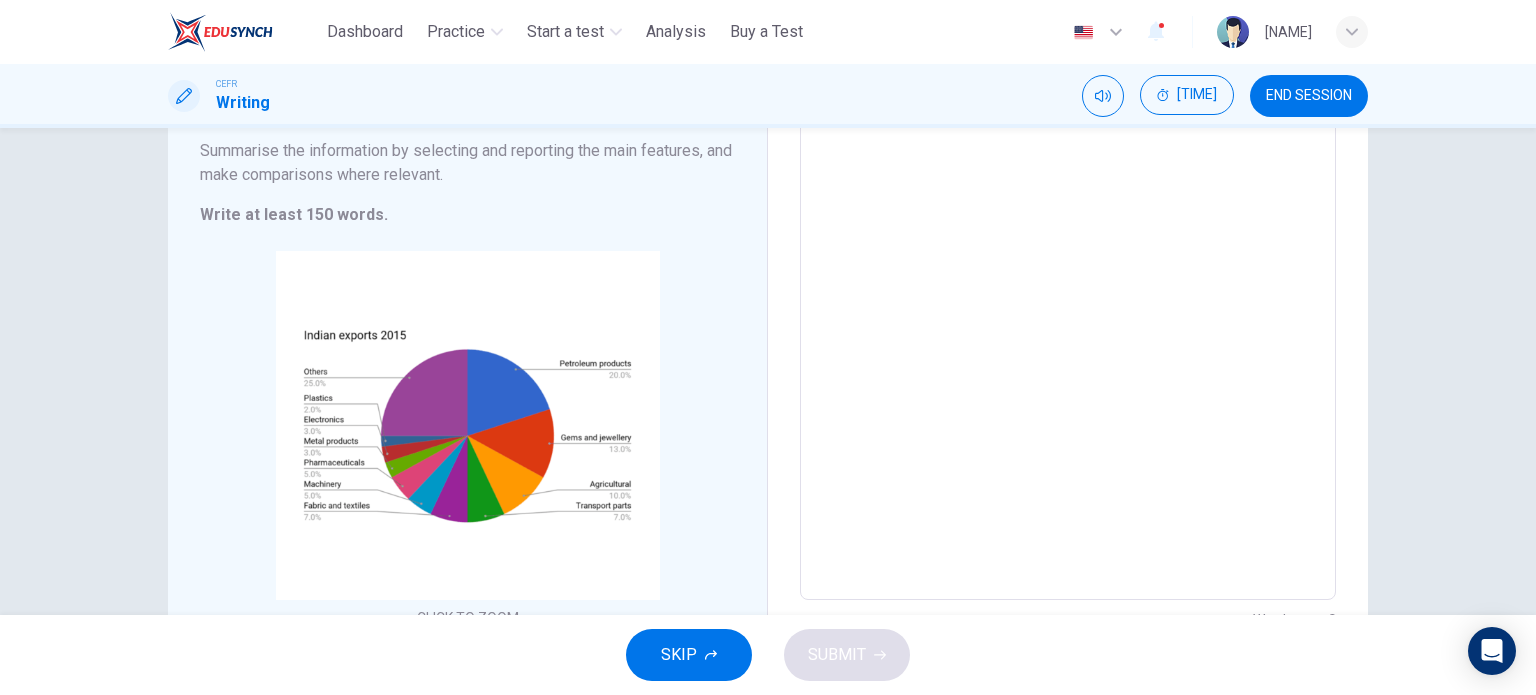 scroll, scrollTop: 201, scrollLeft: 0, axis: vertical 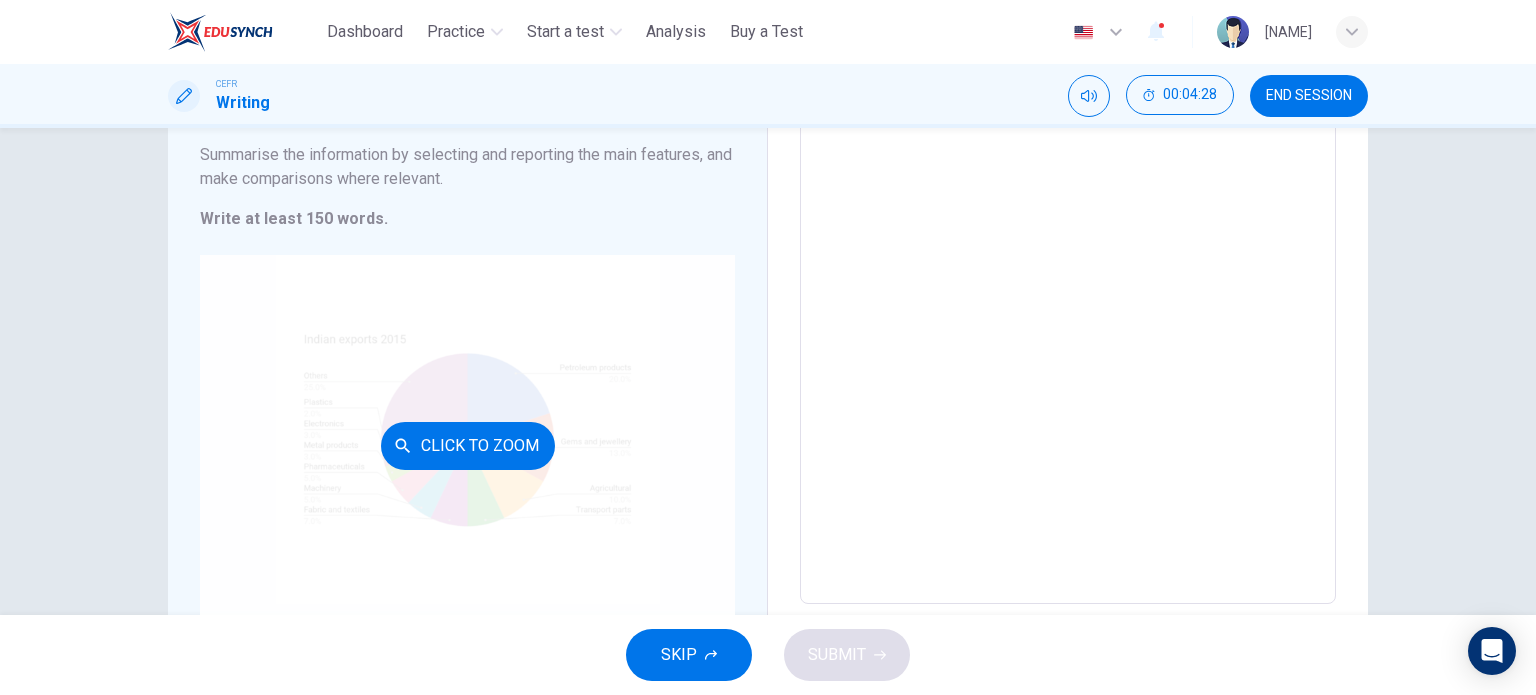 click on "Click to Zoom" at bounding box center [468, 446] 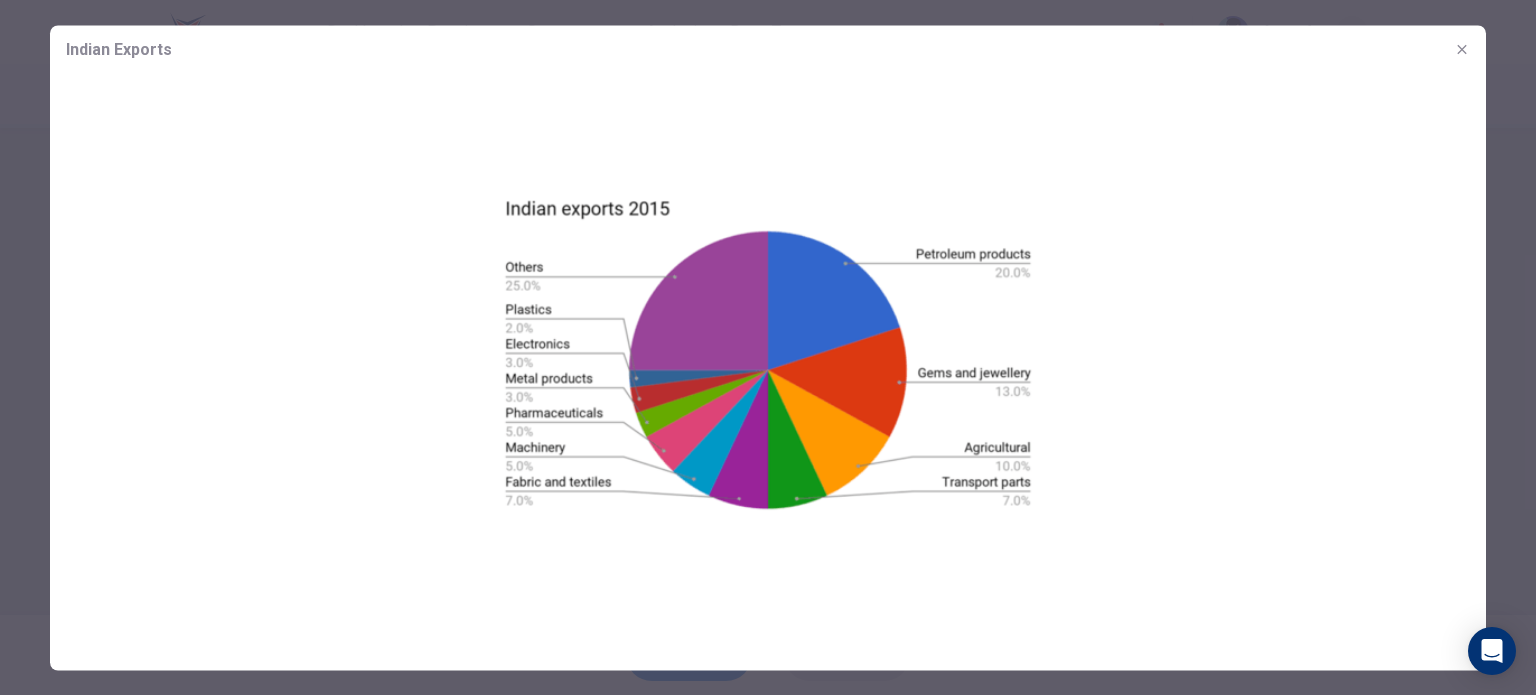 click at bounding box center [768, 353] 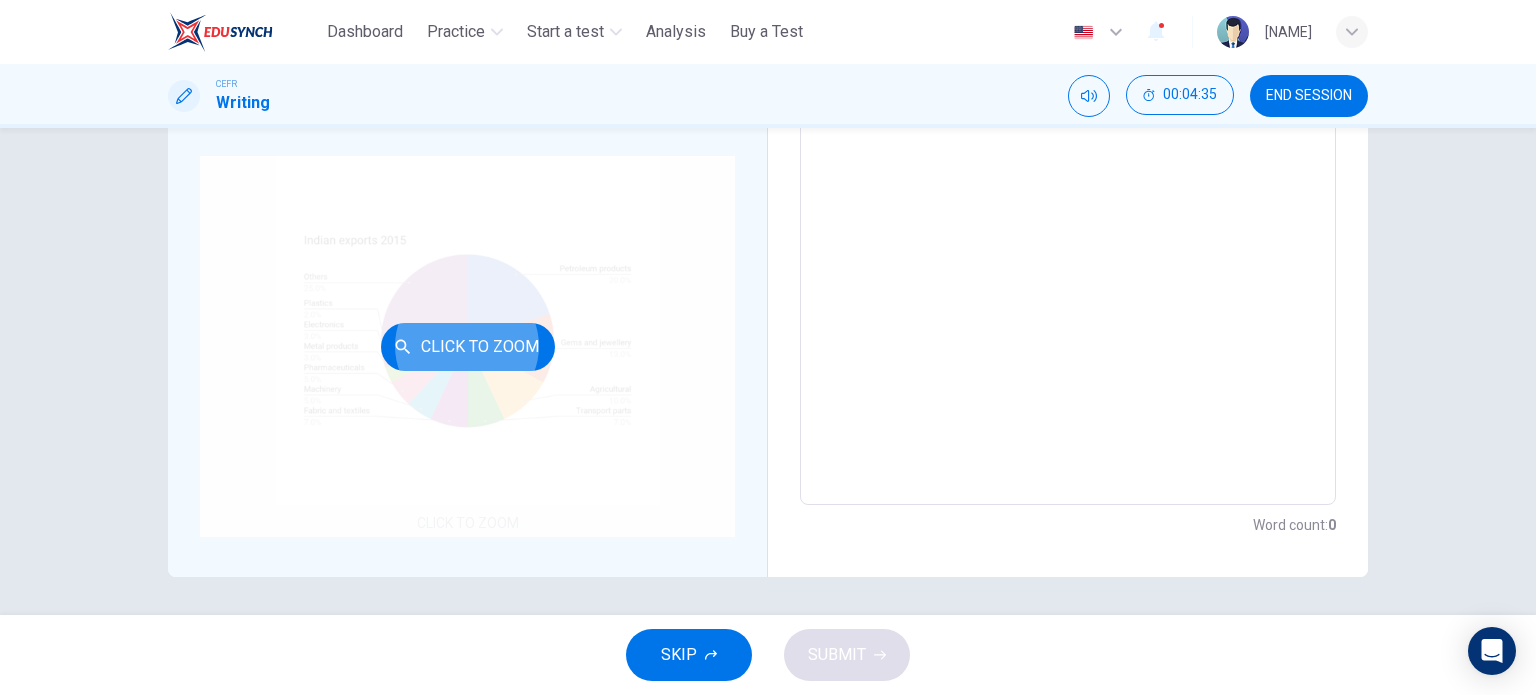 scroll, scrollTop: 301, scrollLeft: 0, axis: vertical 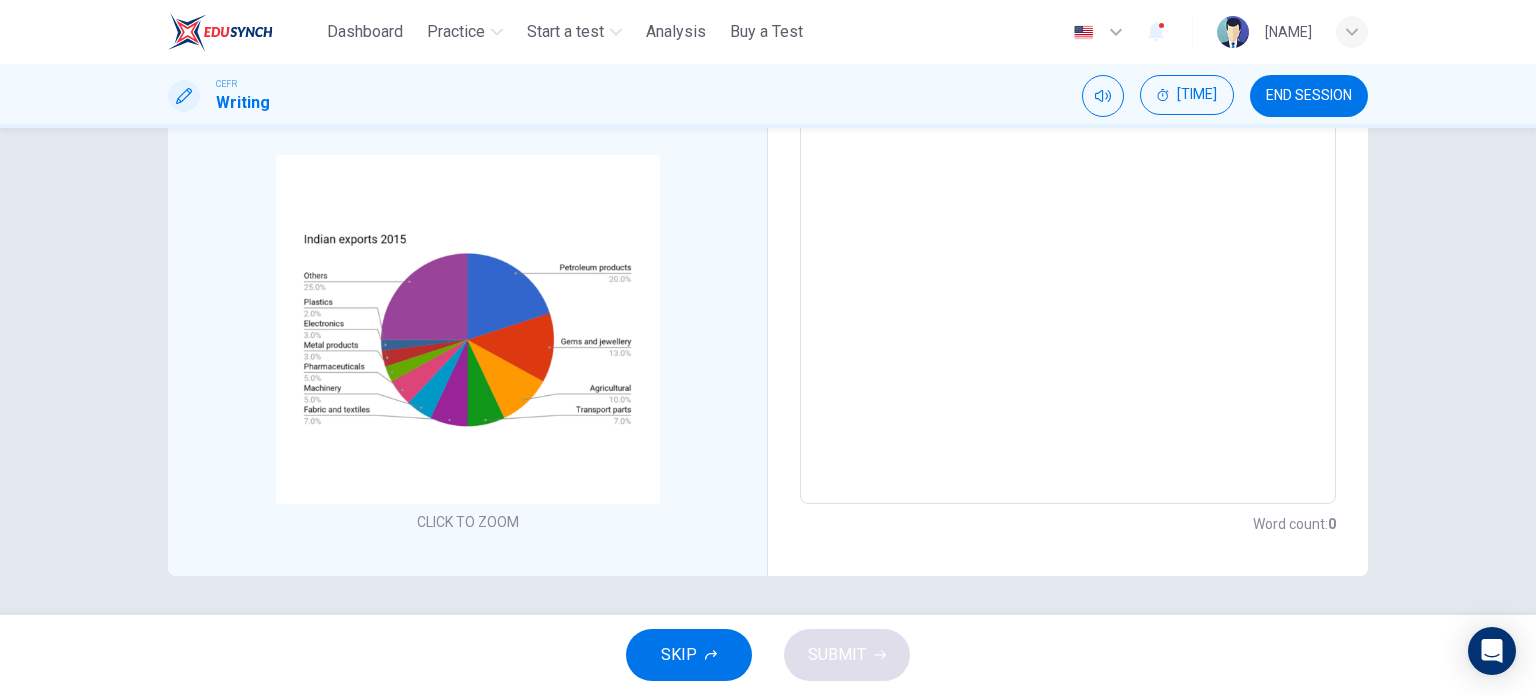 click on "END SESSION" at bounding box center [1309, 96] 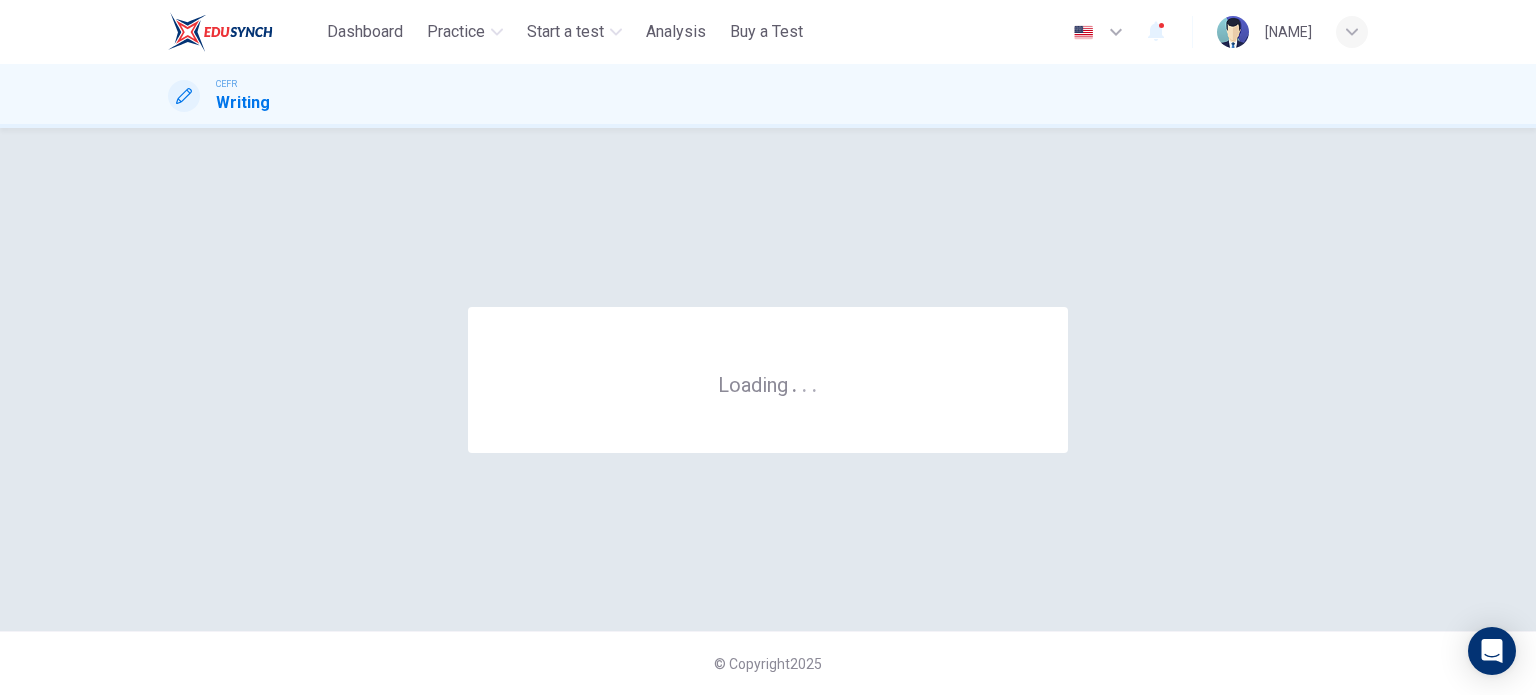 scroll, scrollTop: 0, scrollLeft: 0, axis: both 